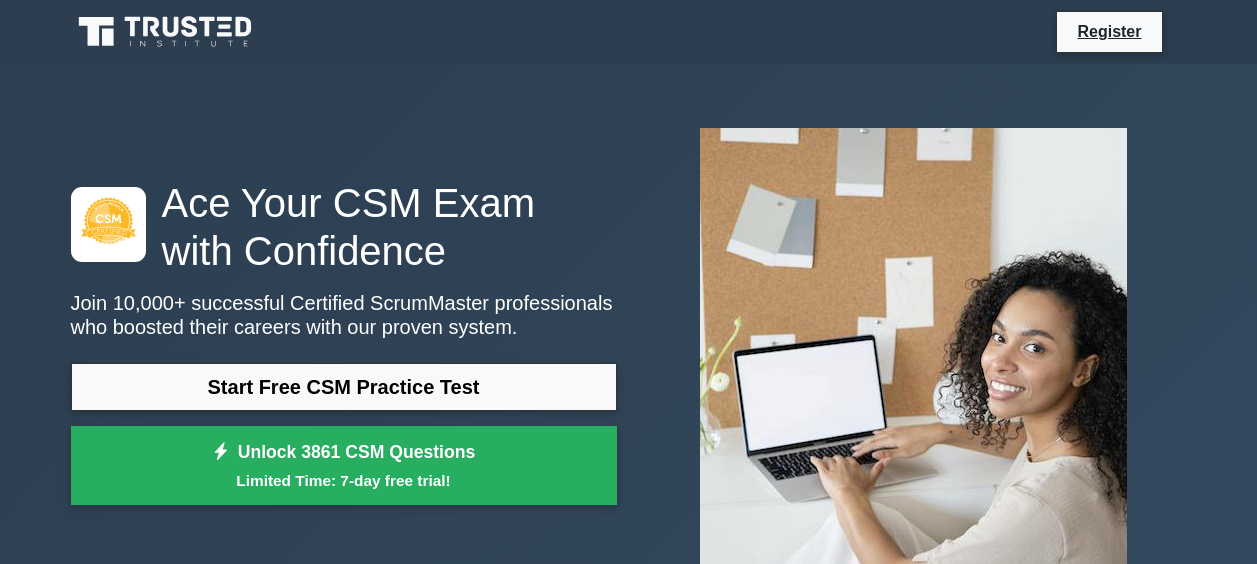 scroll, scrollTop: 0, scrollLeft: 0, axis: both 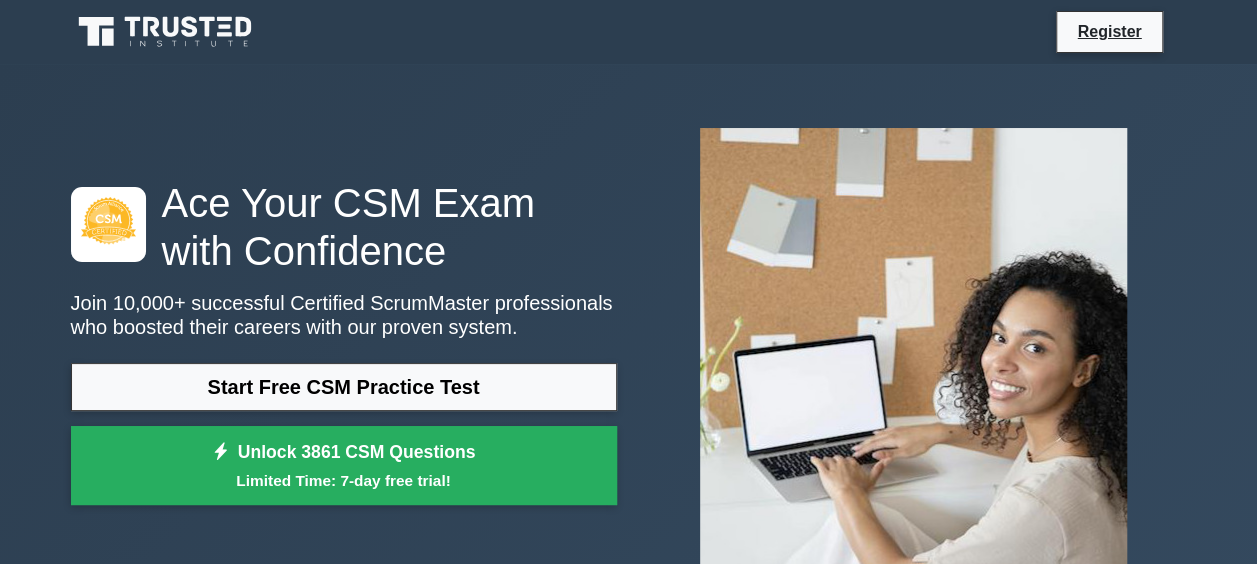 click on "Ace Your CSM Exam with Confidence
Join 10,000+ successful Certified ScrumMaster professionals who boosted their careers with our proven system.
Start Free CSM Practice Test
Unlock 3861 CSM Questions
Limited Time: 7-day free trial!" at bounding box center (628, 346) 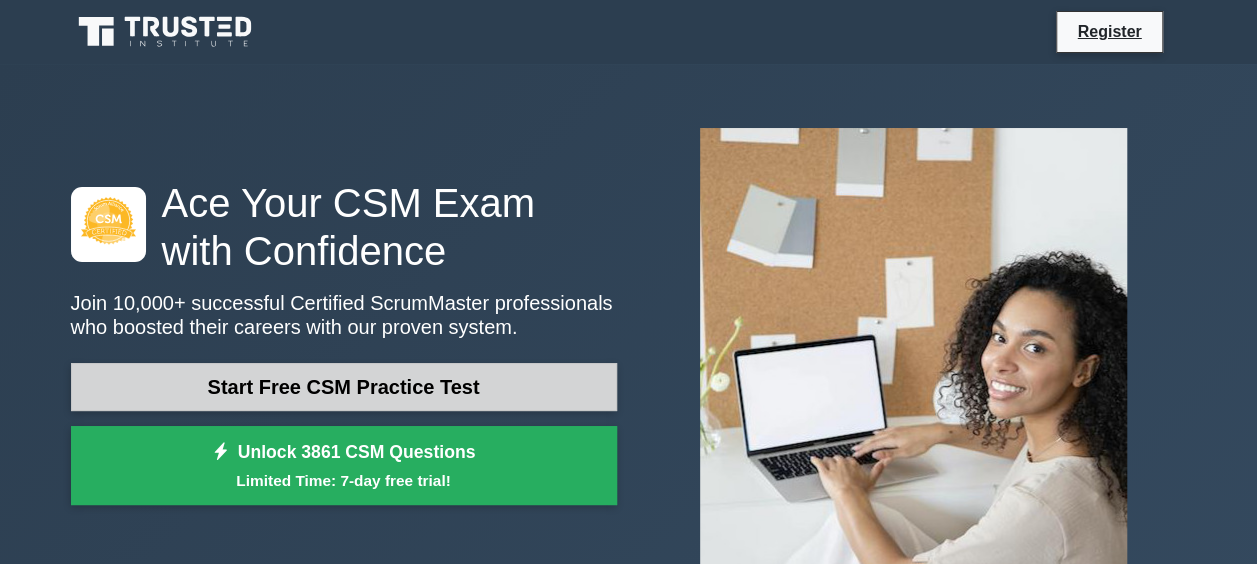 click on "Start Free CSM Practice Test" at bounding box center (344, 387) 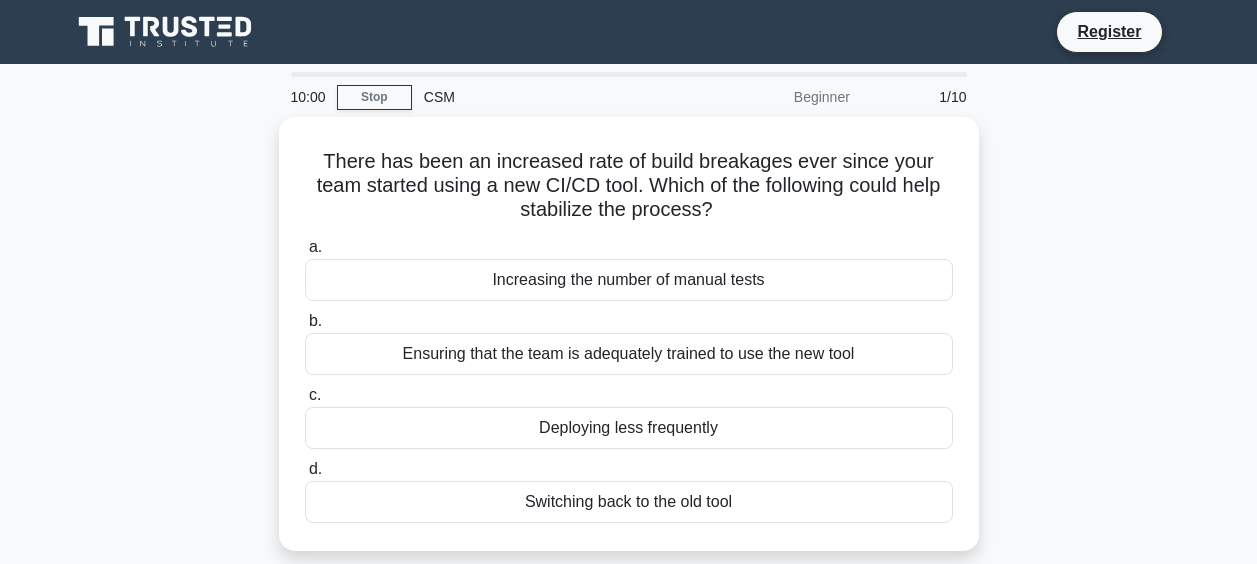 scroll, scrollTop: 0, scrollLeft: 0, axis: both 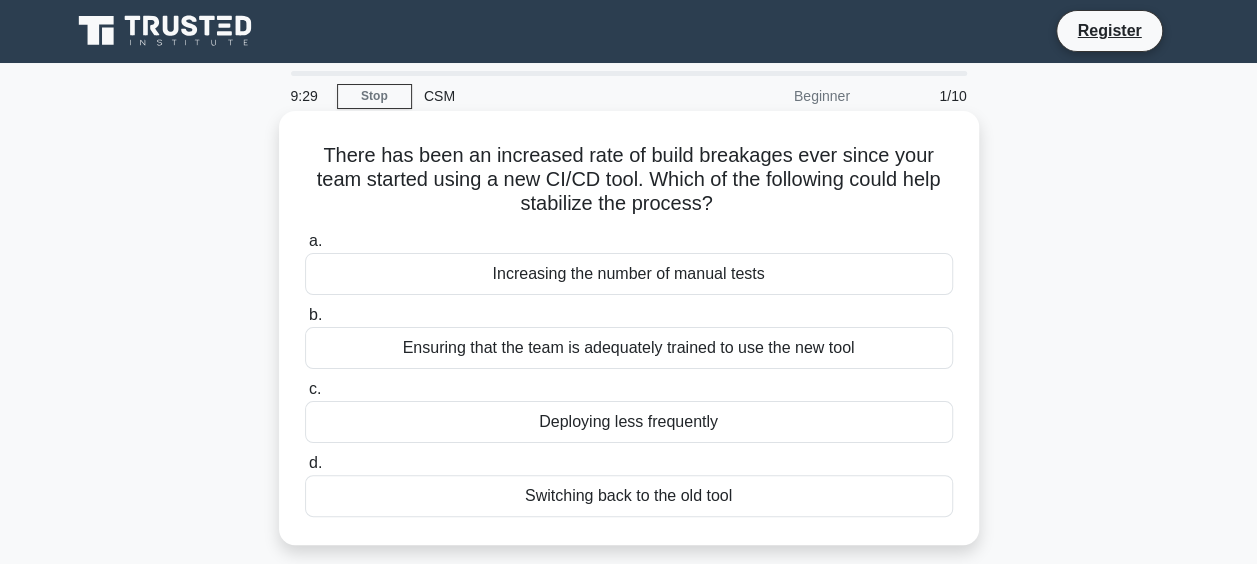 click on "Increasing the number of manual tests" at bounding box center [629, 274] 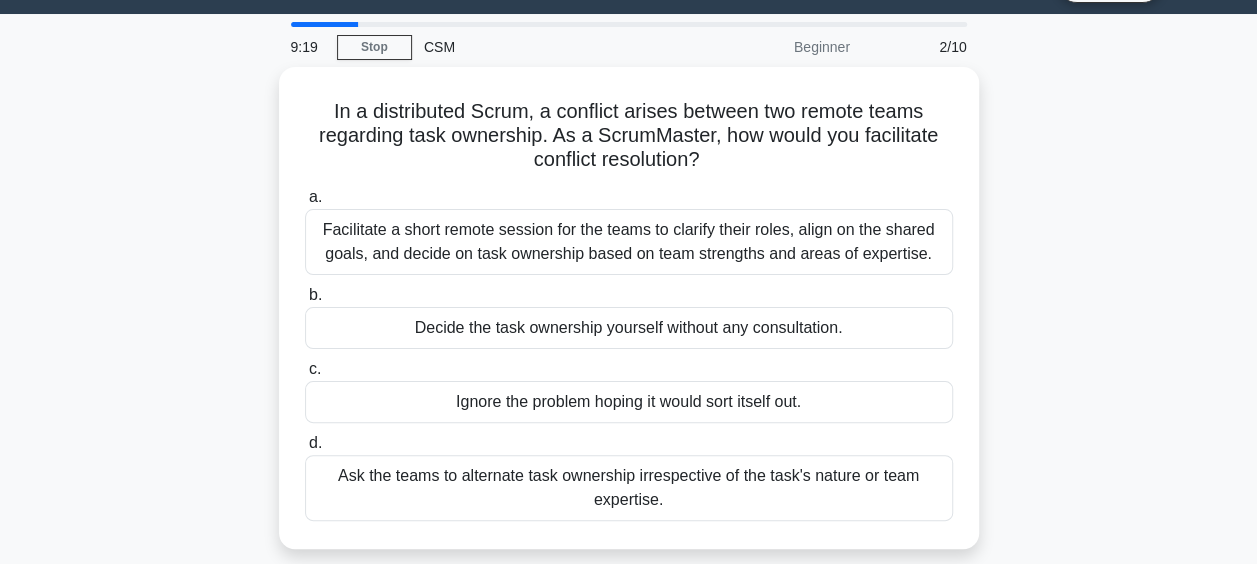 scroll, scrollTop: 71, scrollLeft: 0, axis: vertical 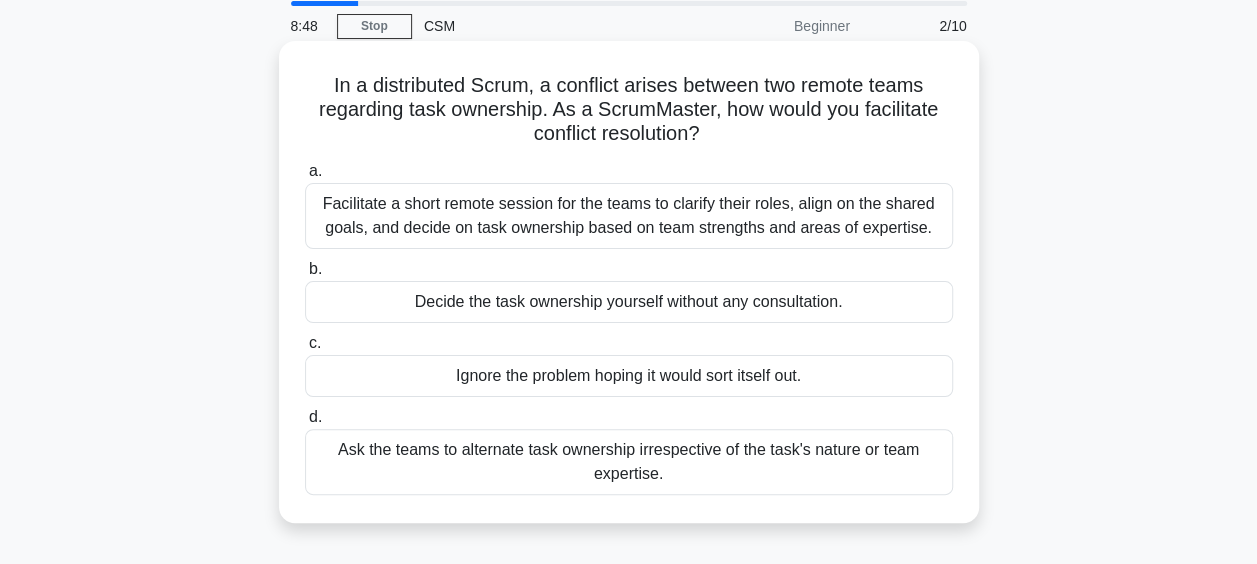 click on "Facilitate a short remote session for the teams to clarify their roles, align on the shared goals, and decide on task ownership based on team strengths and areas of expertise." at bounding box center (629, 216) 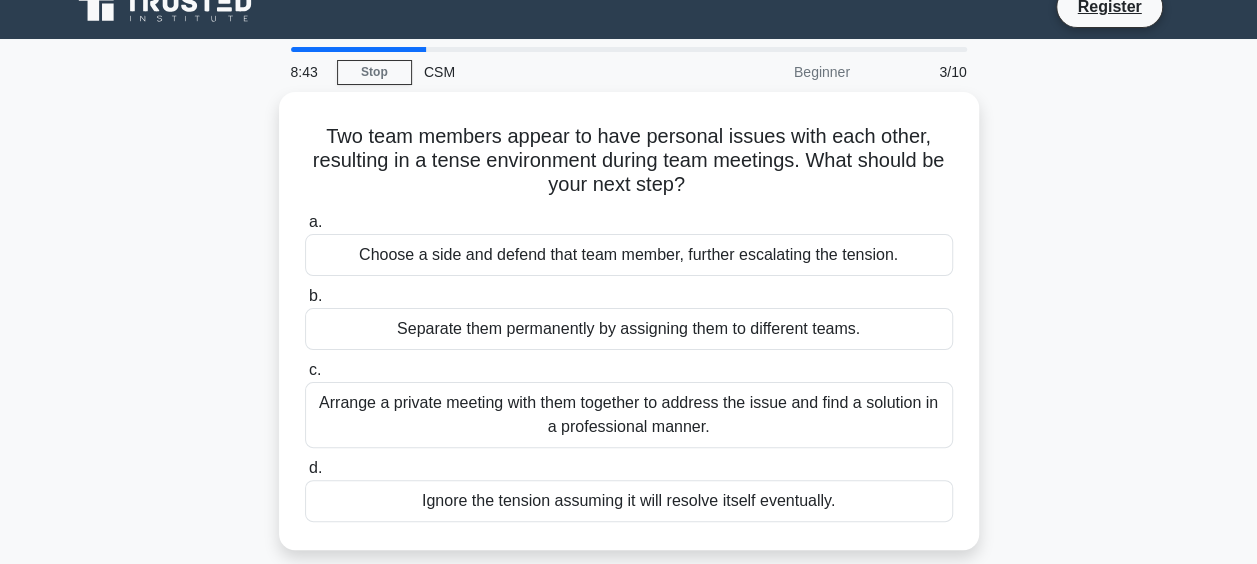 scroll, scrollTop: 72, scrollLeft: 0, axis: vertical 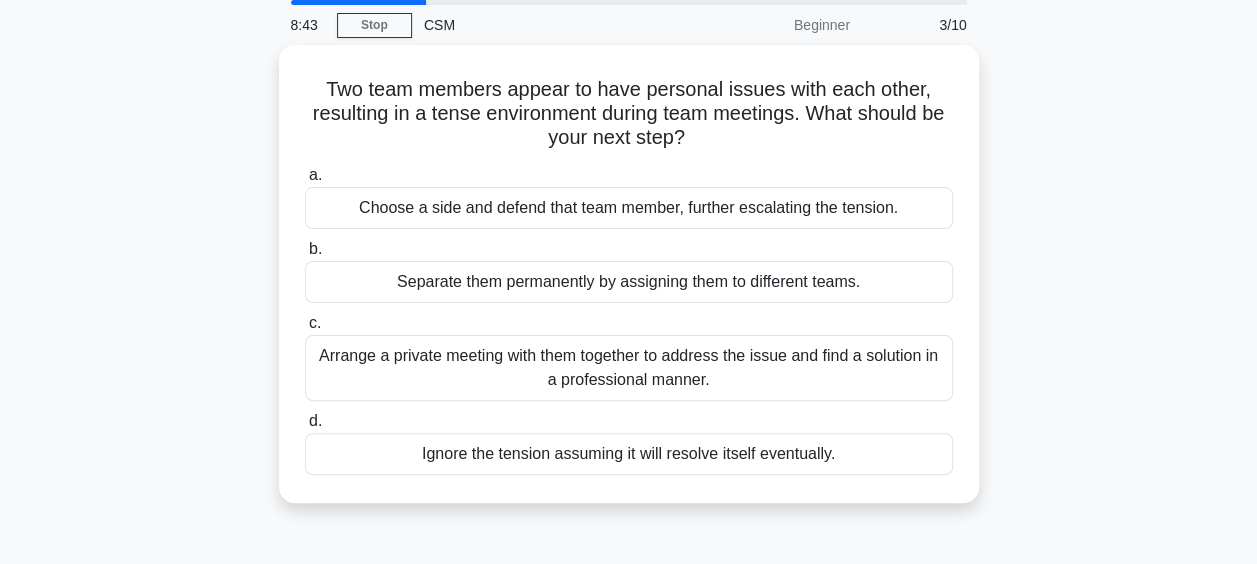 click on "Two team members appear to have personal issues with each other, resulting in a tense environment during team meetings. What should be your next step?
.spinner_0XTQ{transform-origin:center;animation:spinner_y6GP .75s linear infinite}@keyframes spinner_y6GP{100%{transform:rotate(360deg)}}
a.
Choose a side and defend that team member, further escalating the tension.
b." at bounding box center [629, 286] 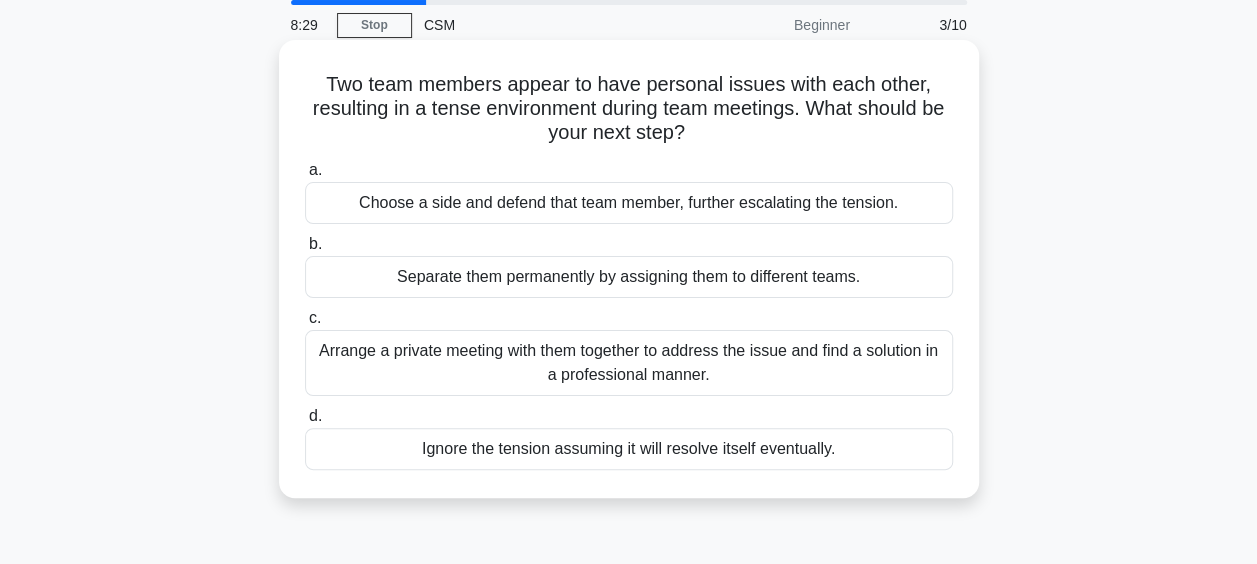click on "Arrange a private meeting with them together to address the issue and find a solution in a professional manner." at bounding box center [629, 363] 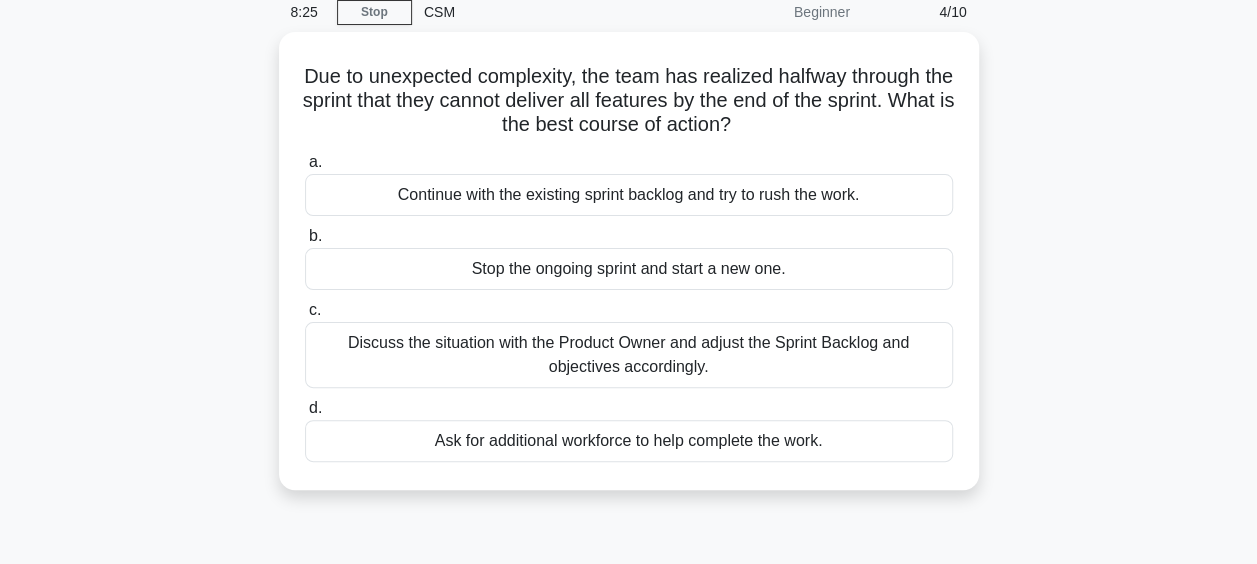 scroll, scrollTop: 95, scrollLeft: 0, axis: vertical 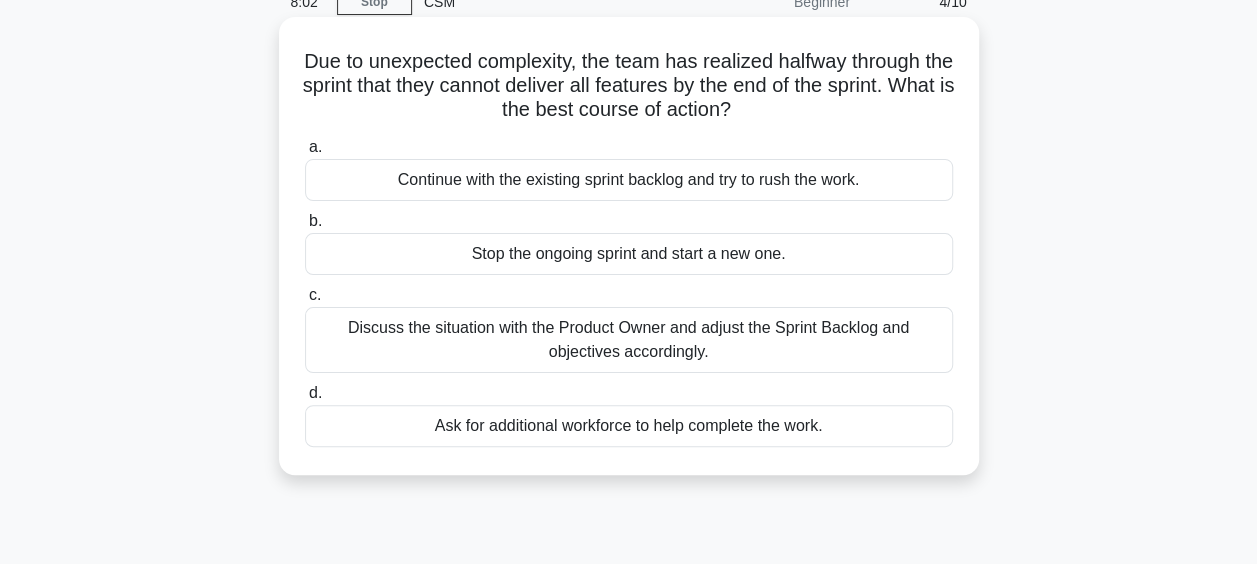 click on "Discuss the situation with the Product Owner and adjust the Sprint Backlog and objectives accordingly." at bounding box center [629, 340] 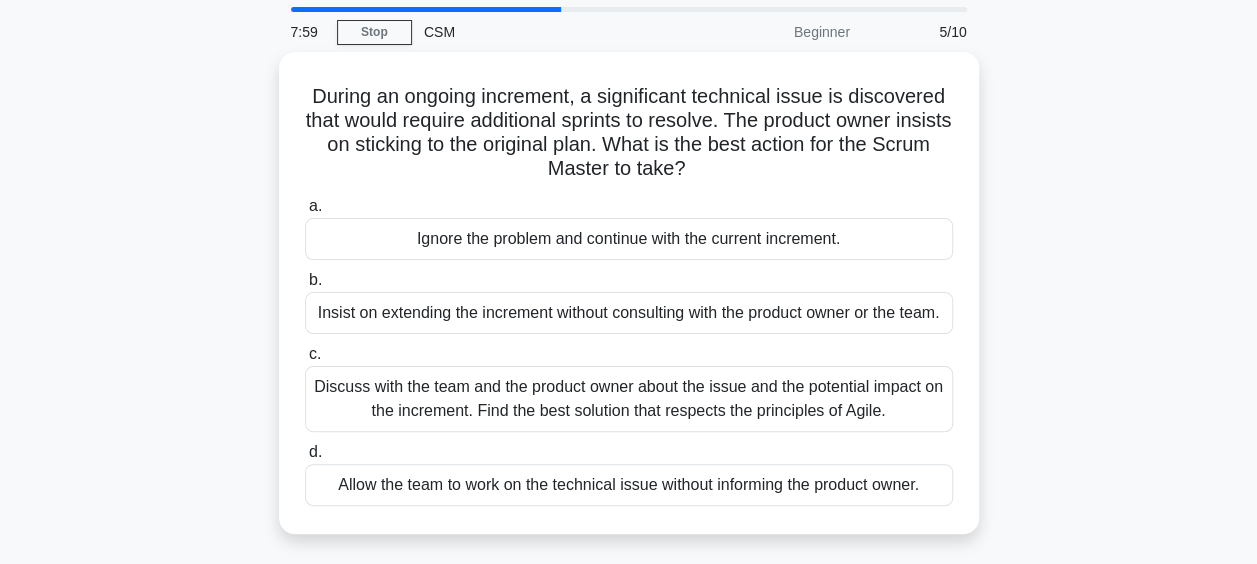 scroll, scrollTop: 66, scrollLeft: 0, axis: vertical 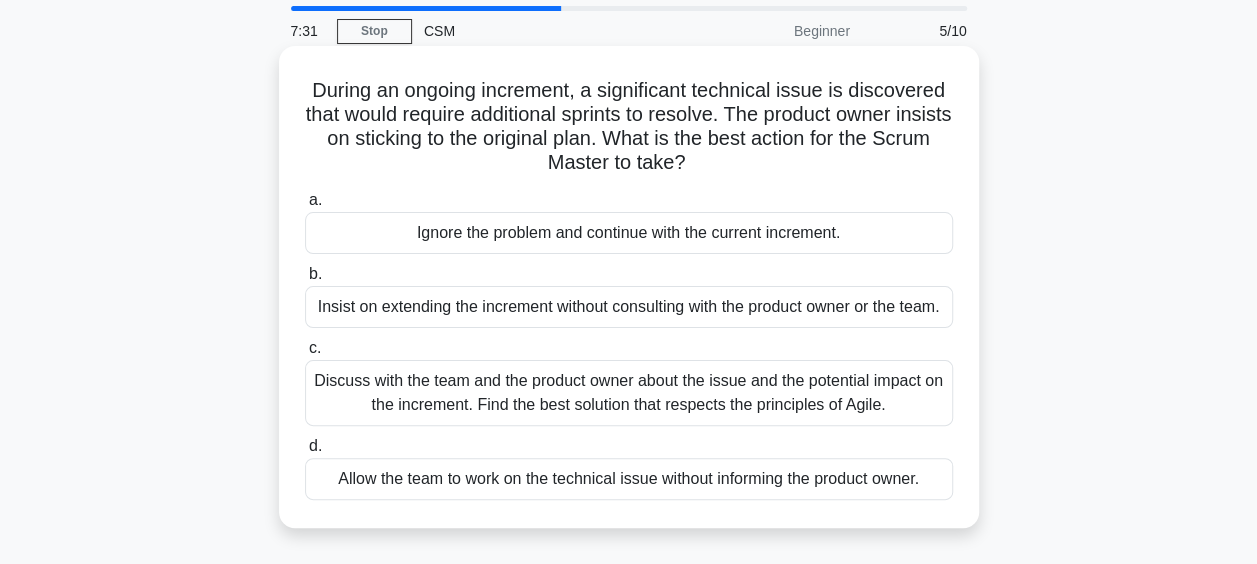 click on "Discuss with the team and the product owner about the issue and the potential impact on the increment. Find the best solution that respects the principles of Agile." at bounding box center [629, 393] 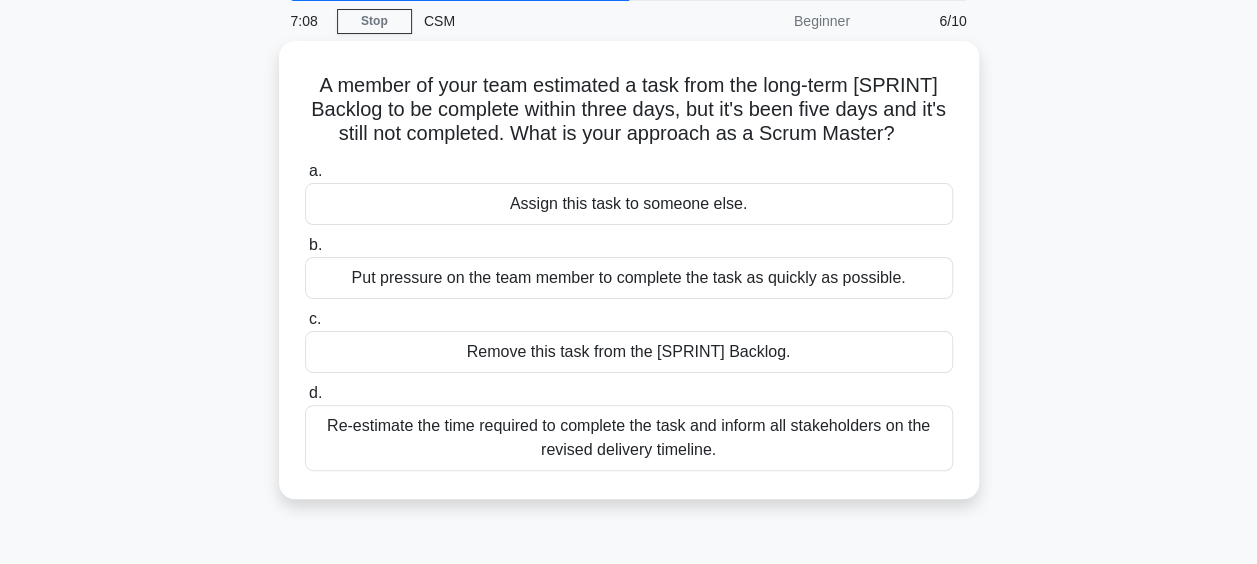 scroll, scrollTop: 79, scrollLeft: 0, axis: vertical 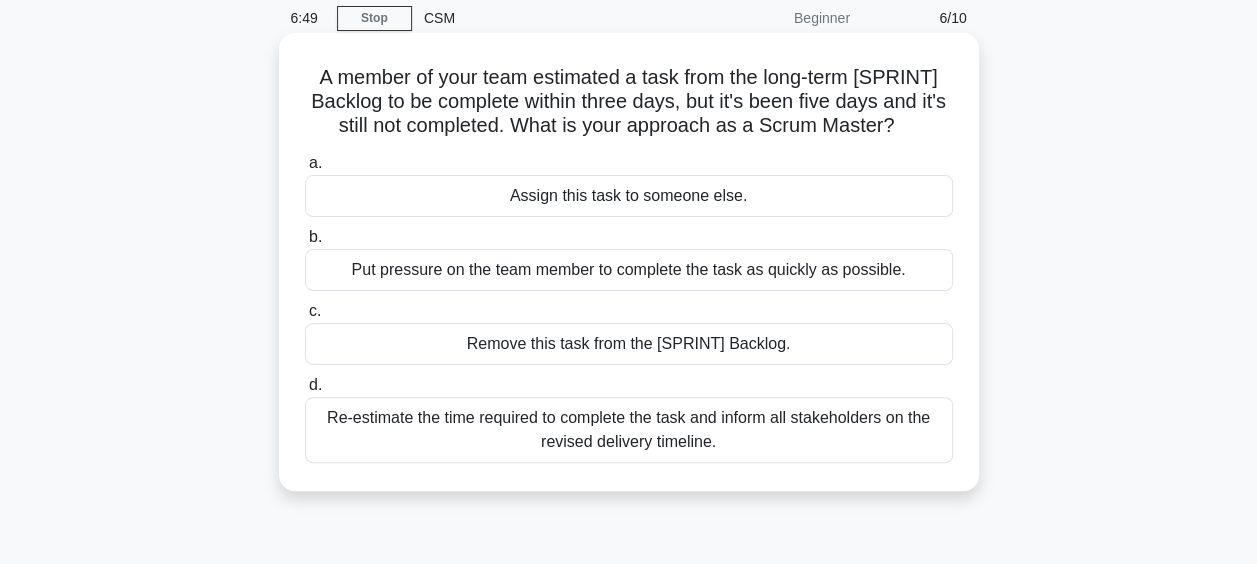 click on "Re-estimate the time required to complete the task and inform all stakeholders on the revised delivery timeline." at bounding box center (629, 430) 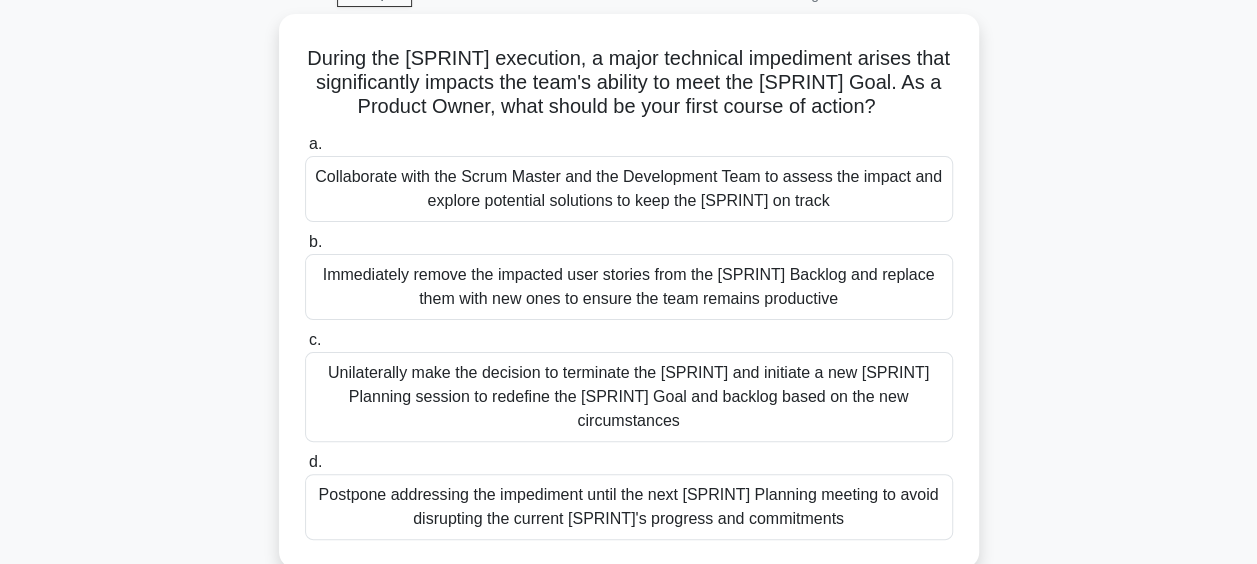 scroll, scrollTop: 102, scrollLeft: 0, axis: vertical 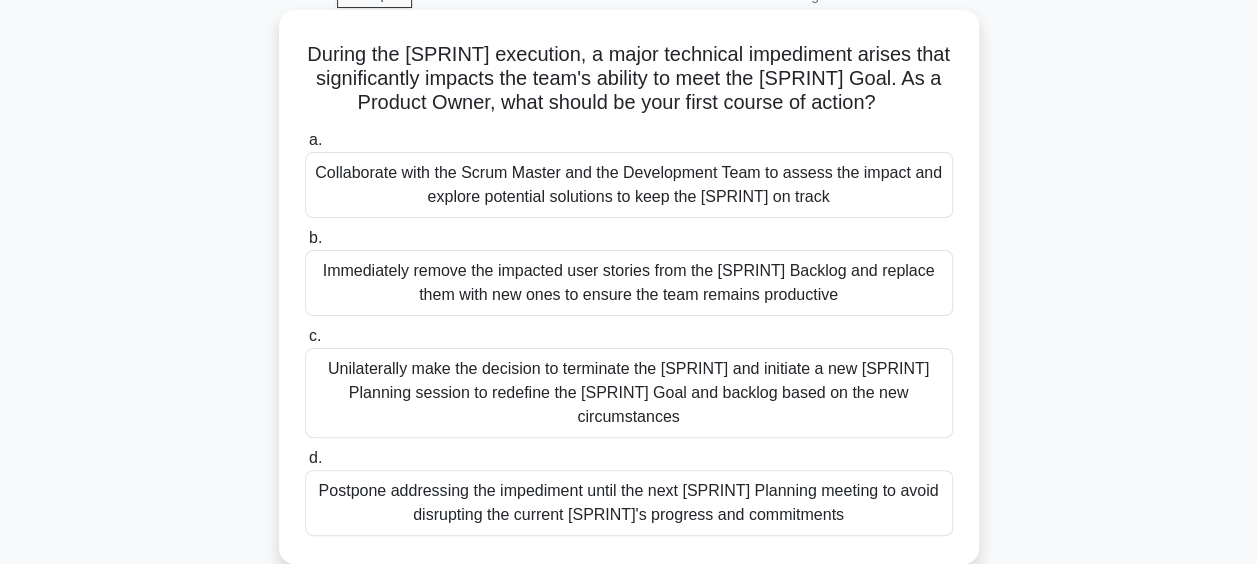 click on "Collaborate with the Scrum Master and the Development Team to assess the impact and explore potential solutions to keep the Sprint on track" at bounding box center [629, 185] 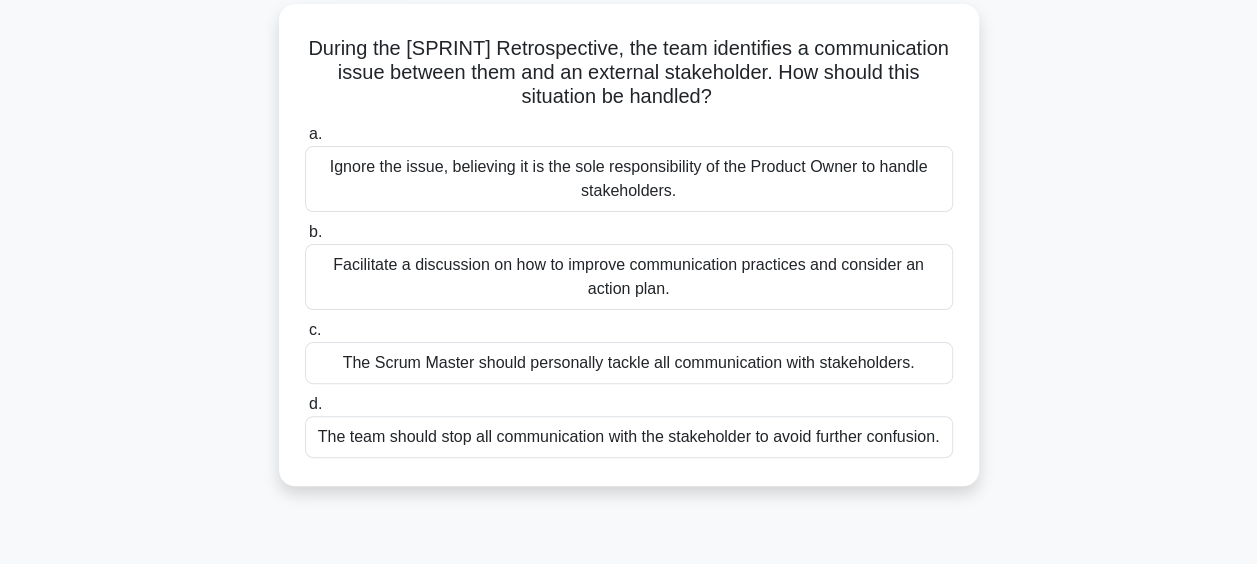 scroll, scrollTop: 112, scrollLeft: 0, axis: vertical 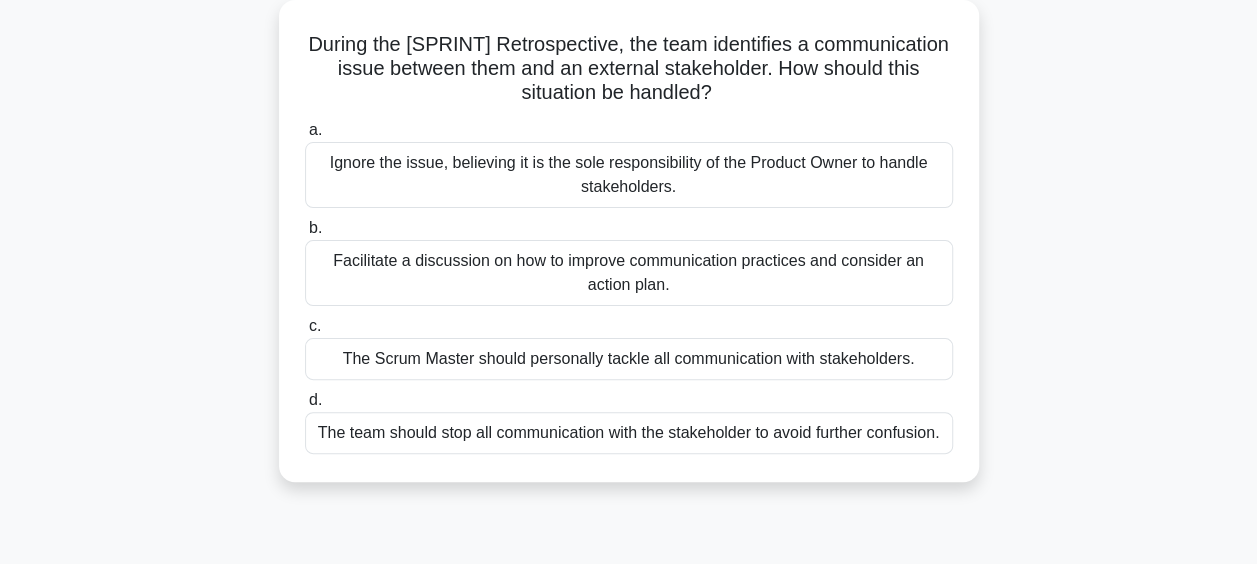 click on "Facilitate a discussion on how to improve communication practices and consider an action plan." at bounding box center (629, 273) 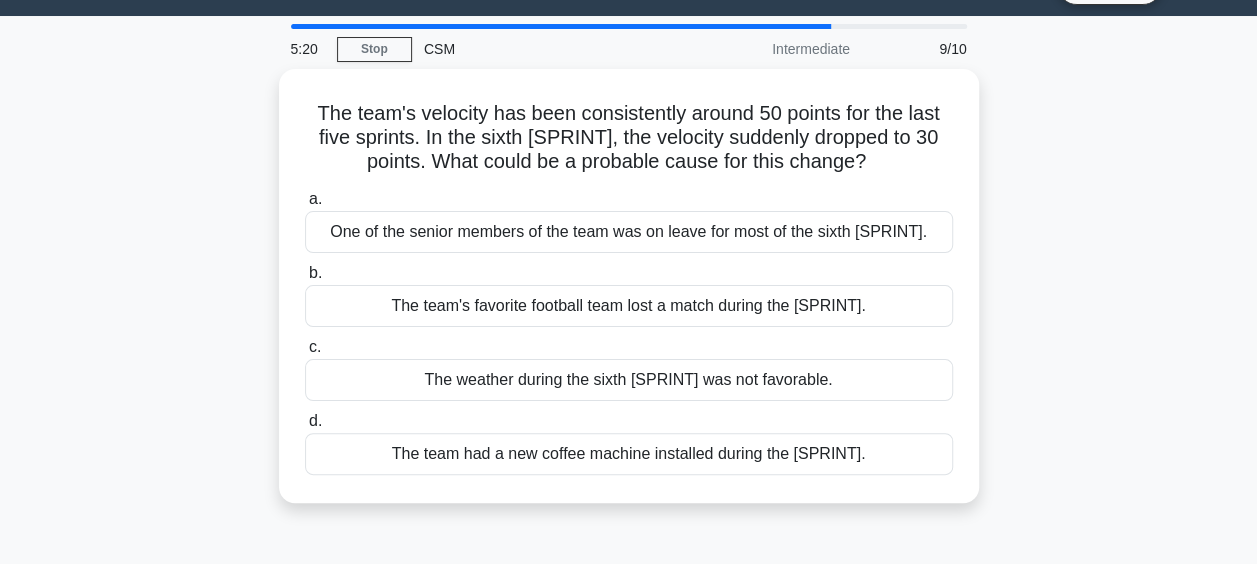 scroll, scrollTop: 0, scrollLeft: 0, axis: both 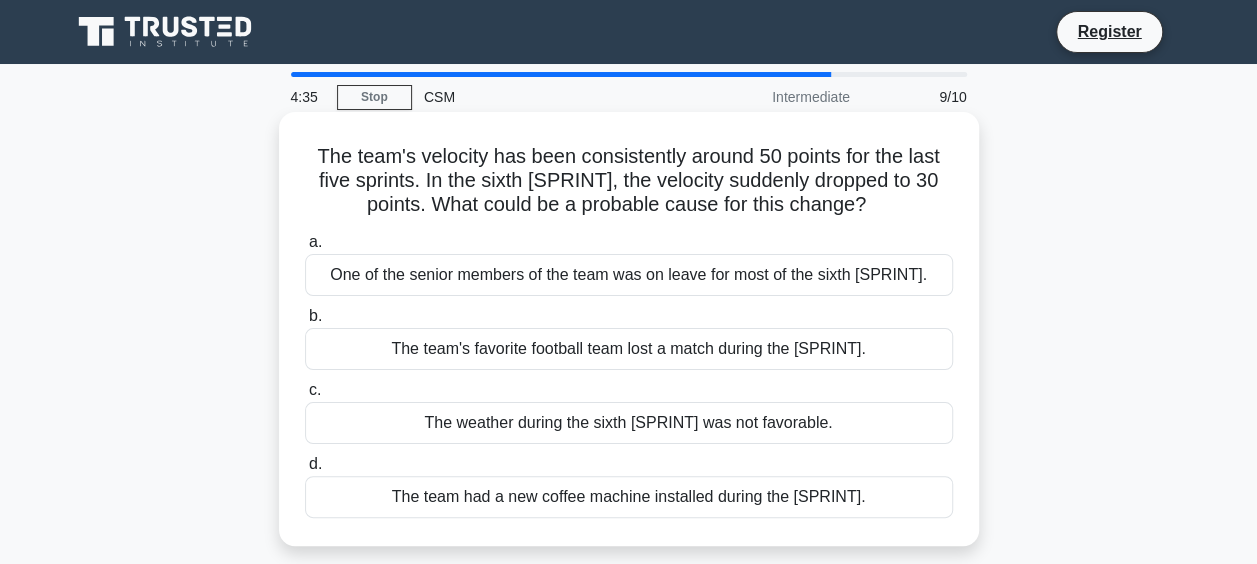click on "One of the senior members of the team was on leave for most of the sixth sprint." at bounding box center [629, 275] 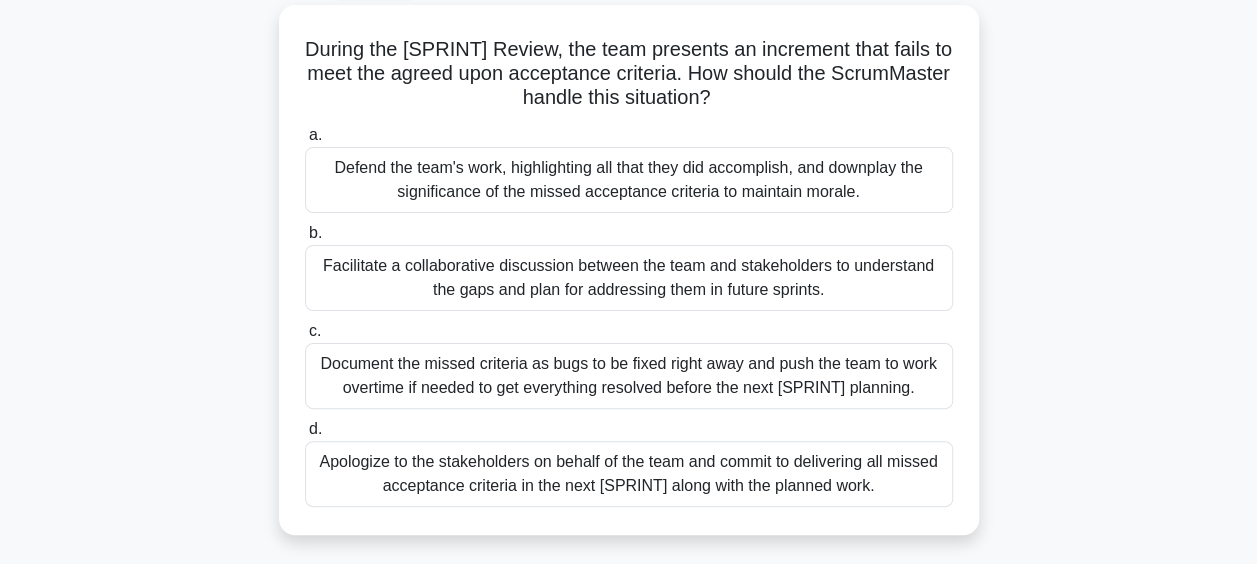 scroll, scrollTop: 113, scrollLeft: 0, axis: vertical 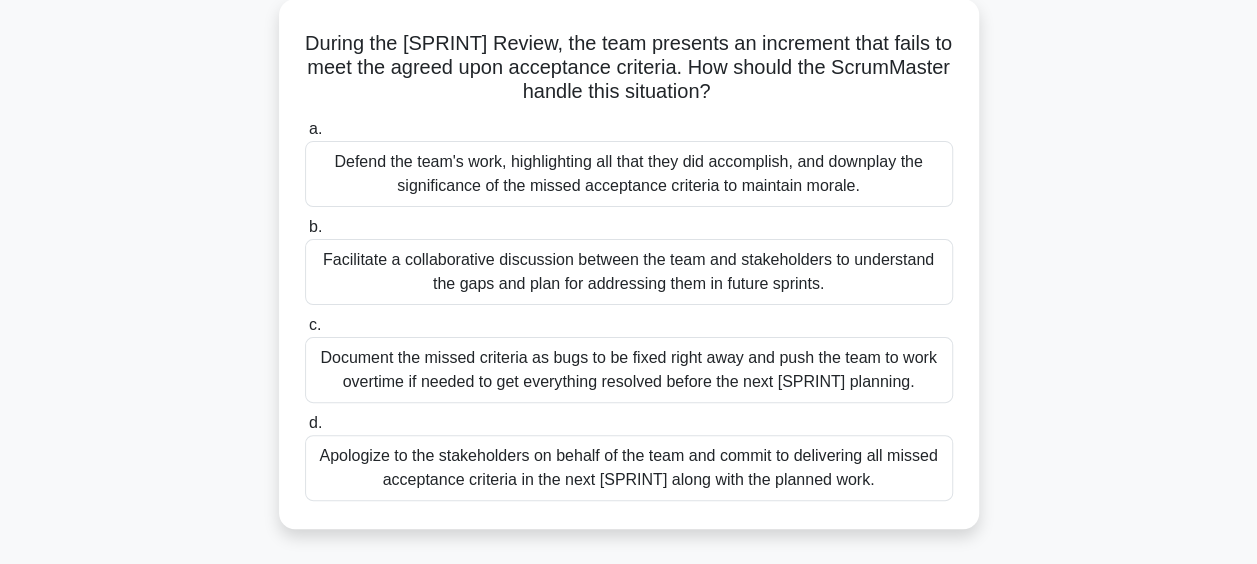 click on "Facilitate a collaborative discussion between the team and stakeholders to understand the gaps and plan for addressing them in future sprints." at bounding box center [629, 272] 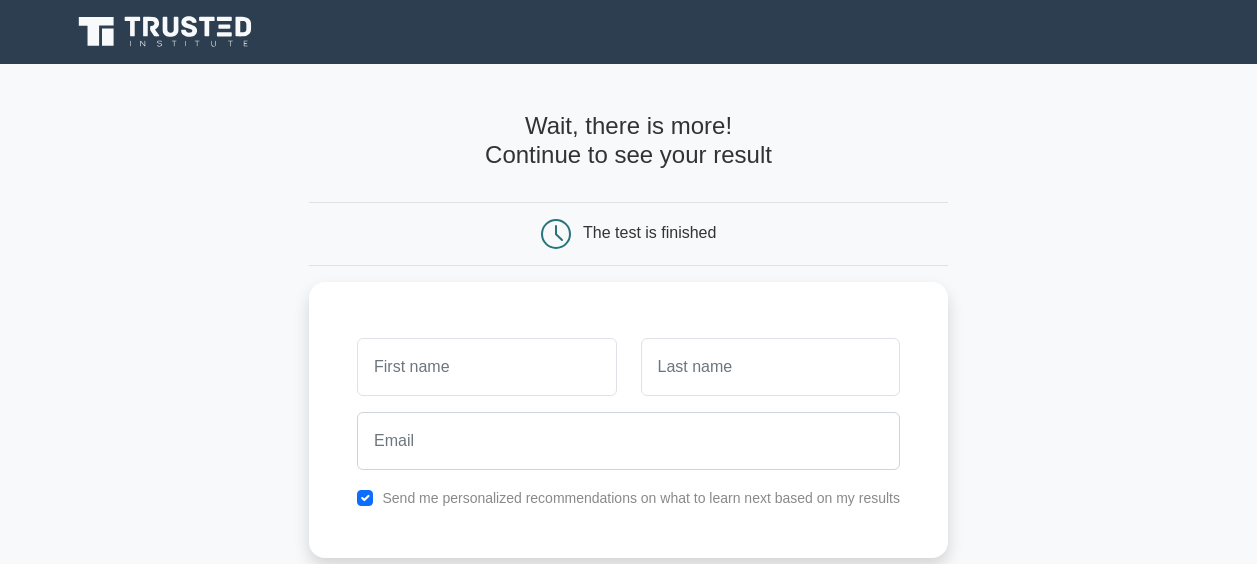 scroll, scrollTop: 0, scrollLeft: 0, axis: both 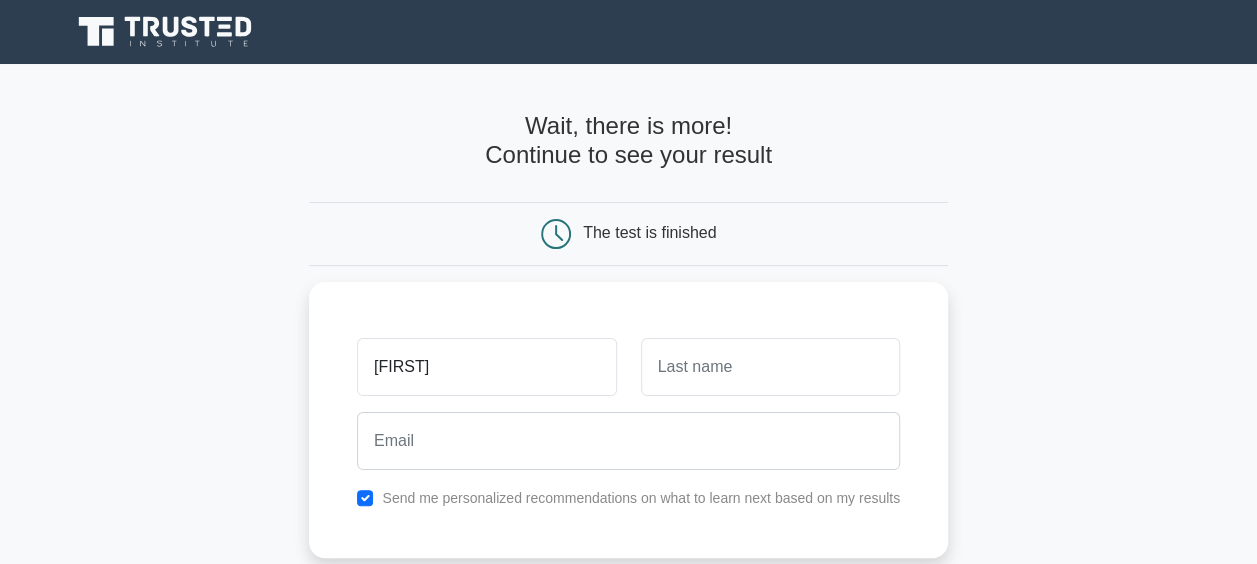 type on "tammy" 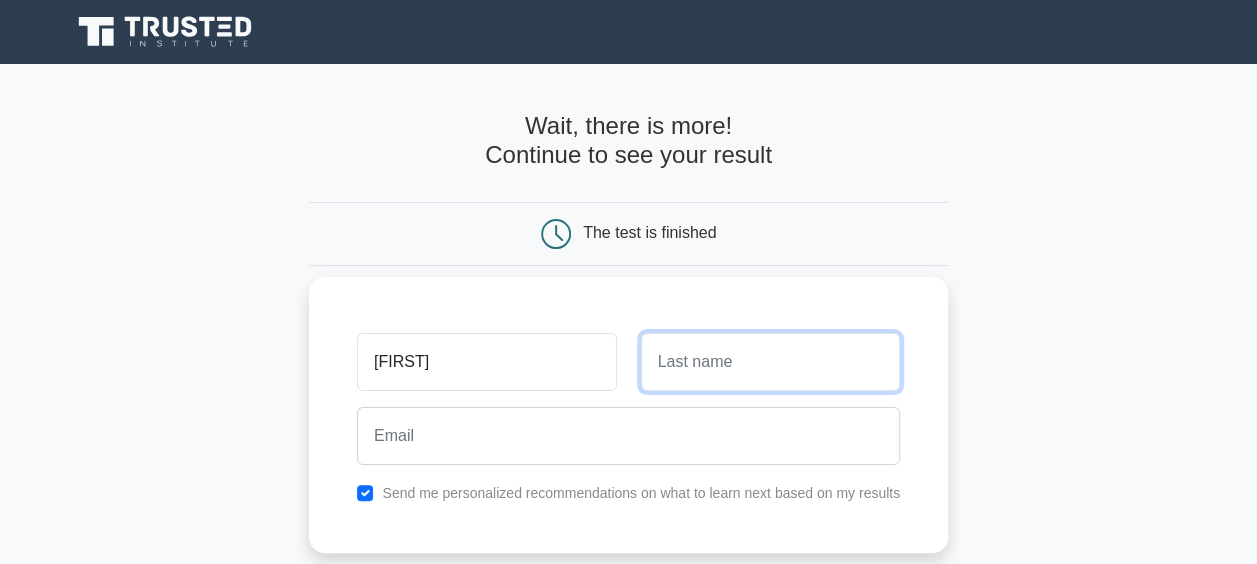 click at bounding box center (770, 362) 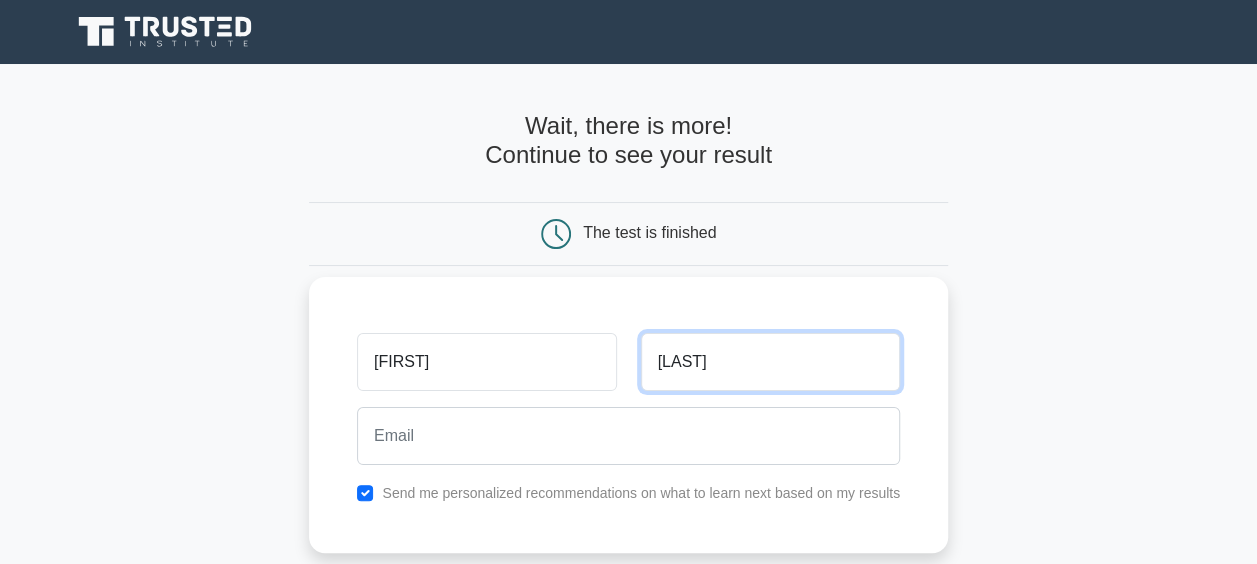 type on "wilson" 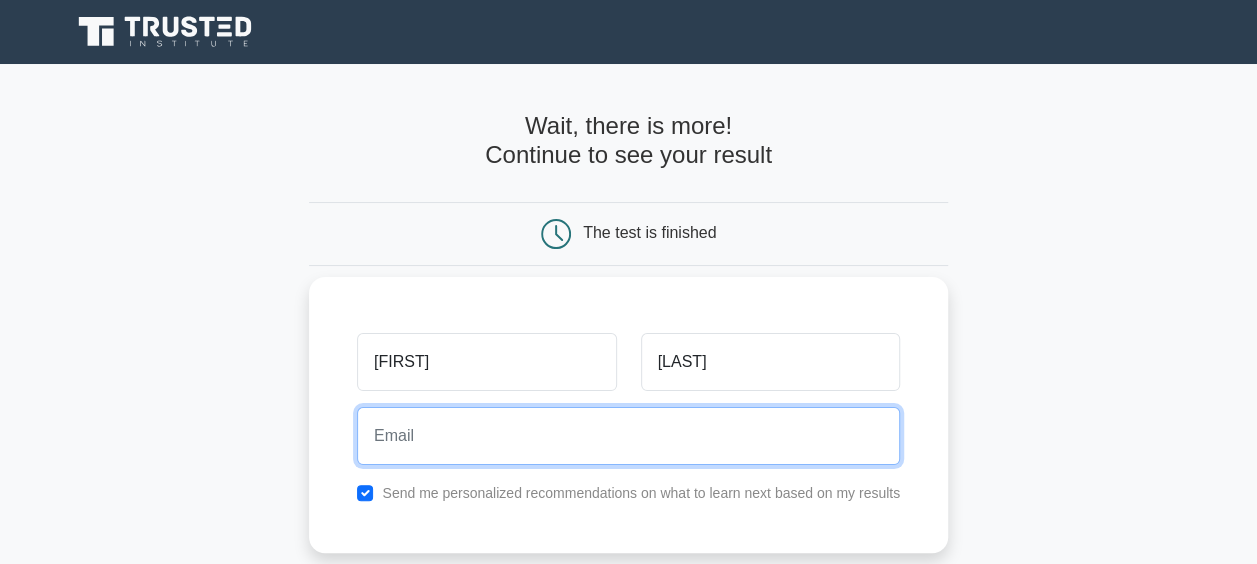 click at bounding box center (628, 436) 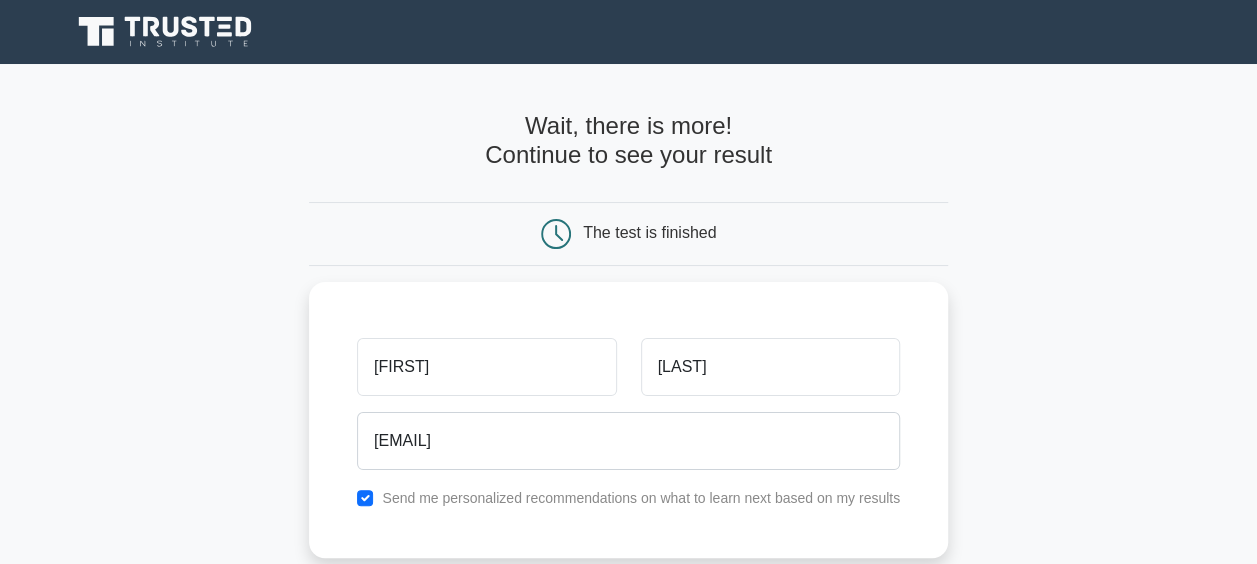 click on "Wait, there is more! Continue to see your result
The test is finished
tammy wilson" at bounding box center [628, 424] 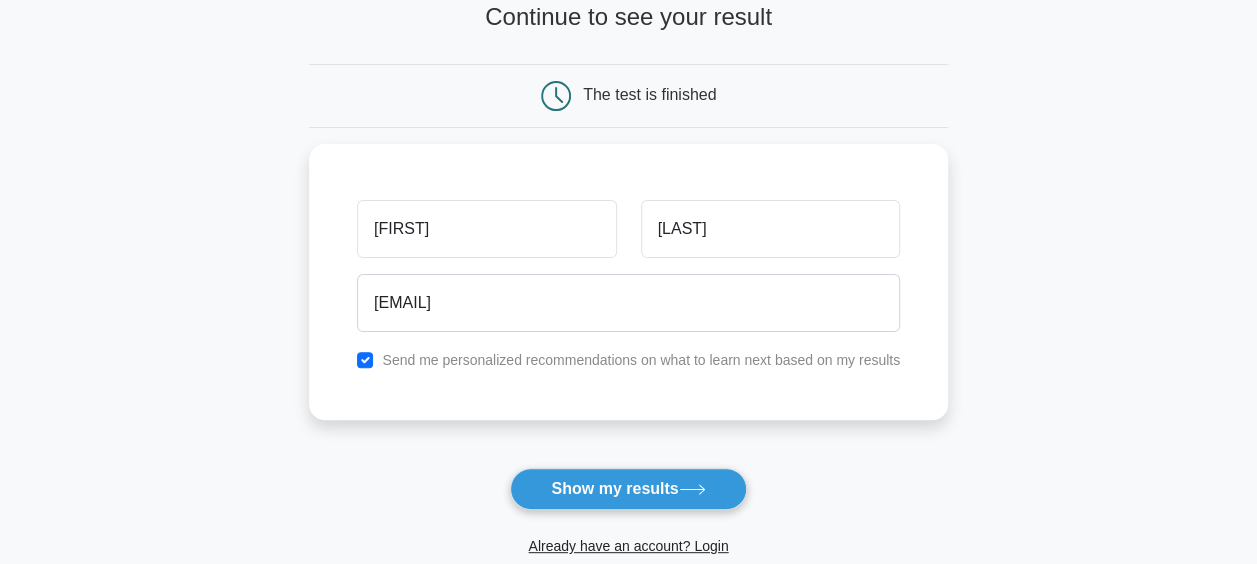 scroll, scrollTop: 265, scrollLeft: 0, axis: vertical 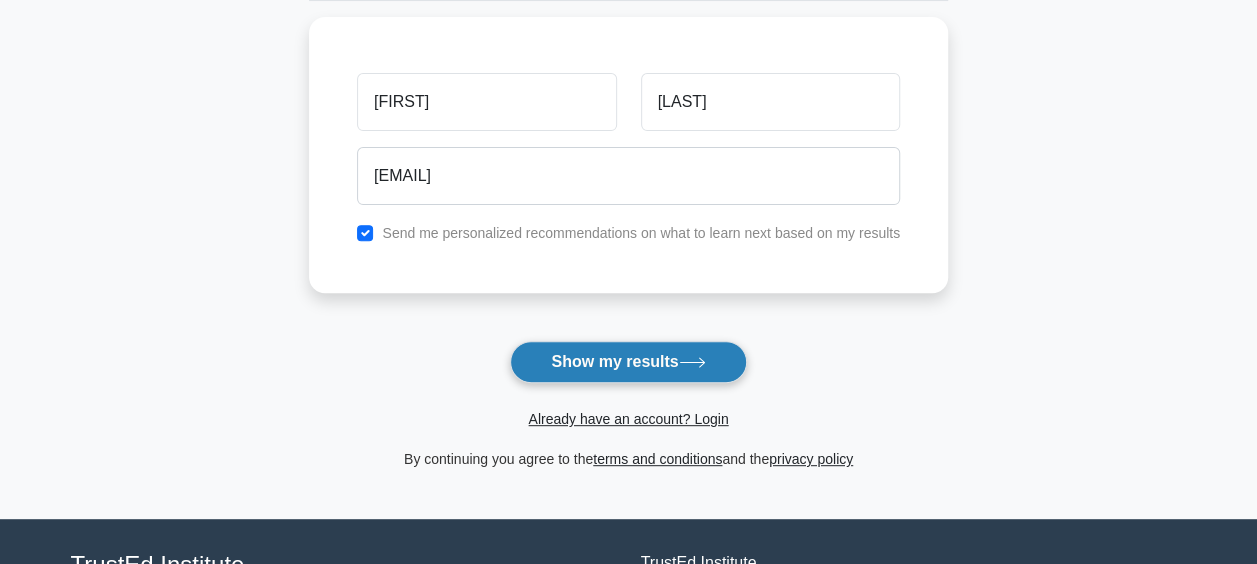 click on "Show my results" at bounding box center [628, 362] 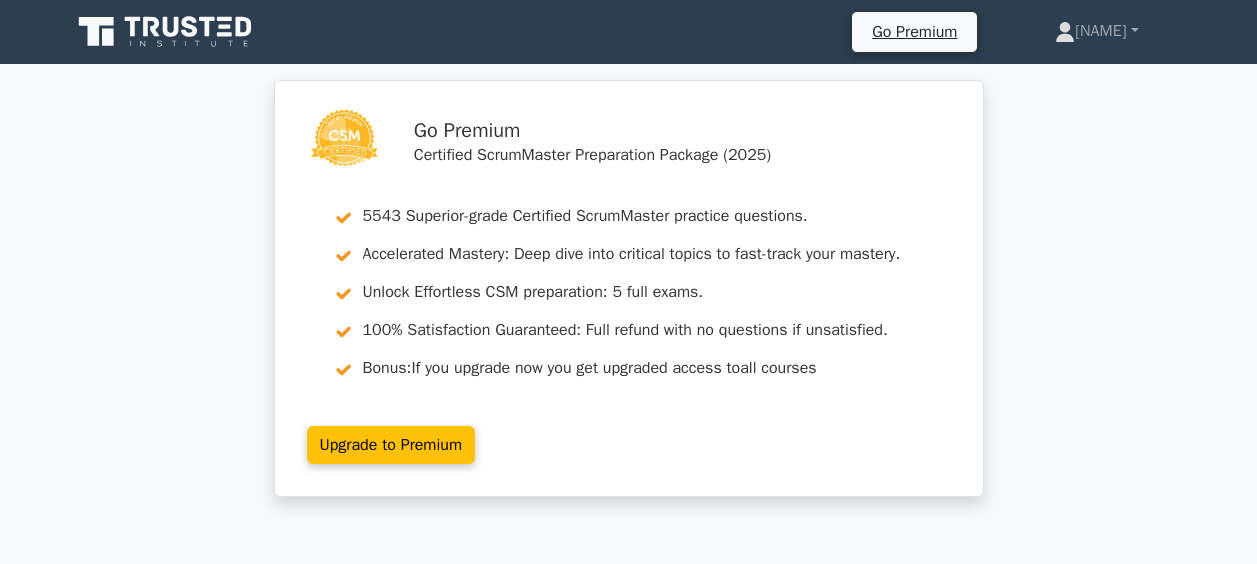 scroll, scrollTop: 0, scrollLeft: 0, axis: both 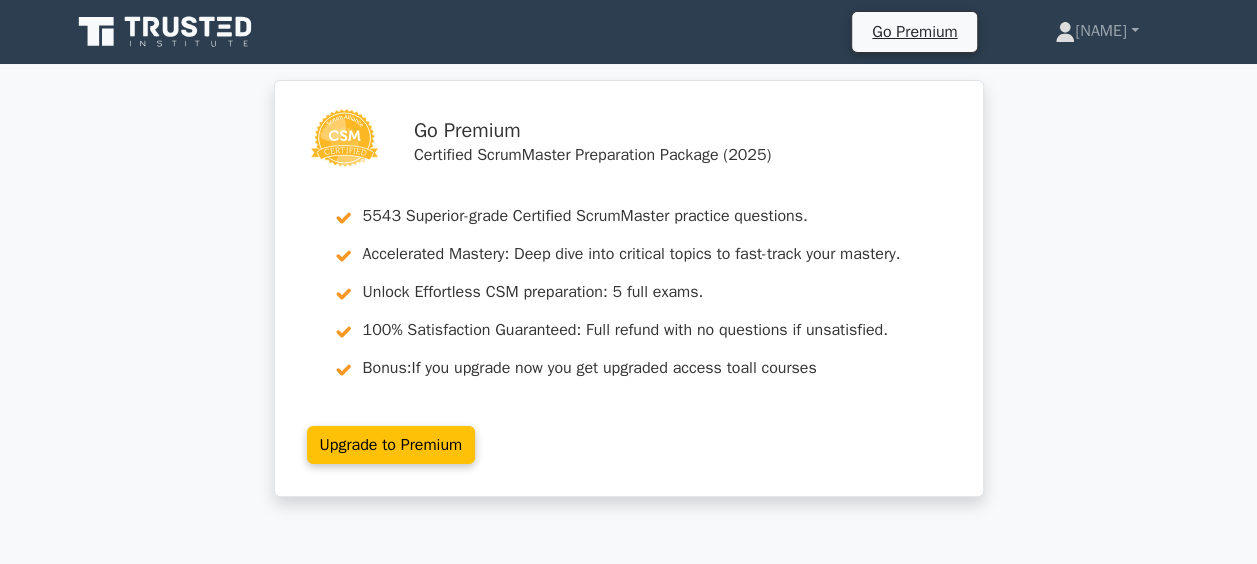click on "Go Premium
Certified ScrumMaster Preparation Package (2025)
5543 Superior-grade  Certified ScrumMaster practice questions.
Accelerated Mastery: Deep dive into critical topics to fast-track your mastery.
Unlock Effortless CSM preparation: 5 full exams.
100% Satisfaction Guaranteed: Full refund with no questions if unsatisfied." at bounding box center [628, 300] 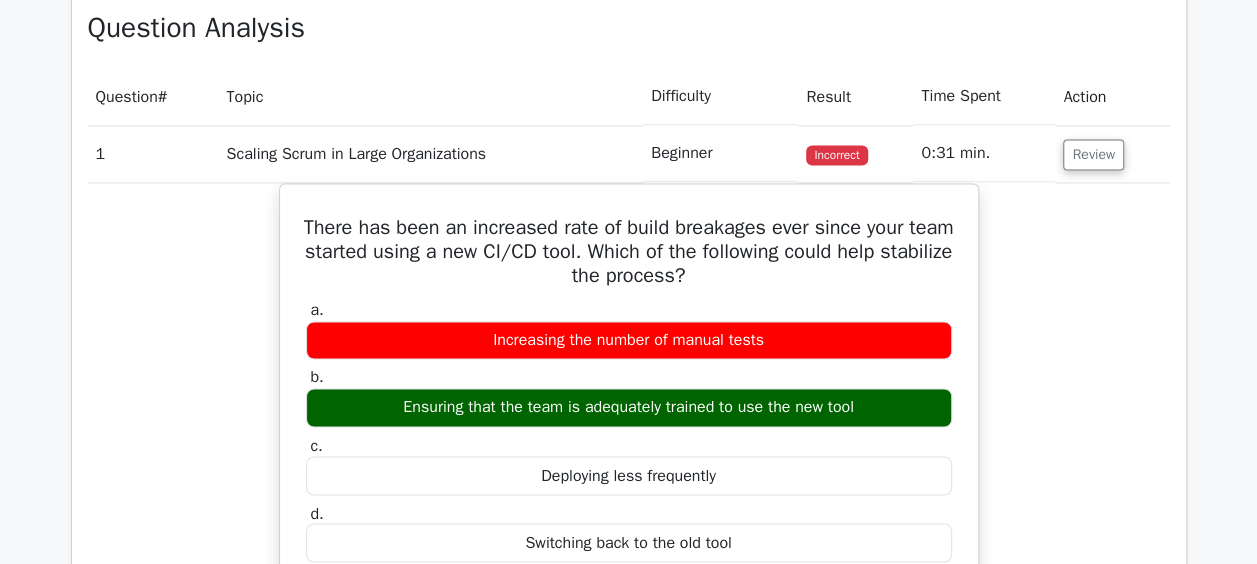 scroll, scrollTop: 1439, scrollLeft: 0, axis: vertical 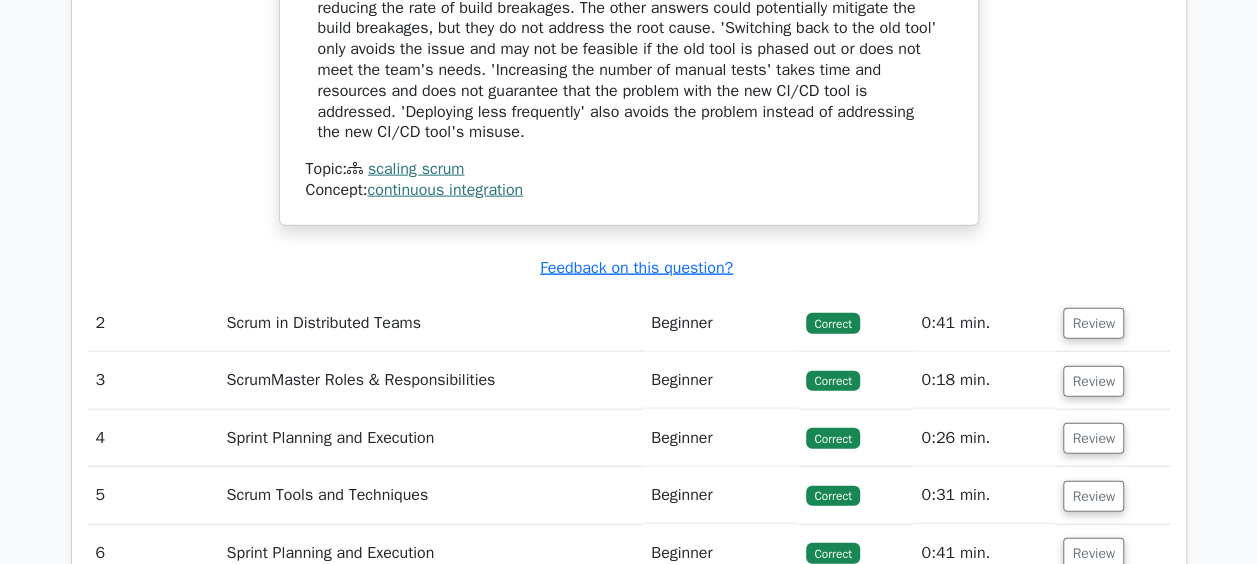 drag, startPoint x: 1052, startPoint y: 1, endPoint x: 818, endPoint y: 245, distance: 338.07098 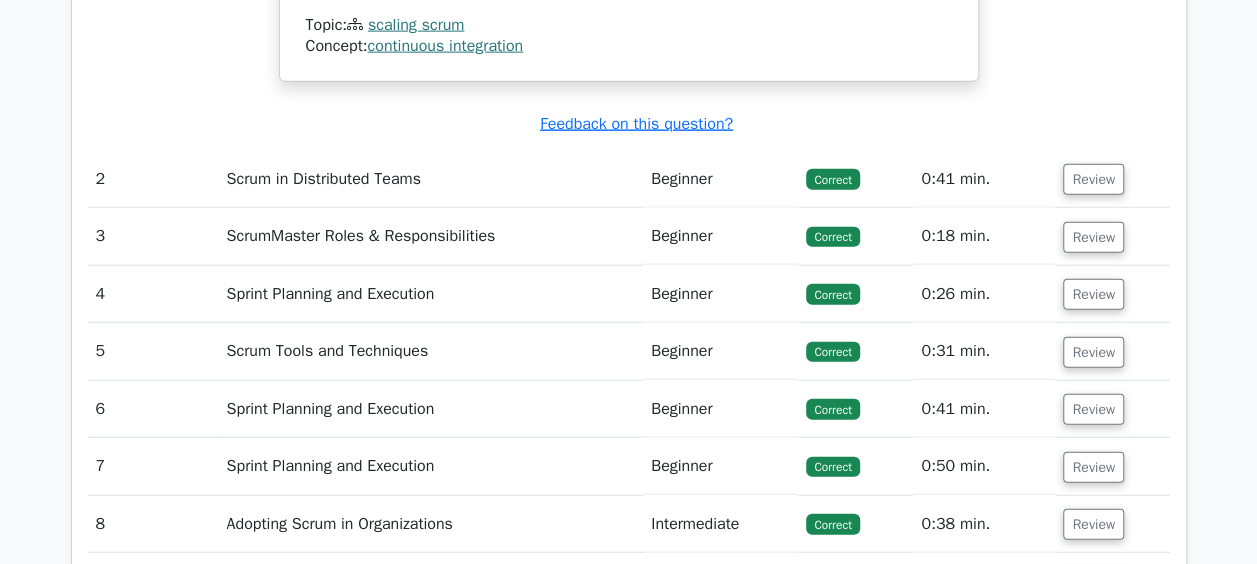 scroll, scrollTop: 2328, scrollLeft: 0, axis: vertical 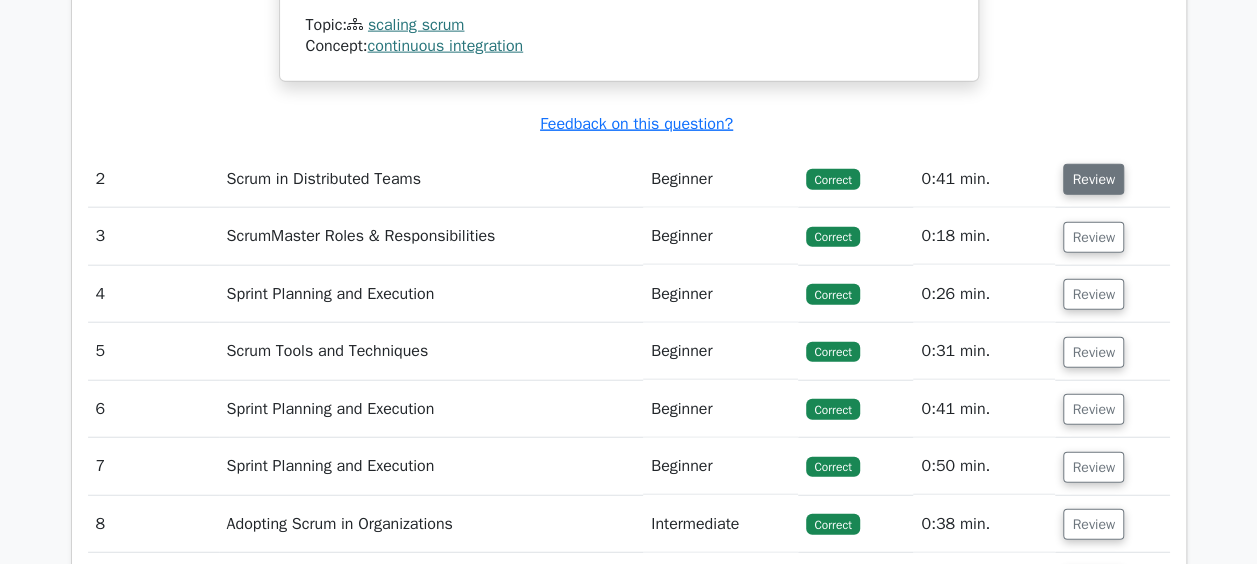 click on "Review" at bounding box center [1093, 179] 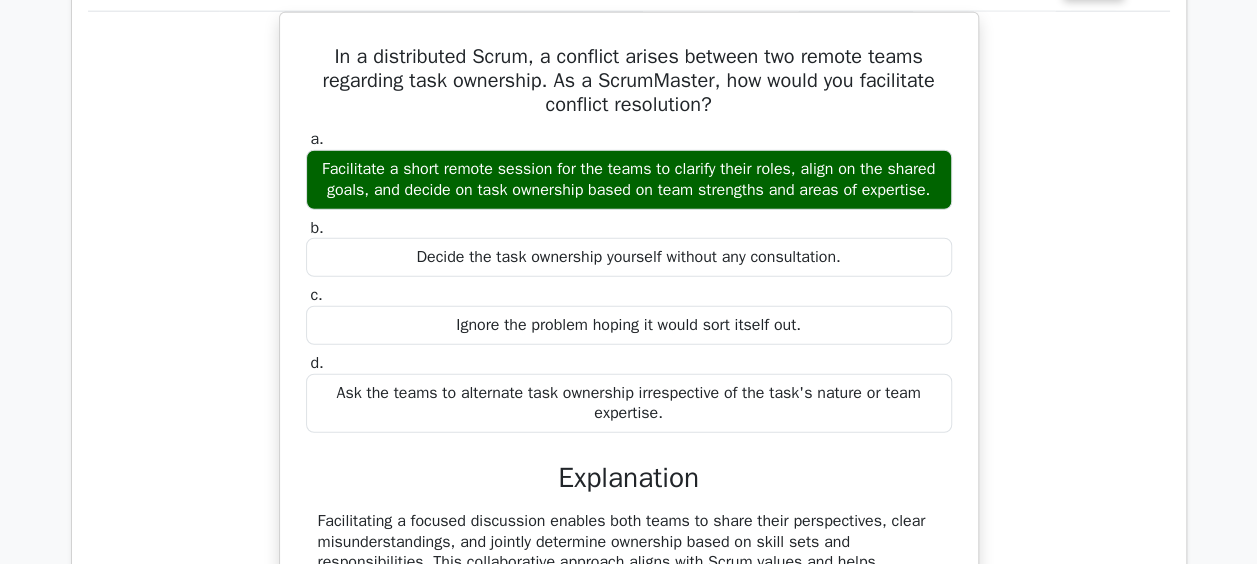 scroll, scrollTop: 2525, scrollLeft: 0, axis: vertical 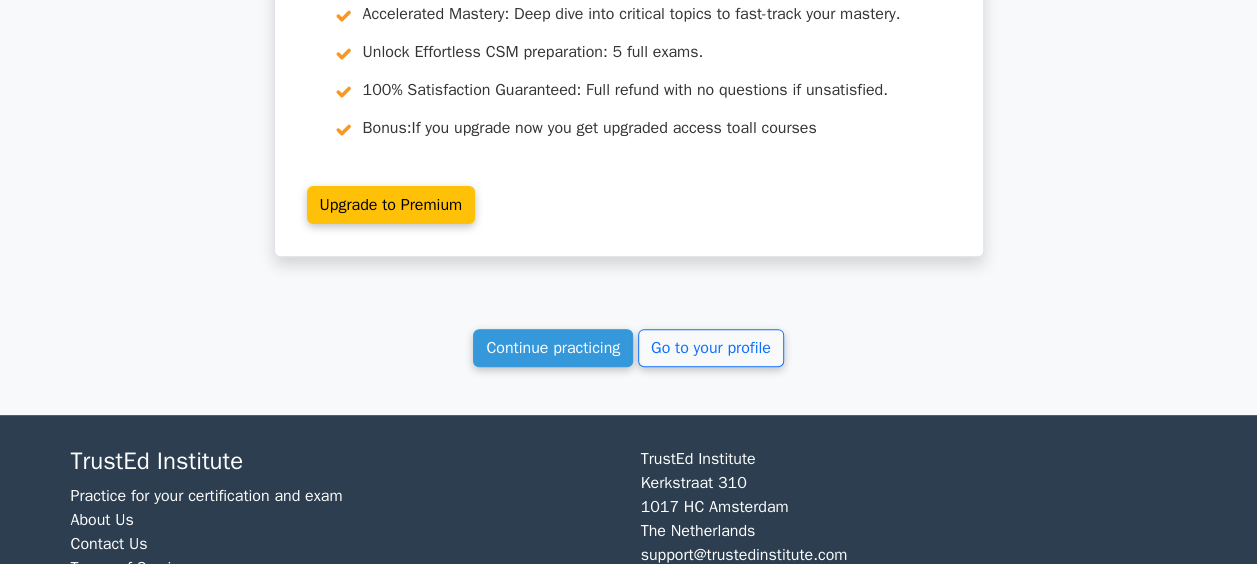 click on "Your Test Results
Certified ScrumMaster
90%
Your Score
Keep practicing!
Performance by Topic
Scaling Scrum in Large Organizations
0%
Scrum in Distributed Teams
0% 0% 0% 0% 0% 7 min" at bounding box center (629, -1532) 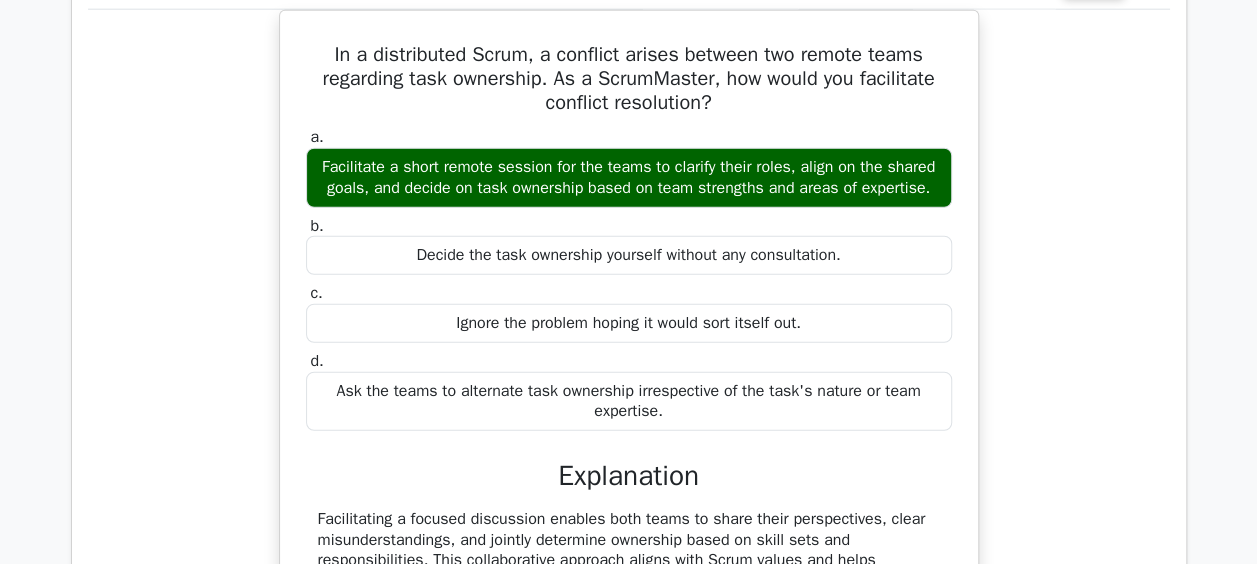 scroll, scrollTop: 2543, scrollLeft: 0, axis: vertical 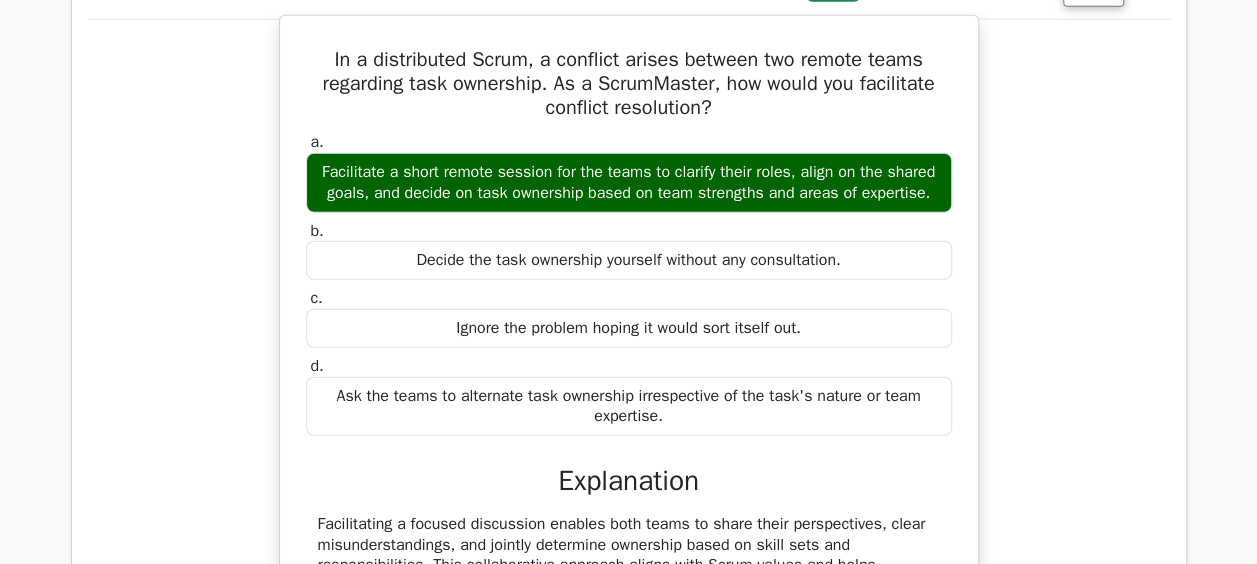 drag, startPoint x: 292, startPoint y: 26, endPoint x: 934, endPoint y: 174, distance: 658.8384 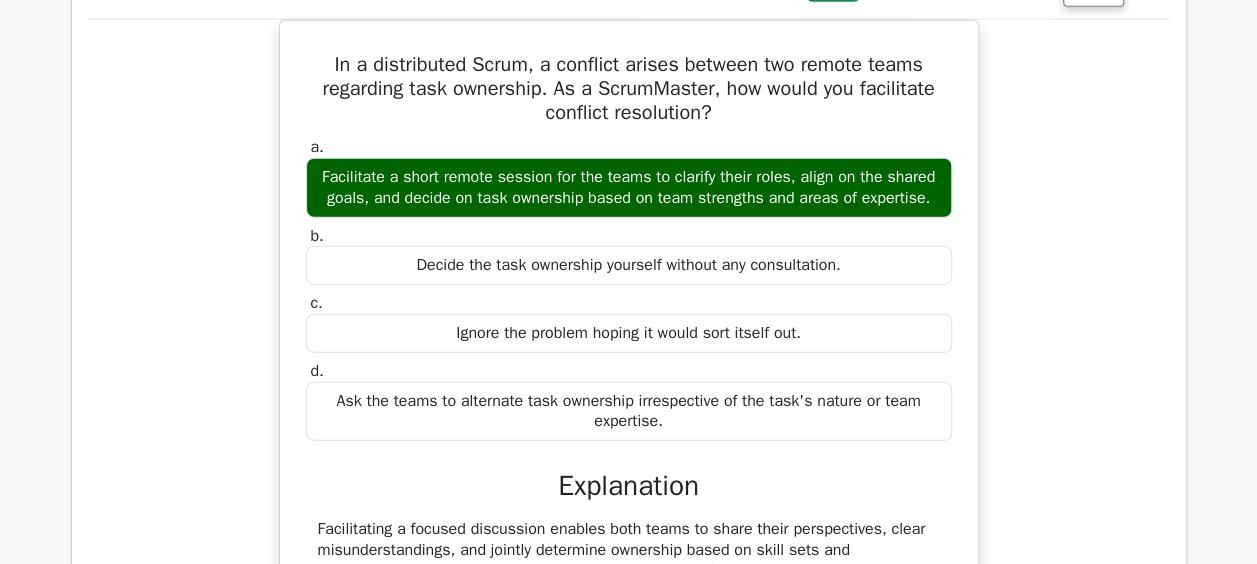 drag, startPoint x: 934, startPoint y: 174, endPoint x: 1068, endPoint y: 191, distance: 135.07405 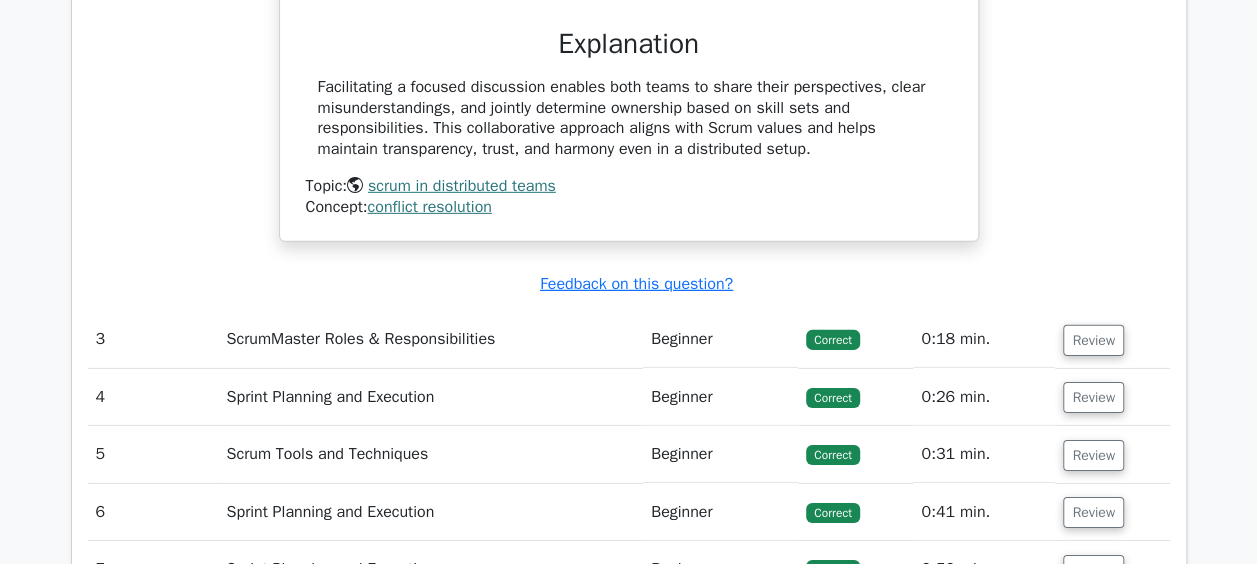 scroll, scrollTop: 2942, scrollLeft: 0, axis: vertical 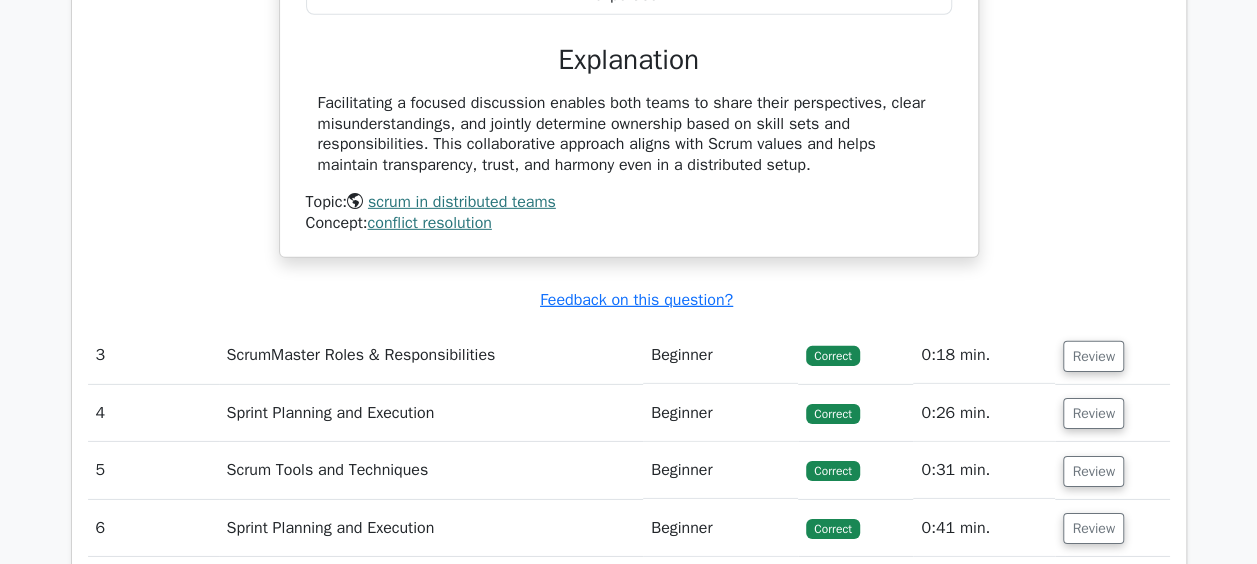 click on "In a distributed Scrum, a conflict arises between two remote teams regarding task ownership. As a ScrumMaster, how would you facilitate conflict resolution?
a.
Facilitate a short remote session for the teams to clarify their roles, align on the shared goals, and decide on task ownership based on team strengths and areas of expertise.
b. c. d." at bounding box center (629, -62) 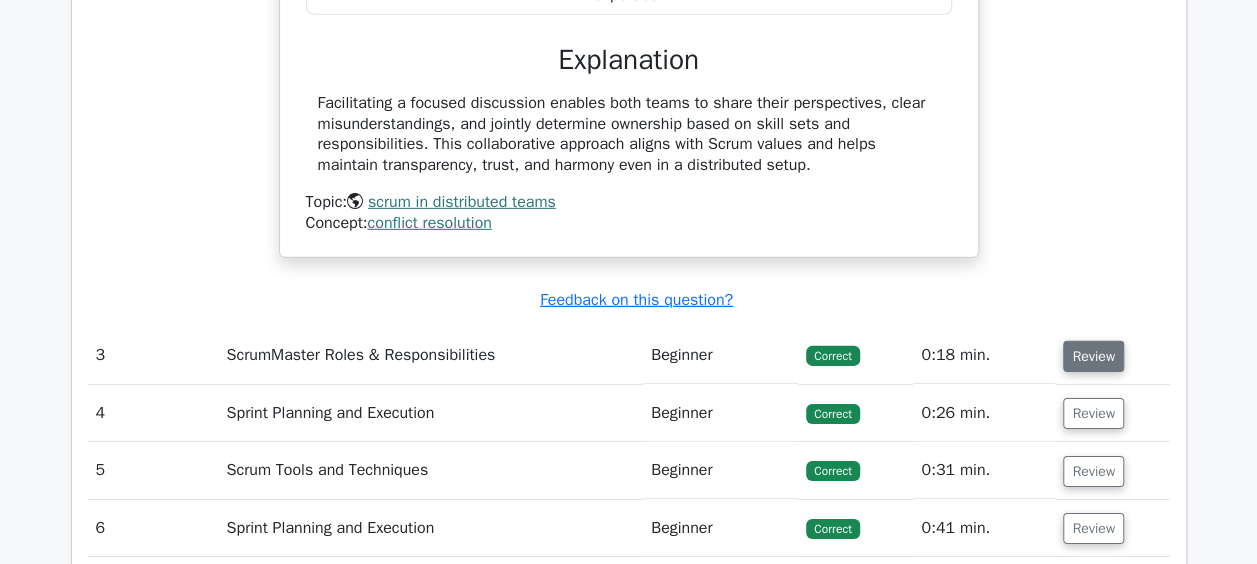 click on "Review" at bounding box center (1093, 356) 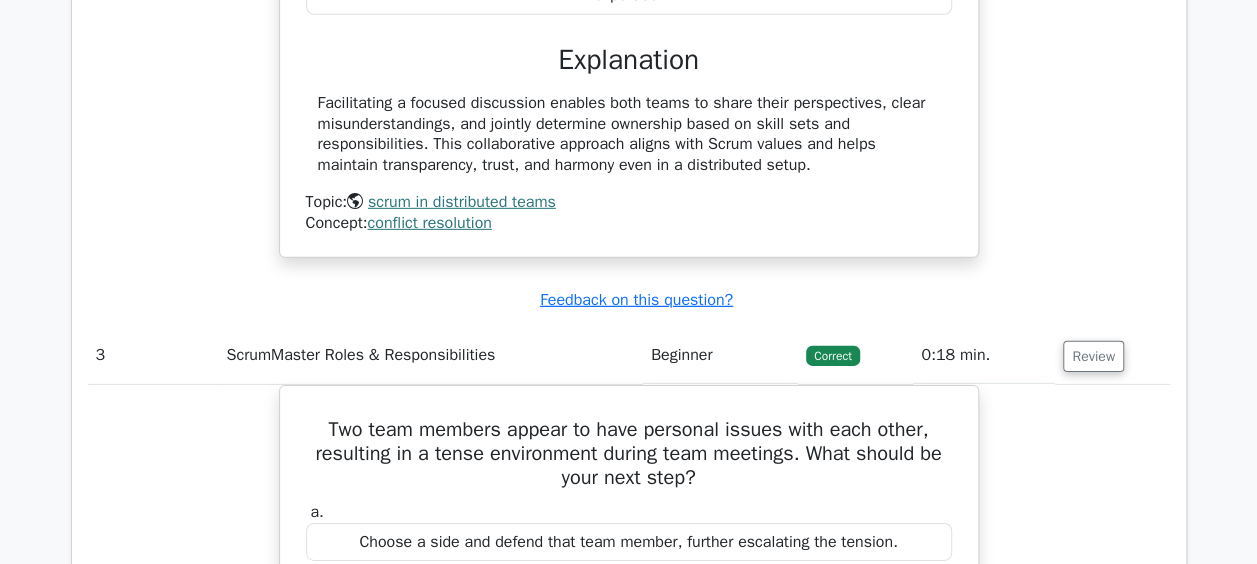 click on "Two team members appear to have personal issues with each other, resulting in a tense environment during team meetings. What should be your next step?
a.
Choose a side and defend that team member, further escalating the tension.
b.
c. d." at bounding box center [629, 788] 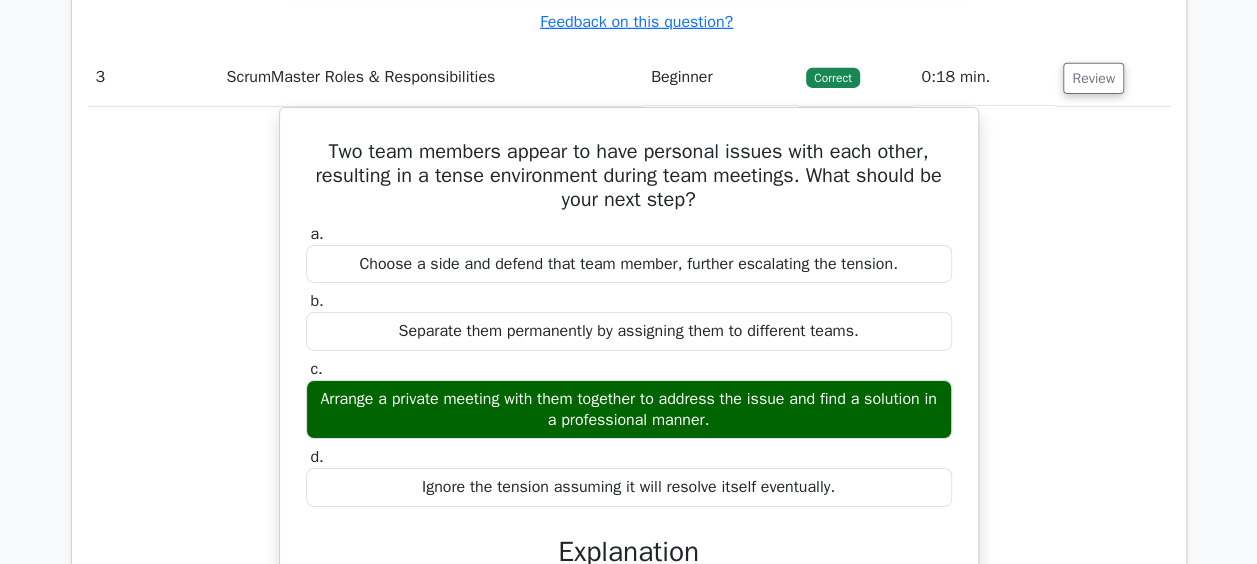 scroll, scrollTop: 3222, scrollLeft: 0, axis: vertical 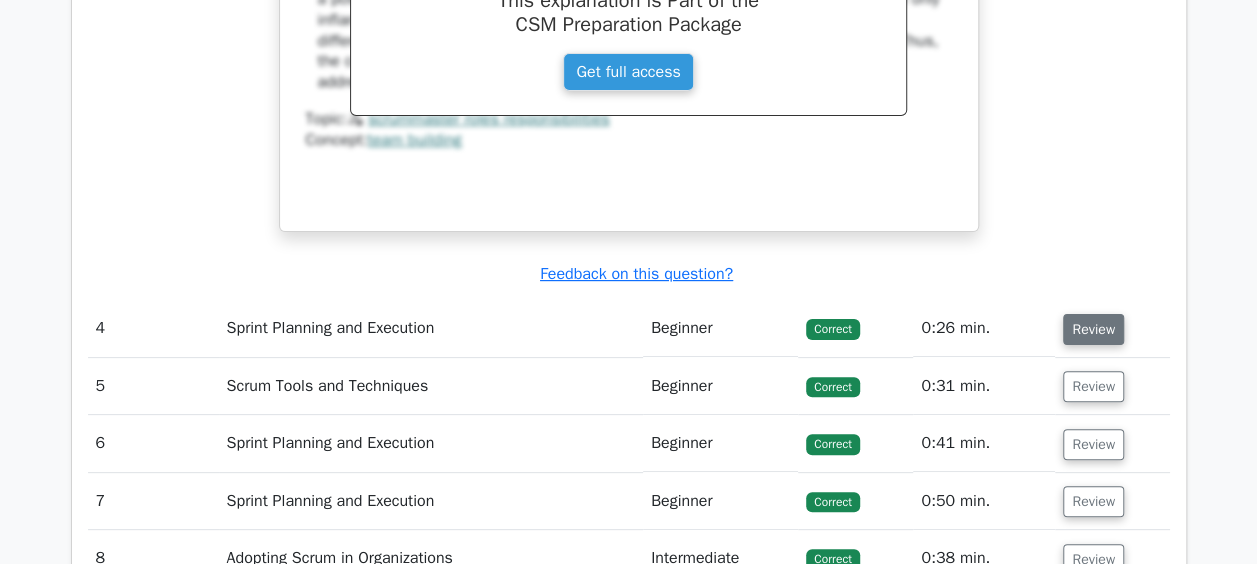 click on "Review" at bounding box center [1093, 329] 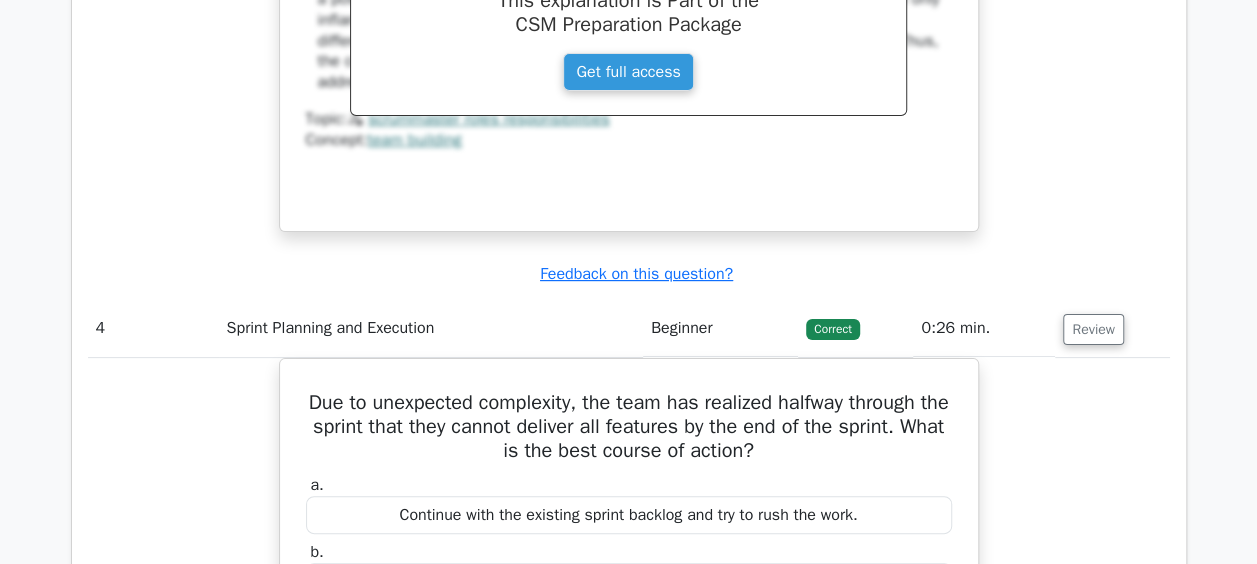 click on "Due to unexpected complexity, the team has realized halfway through the sprint that they cannot deliver all features by the end of the sprint. What is the best course of action?
a.
Continue with the existing sprint backlog and try to rush the work.
b." at bounding box center [629, 775] 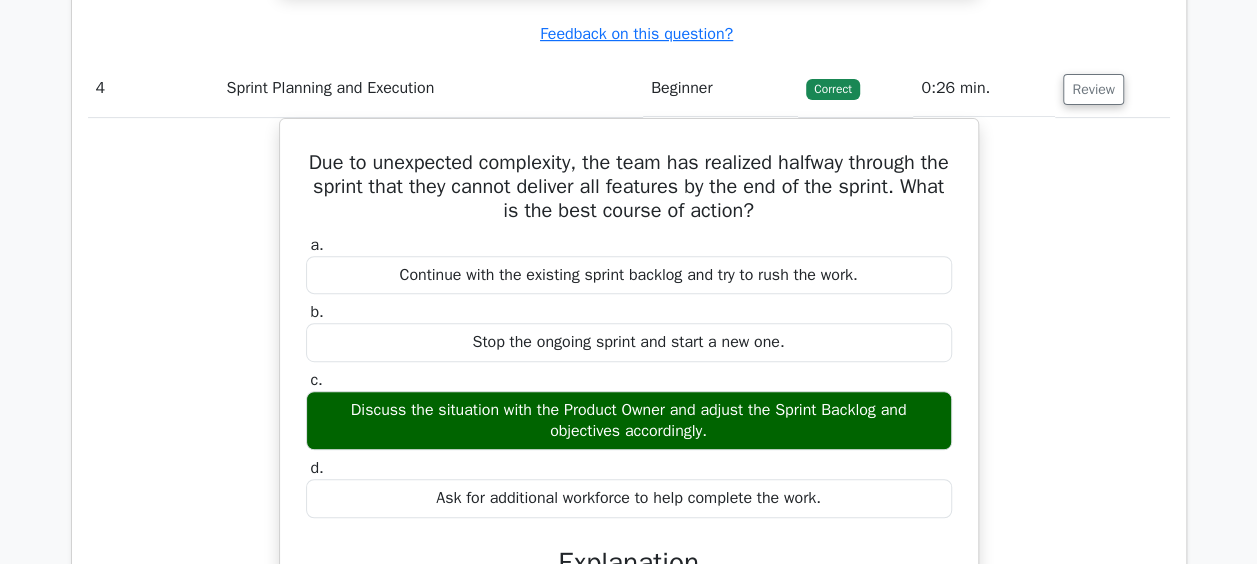 scroll, scrollTop: 4158, scrollLeft: 0, axis: vertical 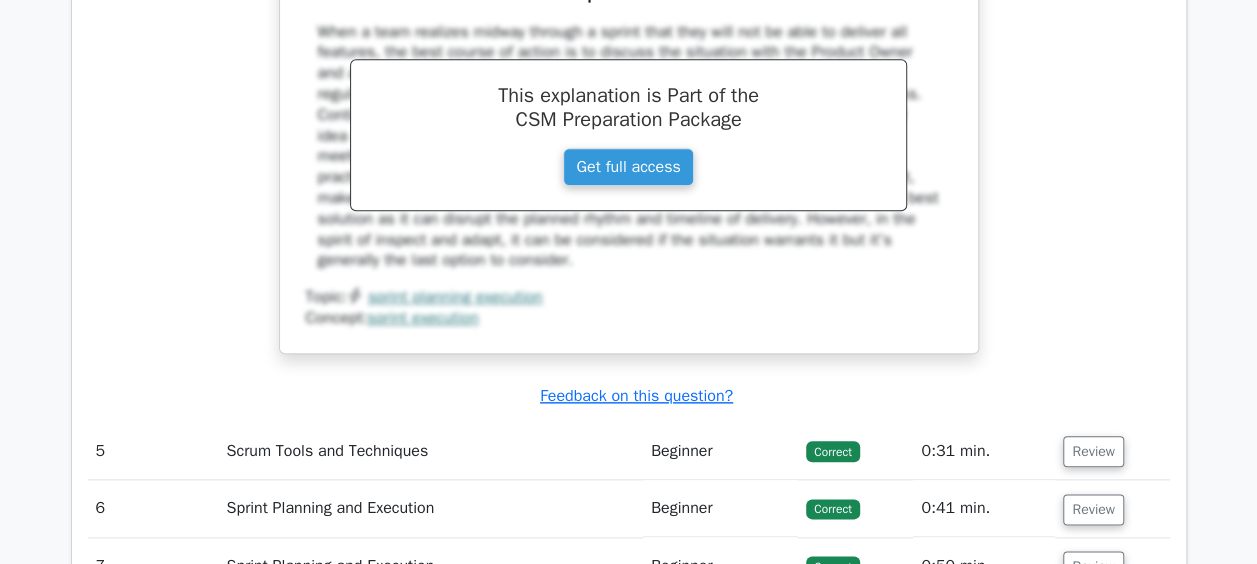 drag, startPoint x: 1263, startPoint y: 555, endPoint x: 902, endPoint y: 379, distance: 401.61798 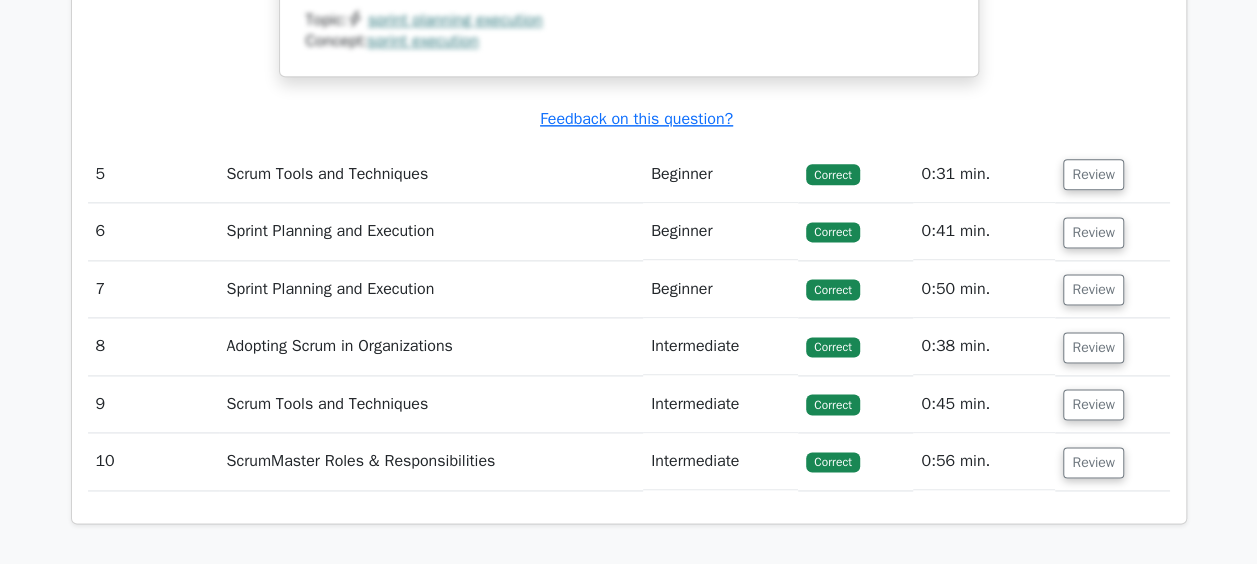scroll, scrollTop: 4972, scrollLeft: 0, axis: vertical 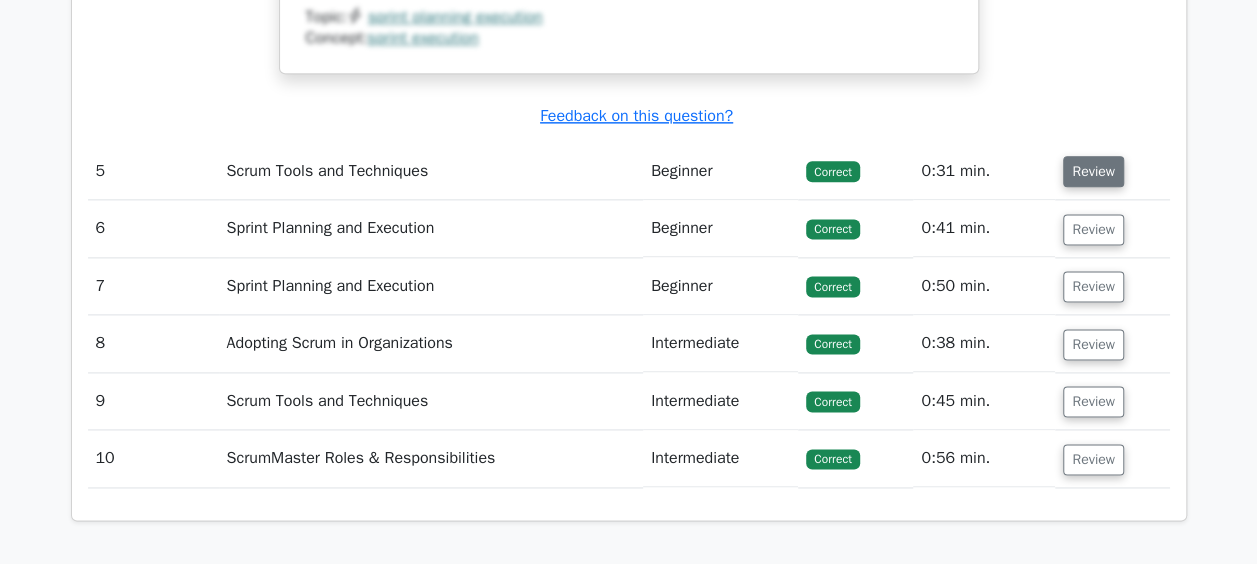 click on "Review" at bounding box center (1093, 171) 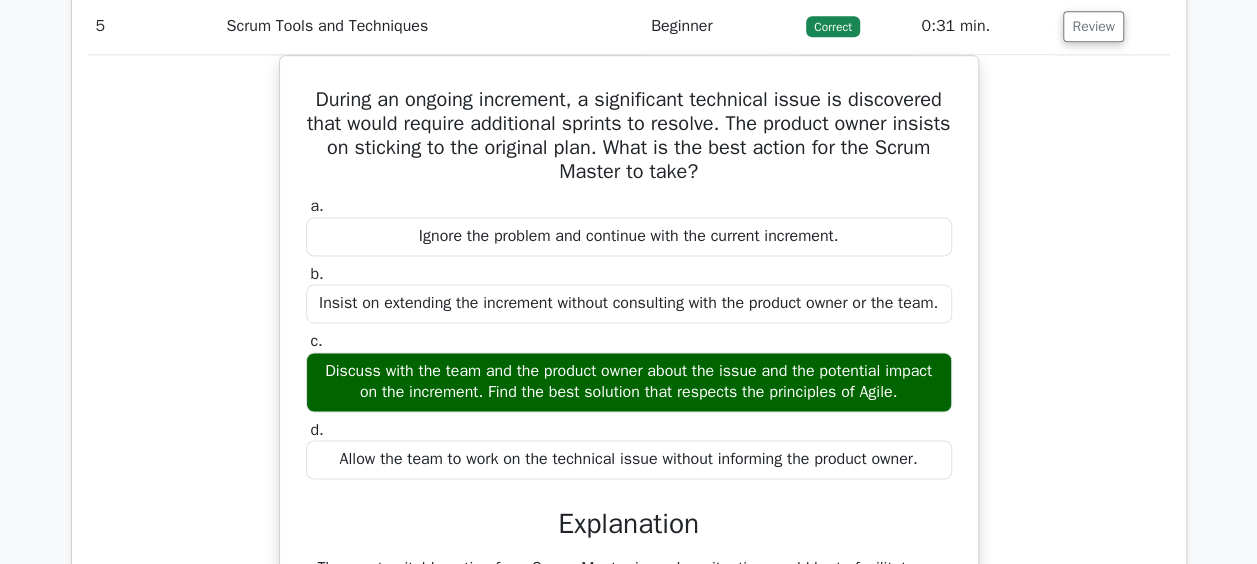 scroll, scrollTop: 5118, scrollLeft: 0, axis: vertical 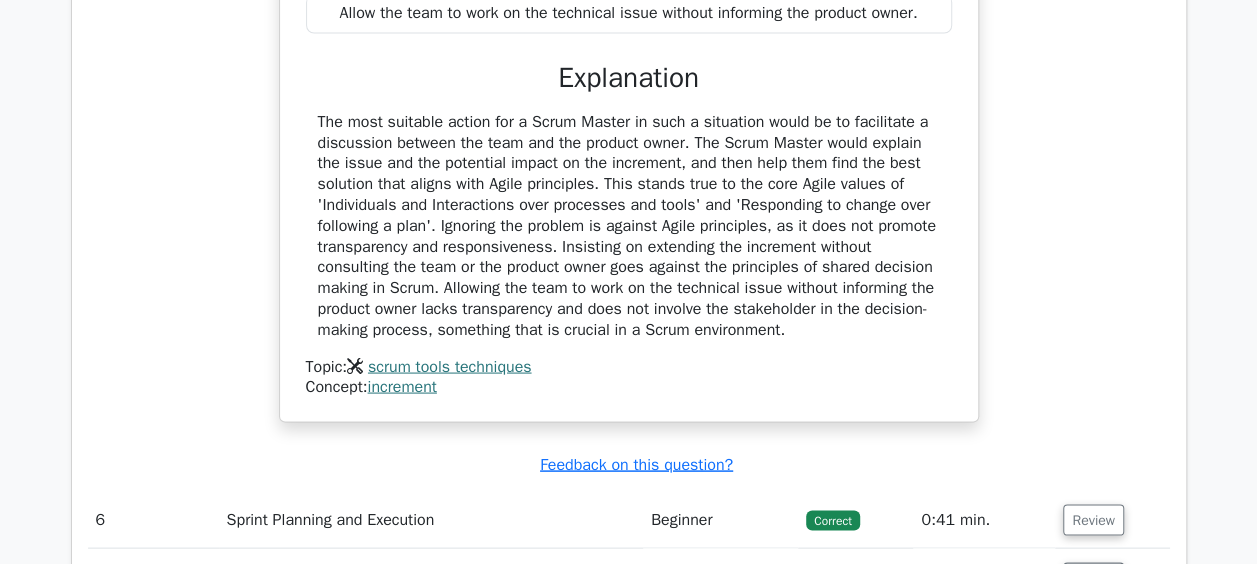 click on "During an ongoing increment, a significant technical issue is discovered that would require additional sprints to resolve. The product owner insists on sticking to the original plan. What is the best action for the Scrum Master to take?
a.
Ignore the problem and continue with the current increment.
b." at bounding box center [629, 27] 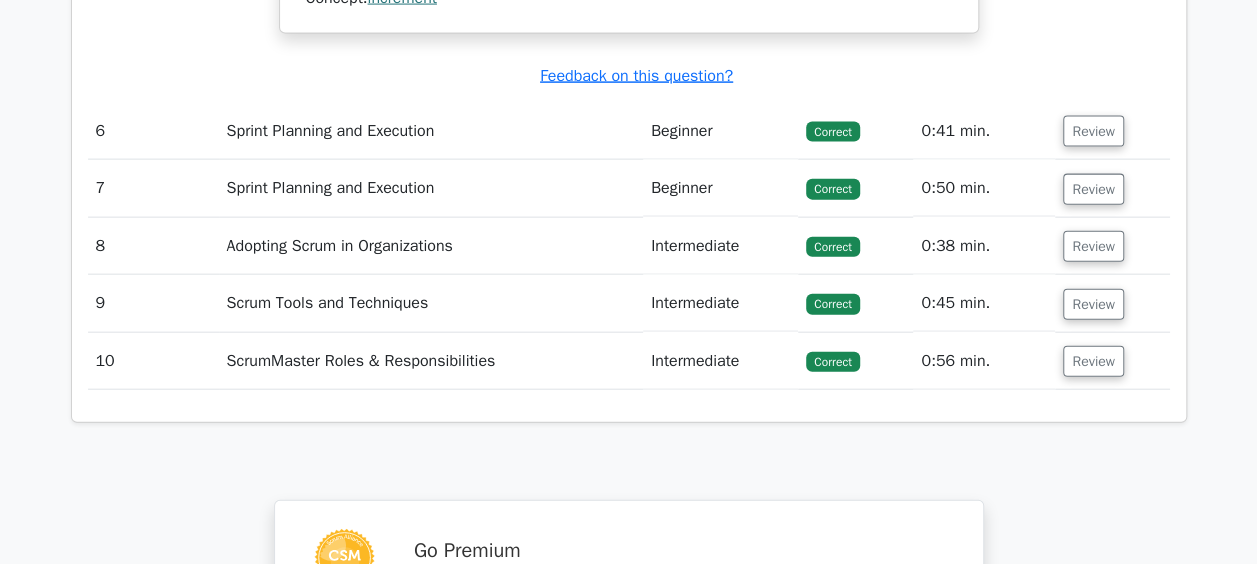 scroll, scrollTop: 5952, scrollLeft: 0, axis: vertical 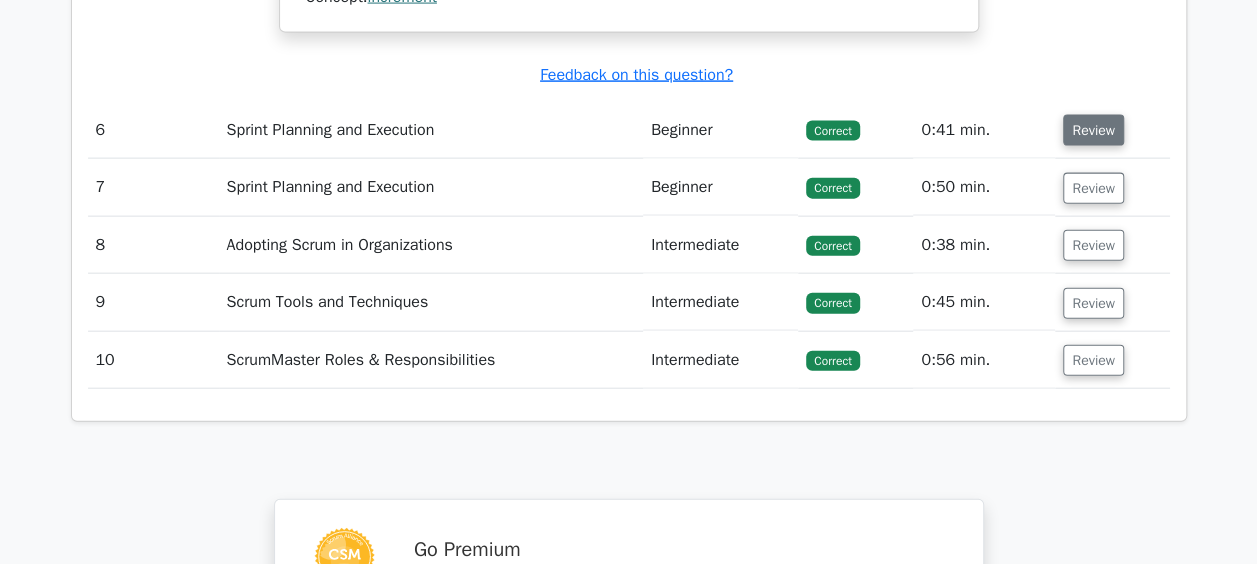 click on "Review" at bounding box center (1093, 130) 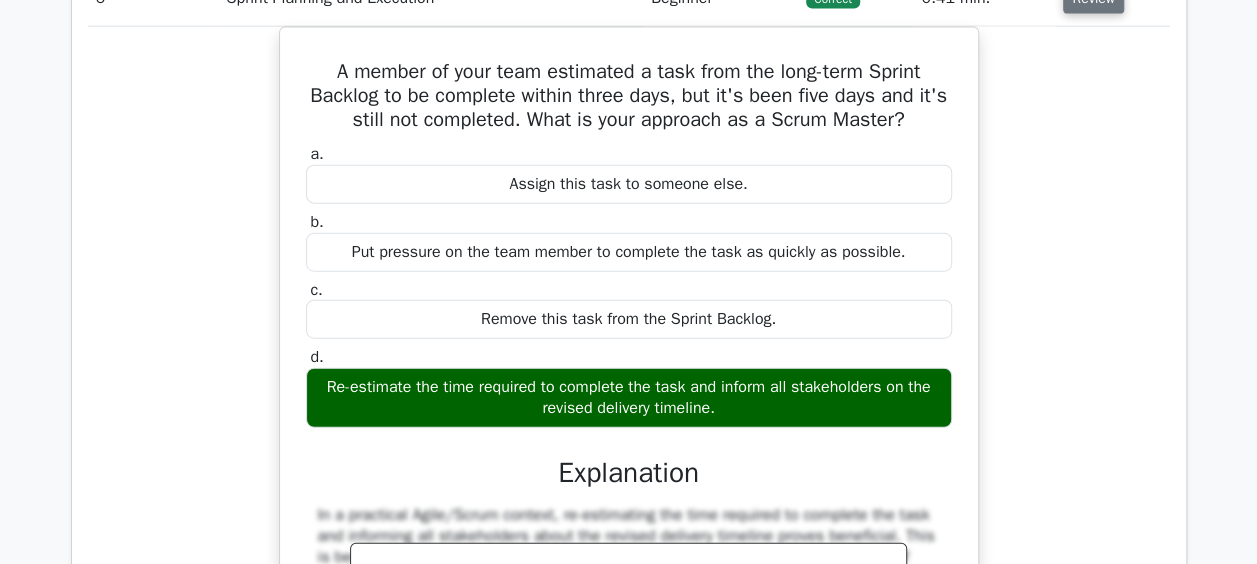 scroll, scrollTop: 6087, scrollLeft: 0, axis: vertical 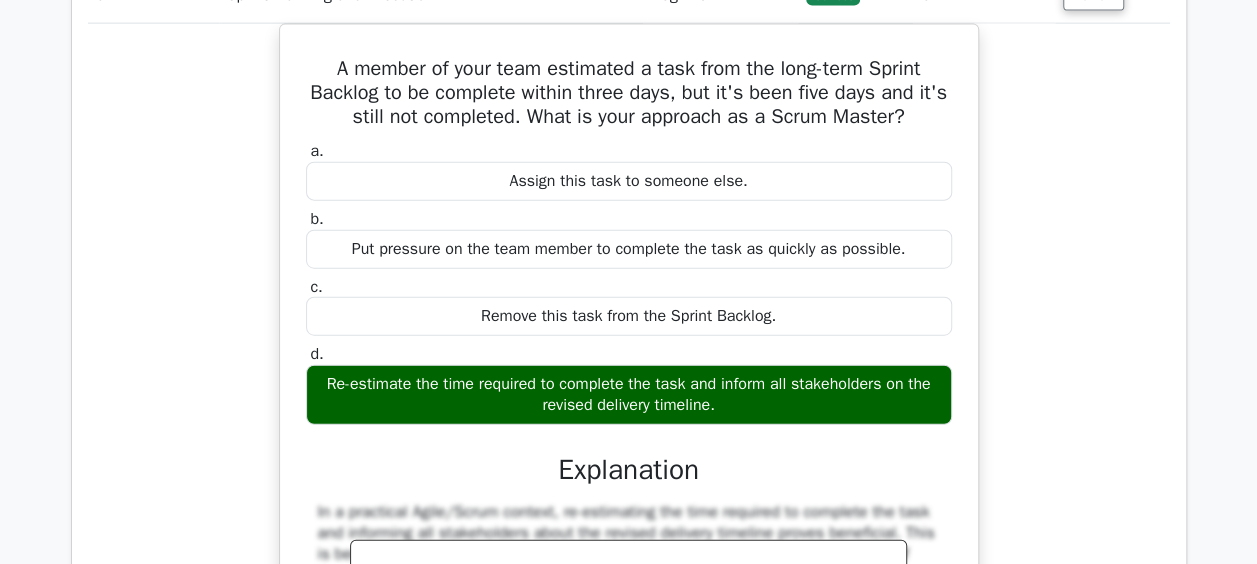 click on "A member of your team estimated a task from the long-term Sprint Backlog to be complete within three days, but it's been five days and it's still not completed. What is your approach as a Scrum Master?
a.
Assign this task to someone else.
b.
c. d." at bounding box center [629, 427] 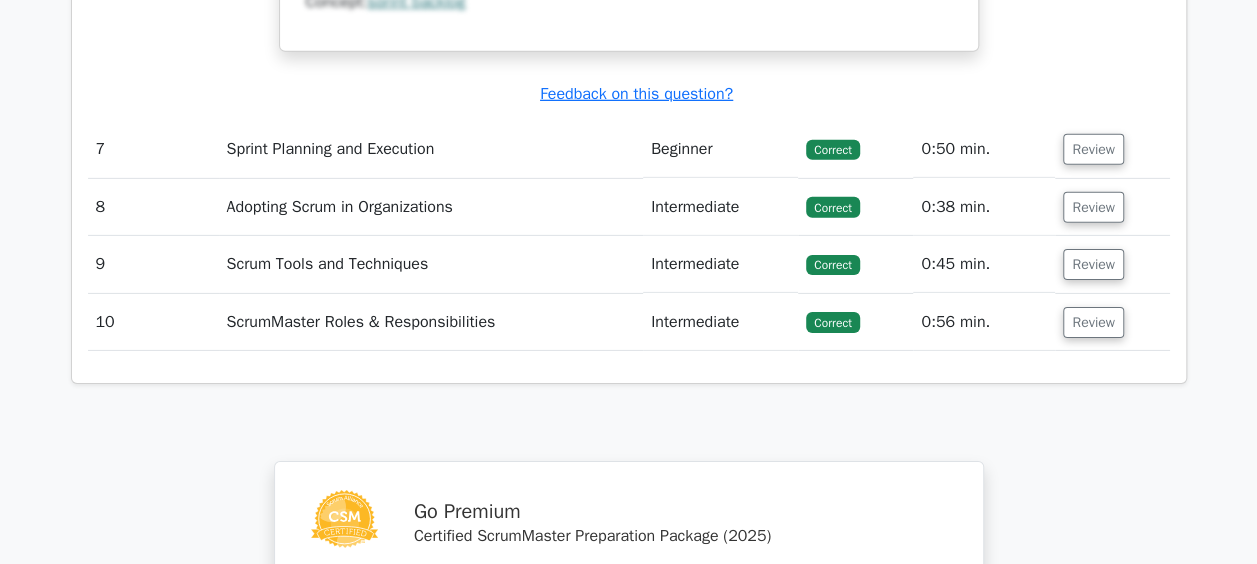 scroll, scrollTop: 6844, scrollLeft: 0, axis: vertical 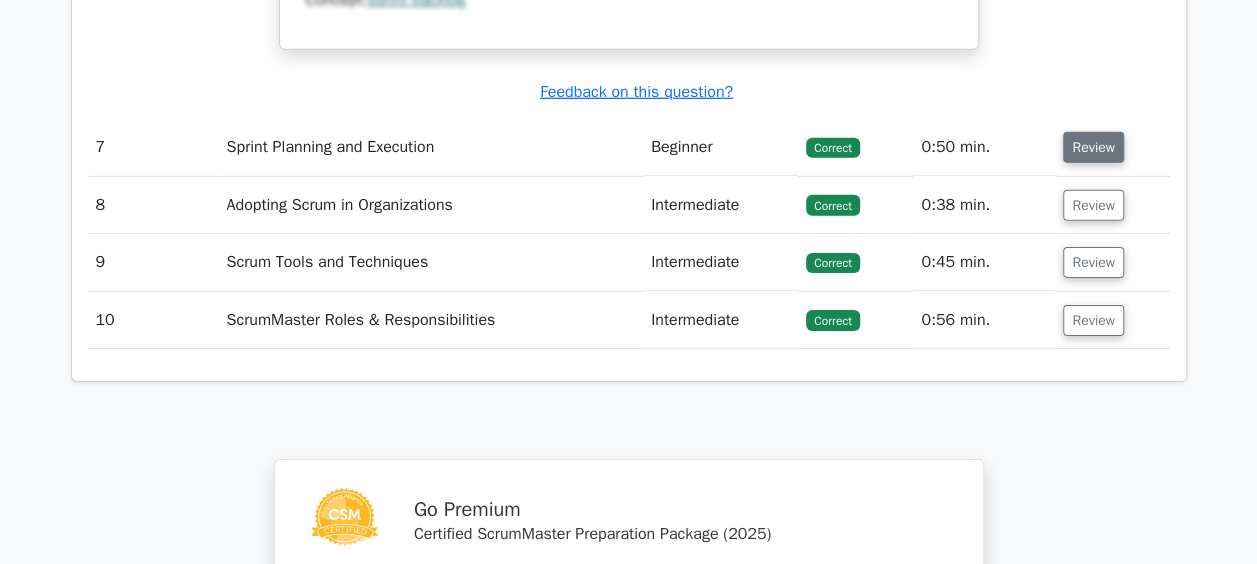 click on "Review" at bounding box center (1093, 147) 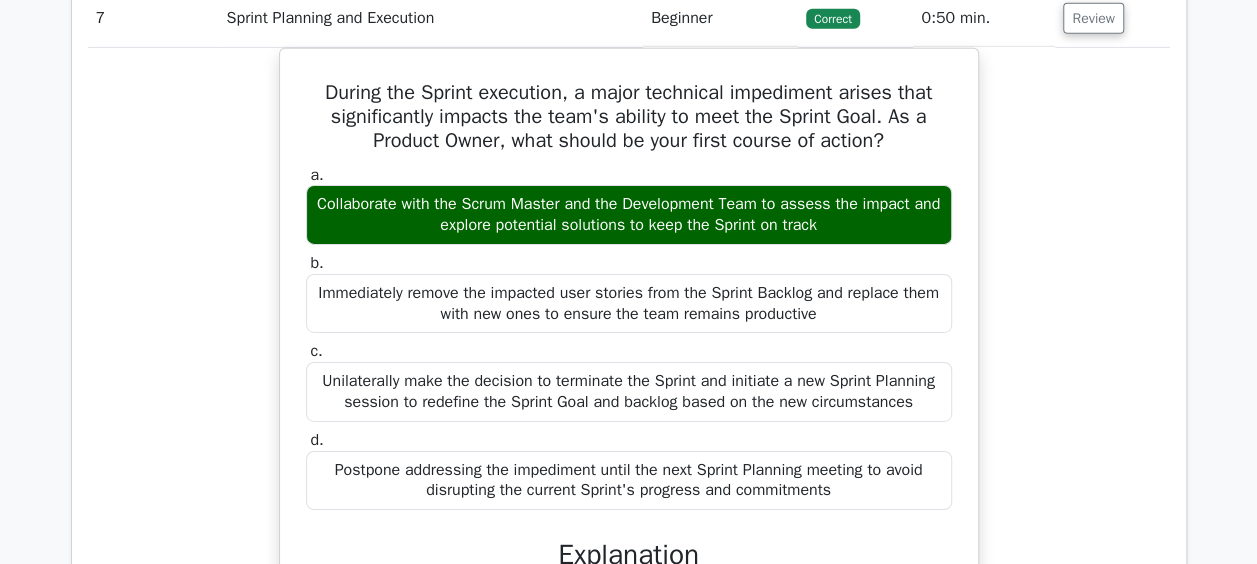 scroll, scrollTop: 6971, scrollLeft: 0, axis: vertical 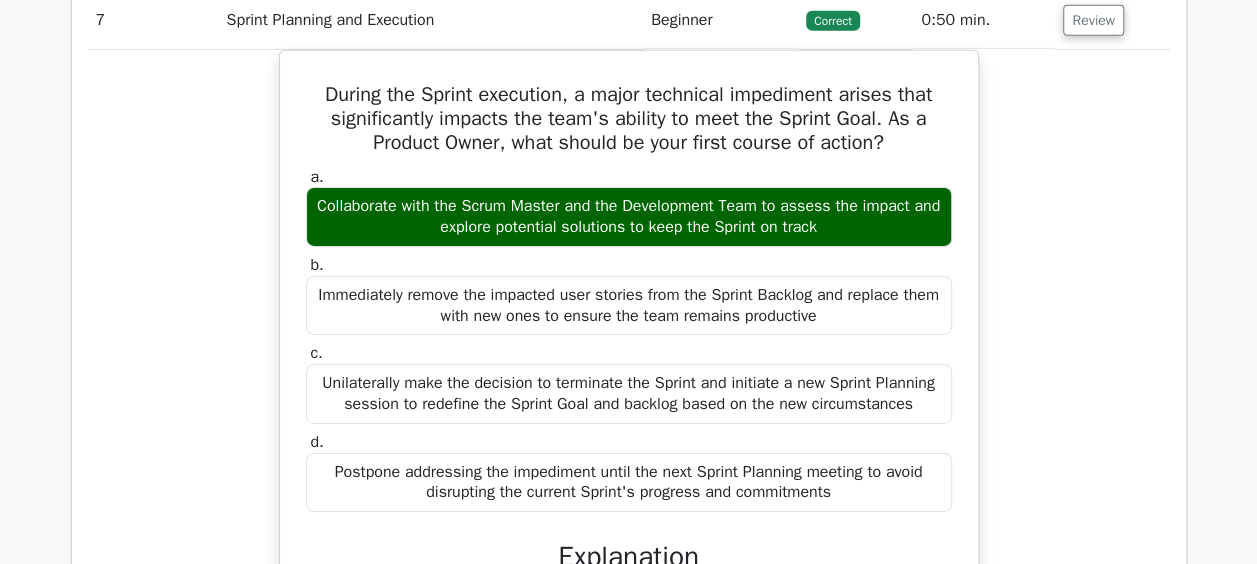 click on "During the Sprint execution, a major technical impediment arises that significantly impacts the team's ability to meet the Sprint Goal. As a Product Owner, what should be your first course of action?
a.
Collaborate with the Scrum Master and the Development Team to assess the impact and explore potential solutions to keep the Sprint on track
b. c. d." at bounding box center [629, 519] 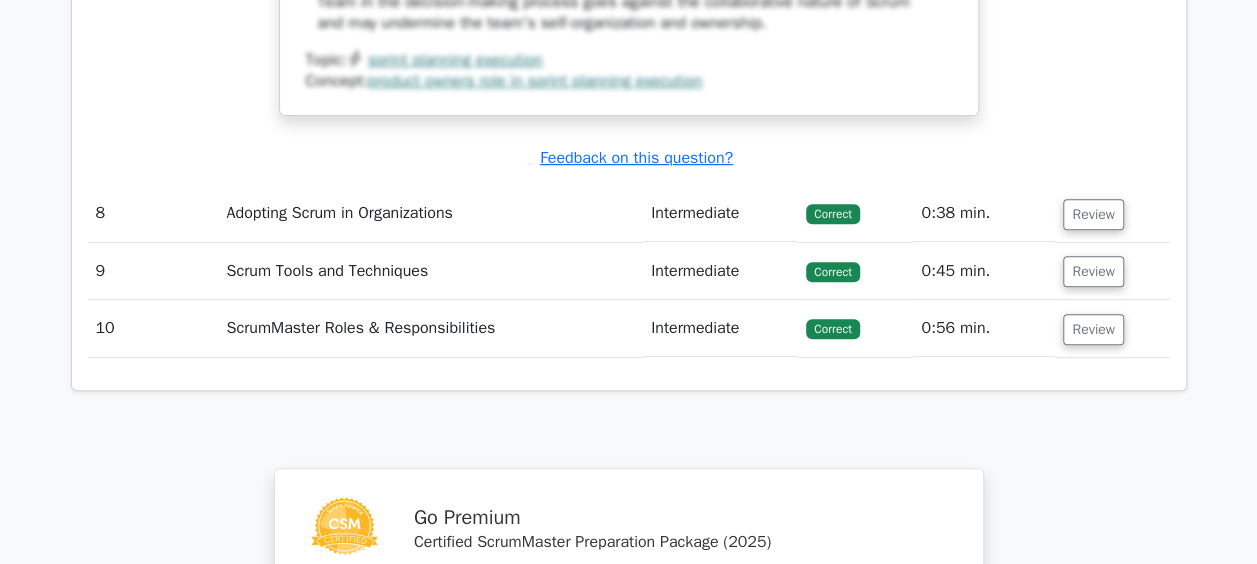scroll, scrollTop: 7823, scrollLeft: 0, axis: vertical 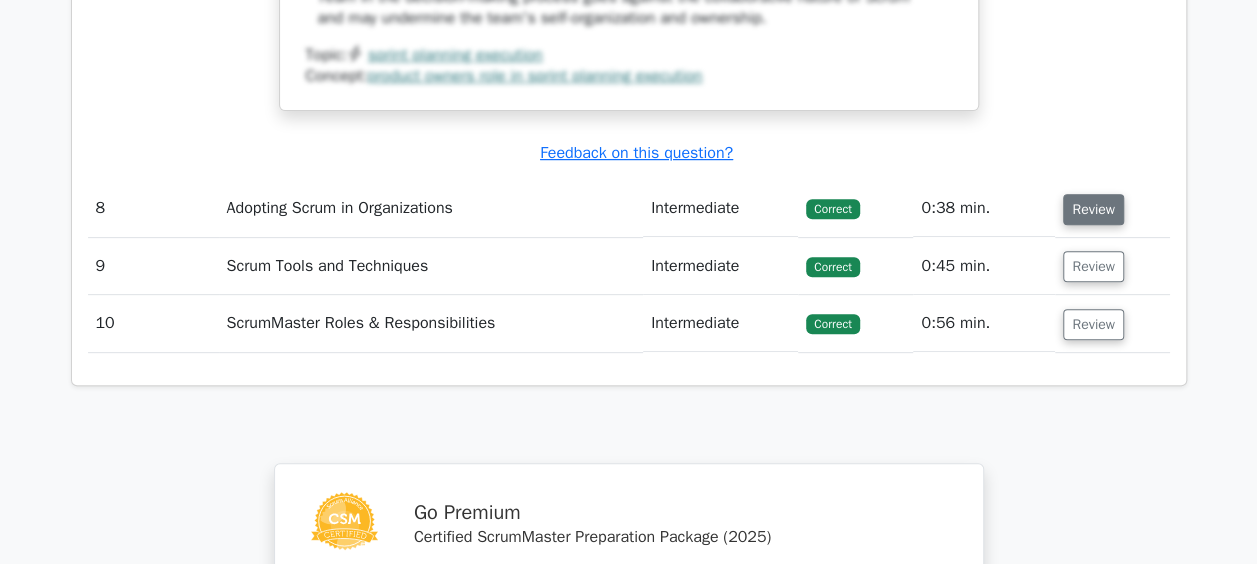 click on "Review" at bounding box center [1093, 209] 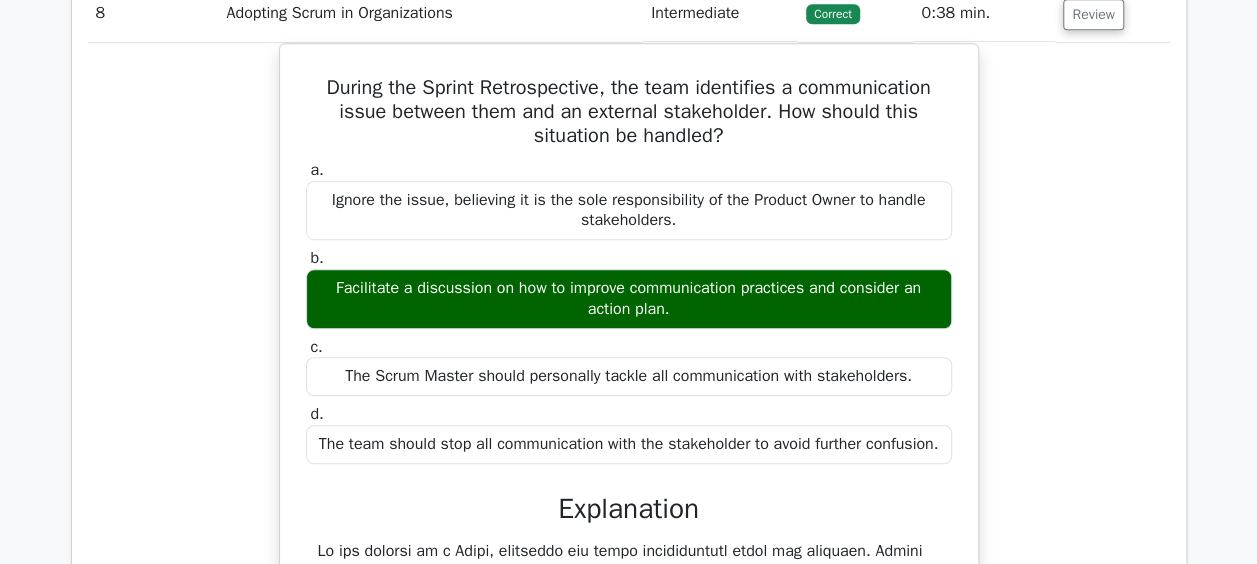 scroll, scrollTop: 8018, scrollLeft: 0, axis: vertical 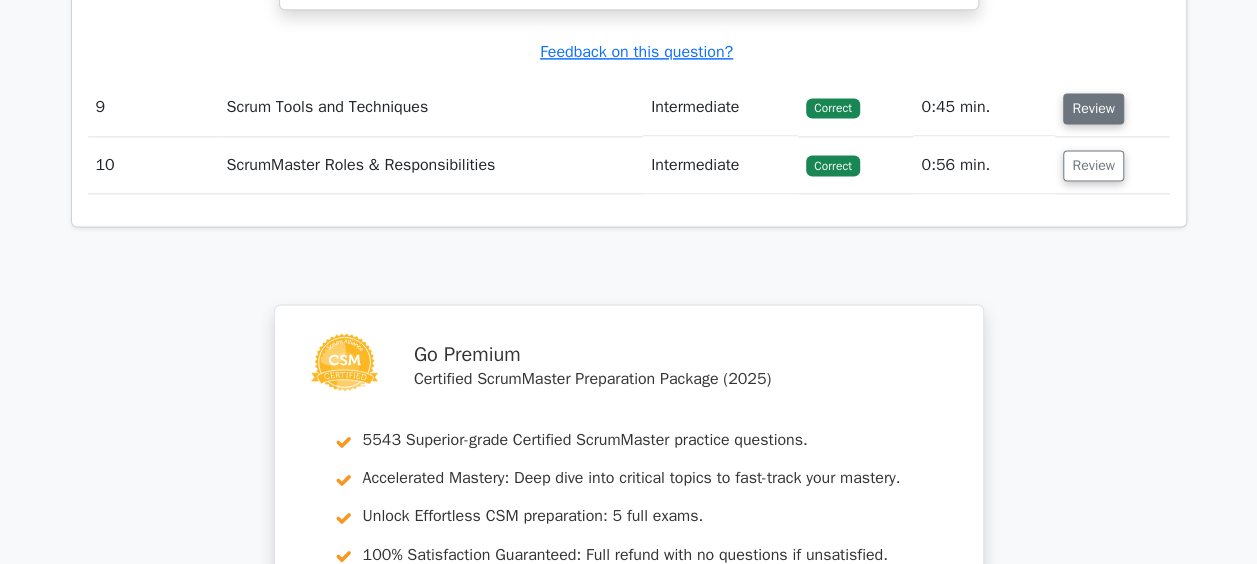 click on "Review" at bounding box center (1093, 108) 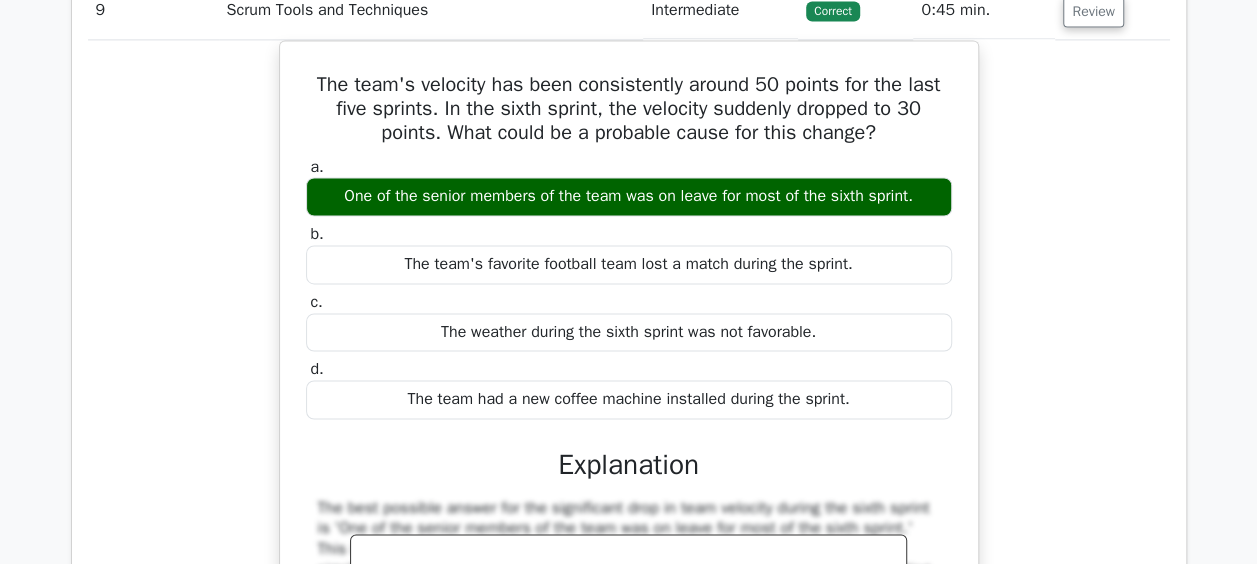 scroll, scrollTop: 9002, scrollLeft: 0, axis: vertical 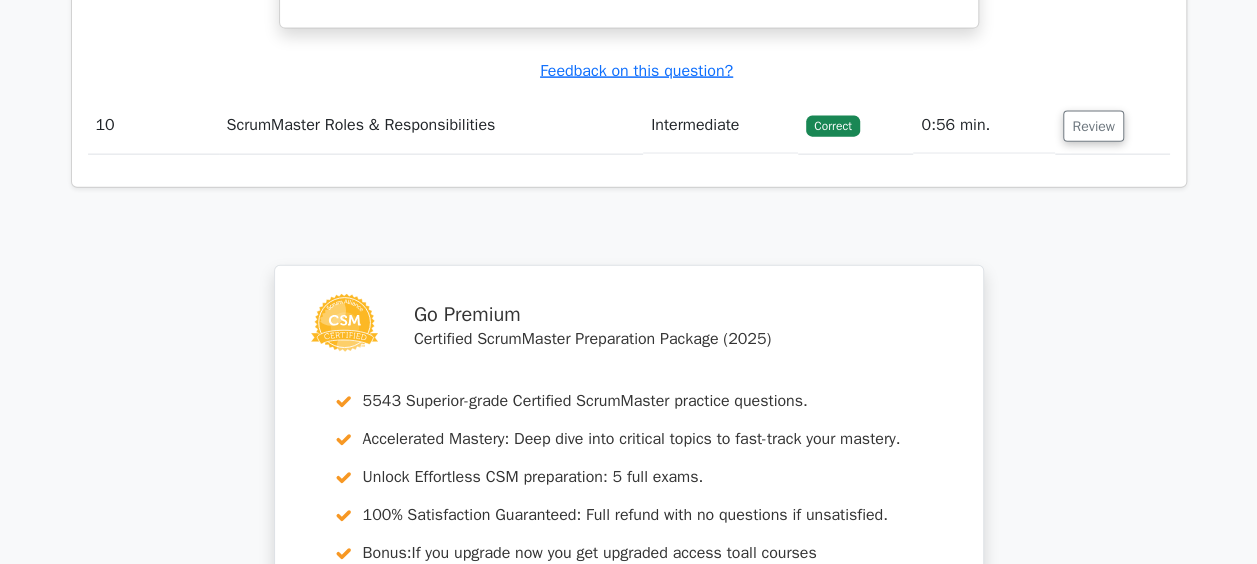 click on "Correct" at bounding box center [832, 126] 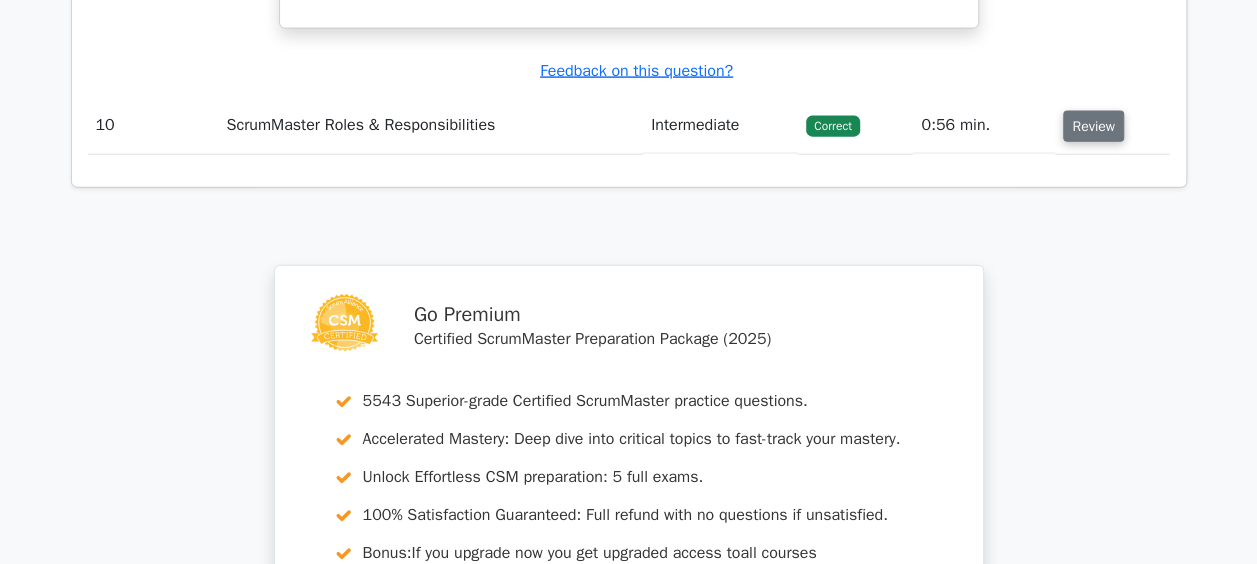 click on "Review" at bounding box center [1093, 126] 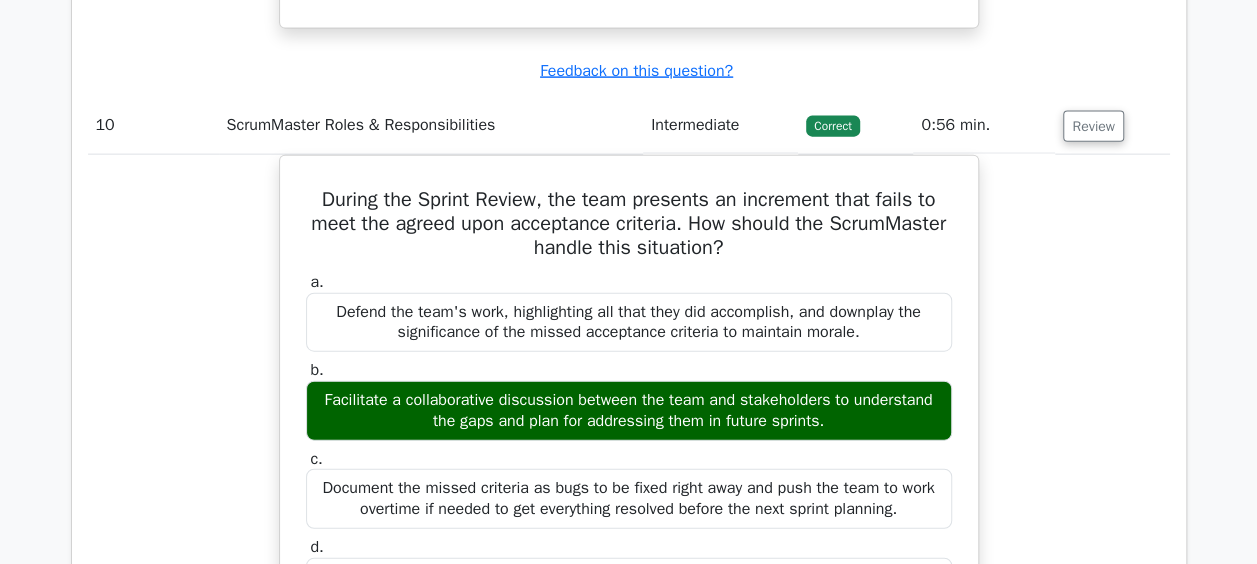 click on "During the Sprint Review, the team presents an increment that fails to meet the agreed upon acceptance criteria. How should the ScrumMaster handle this situation?
a.
Defend the team's work, highlighting all that they did accomplish, and downplay the significance of the missed acceptance criteria to maintain morale.
b. c. d." at bounding box center (629, 603) 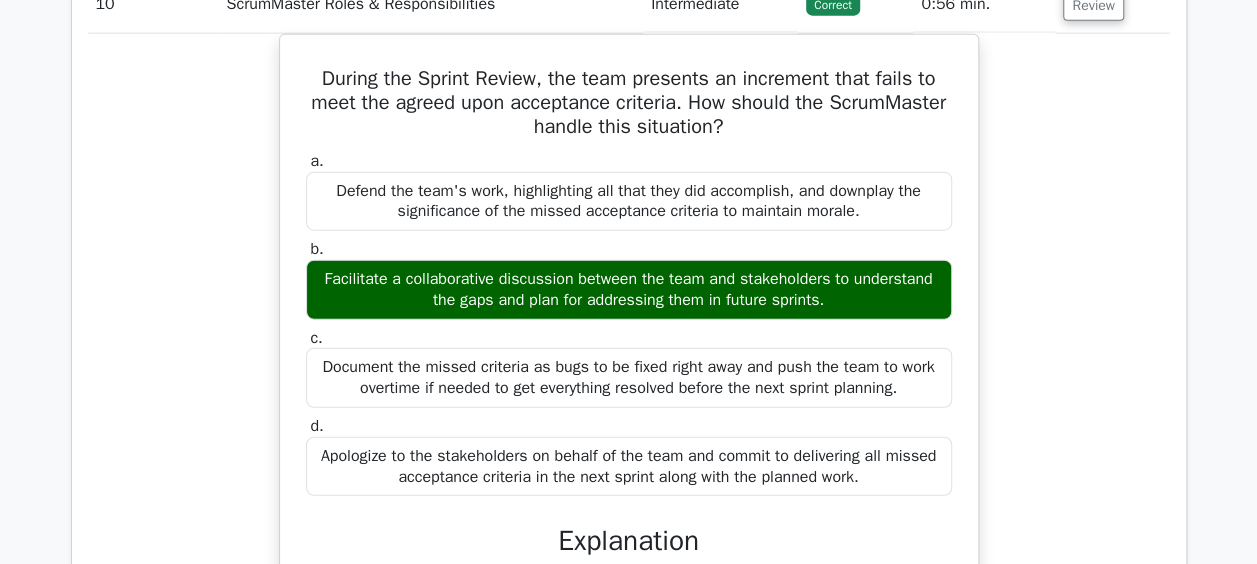 scroll, scrollTop: 9889, scrollLeft: 0, axis: vertical 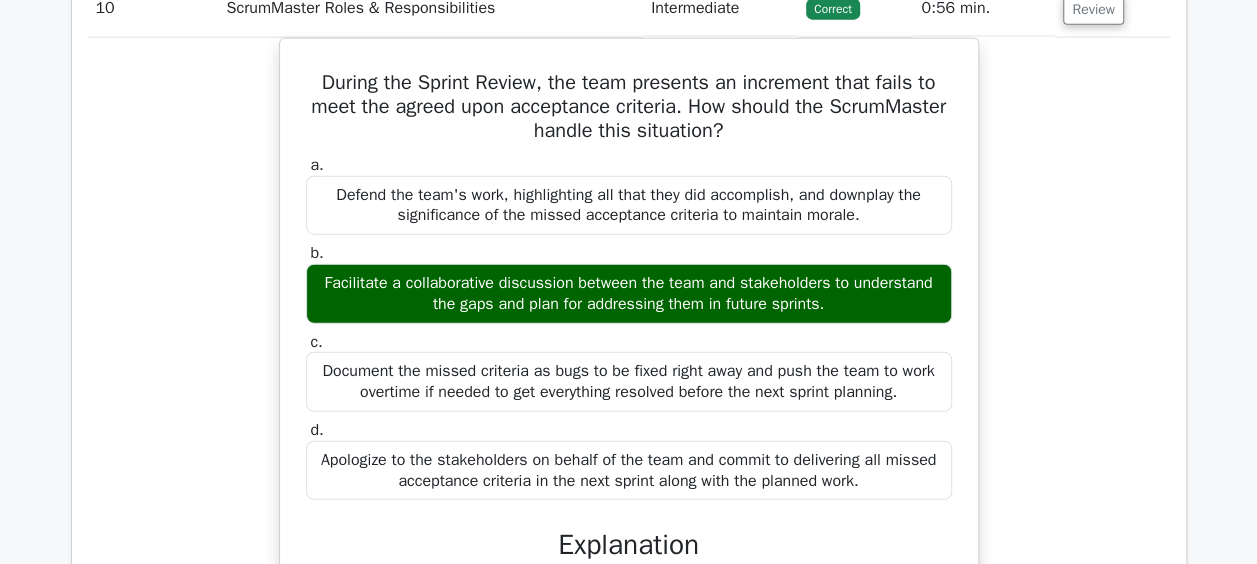 click on "During the Sprint Review, the team presents an increment that fails to meet the agreed upon acceptance criteria. How should the ScrumMaster handle this situation?
a.
Defend the team's work, highlighting all that they did accomplish, and downplay the significance of the missed acceptance criteria to maintain morale.
b. c. d." at bounding box center [629, 486] 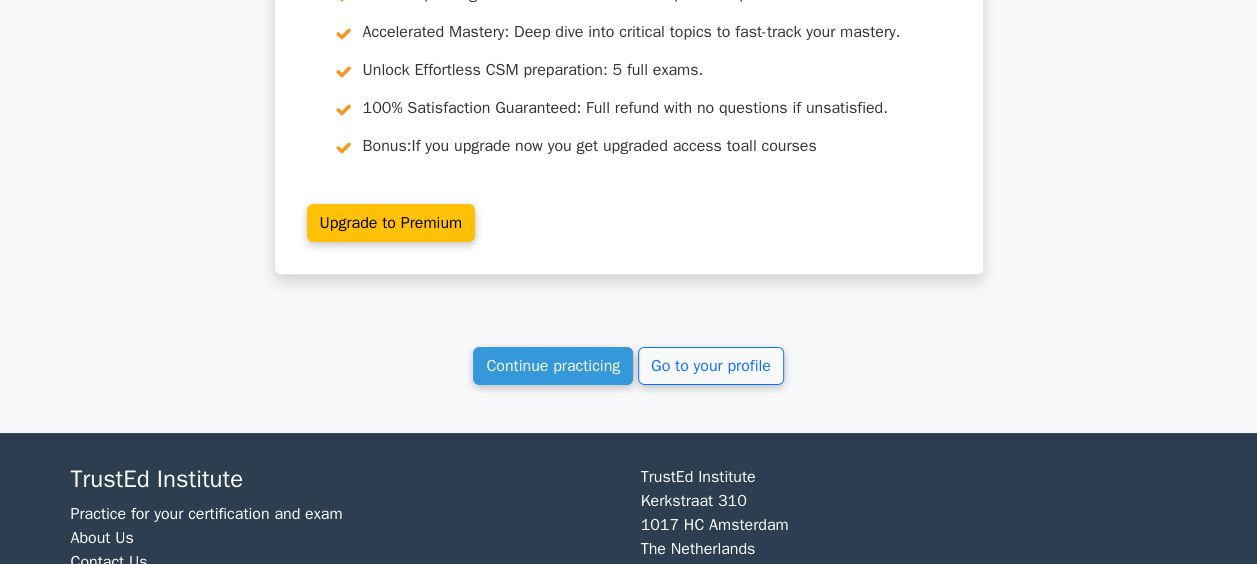 scroll, scrollTop: 11122, scrollLeft: 0, axis: vertical 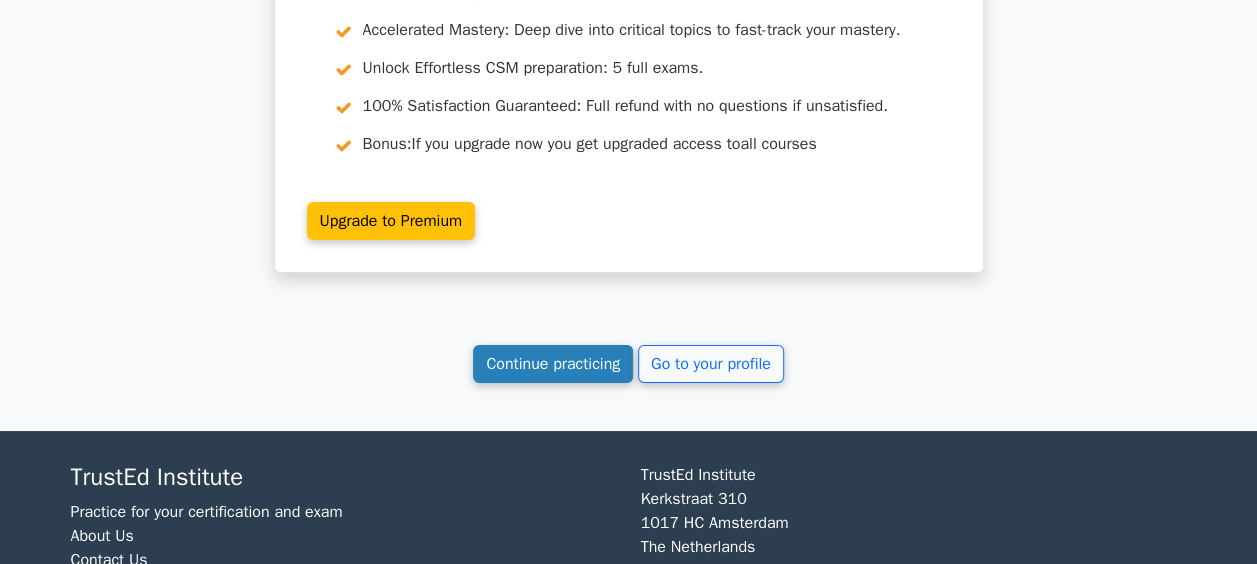 click on "Continue practicing" at bounding box center (553, 364) 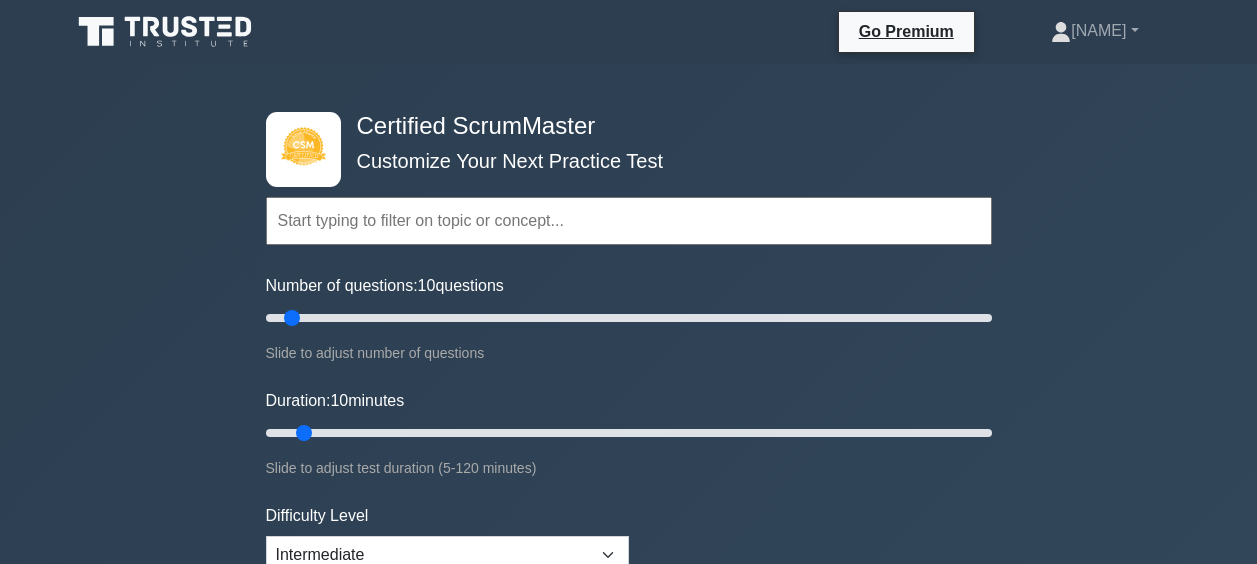 scroll, scrollTop: 0, scrollLeft: 0, axis: both 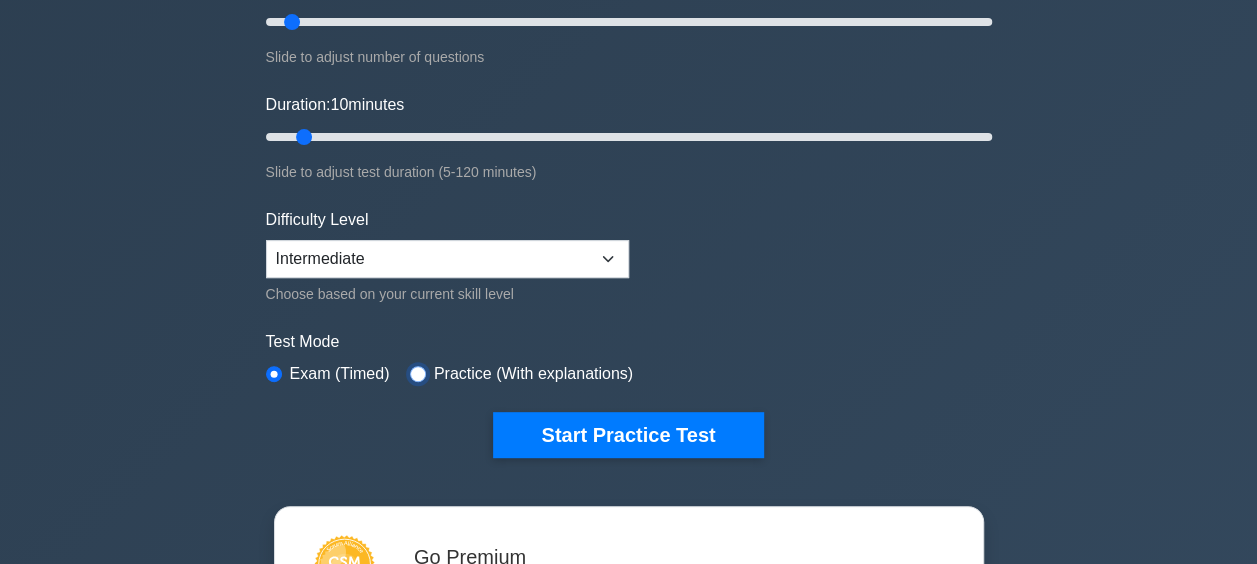 click at bounding box center (418, 374) 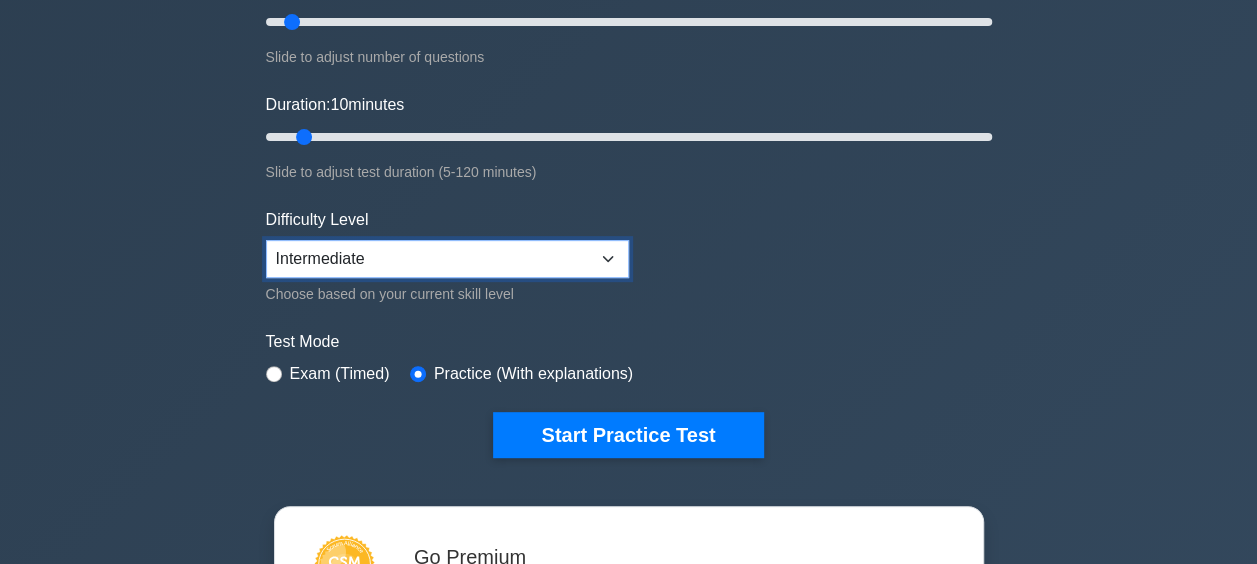 click on "Beginner
Intermediate
Expert" at bounding box center [447, 259] 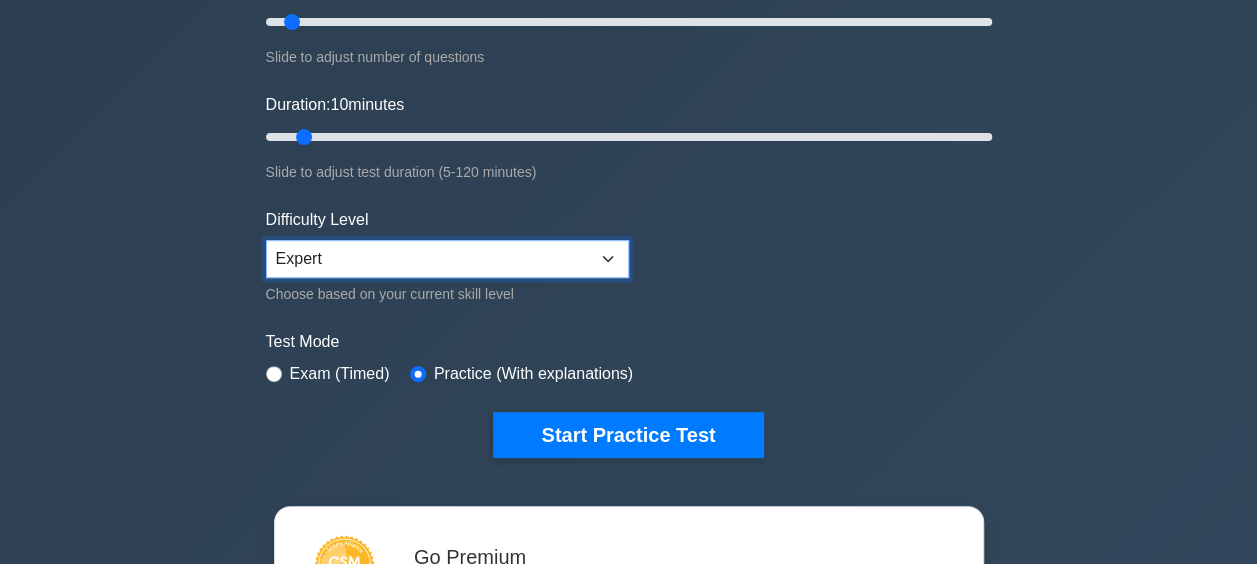 click on "Beginner
Intermediate
Expert" at bounding box center (447, 259) 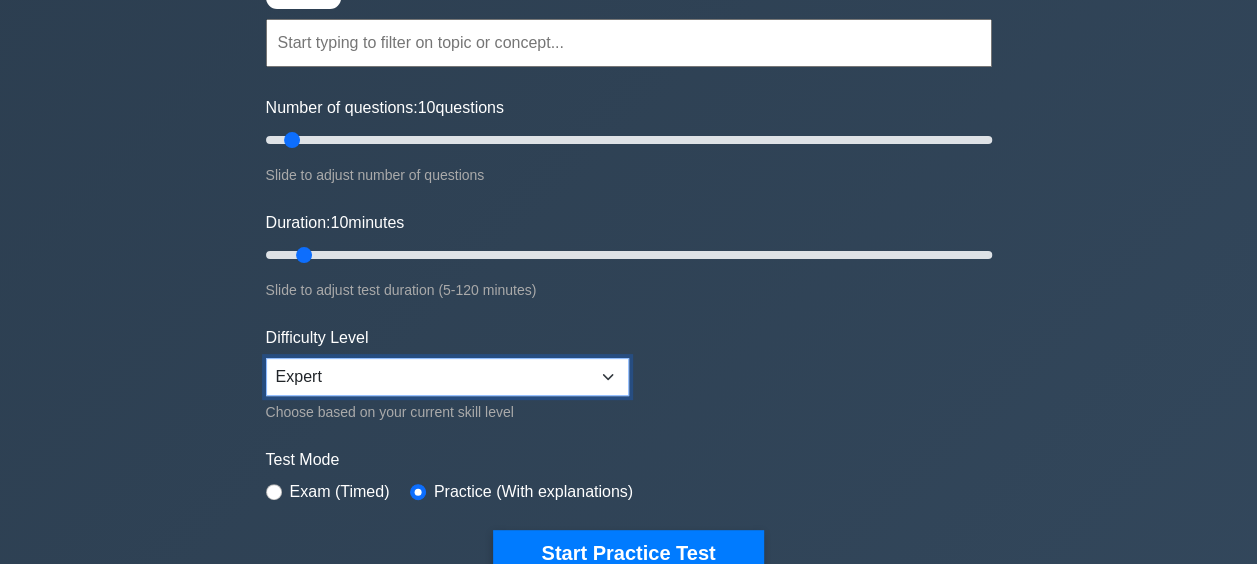 scroll, scrollTop: 196, scrollLeft: 0, axis: vertical 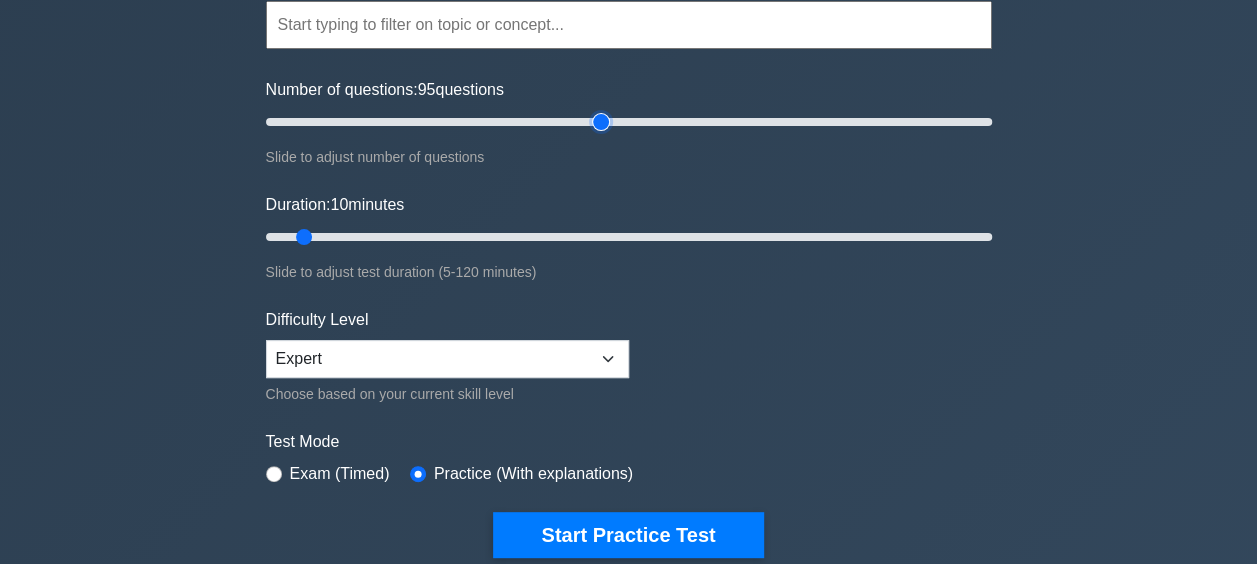 click on "Number of questions:  95  questions" at bounding box center (629, 122) 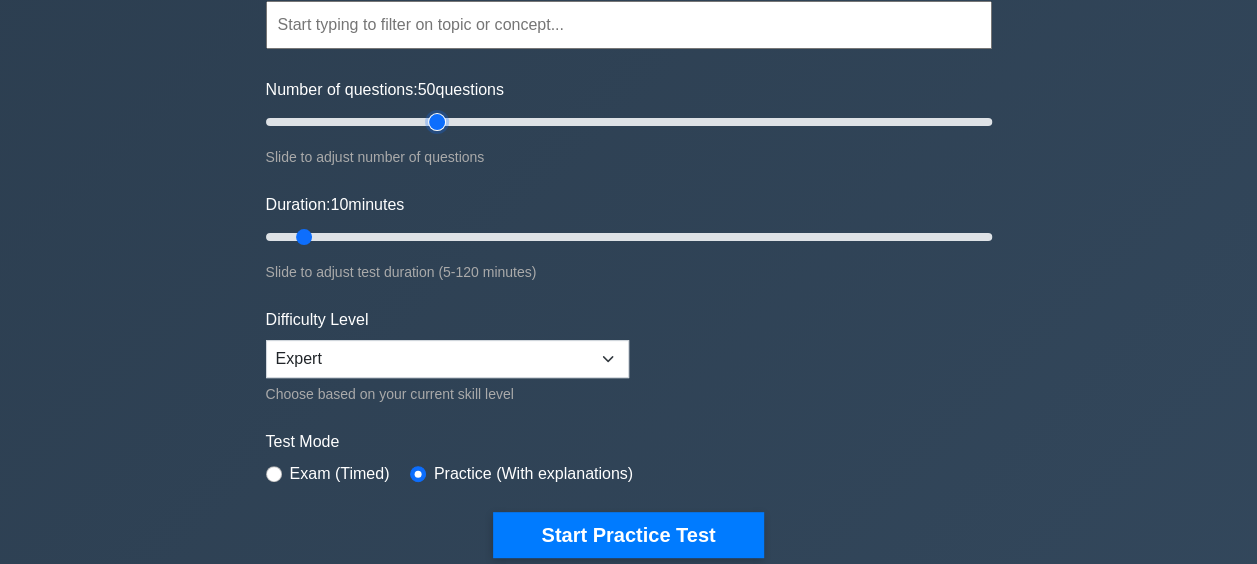 drag, startPoint x: 604, startPoint y: 118, endPoint x: 444, endPoint y: 115, distance: 160.02812 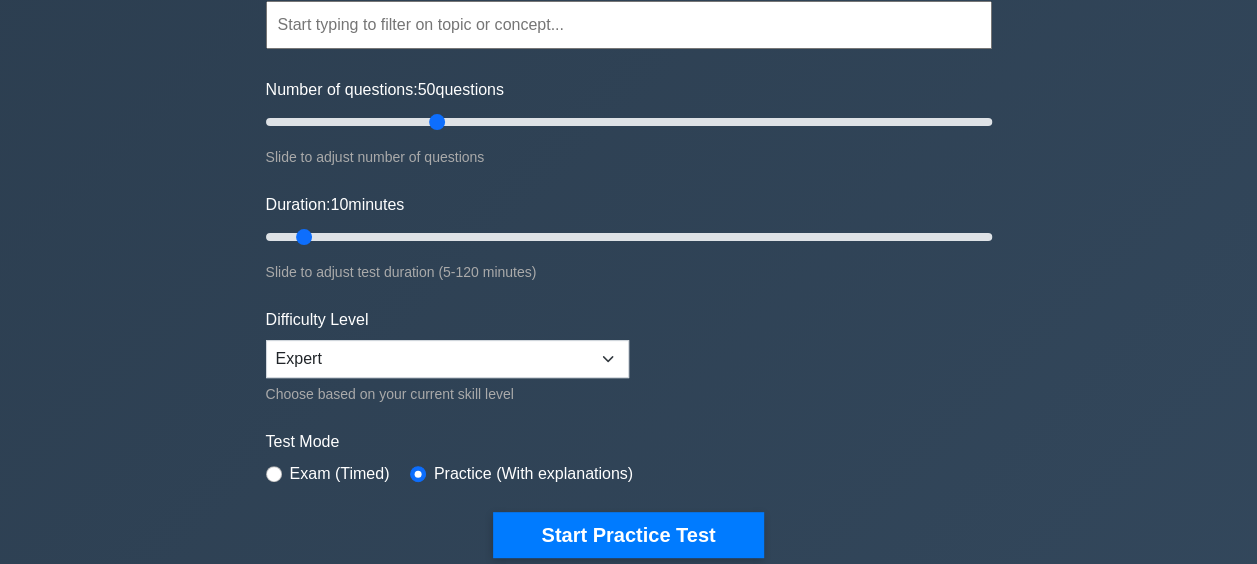 click on "Certified ScrumMaster
Customize Your Next Practice Test
Topics
Basic Scrum Concepts
Sprint Planning and Execution
ScrumMaster Roles & Responsibilities
Scrum Artifacts
Agile Leadership & Self-Organization
Release Planning" at bounding box center [628, 459] 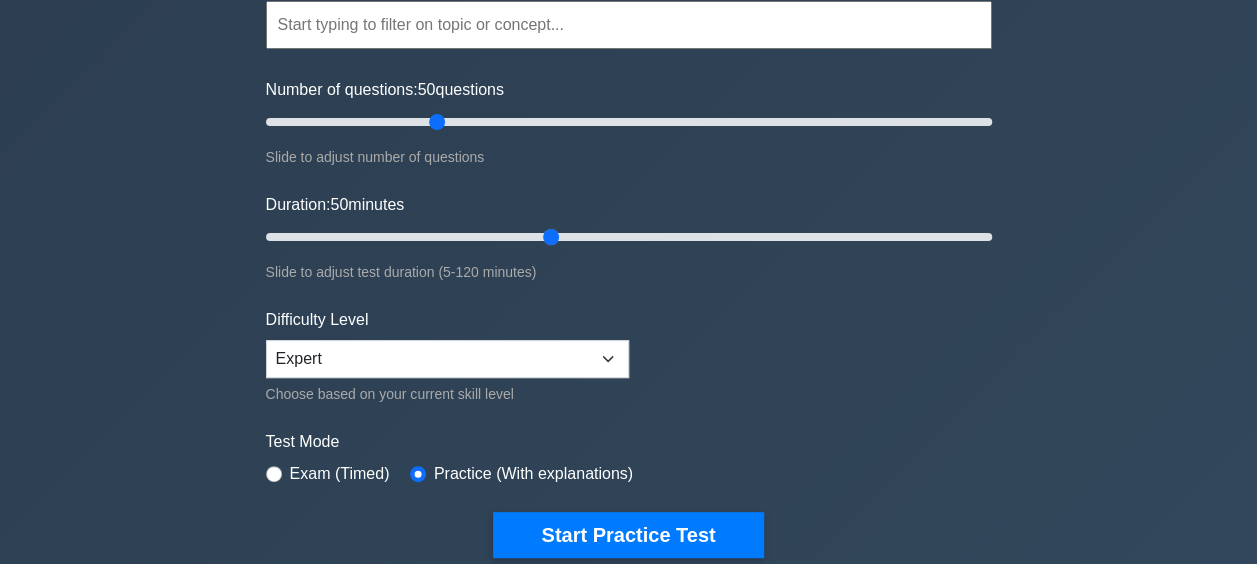 drag, startPoint x: 309, startPoint y: 237, endPoint x: 546, endPoint y: 231, distance: 237.07594 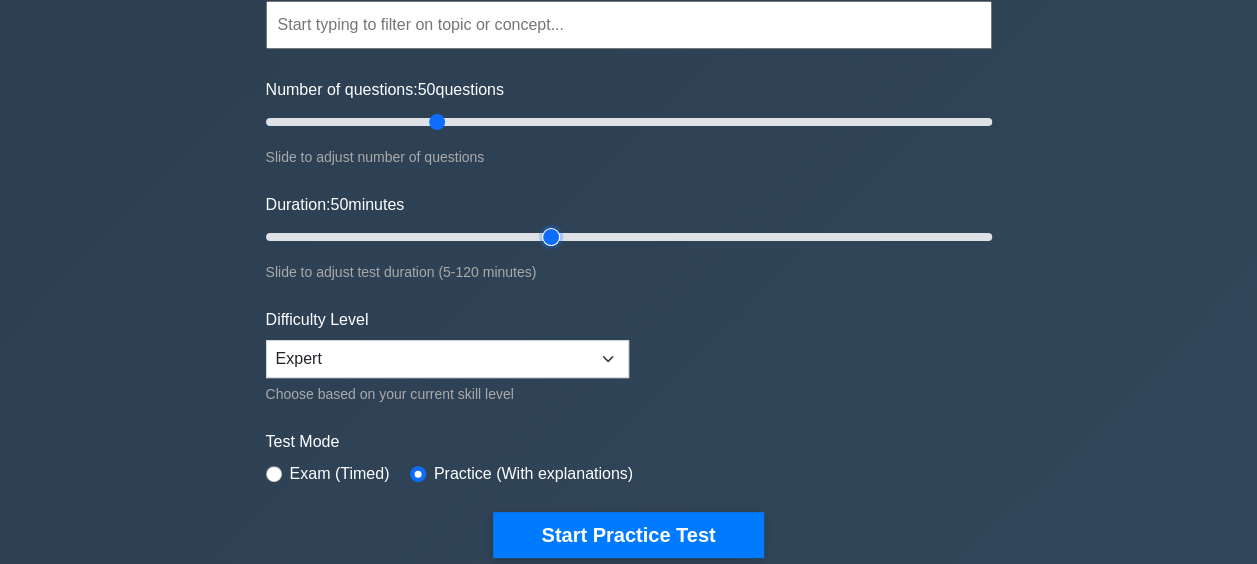 type on "50" 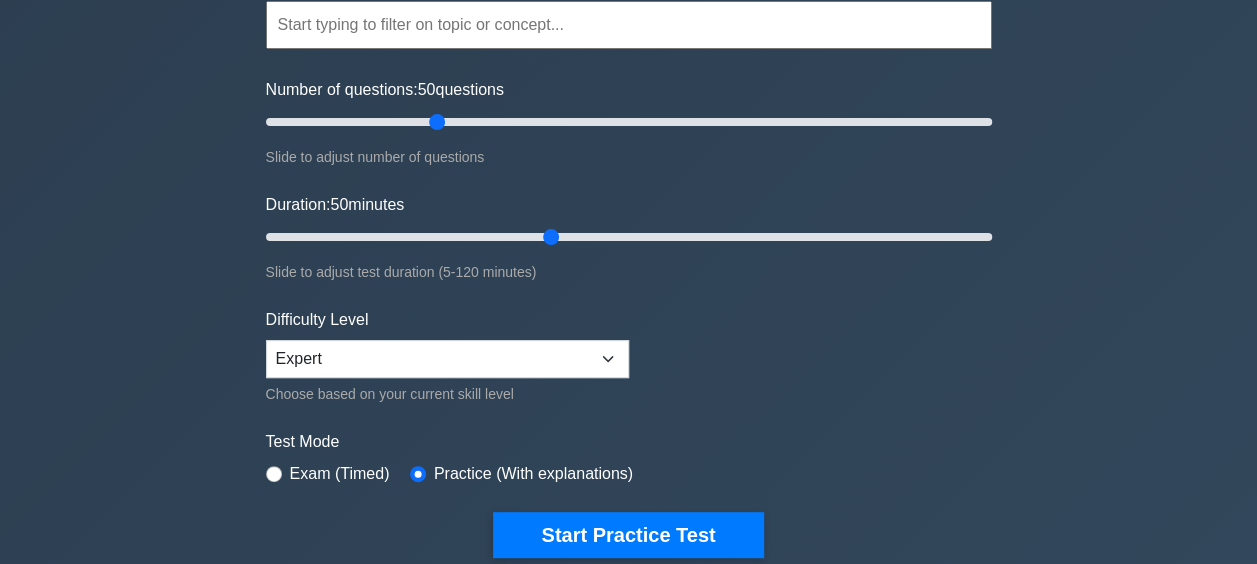 click on "Certified ScrumMaster
Customize Your Next Practice Test
Topics
Basic Scrum Concepts
Sprint Planning and Execution
ScrumMaster Roles & Responsibilities
Scrum Artifacts
Agile Leadership & Self-Organization
Release Planning" at bounding box center (628, 459) 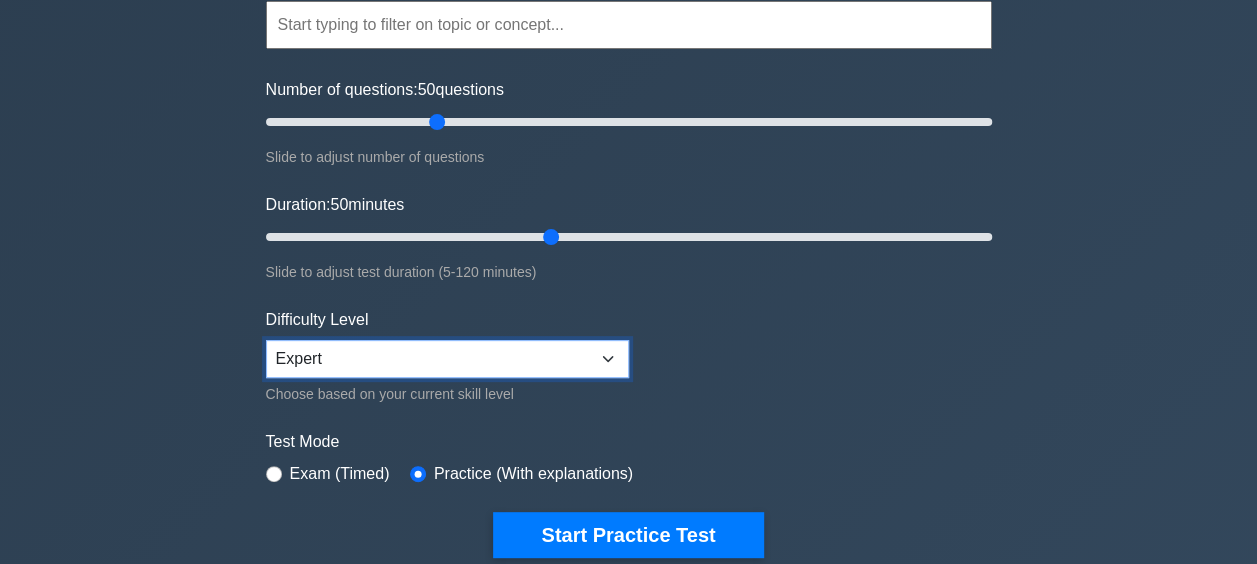 click on "Beginner
Intermediate
Expert" at bounding box center (447, 359) 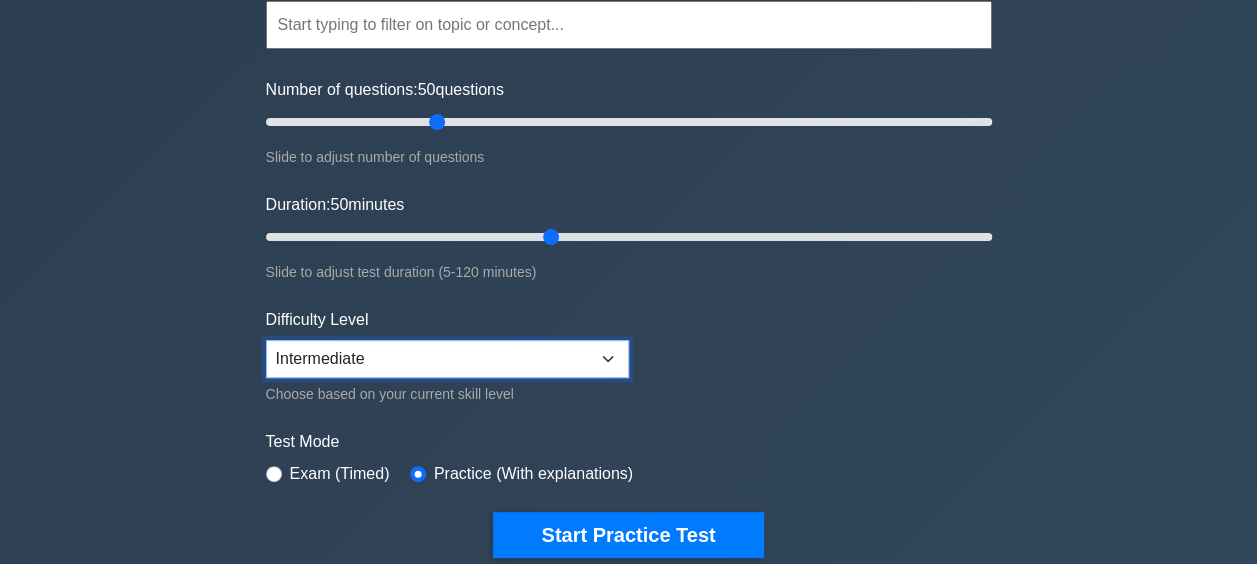 click on "Beginner
Intermediate
Expert" at bounding box center (447, 359) 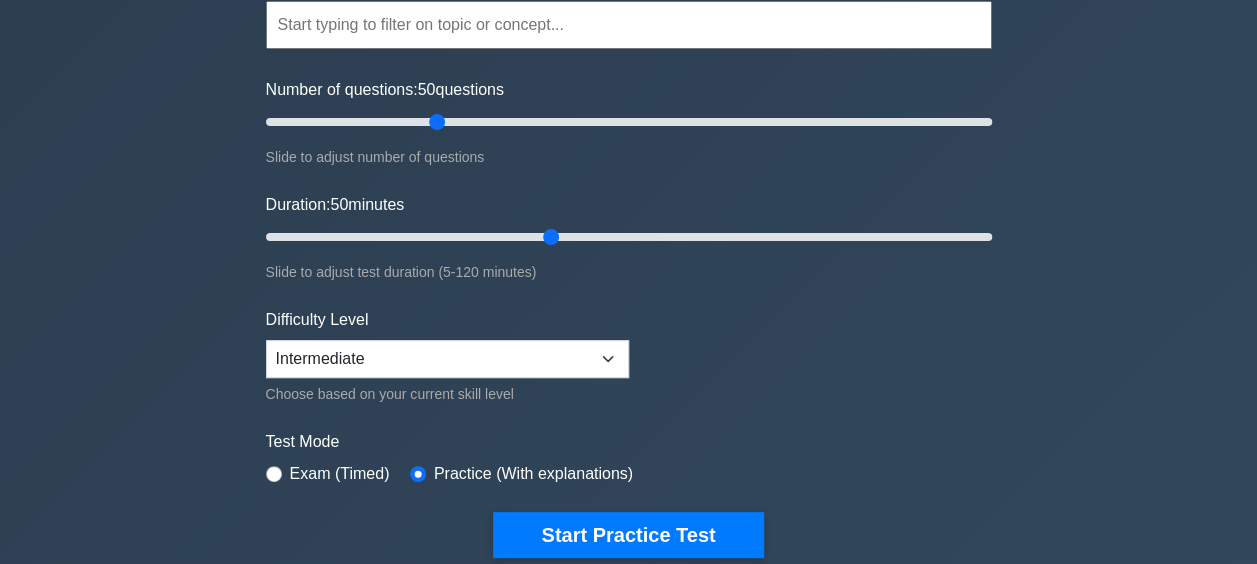 click on "Topics
Basic Scrum Concepts
Sprint Planning and Execution
ScrumMaster Roles & Responsibilities
Scrum Artifacts
Agile Leadership & Self-Organization
Release Planning
Scrum Meetings
Product Backlog Management
Estimation Techniques" at bounding box center (629, 249) 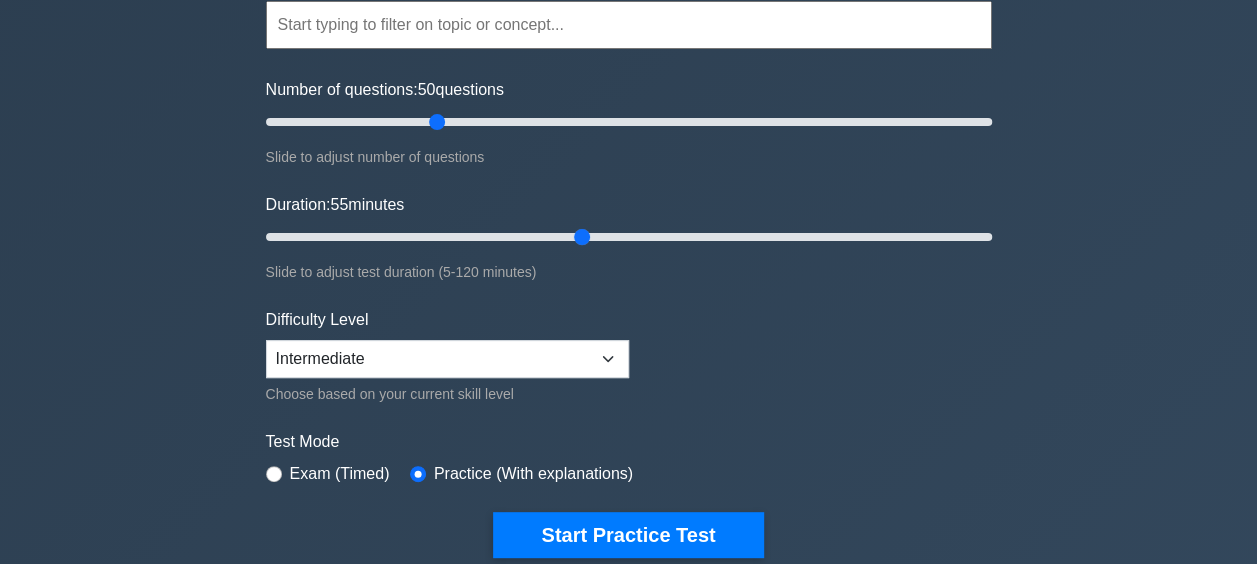 drag, startPoint x: 553, startPoint y: 236, endPoint x: 571, endPoint y: 237, distance: 18.027756 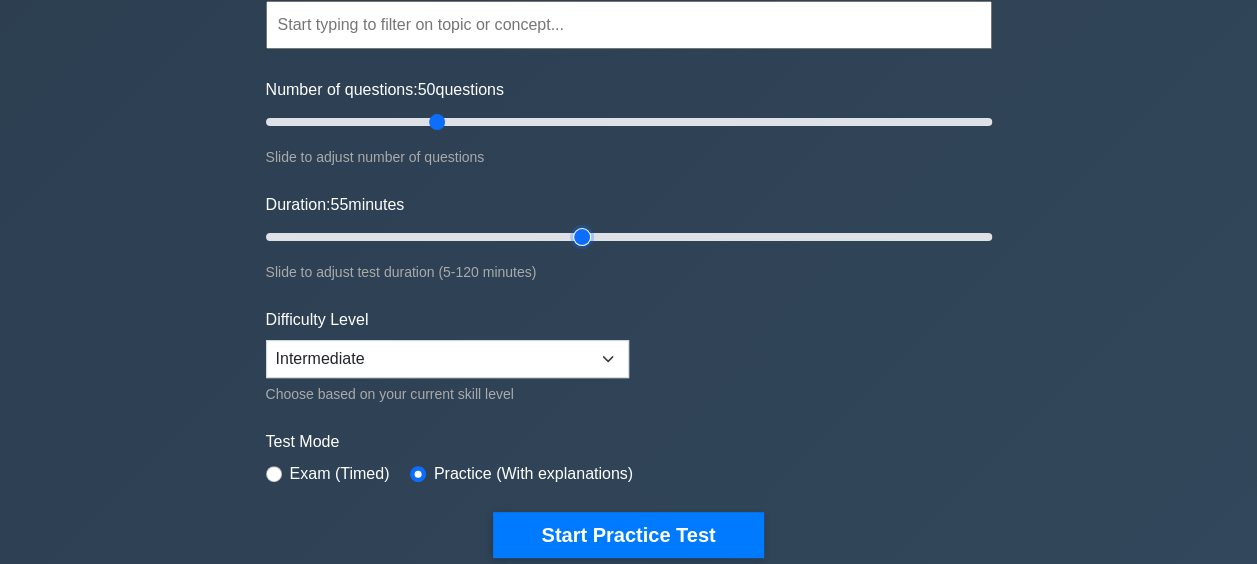 type on "55" 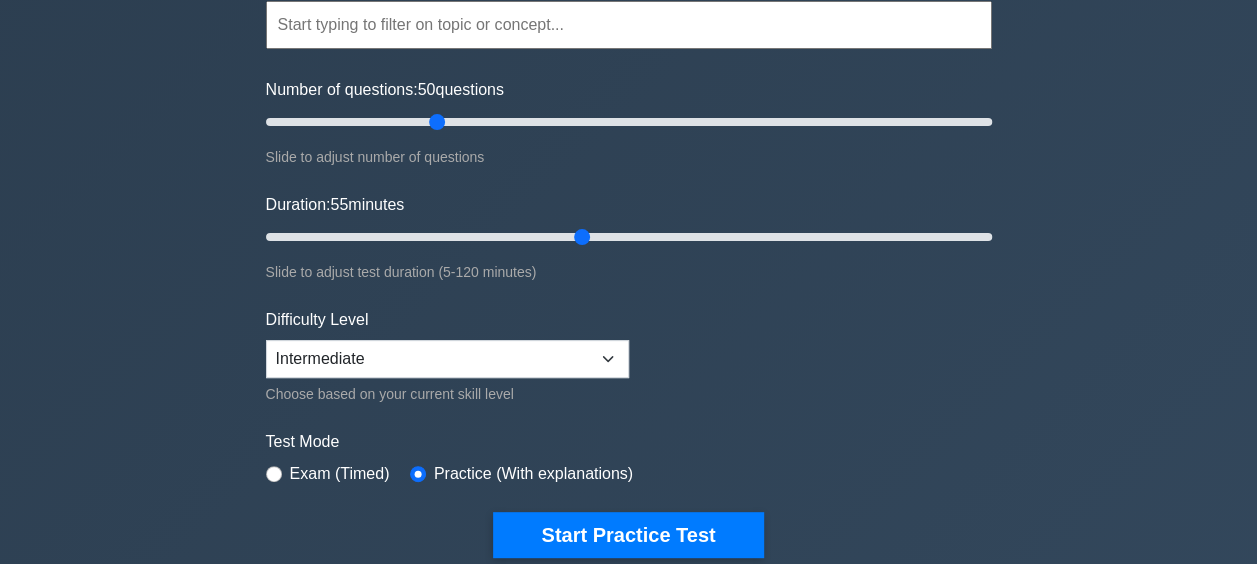 click on "Topics
Basic Scrum Concepts
Sprint Planning and Execution
ScrumMaster Roles & Responsibilities
Scrum Artifacts
Agile Leadership & Self-Organization
Release Planning
Scrum Meetings
Product Backlog Management
Estimation Techniques" at bounding box center [629, 249] 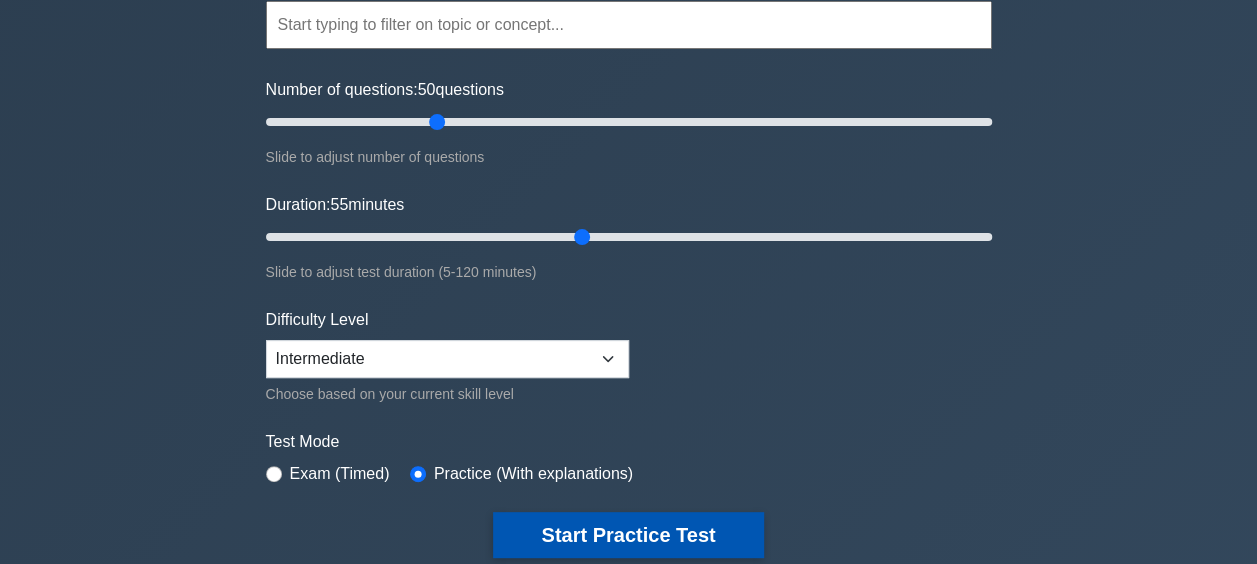 click on "Start Practice Test" at bounding box center [628, 535] 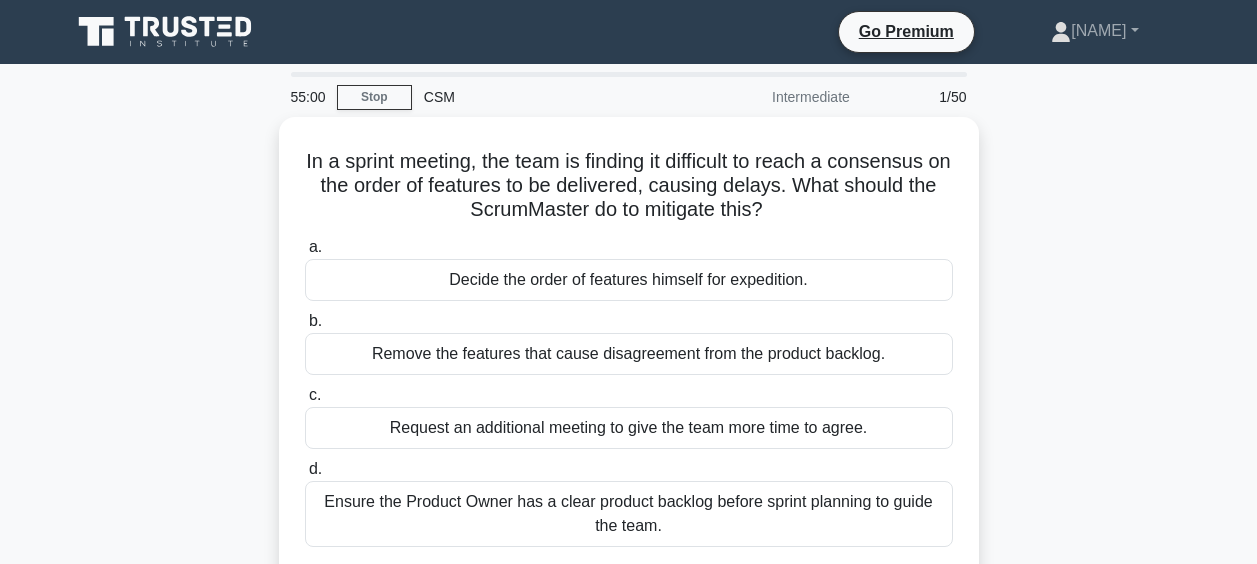 scroll, scrollTop: 0, scrollLeft: 0, axis: both 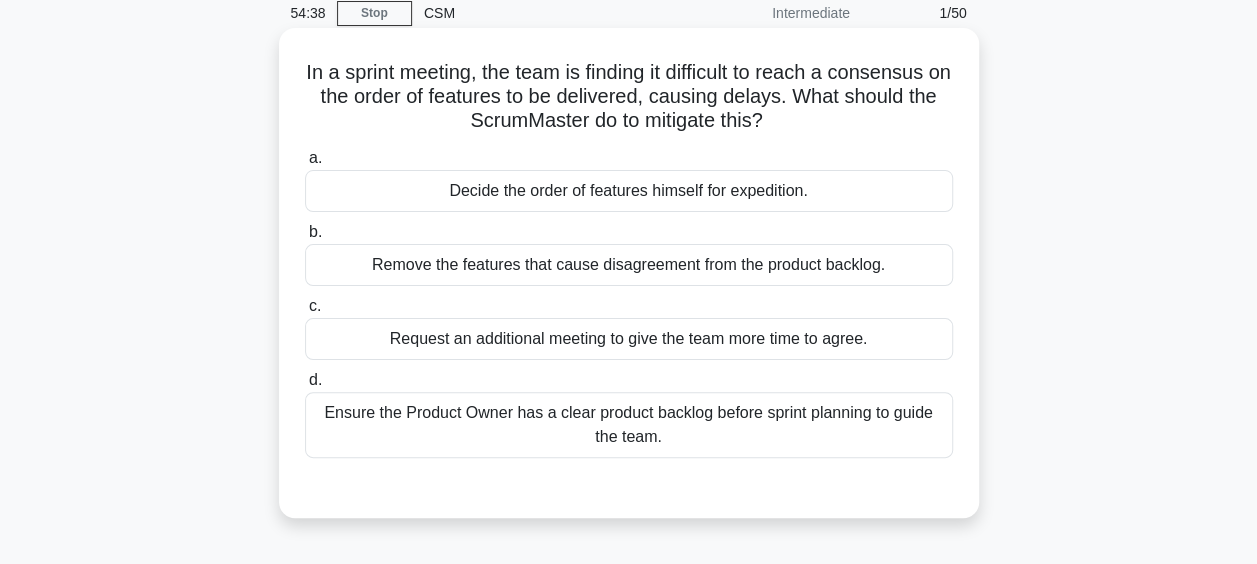 click on "Ensure the Product Owner has a clear product backlog before sprint planning to guide the team." at bounding box center [629, 425] 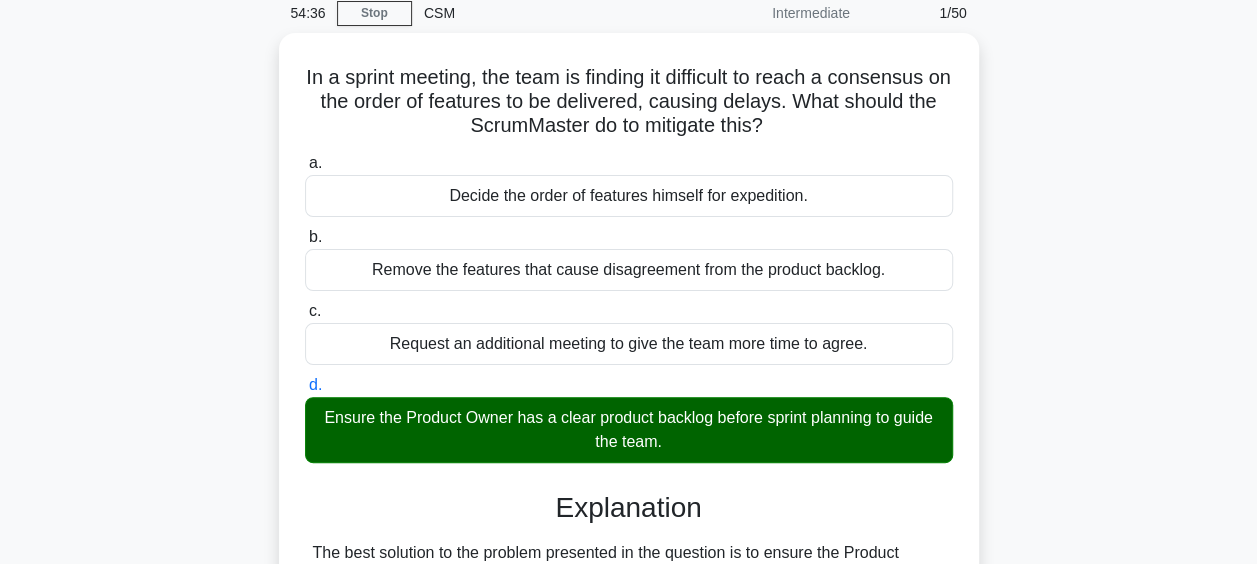 click on "In a sprint meeting, the team is finding it difficult to reach a consensus on the order of features to be delivered, causing delays. What should the ScrumMaster do to mitigate this?
.spinner_0XTQ{transform-origin:center;animation:spinner_y6GP .75s linear infinite}@keyframes spinner_y6GP{100%{transform:rotate(360deg)}}
a.
Decide the order of features himself for expedition.
b. c. d." at bounding box center [629, 634] 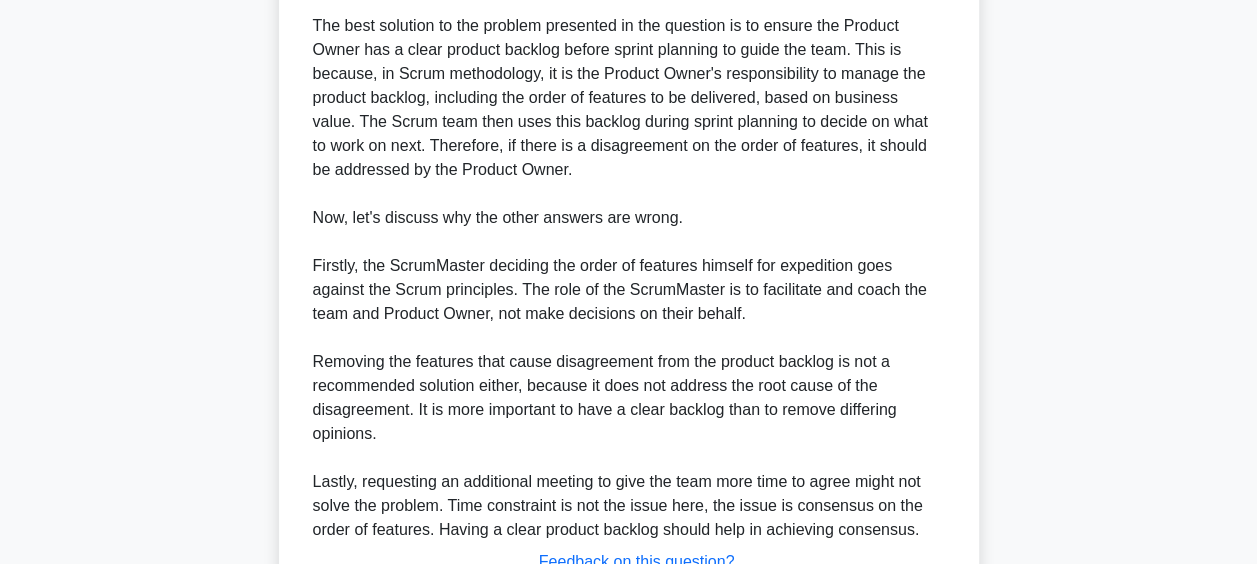 scroll, scrollTop: 634, scrollLeft: 0, axis: vertical 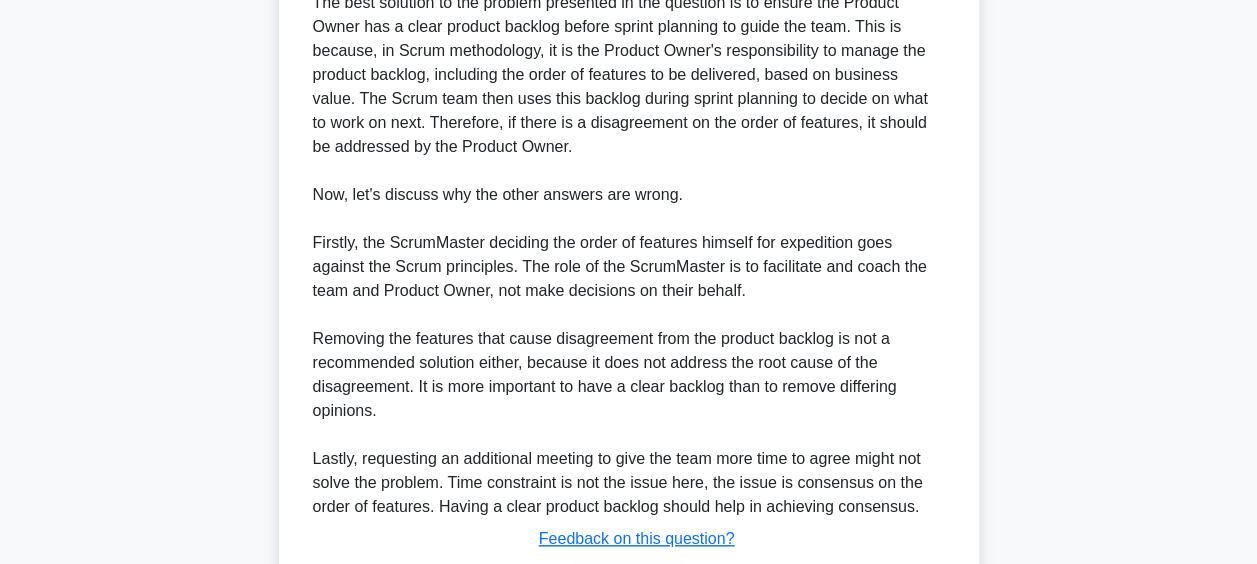 click on "In a sprint meeting, the team is finding it difficult to reach a consensus on the order of features to be delivered, causing delays. What should the ScrumMaster do to mitigate this?
.spinner_0XTQ{transform-origin:center;animation:spinner_y6GP .75s linear infinite}@keyframes spinner_y6GP{100%{transform:rotate(360deg)}}
a.
Decide the order of features himself for expedition.
b. c. d." at bounding box center (629, 84) 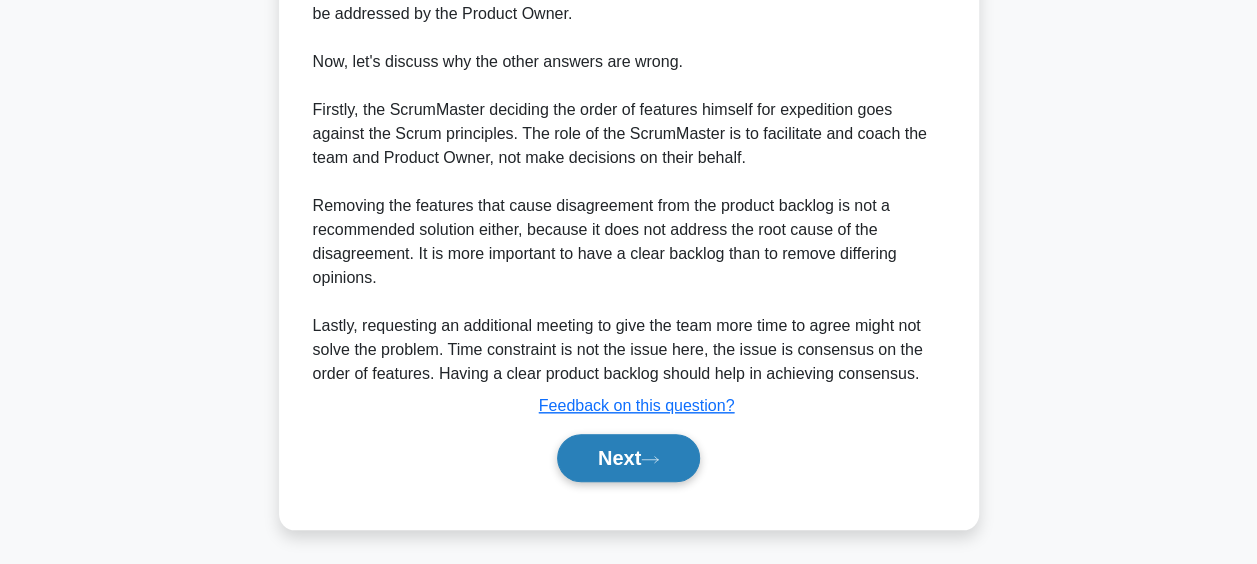 click on "Next" at bounding box center [628, 458] 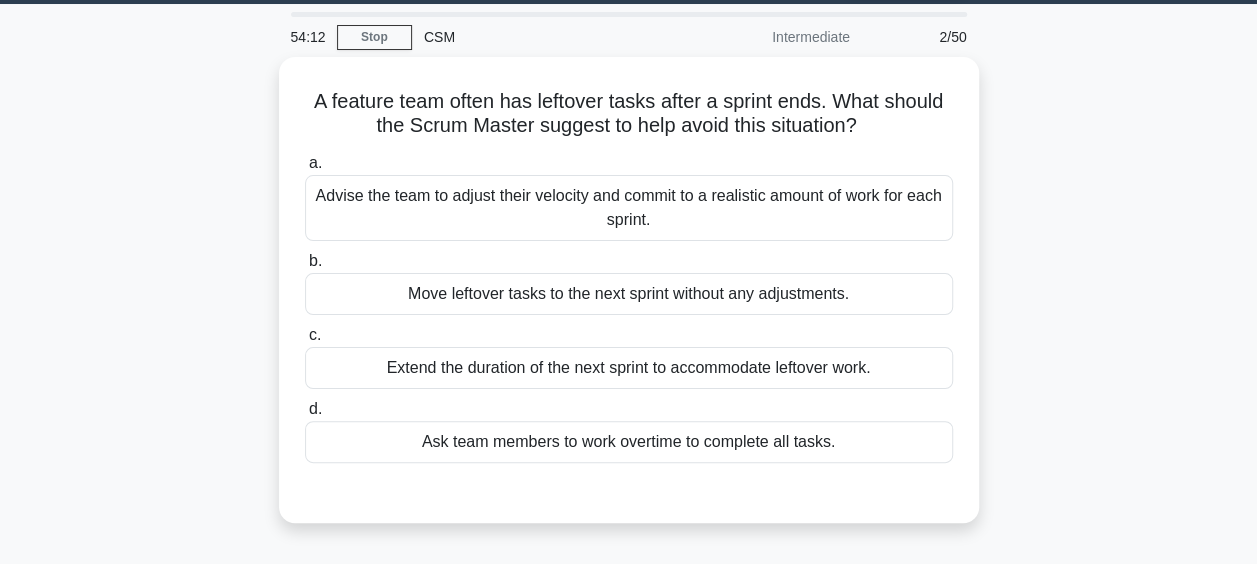scroll, scrollTop: 72, scrollLeft: 0, axis: vertical 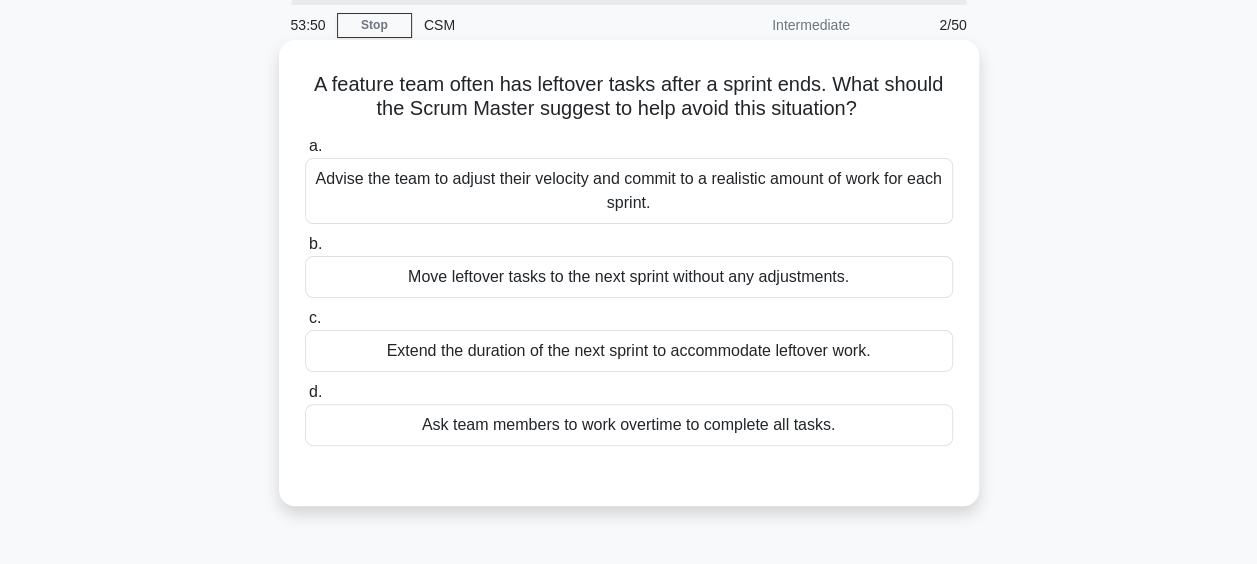 click on "Advise the team to adjust their velocity and commit to a realistic amount of work for each sprint." at bounding box center (629, 191) 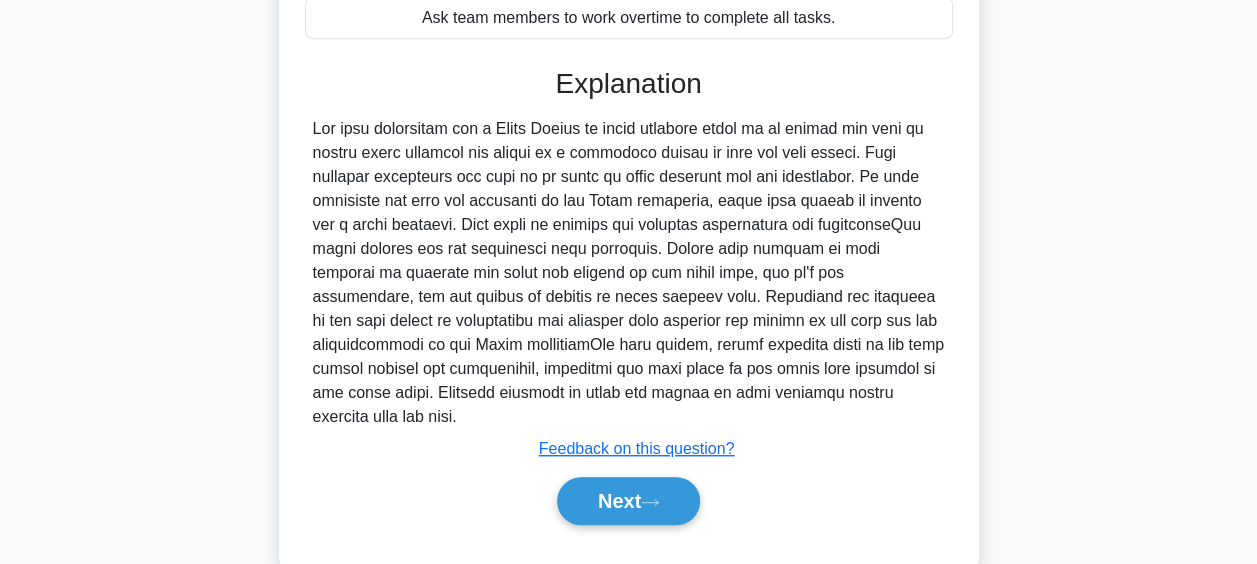scroll, scrollTop: 516, scrollLeft: 0, axis: vertical 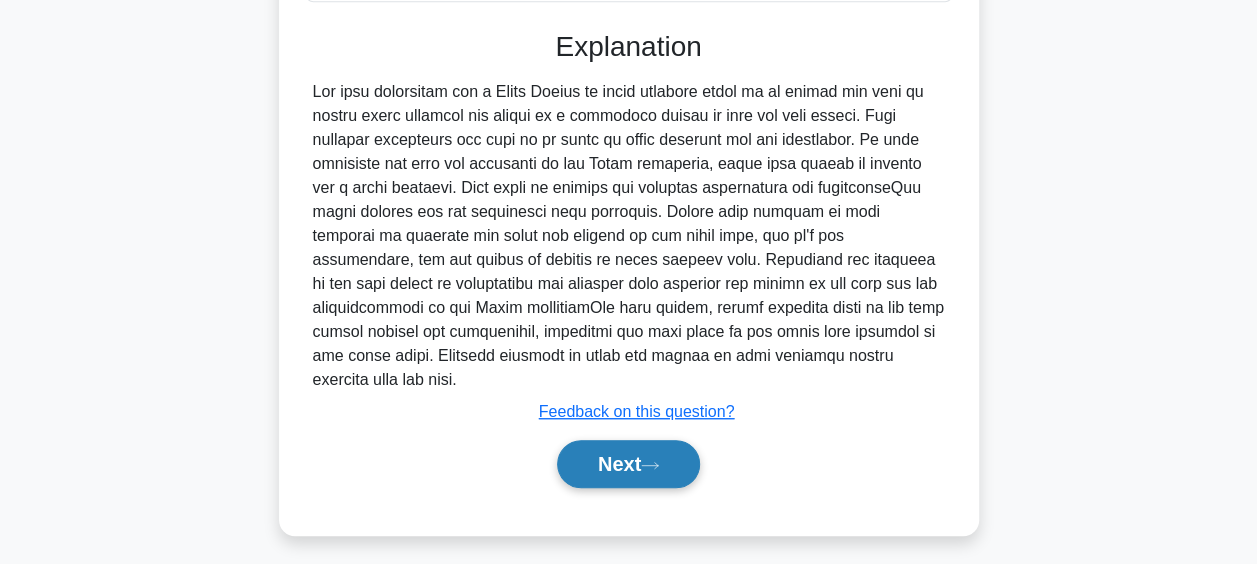 click on "Next" at bounding box center [628, 464] 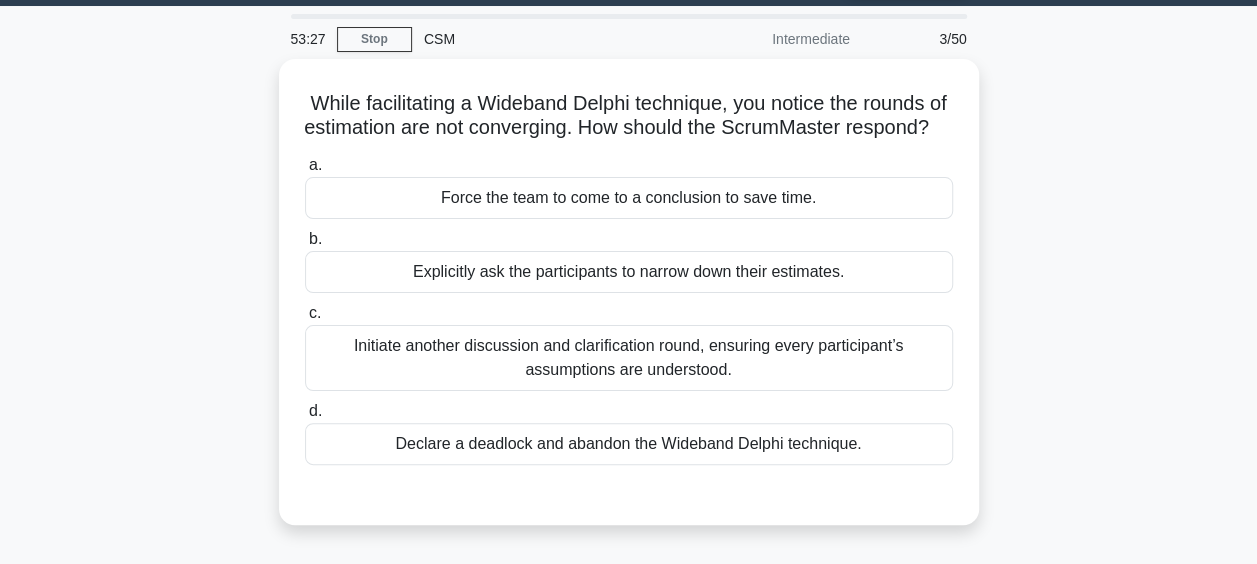 scroll, scrollTop: 30, scrollLeft: 0, axis: vertical 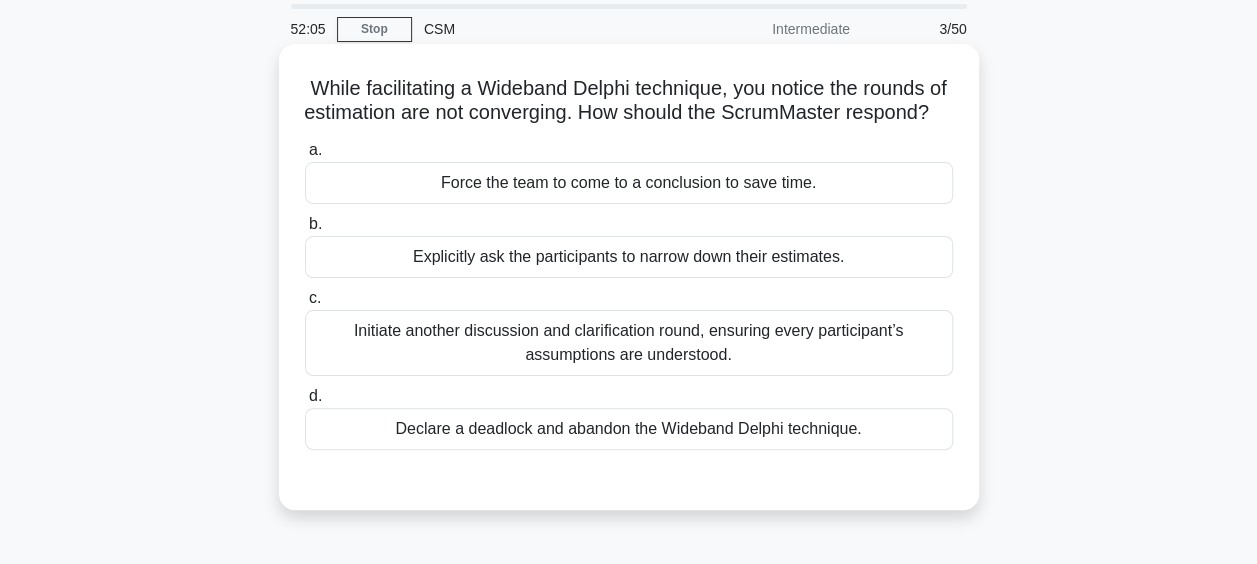 click on "Initiate another discussion and clarification round, ensuring every participant’s assumptions are understood." at bounding box center [629, 343] 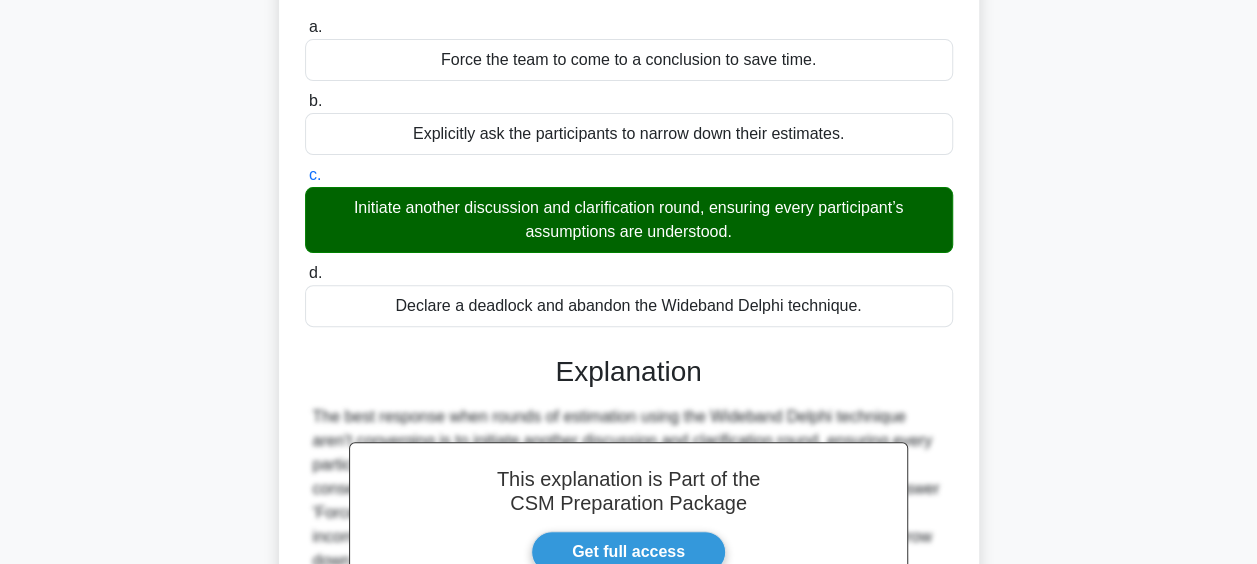 scroll, scrollTop: 158, scrollLeft: 0, axis: vertical 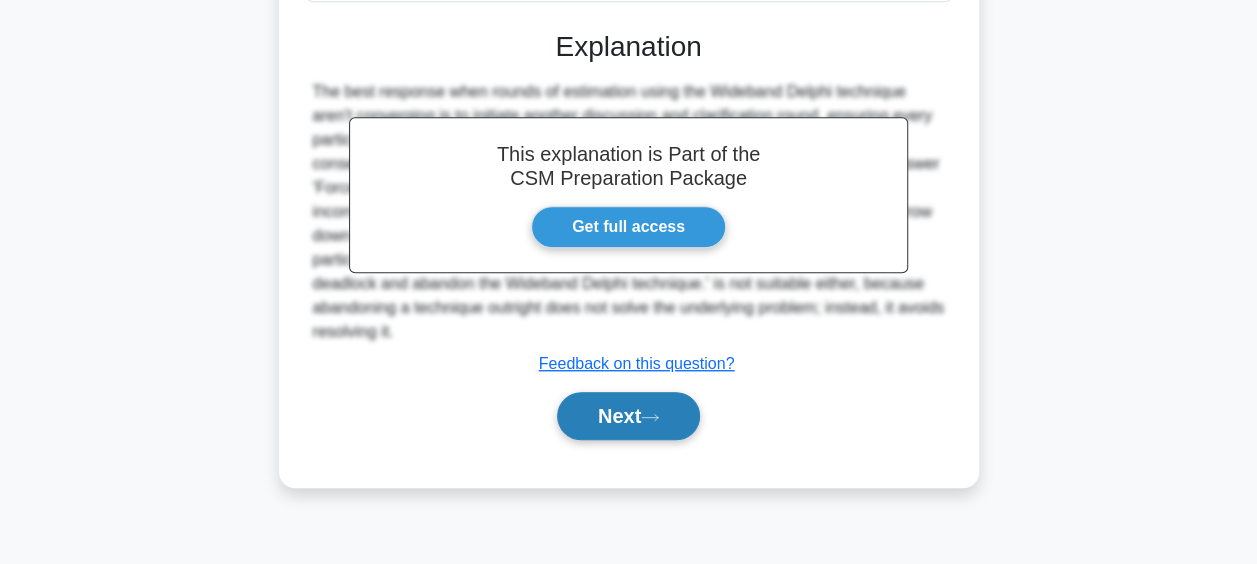 click on "Next" at bounding box center (628, 416) 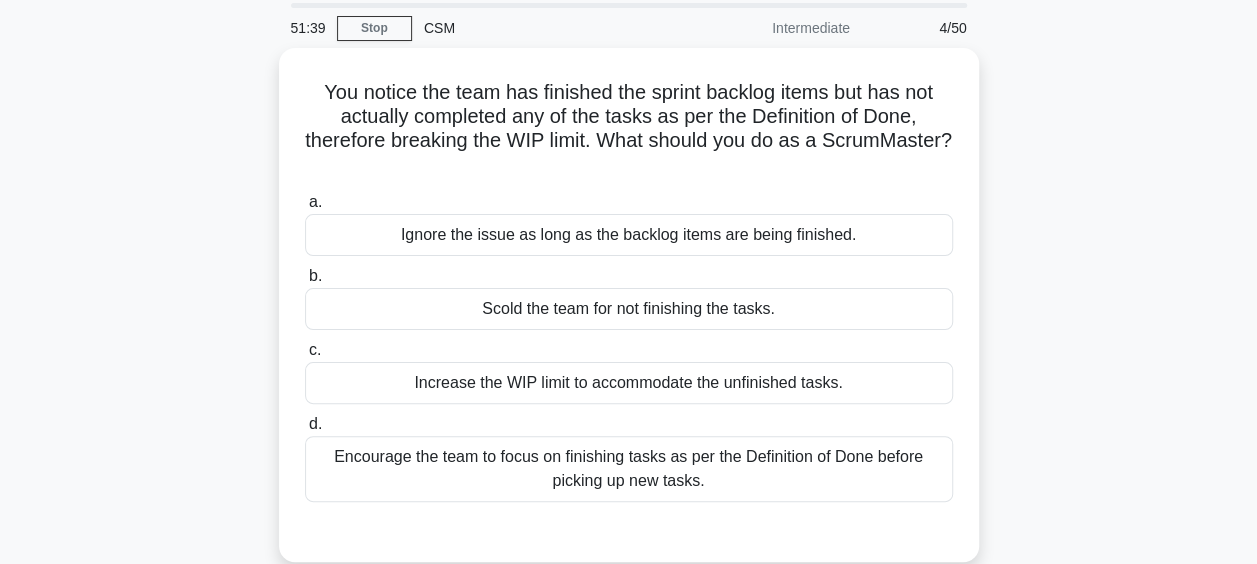 scroll, scrollTop: 84, scrollLeft: 0, axis: vertical 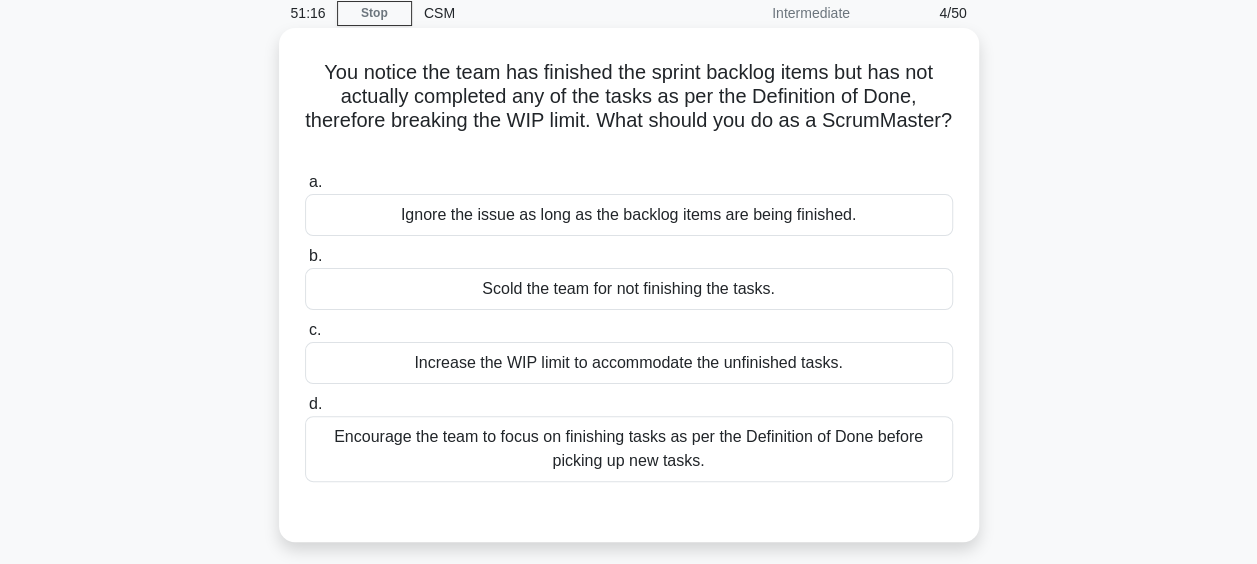 click on "Encourage the team to focus on finishing tasks as per the Definition of Done before picking up new tasks." at bounding box center [629, 449] 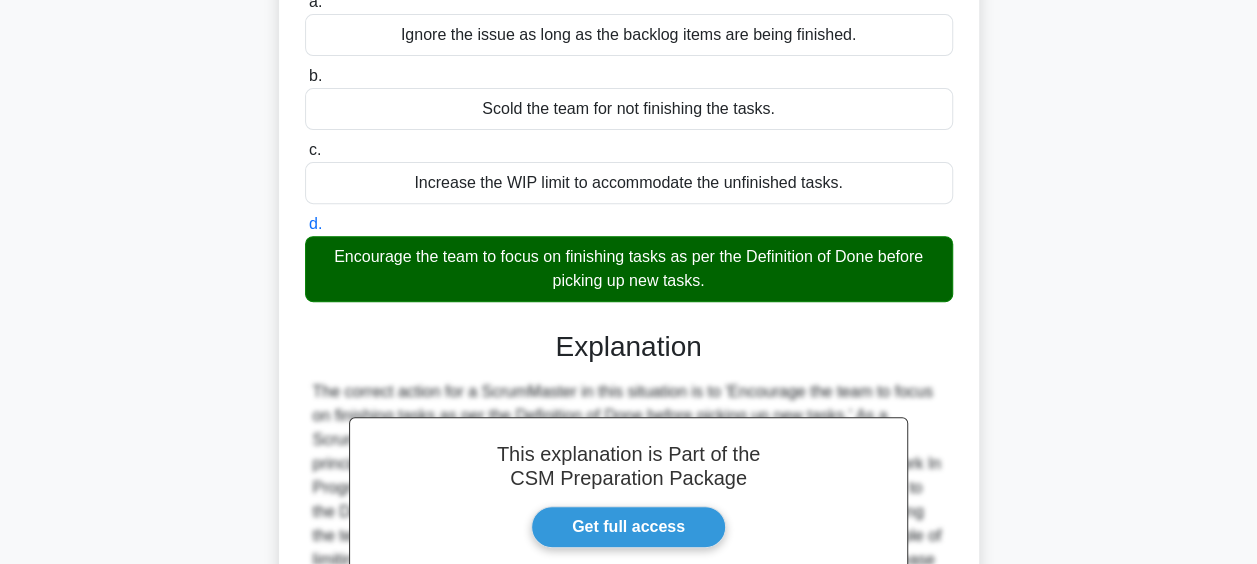 scroll, scrollTop: 546, scrollLeft: 0, axis: vertical 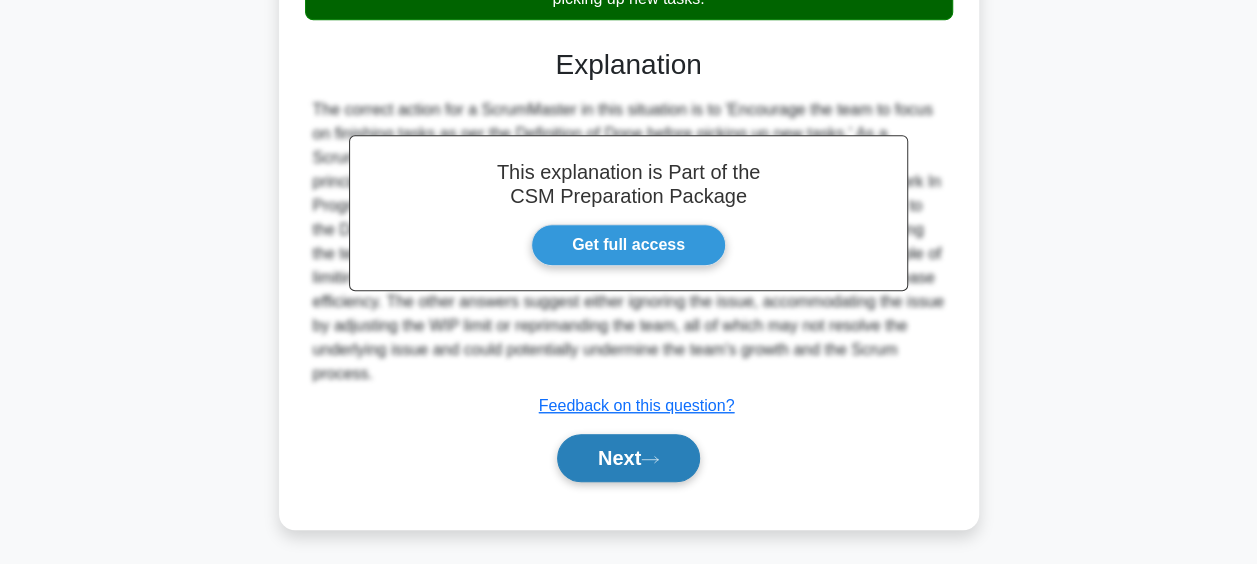 click 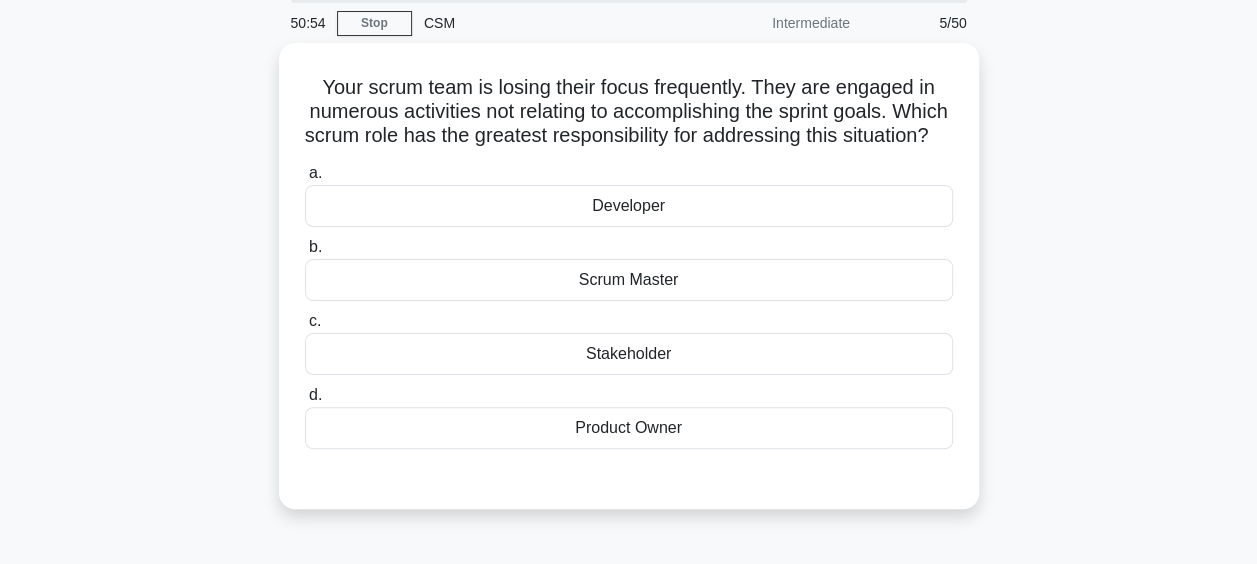 scroll, scrollTop: 76, scrollLeft: 0, axis: vertical 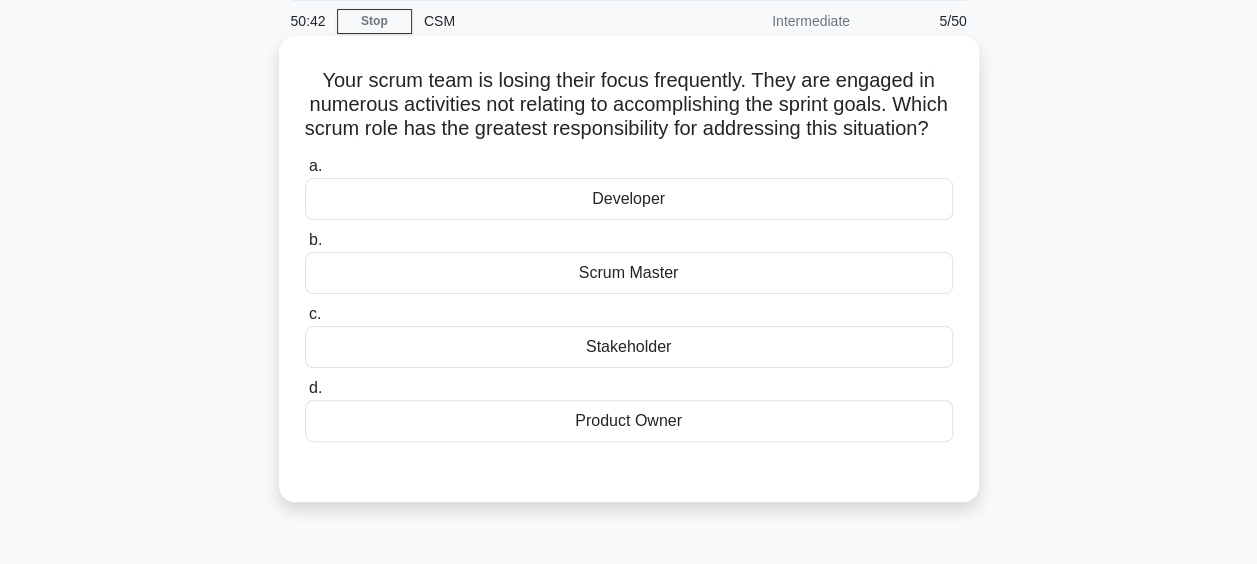 click on "Scrum Master" at bounding box center (629, 273) 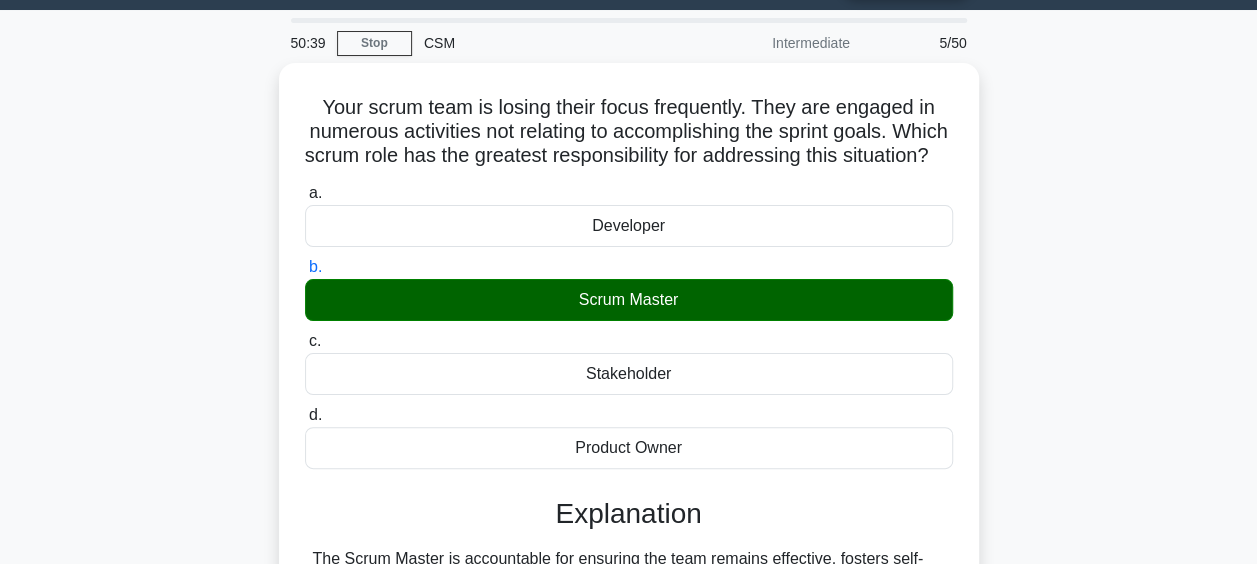 scroll, scrollTop: 36, scrollLeft: 0, axis: vertical 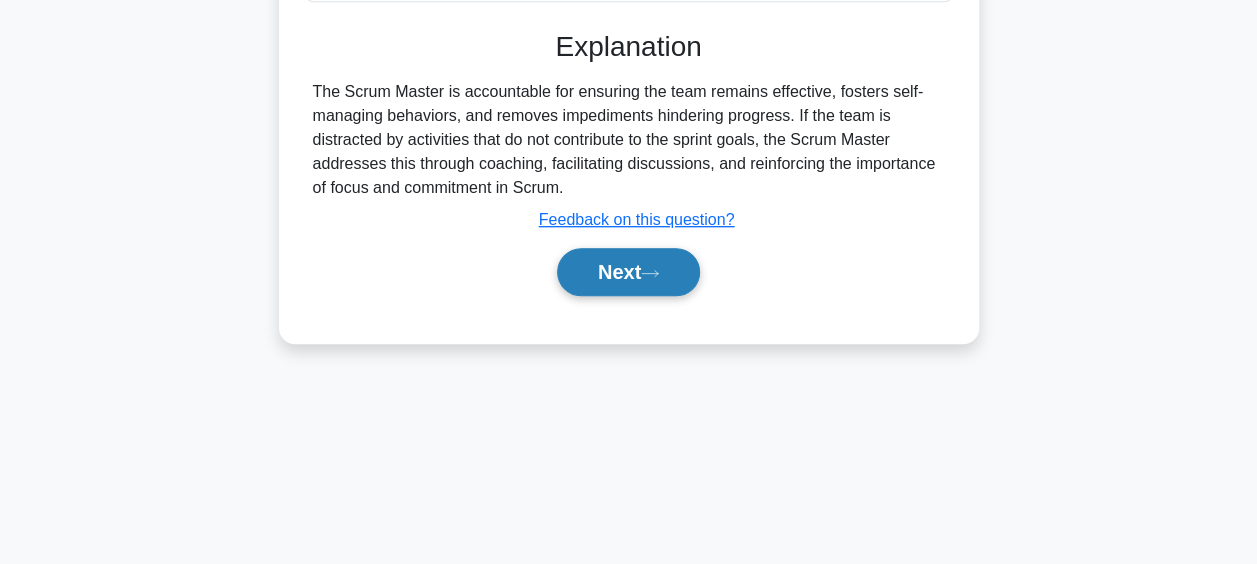 click on "Next" at bounding box center (628, 272) 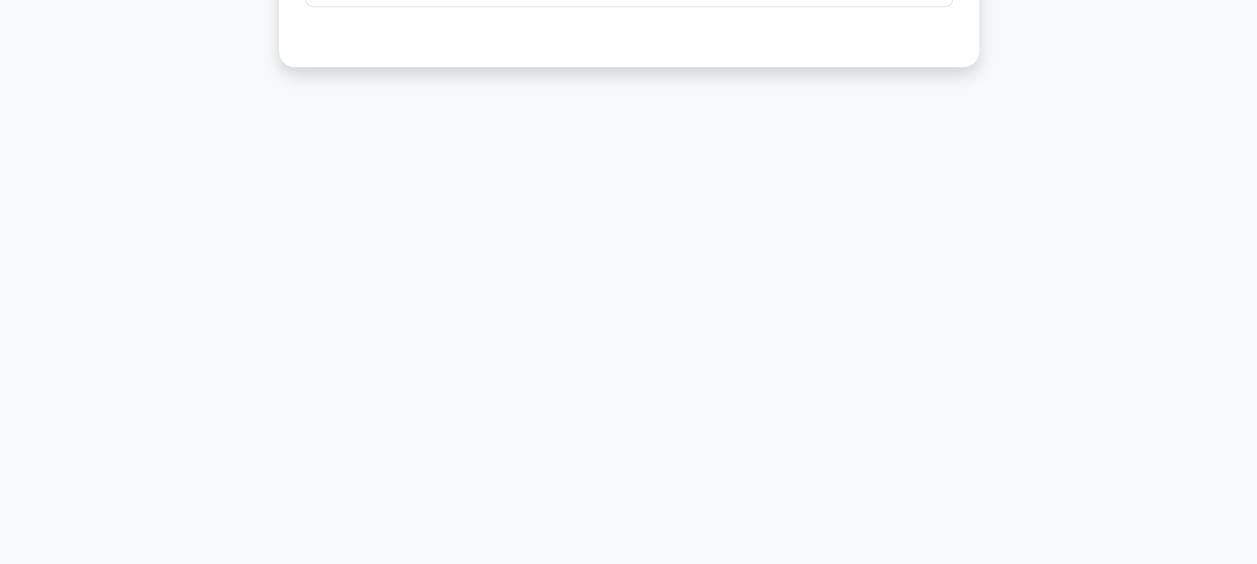 scroll, scrollTop: 23, scrollLeft: 0, axis: vertical 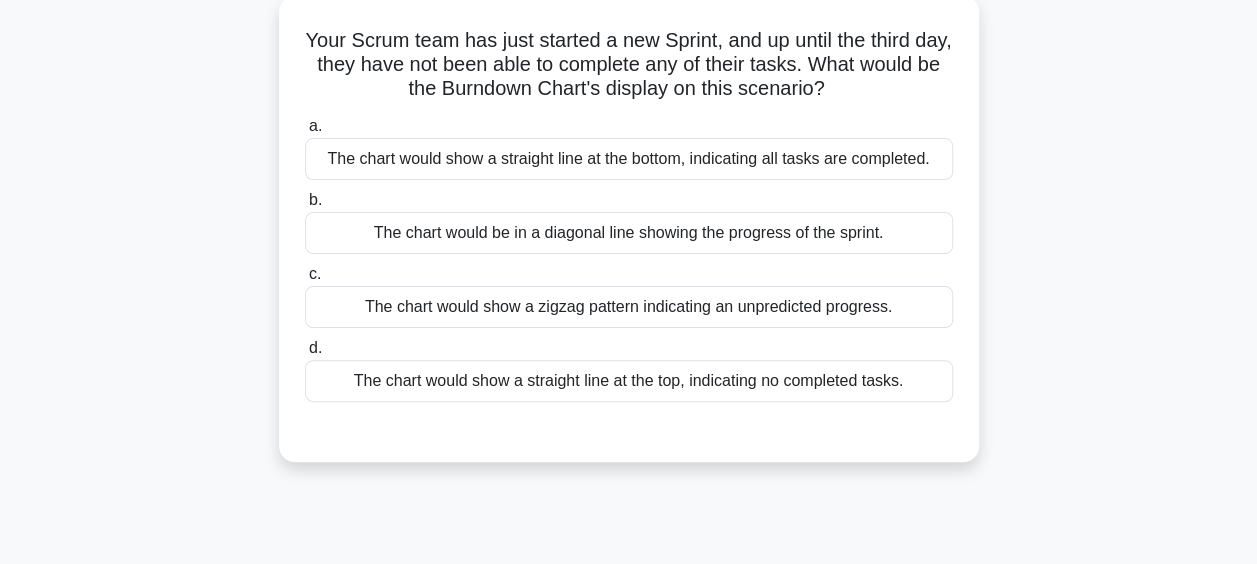 click on "The chart would show a straight line at the bottom, indicating all tasks are completed." at bounding box center [629, 159] 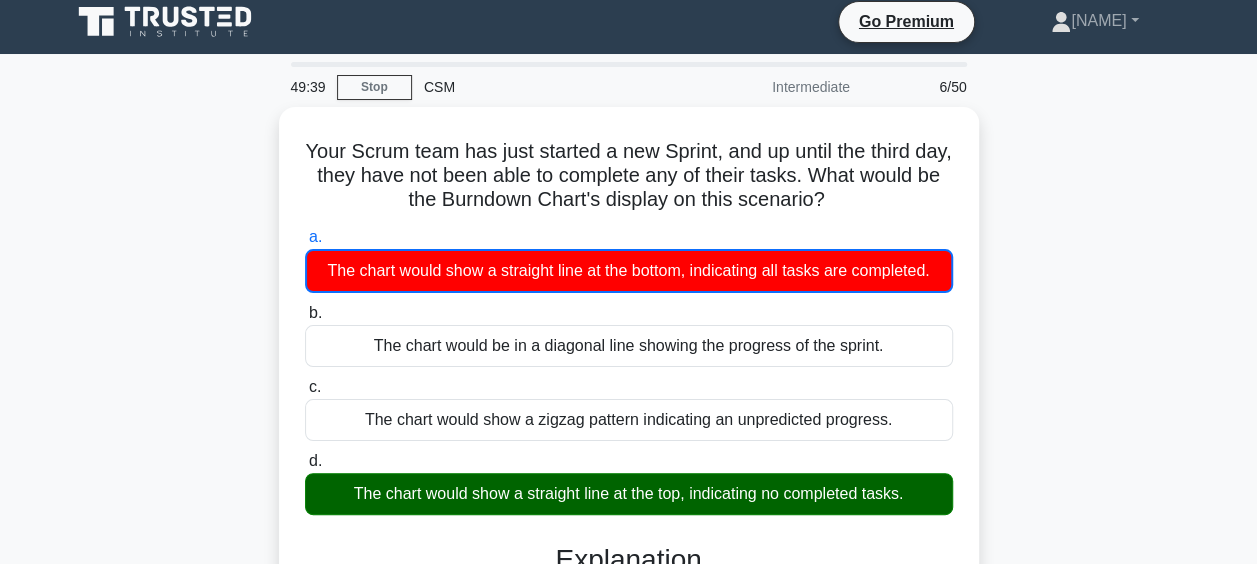 scroll, scrollTop: 0, scrollLeft: 0, axis: both 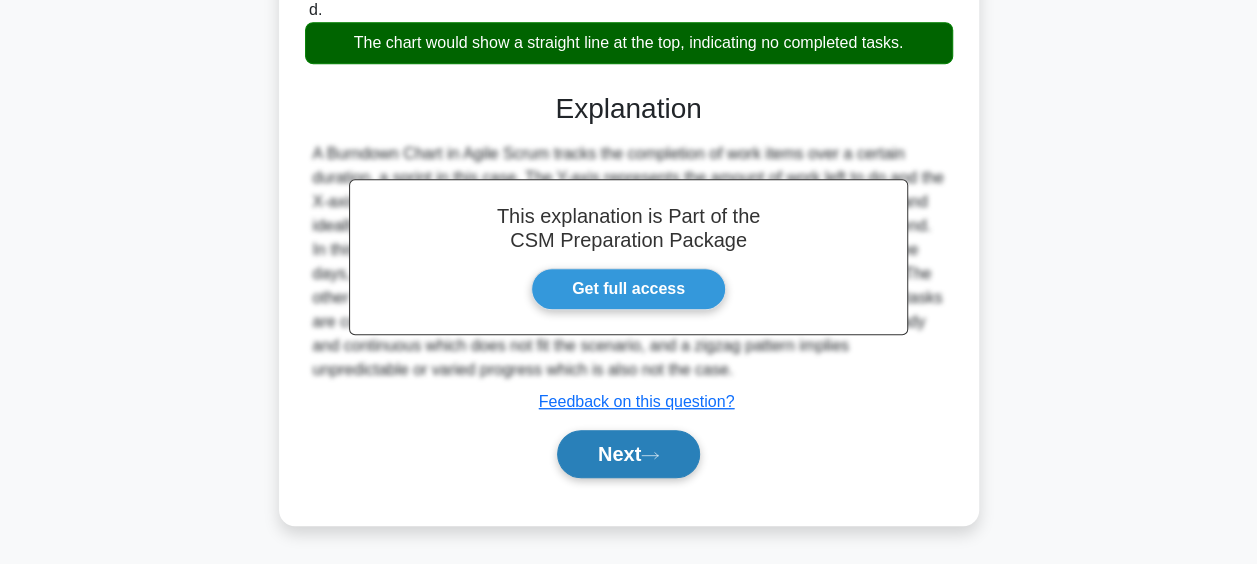 click on "Next" at bounding box center (628, 454) 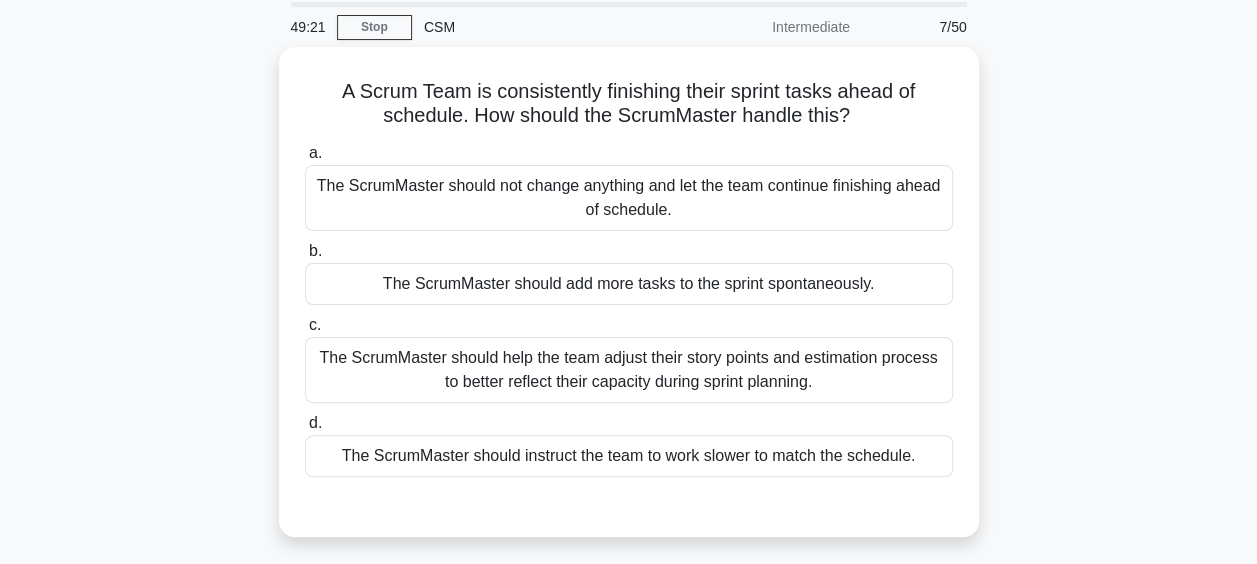 scroll, scrollTop: 68, scrollLeft: 0, axis: vertical 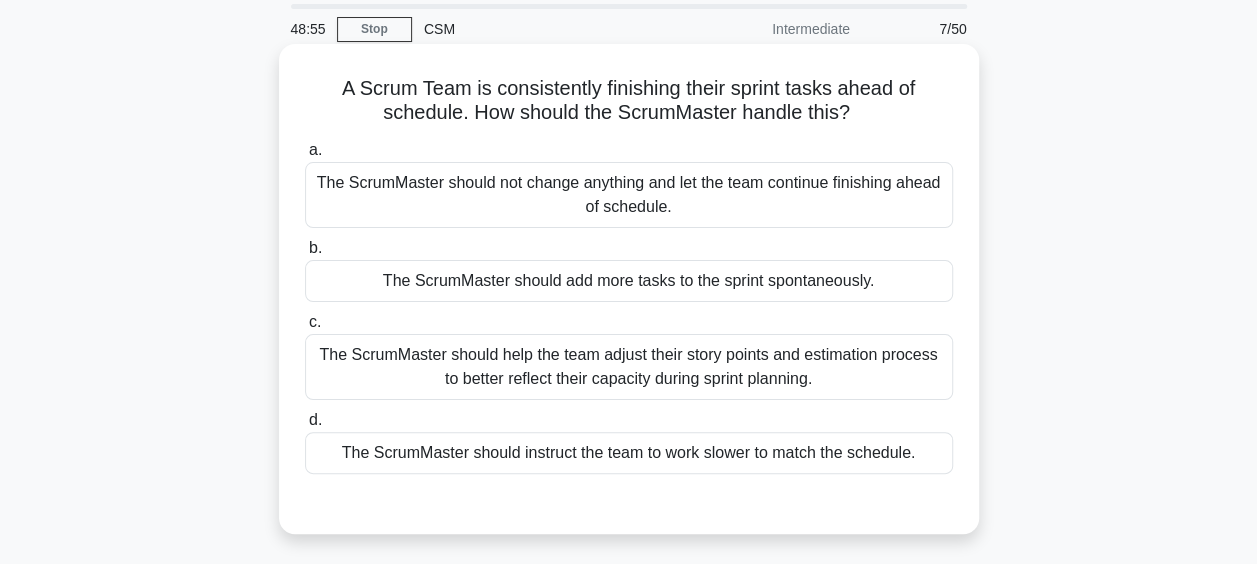 click on "The ScrumMaster should help the team adjust their story points and estimation process to better reflect their capacity during sprint planning." at bounding box center [629, 367] 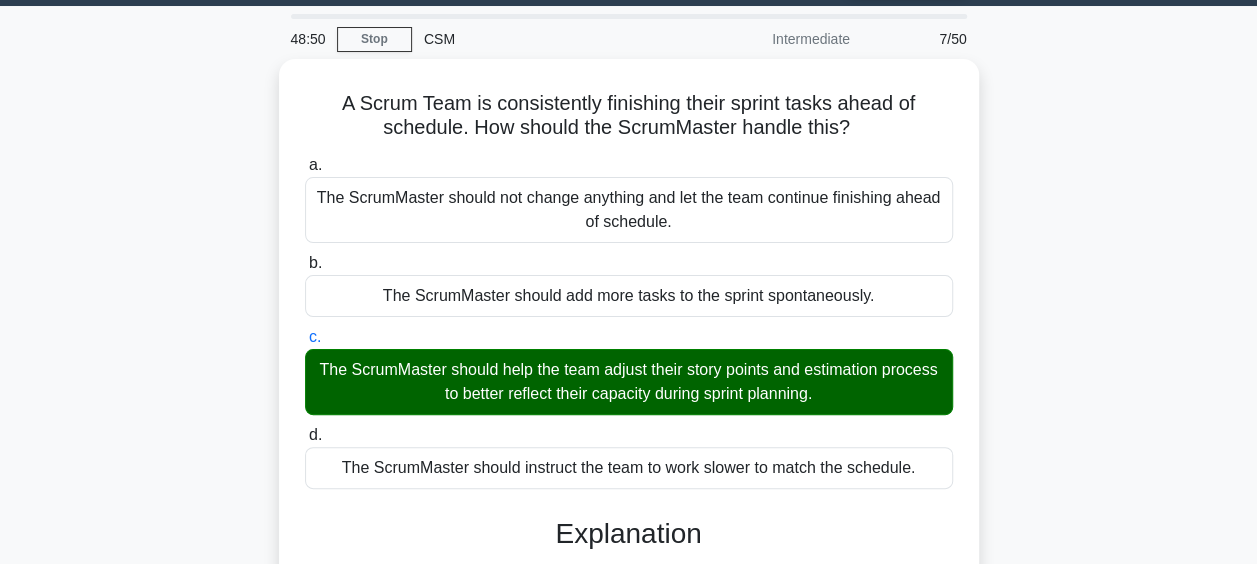 scroll, scrollTop: 39, scrollLeft: 0, axis: vertical 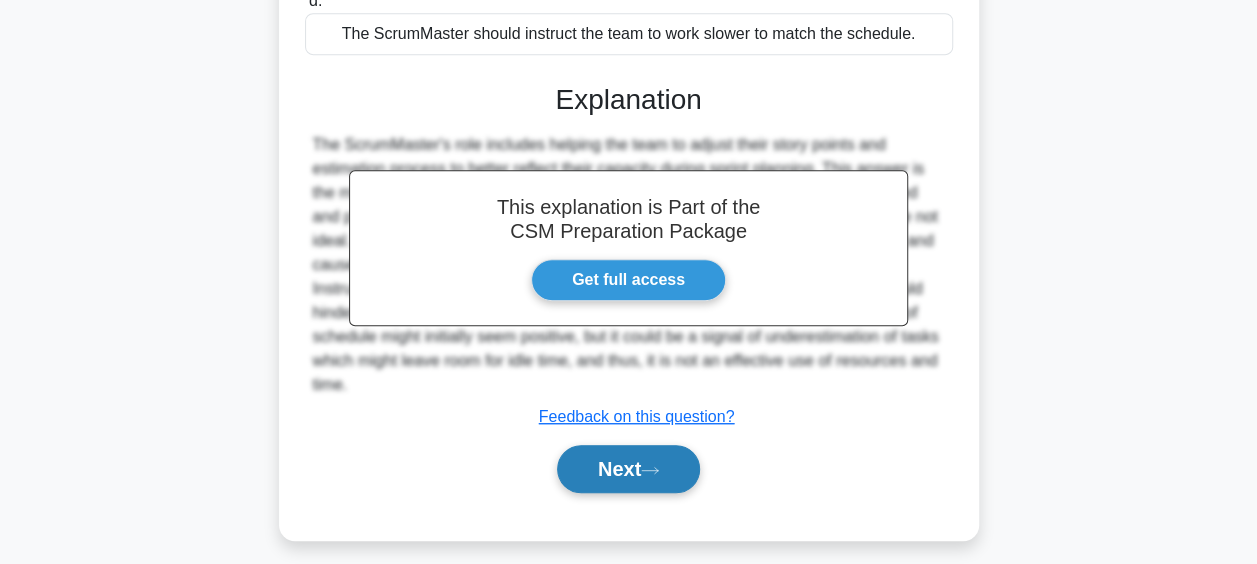 click on "Next" at bounding box center [628, 469] 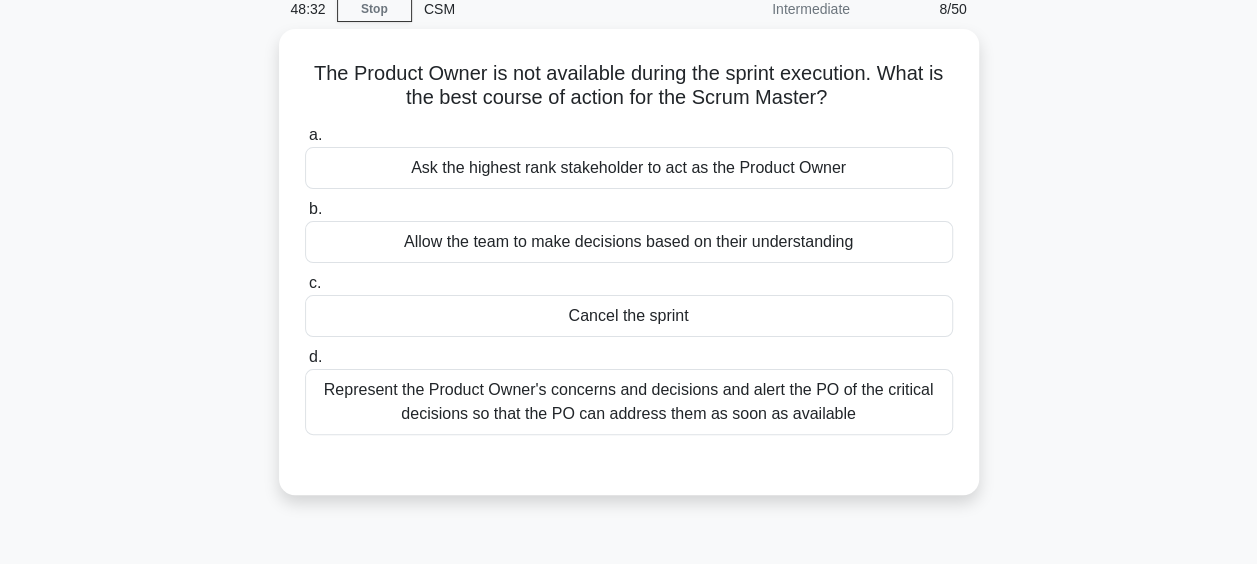 scroll, scrollTop: 70, scrollLeft: 0, axis: vertical 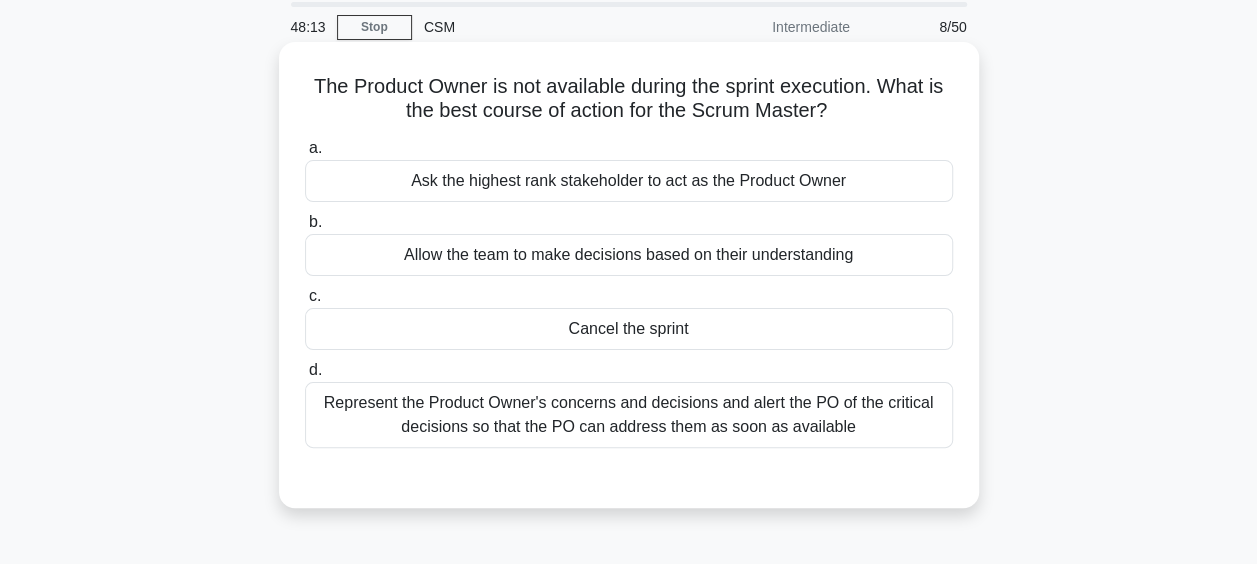 click on "Represent the Product Owner's concerns and decisions and alert the PO of the critical decisions so that the PO can address them as soon as available" at bounding box center (629, 415) 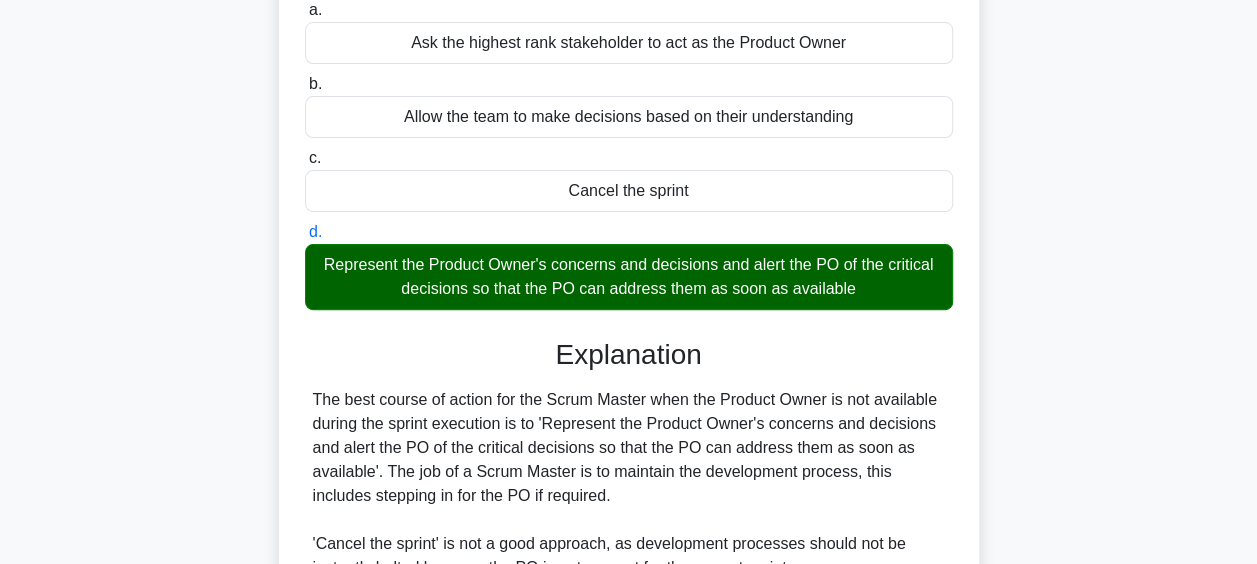scroll, scrollTop: 185, scrollLeft: 0, axis: vertical 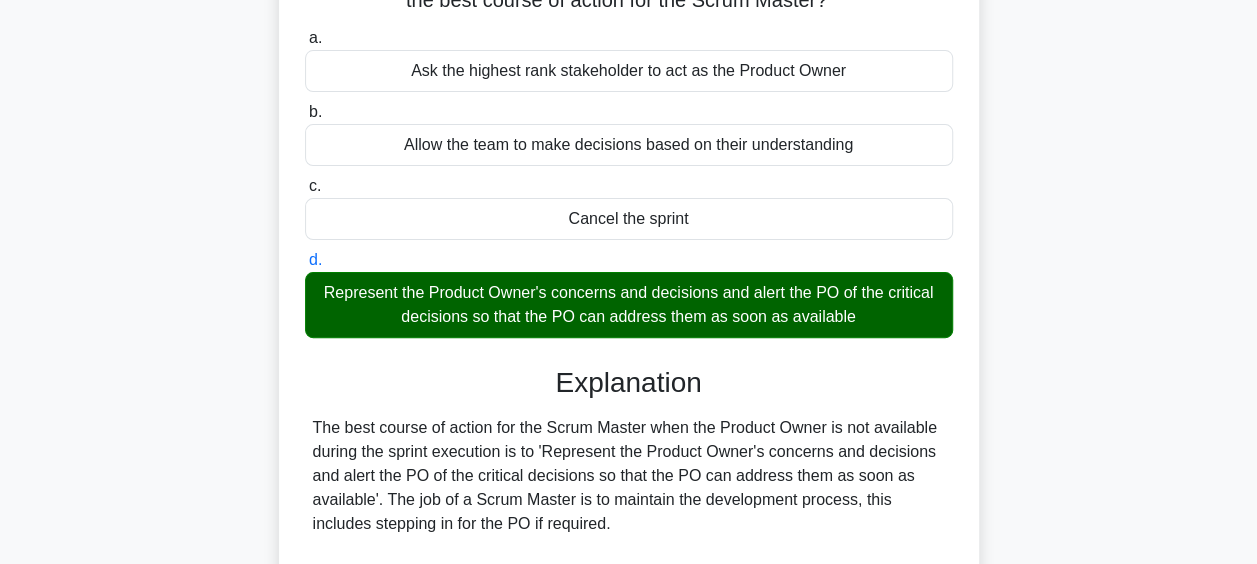 click on "48:00
Stop
CSM
Intermediate
8/50
The Product Owner is not available during the sprint execution. What is the best course of action for the Scrum Master?
.spinner_0XTQ{transform-origin:center;animation:spinner_y6GP .75s linear infinite}@keyframes spinner_y6GP{100%{transform:rotate(360deg)}}
a." at bounding box center [628, 451] 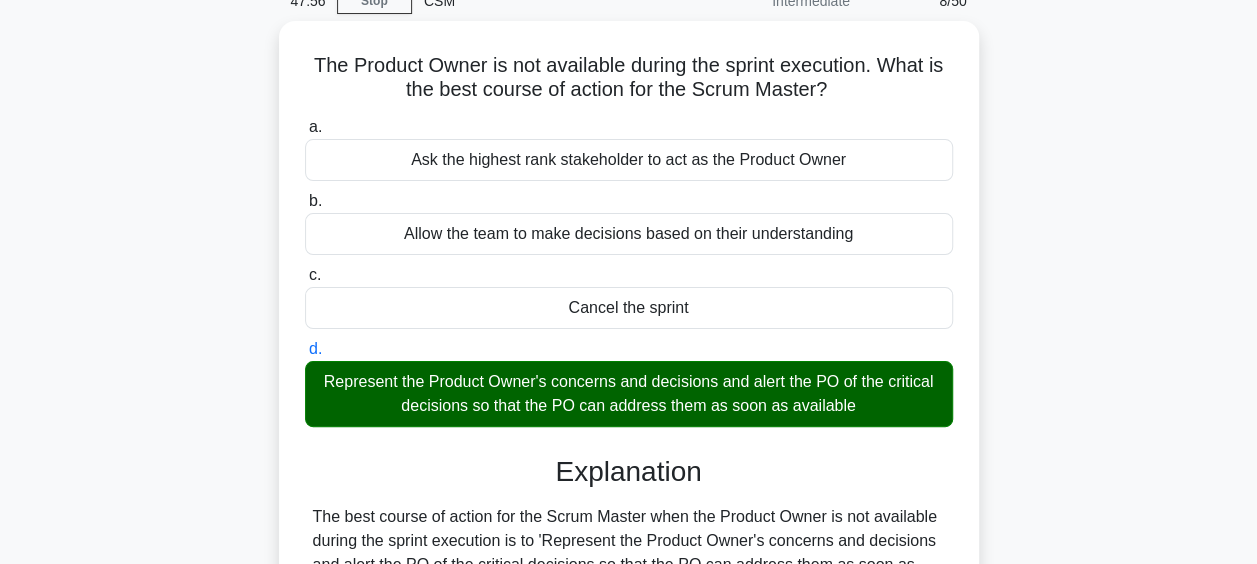 scroll, scrollTop: 98, scrollLeft: 0, axis: vertical 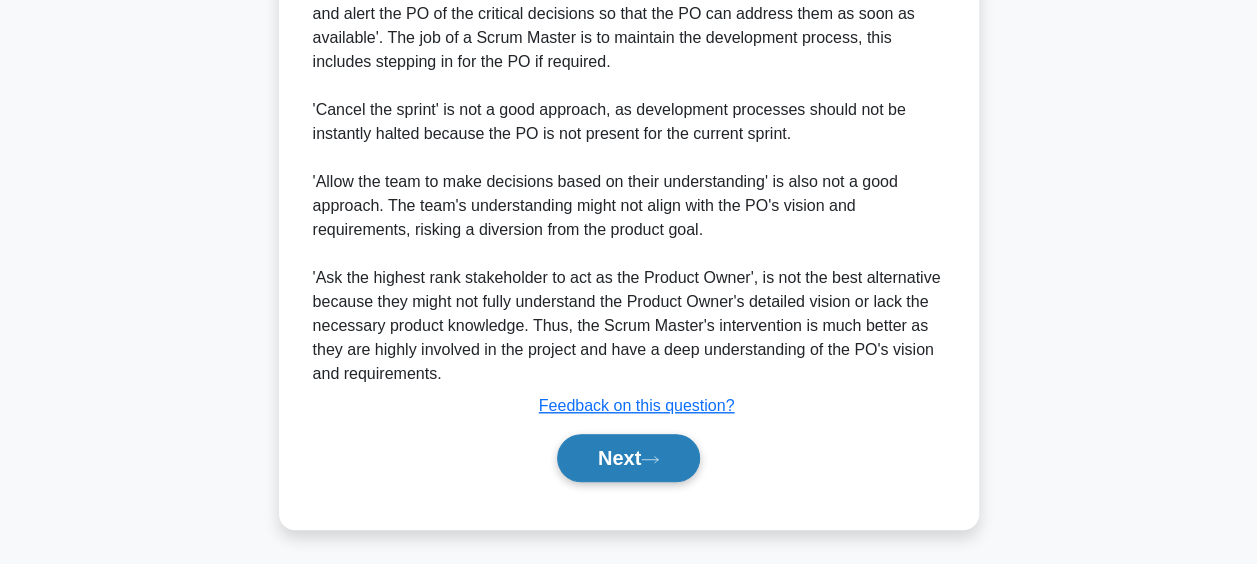 click on "Next" at bounding box center [628, 458] 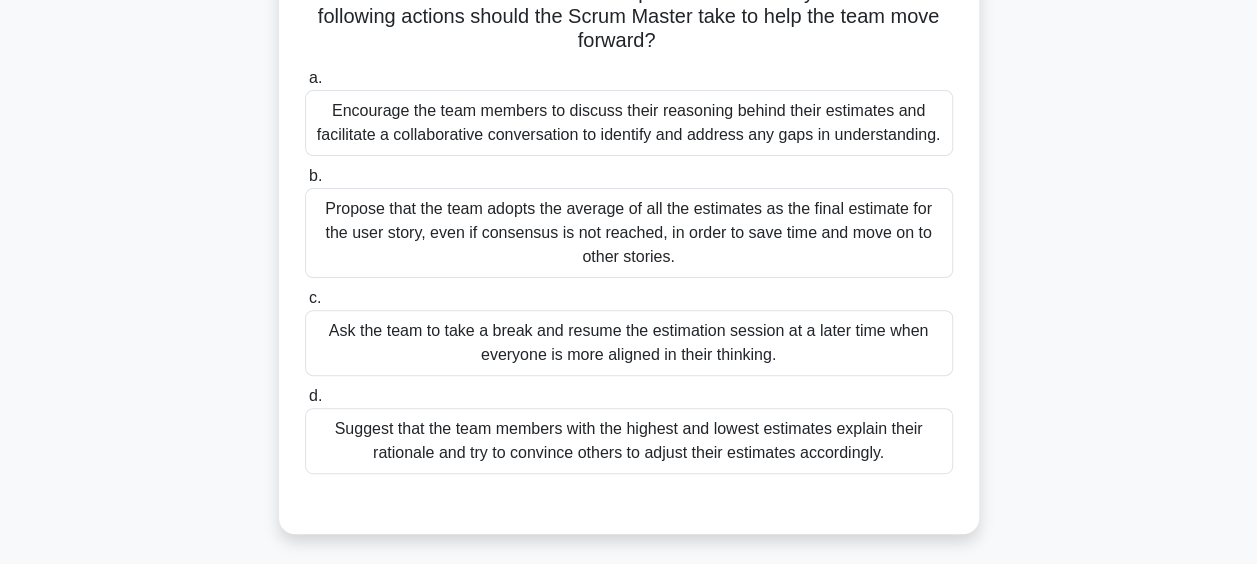 scroll, scrollTop: 196, scrollLeft: 0, axis: vertical 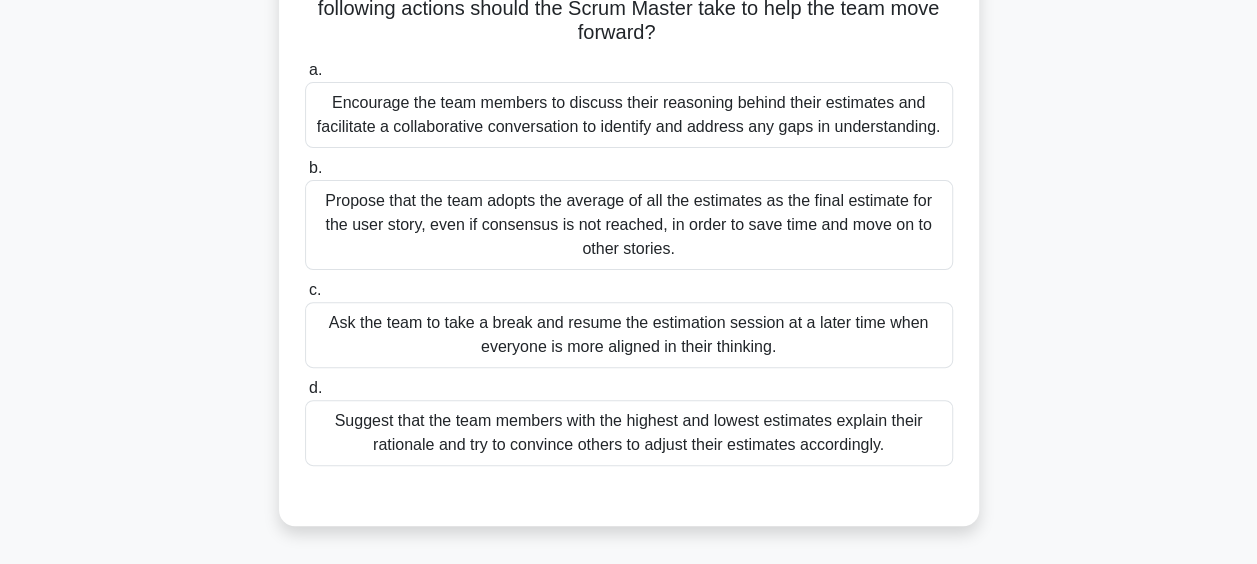 click on "Encourage the team members to discuss their reasoning behind their estimates and facilitate a collaborative conversation to identify and address any gaps in understanding." at bounding box center [629, 115] 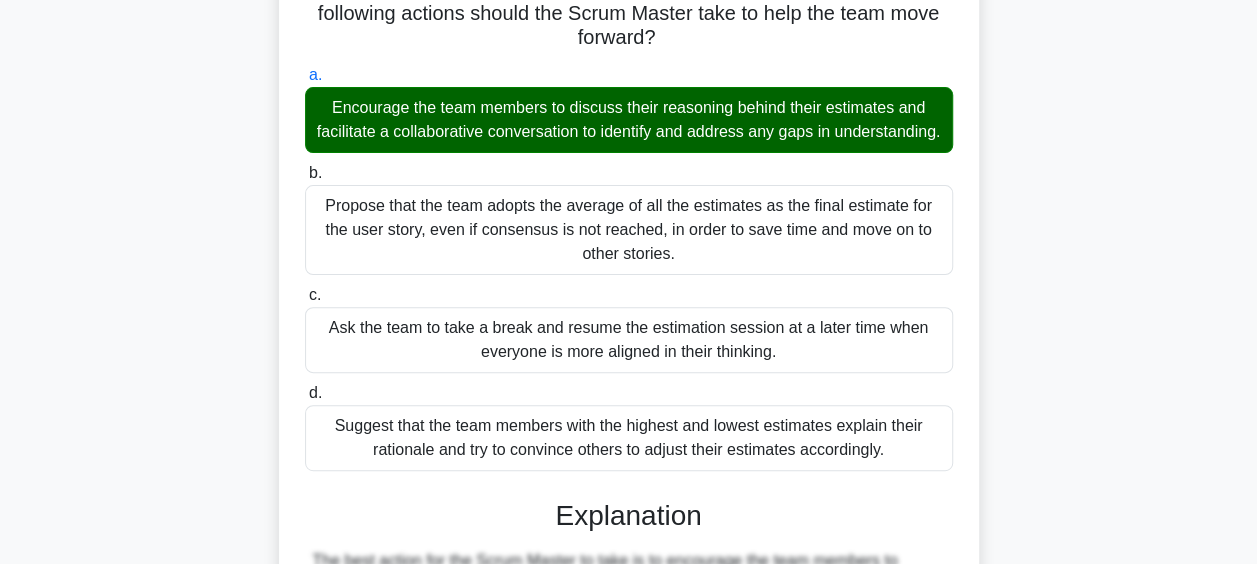 click on "In a Wideband Delphi estimation session, the team is struggling to reach a consensus on the estimates for a particular user story. Which of the following actions should the Scrum Master take to help the team move forward?
.spinner_0XTQ{transform-origin:center;animation:spinner_y6GP .75s linear infinite}@keyframes spinner_y6GP{100%{transform:rotate(360deg)}}
a.
b. c. d." at bounding box center (629, 498) 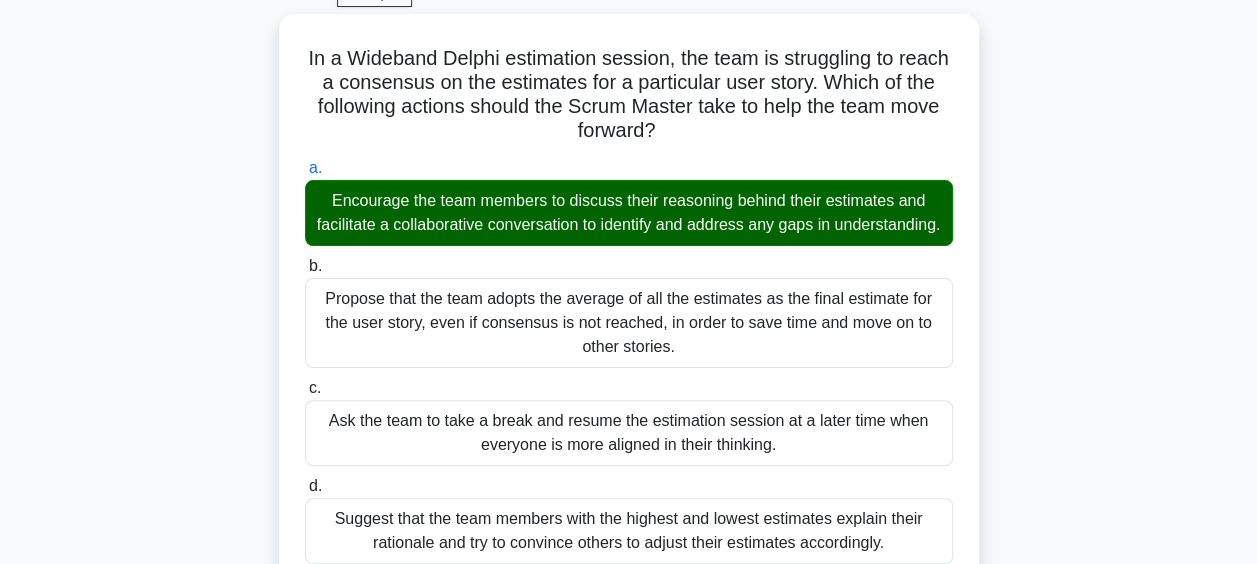 scroll, scrollTop: 104, scrollLeft: 0, axis: vertical 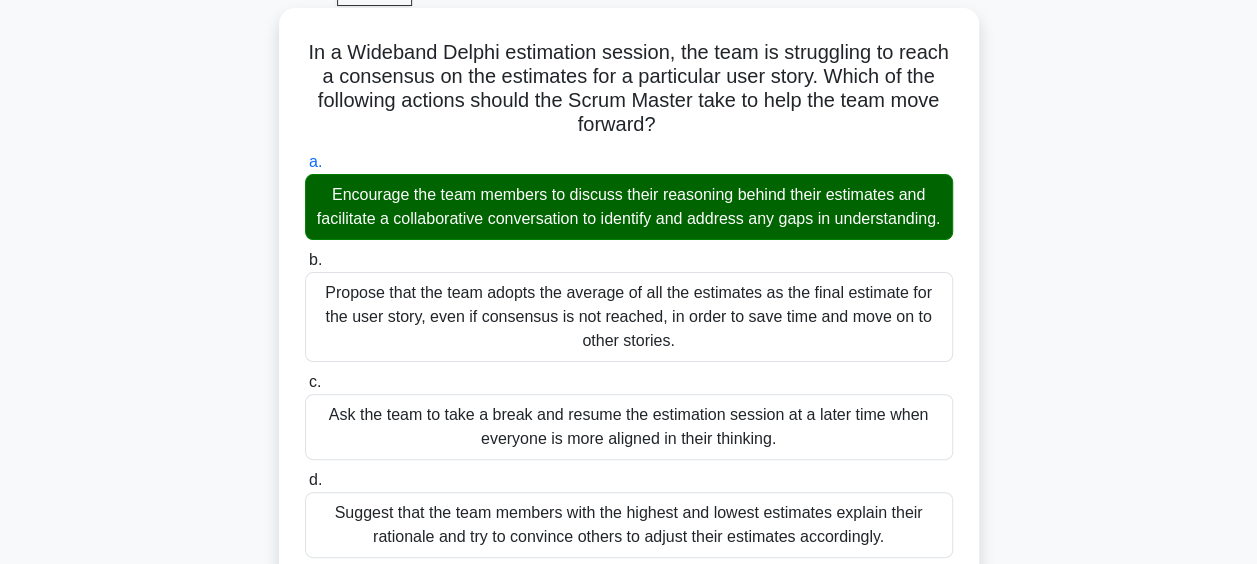 drag, startPoint x: 304, startPoint y: 47, endPoint x: 935, endPoint y: 235, distance: 658.41095 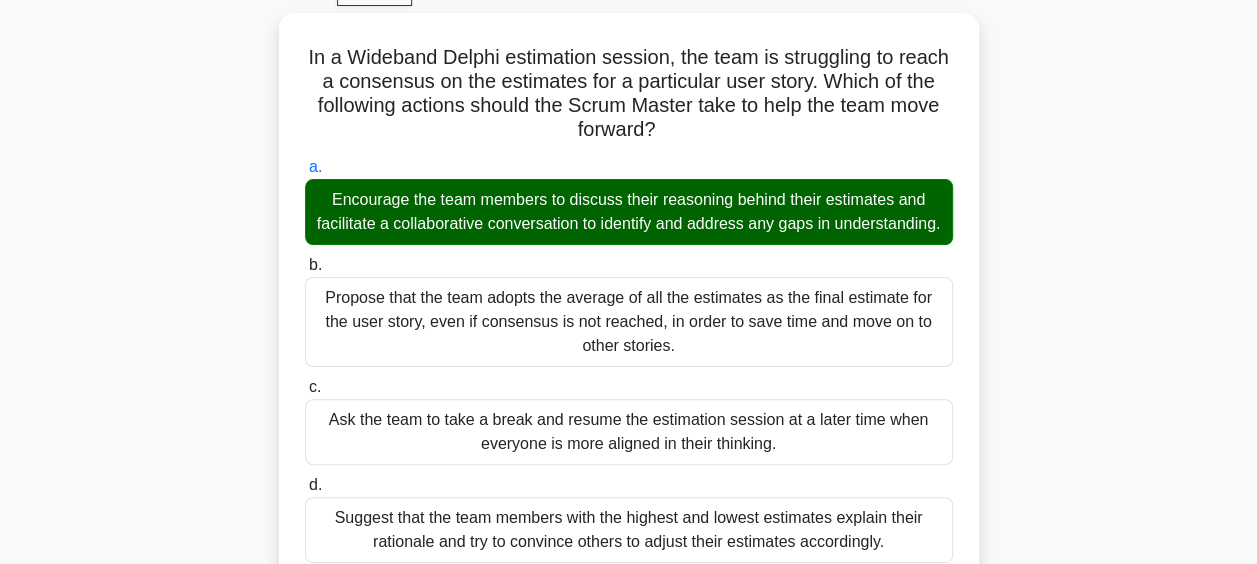 drag, startPoint x: 935, startPoint y: 235, endPoint x: 1100, endPoint y: 222, distance: 165.51132 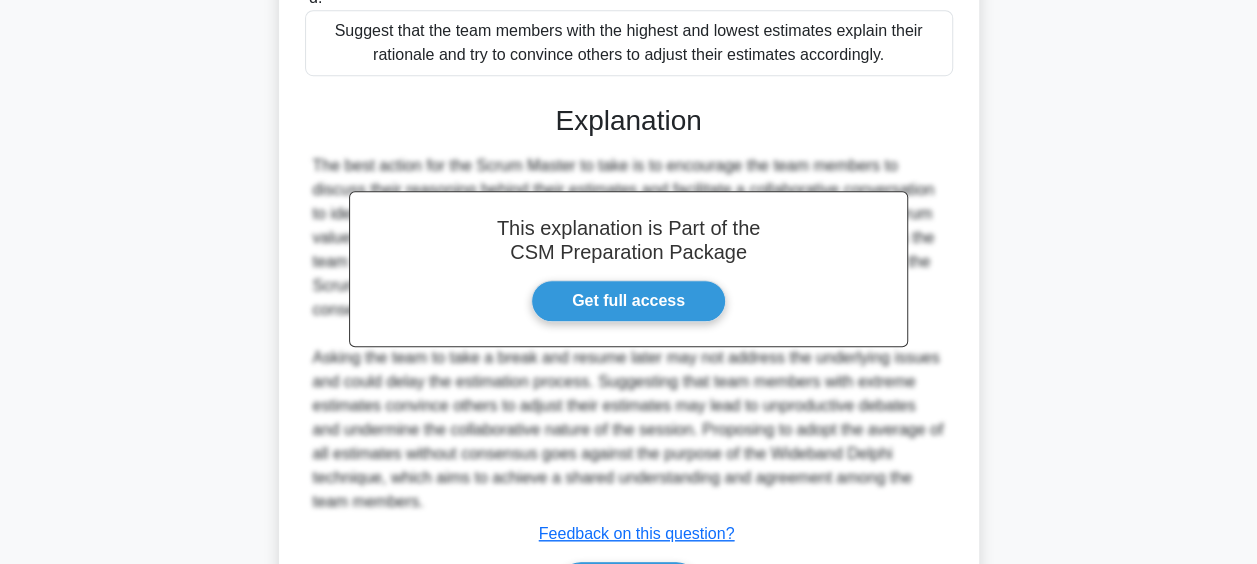 scroll, scrollTop: 494, scrollLeft: 0, axis: vertical 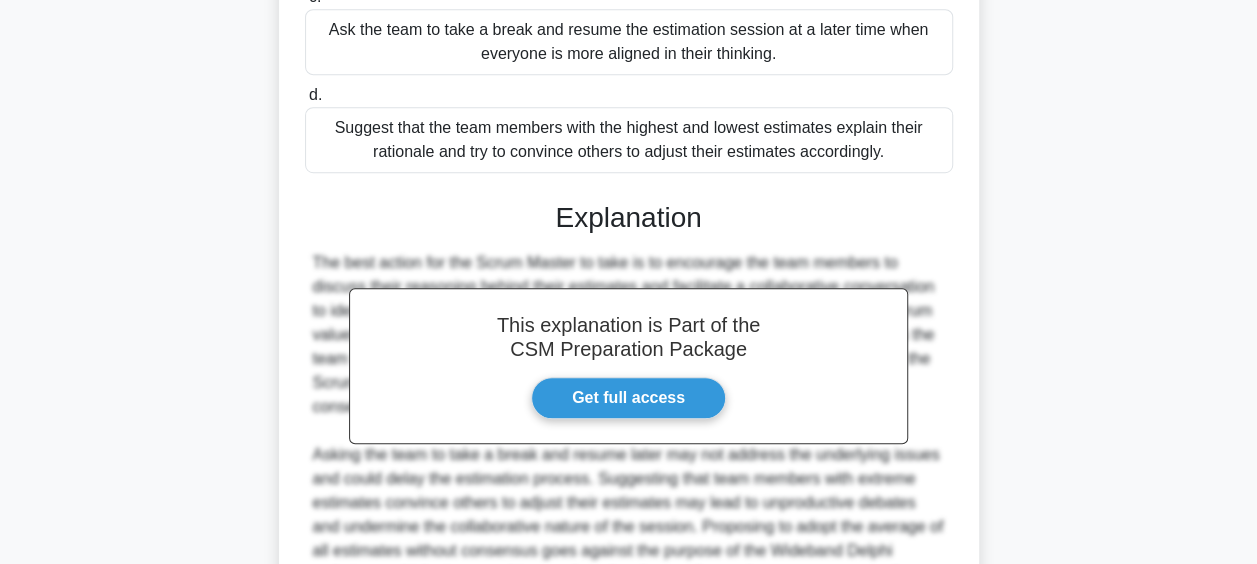 click on "In a Wideband Delphi estimation session, the team is struggling to reach a consensus on the estimates for a particular user story. Which of the following actions should the Scrum Master take to help the team move forward?
.spinner_0XTQ{transform-origin:center;animation:spinner_y6GP .75s linear infinite}@keyframes spinner_y6GP{100%{transform:rotate(360deg)}}
a.
b. c. d." at bounding box center (629, 200) 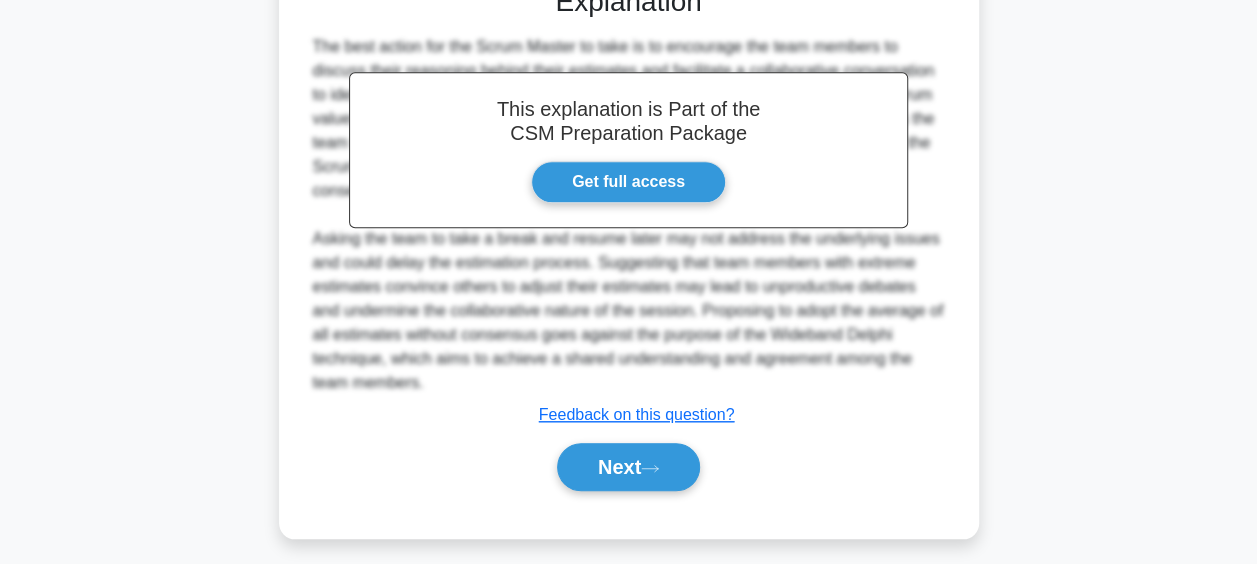 scroll, scrollTop: 738, scrollLeft: 0, axis: vertical 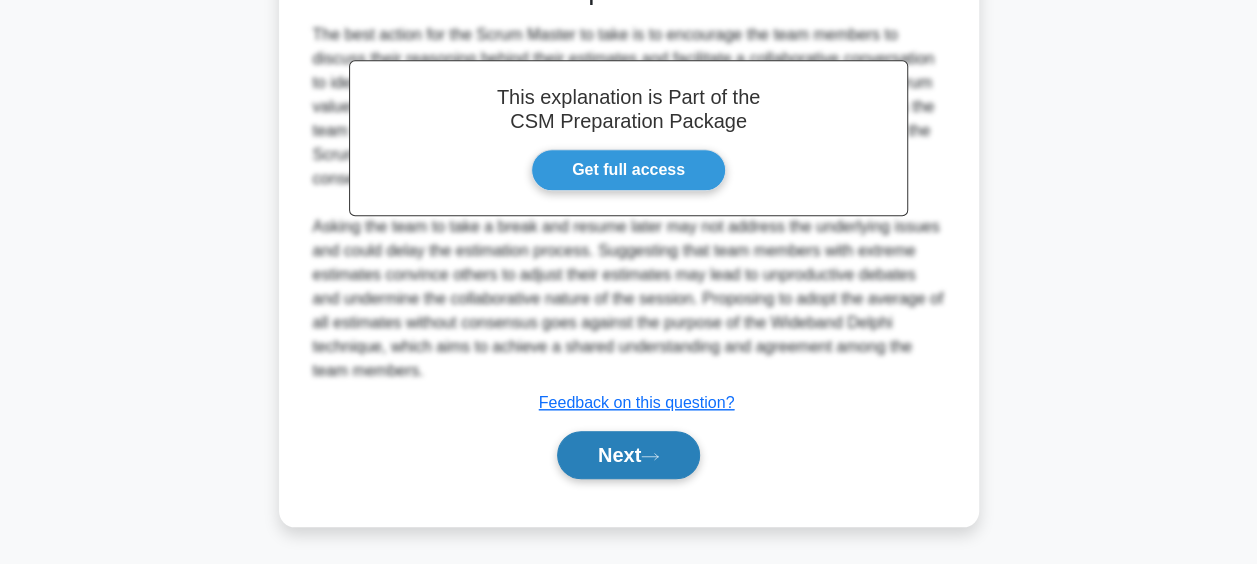 click on "Next" at bounding box center [628, 455] 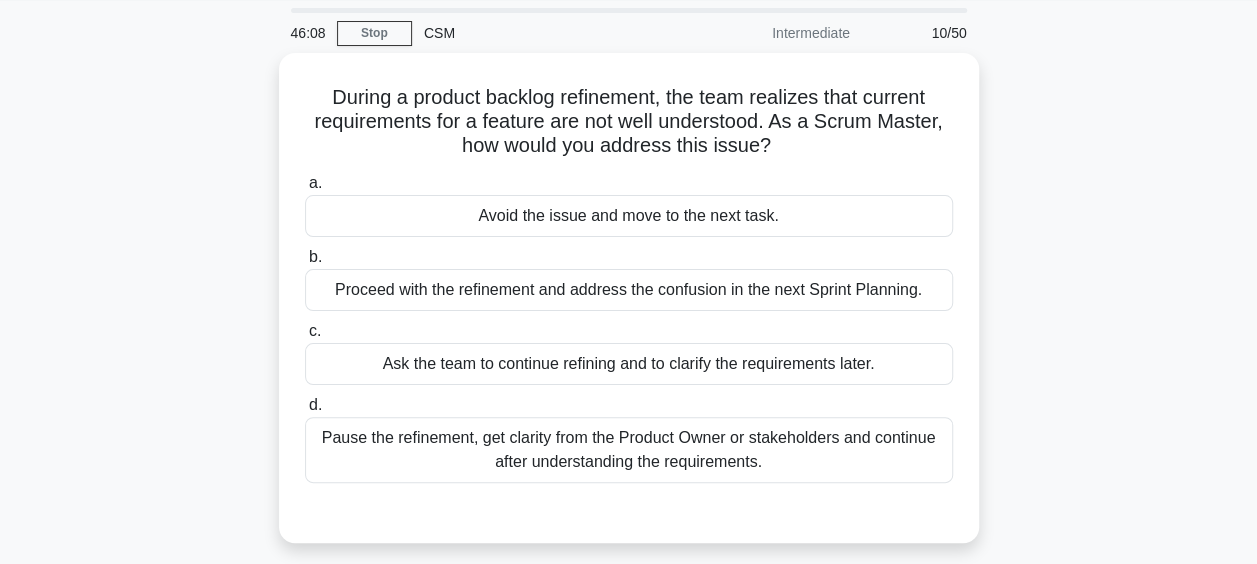 scroll, scrollTop: 80, scrollLeft: 0, axis: vertical 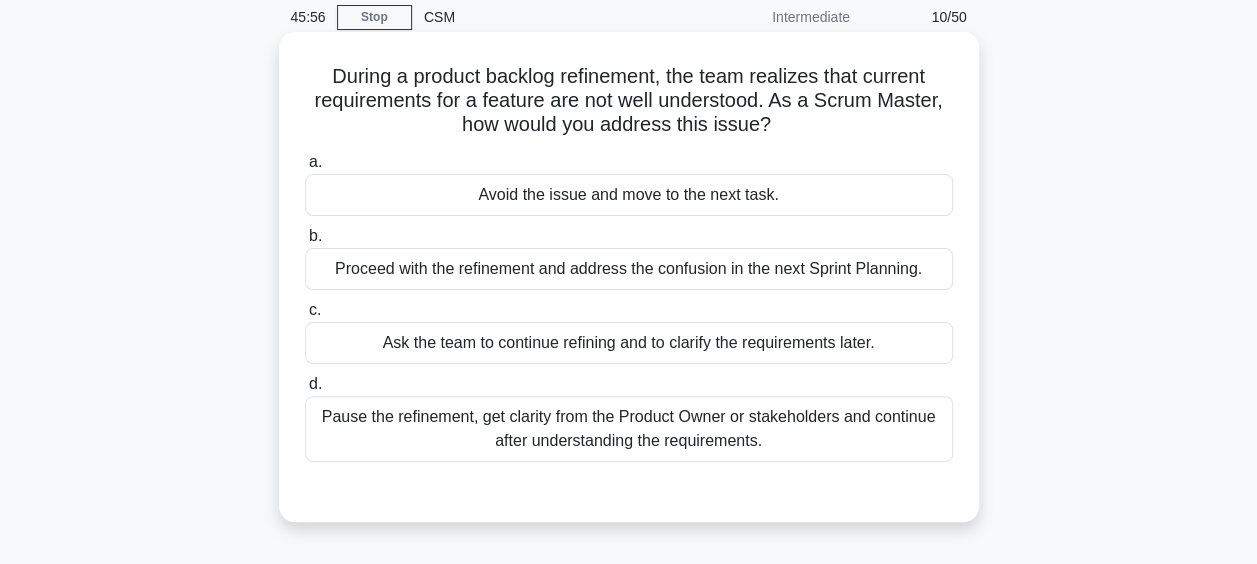 click on "Pause the refinement, get clarity from the Product Owner or stakeholders and continue after understanding the requirements." at bounding box center (629, 429) 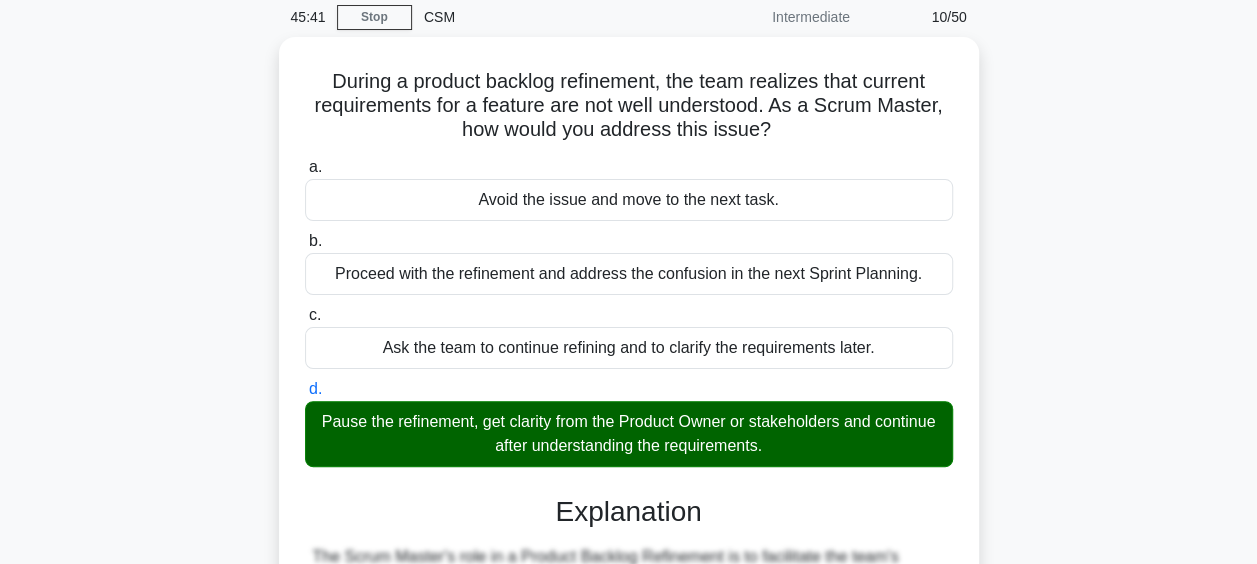 click on "During a product backlog refinement, the team realizes that current requirements for a feature are not well understood. As a Scrum Master, how would you address this issue?
.spinner_0XTQ{transform-origin:center;animation:spinner_y6GP .75s linear infinite}@keyframes spinner_y6GP{100%{transform:rotate(360deg)}}
a.
Avoid the issue and move to the next task.
b. c. d." at bounding box center (629, 506) 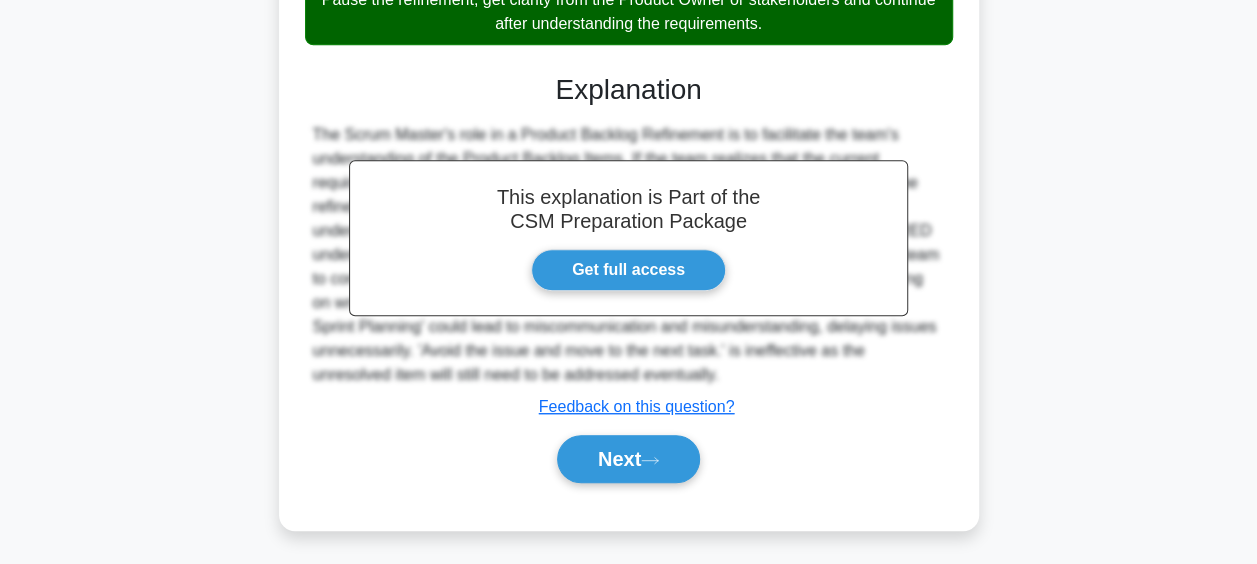 scroll, scrollTop: 505, scrollLeft: 0, axis: vertical 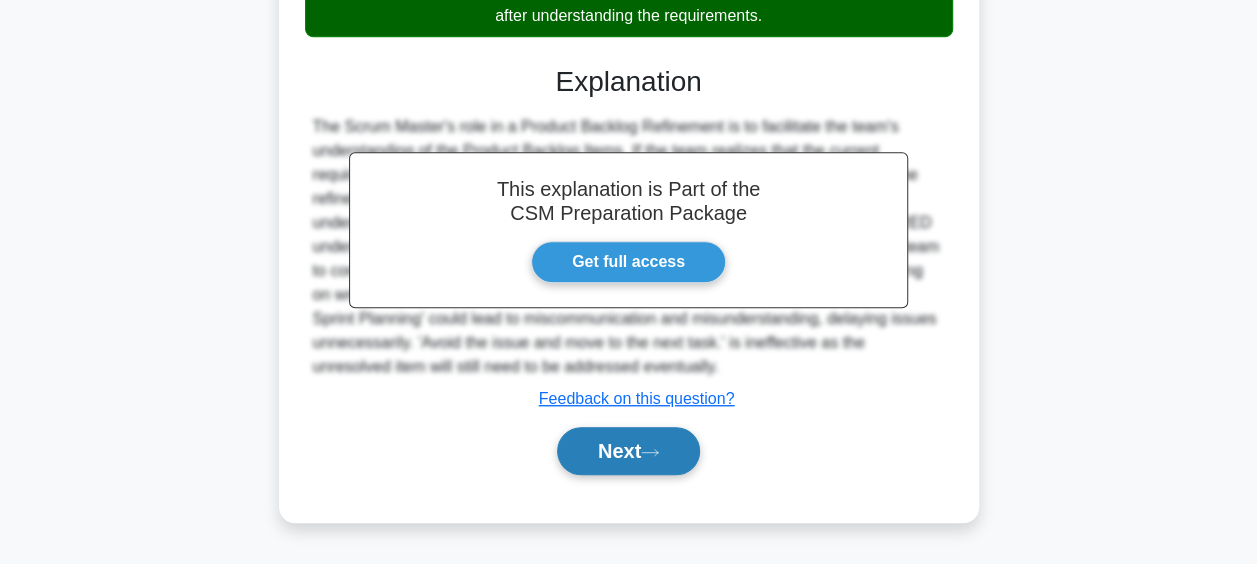 click on "Next" at bounding box center [628, 451] 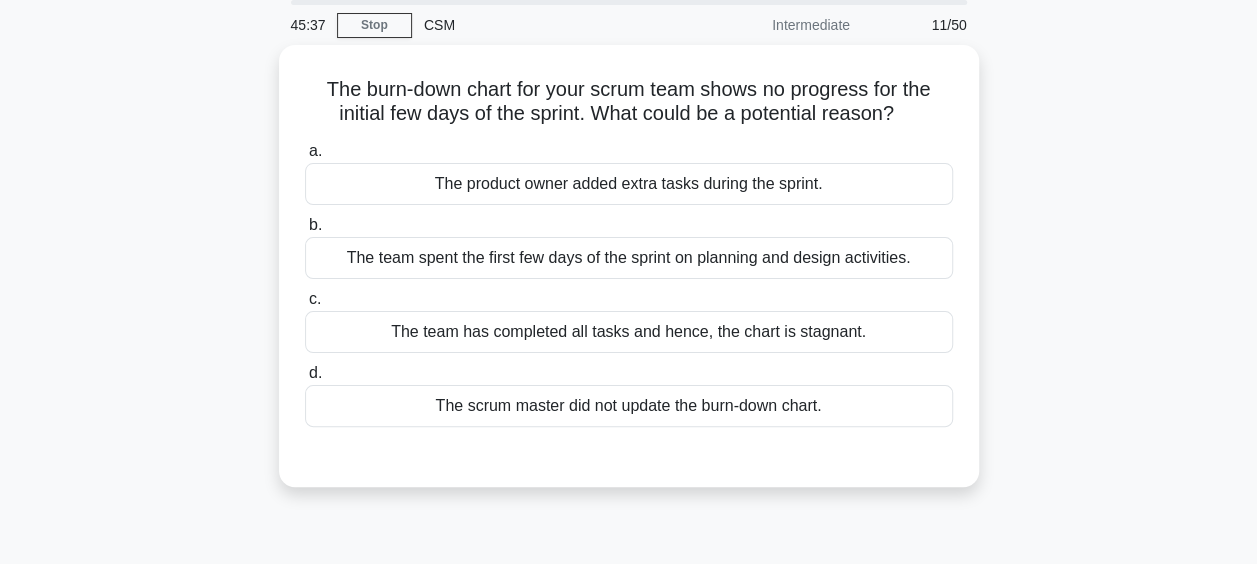 scroll, scrollTop: 73, scrollLeft: 0, axis: vertical 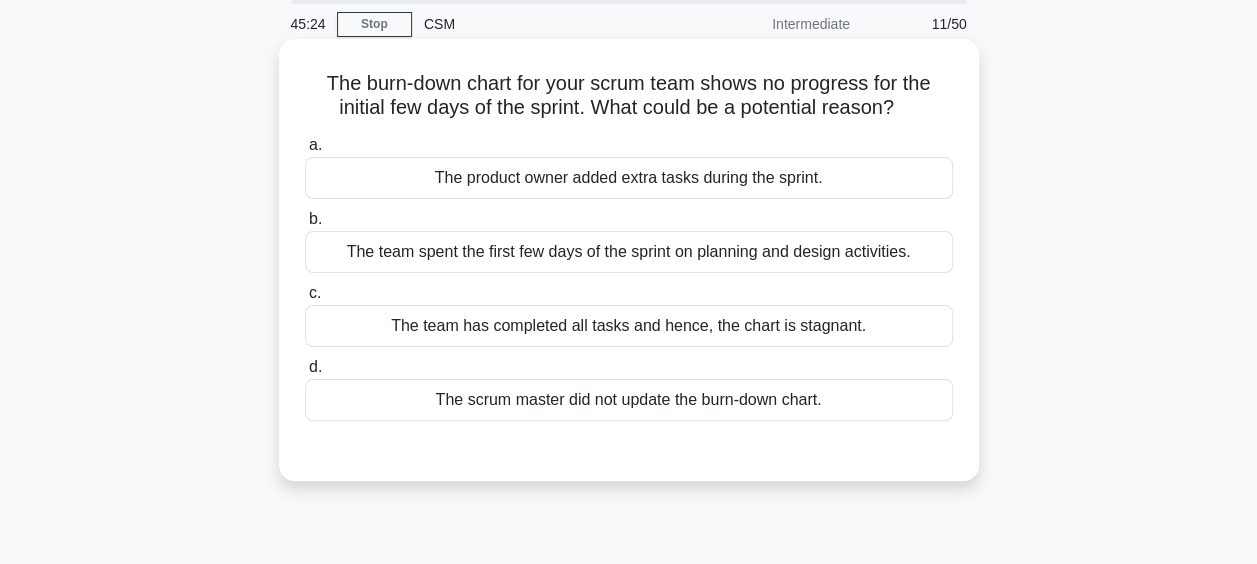 click on "The team spent the first few days of the sprint on planning and design activities." at bounding box center (629, 252) 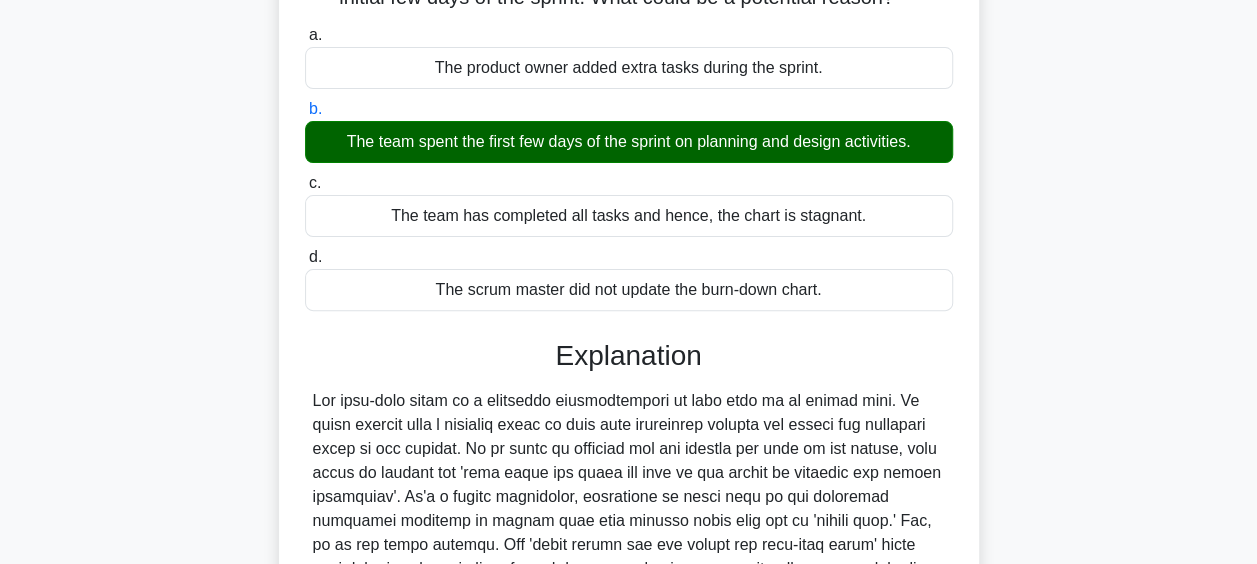 scroll, scrollTop: 396, scrollLeft: 0, axis: vertical 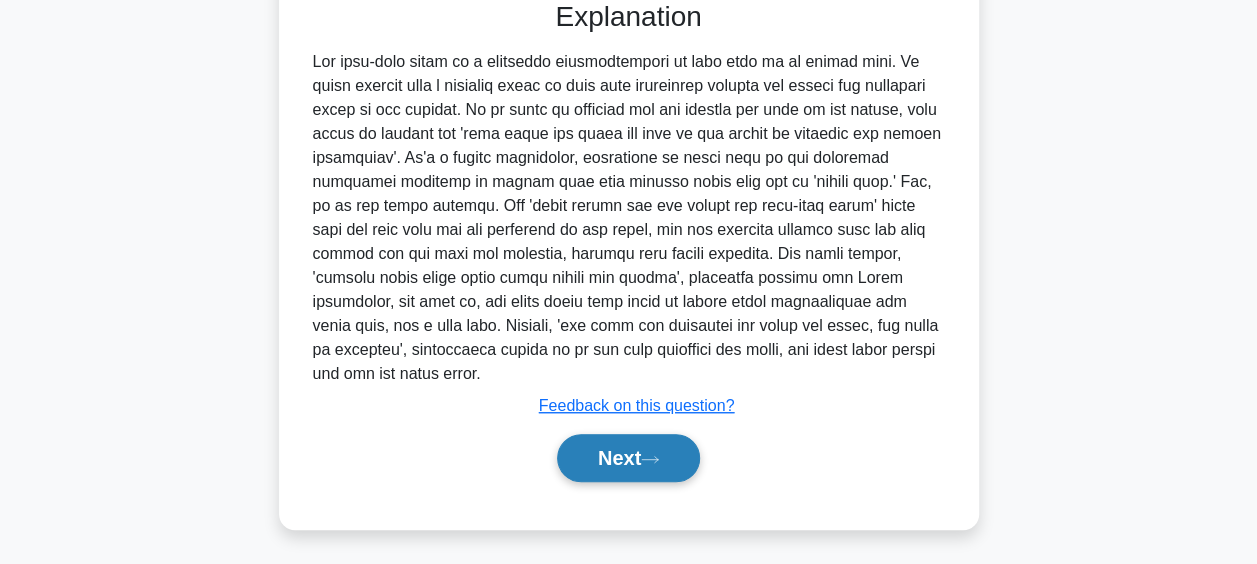 click on "Next" at bounding box center (628, 458) 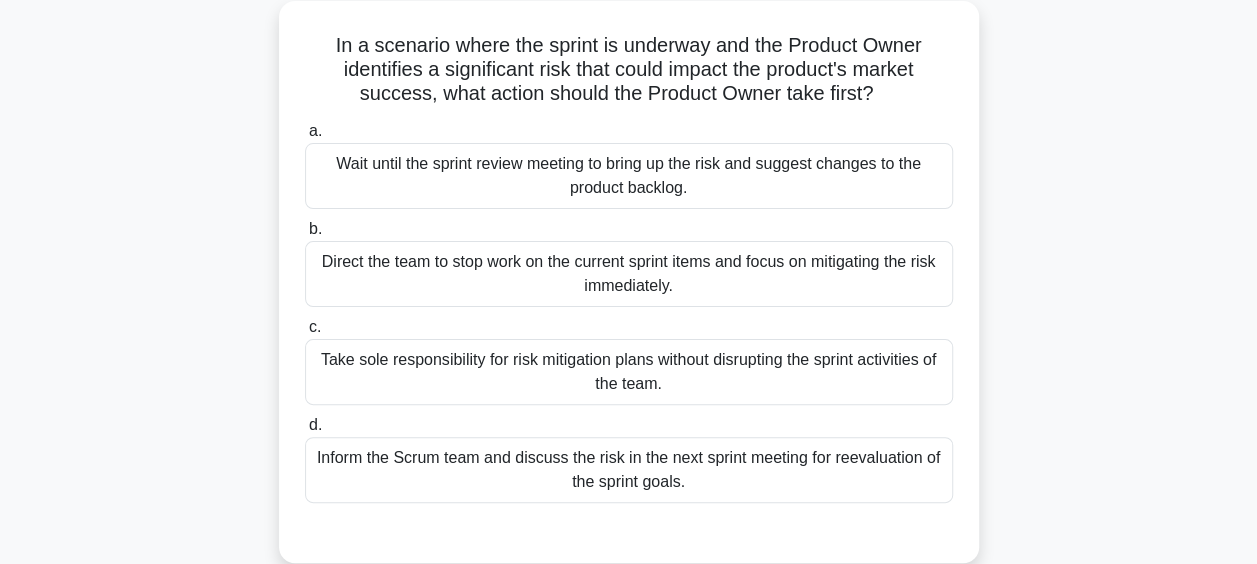 scroll, scrollTop: 118, scrollLeft: 0, axis: vertical 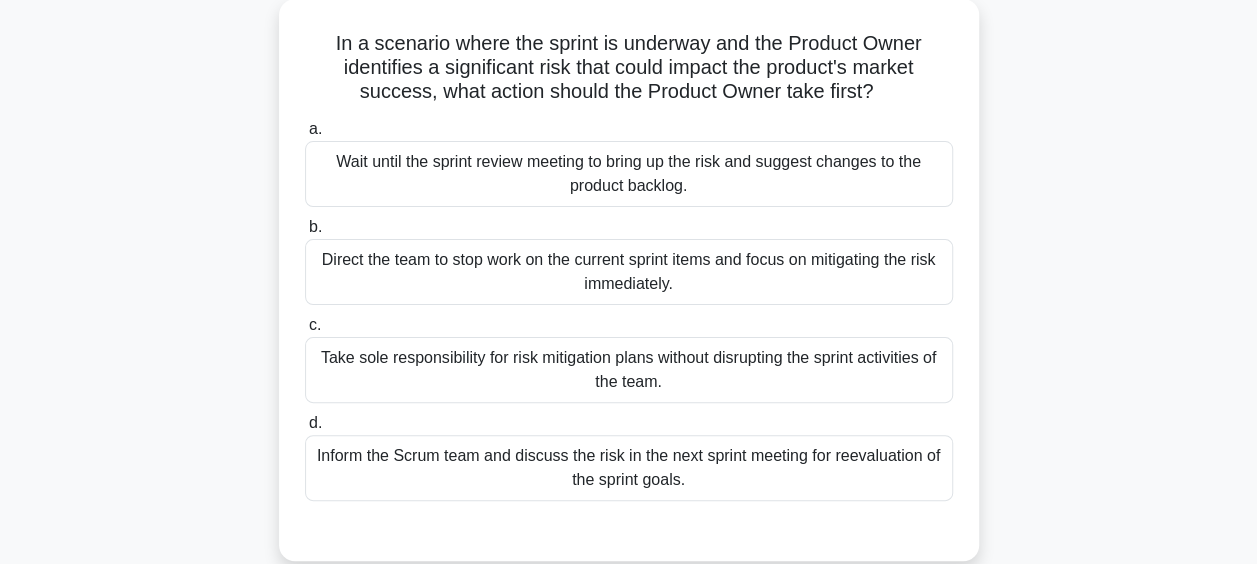 click on "In a scenario where the sprint is underway and the Product Owner identifies a significant risk that could impact the product's market success, what action should the Product Owner take first?
.spinner_0XTQ{transform-origin:center;animation:spinner_y6GP .75s linear infinite}@keyframes spinner_y6GP{100%{transform:rotate(360deg)}}
a.
b.
c. d." at bounding box center (629, 292) 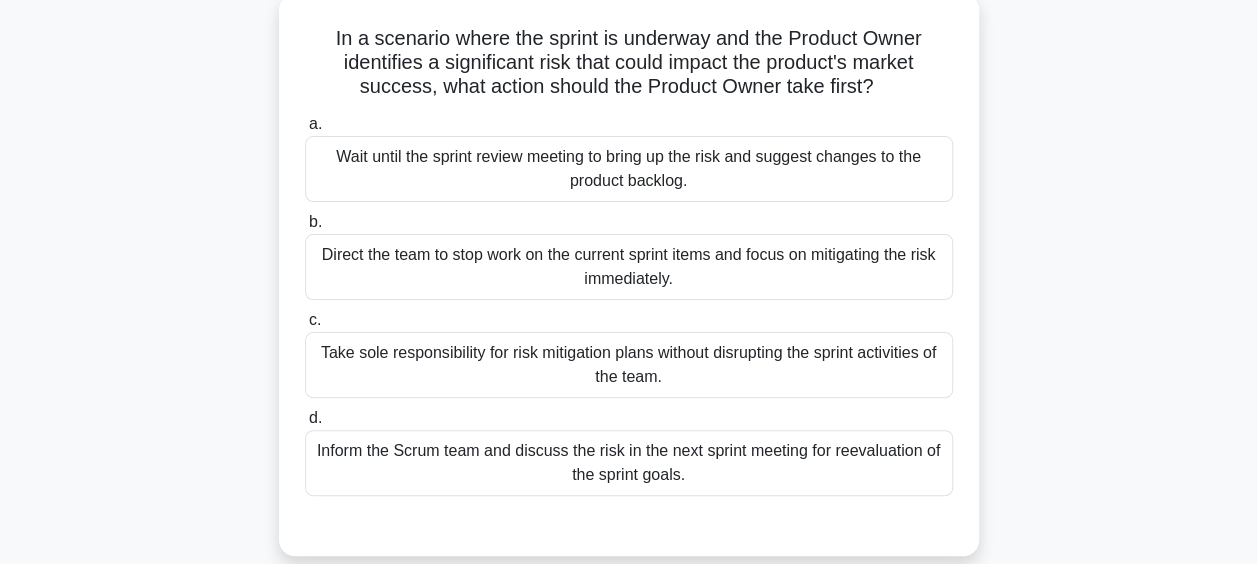 click on "Take sole responsibility for risk mitigation plans without disrupting the sprint activities of the team." at bounding box center [629, 365] 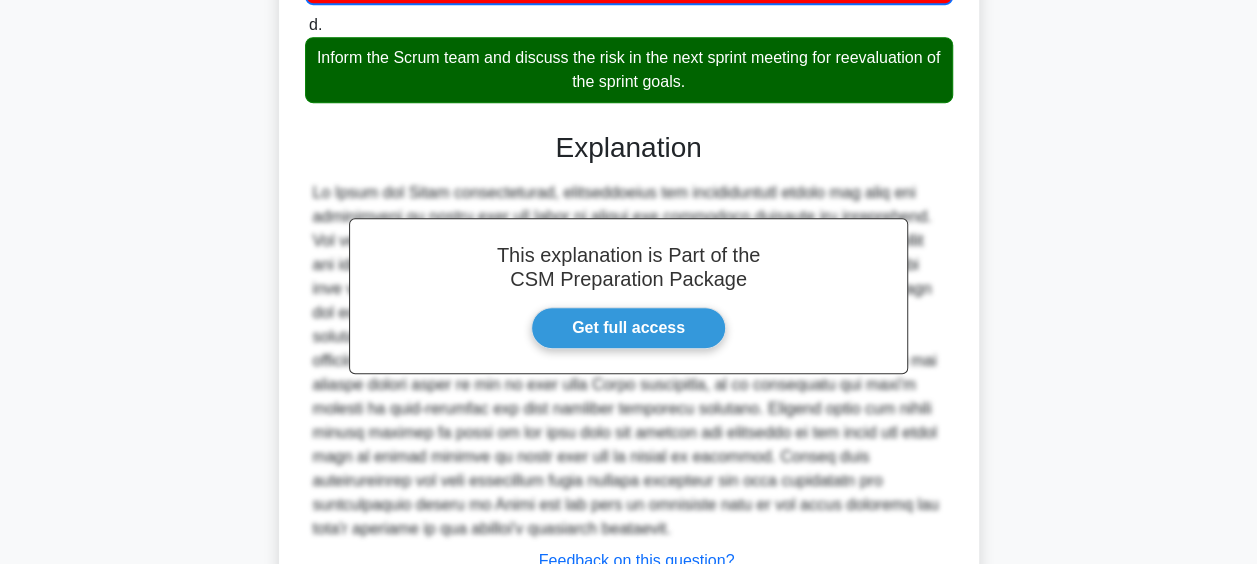 scroll, scrollTop: 499, scrollLeft: 0, axis: vertical 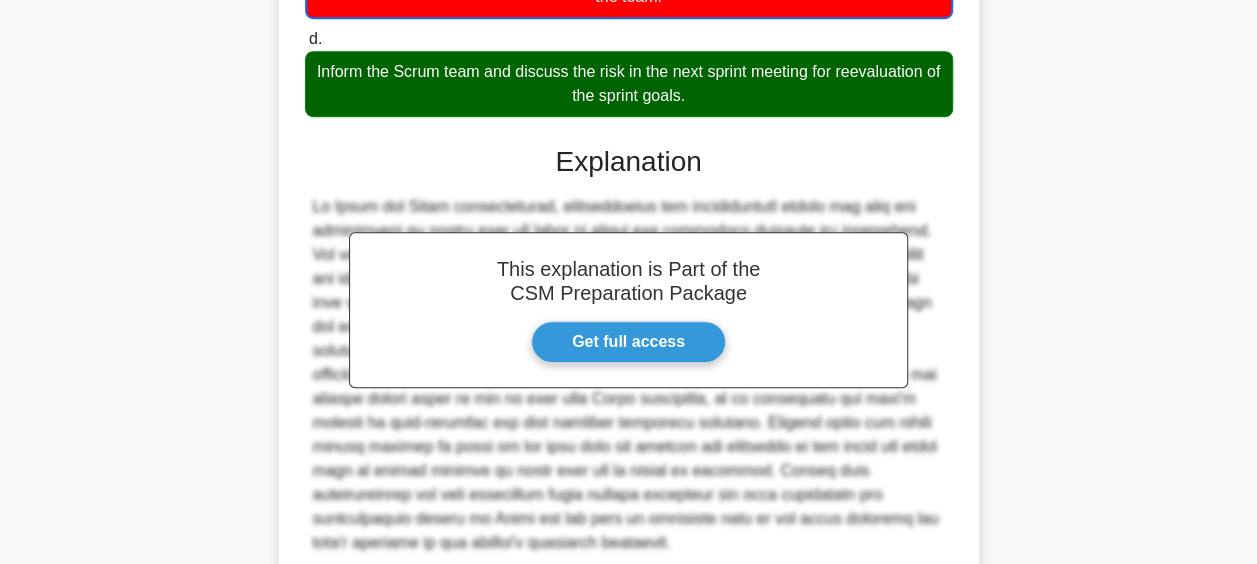 click at bounding box center (629, 375) 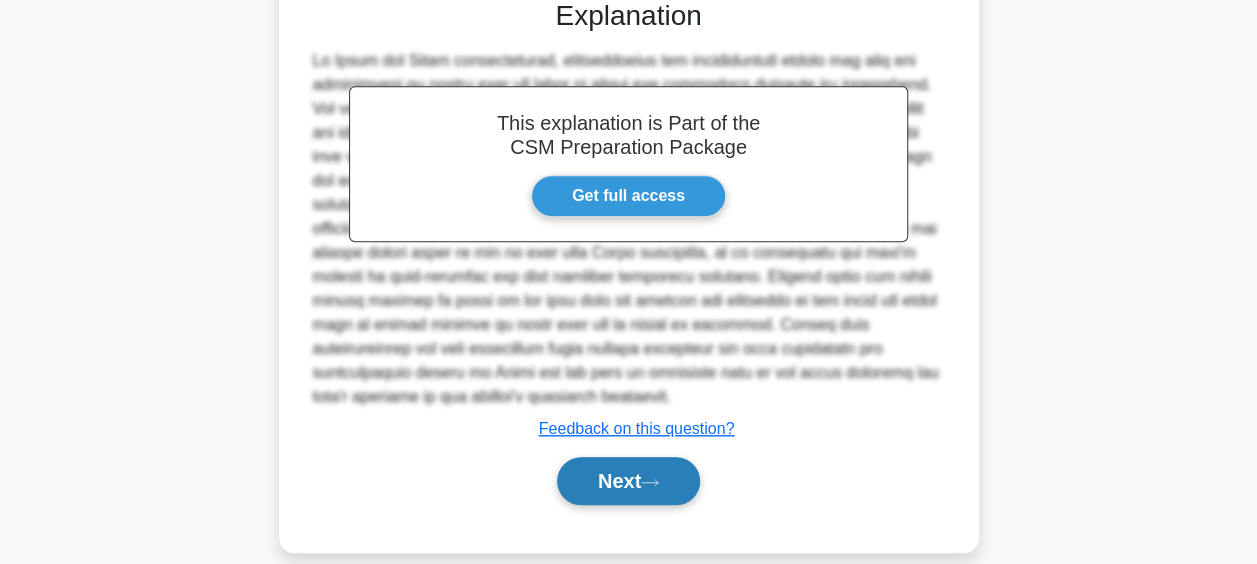 click on "Next" at bounding box center [628, 481] 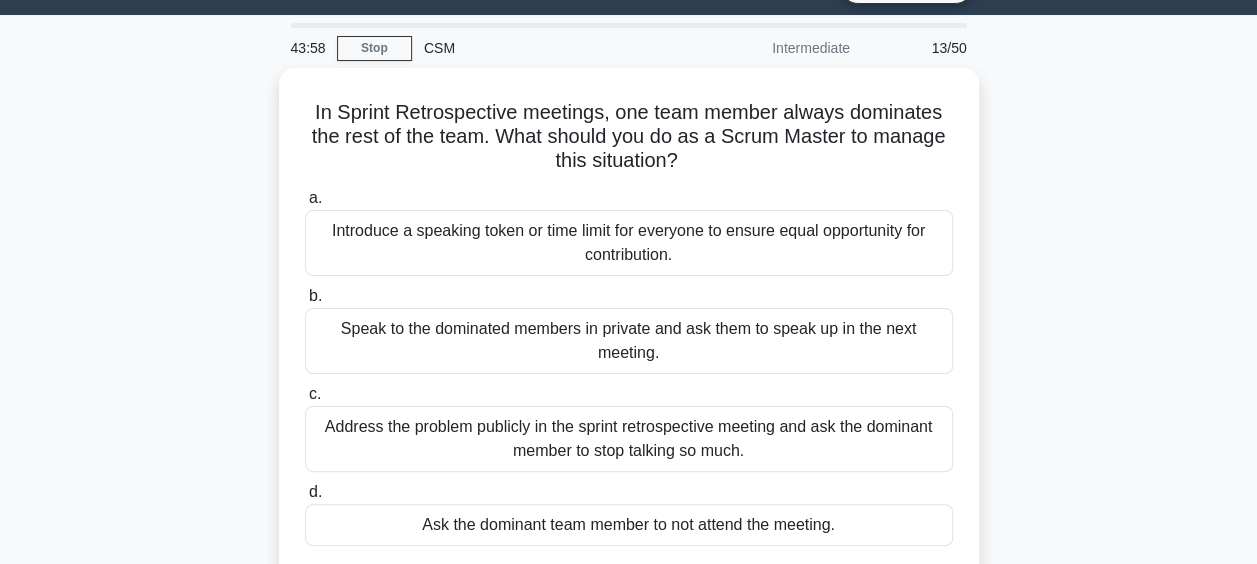 scroll, scrollTop: 60, scrollLeft: 0, axis: vertical 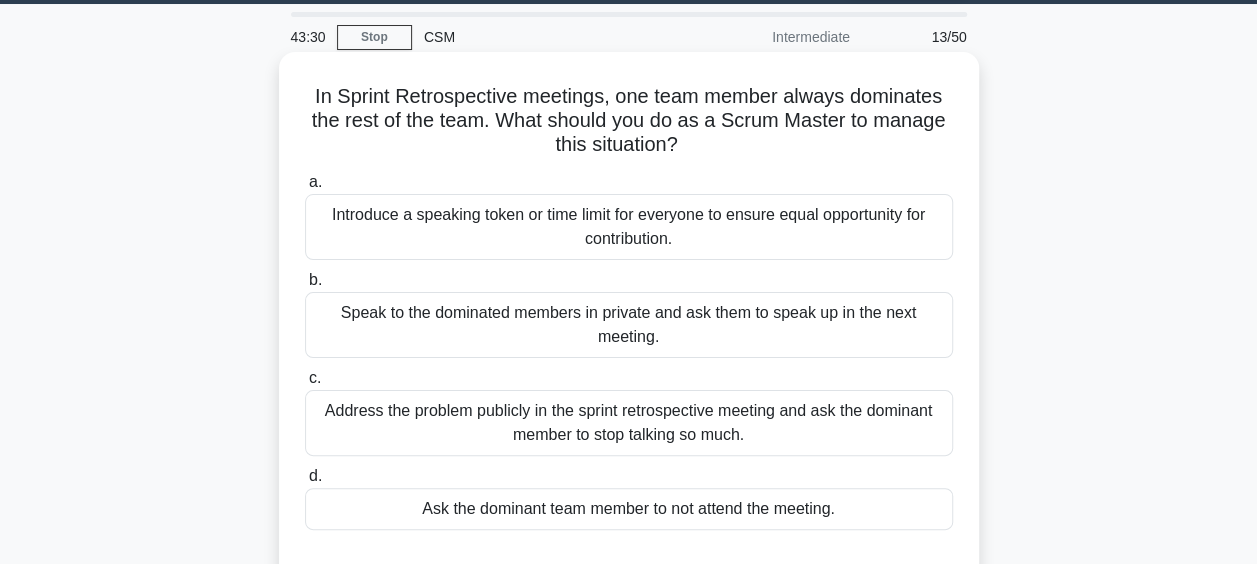 click on "Introduce a speaking token or time limit for everyone to ensure equal opportunity for contribution." at bounding box center [629, 227] 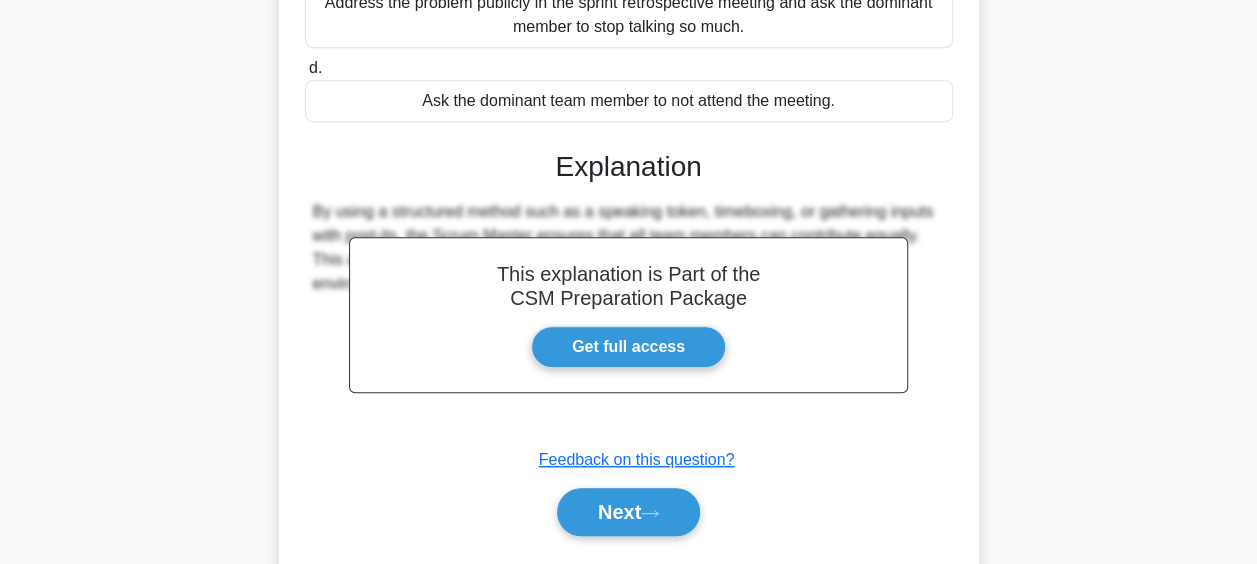 scroll, scrollTop: 487, scrollLeft: 0, axis: vertical 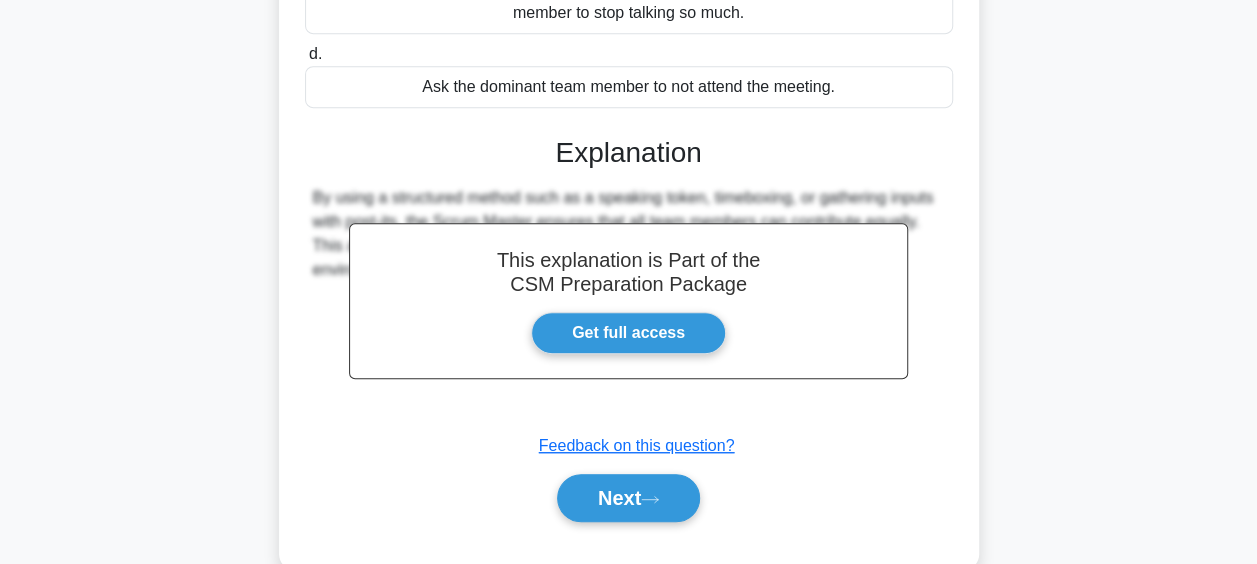 click on "In Sprint Retrospective meetings, one team member always dominates the rest of the team. What should you do as a Scrum Master to manage this situation?
.spinner_0XTQ{transform-origin:center;animation:spinner_y6GP .75s linear infinite}@keyframes spinner_y6GP{100%{transform:rotate(360deg)}}
a.
Introduce a speaking token or time limit for everyone to ensure equal opportunity for contribution.
b. c." at bounding box center [629, 111] 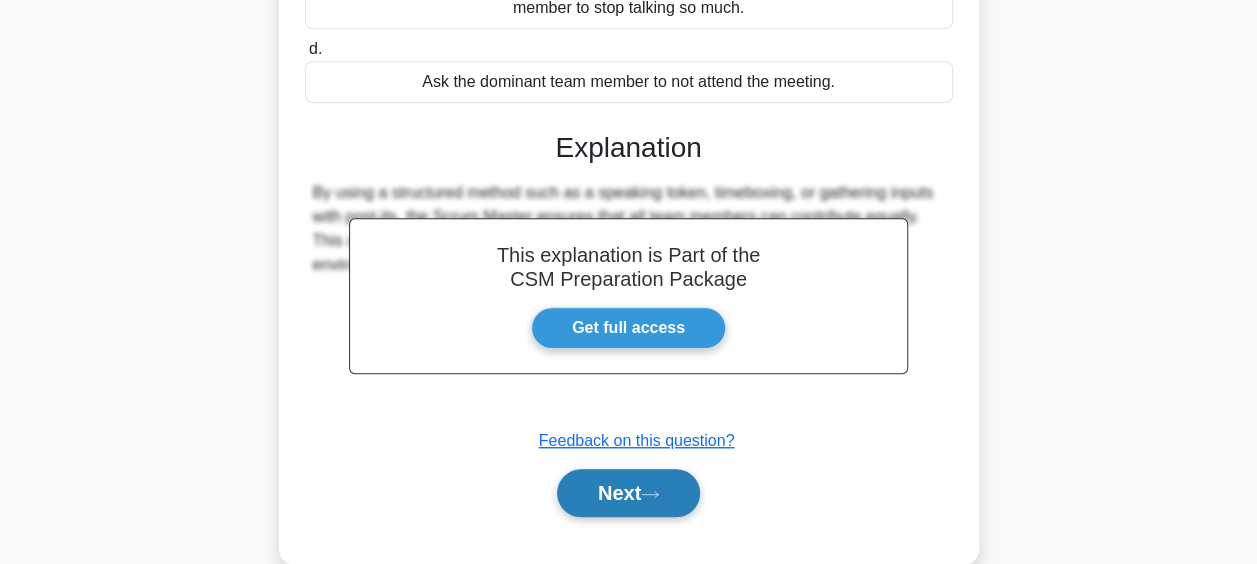 click on "Next" at bounding box center (628, 493) 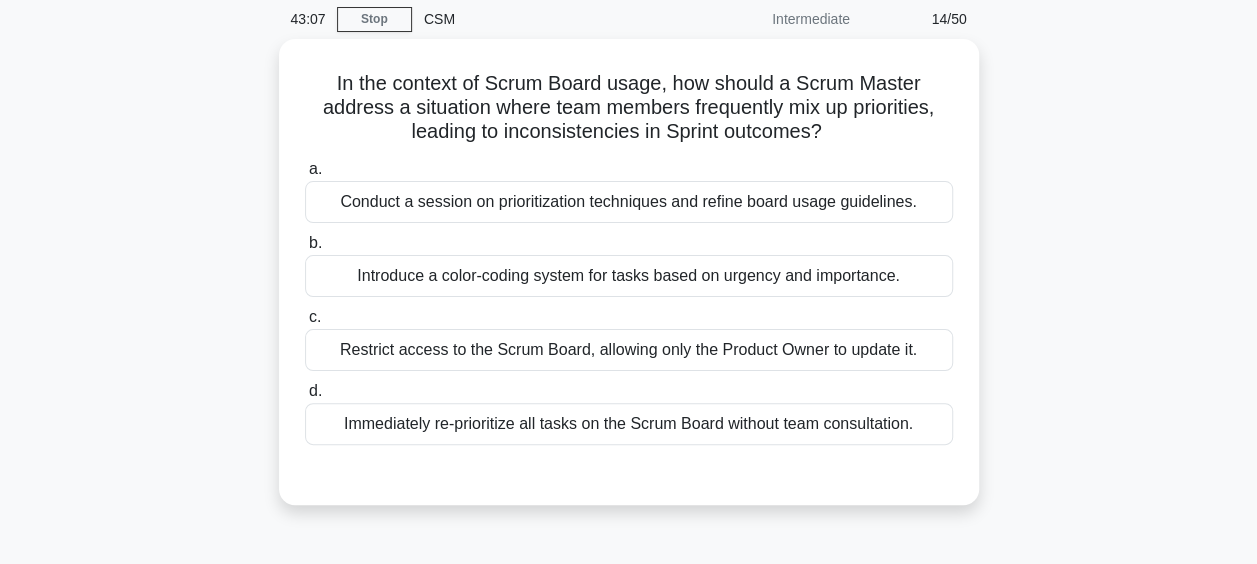 scroll, scrollTop: 80, scrollLeft: 0, axis: vertical 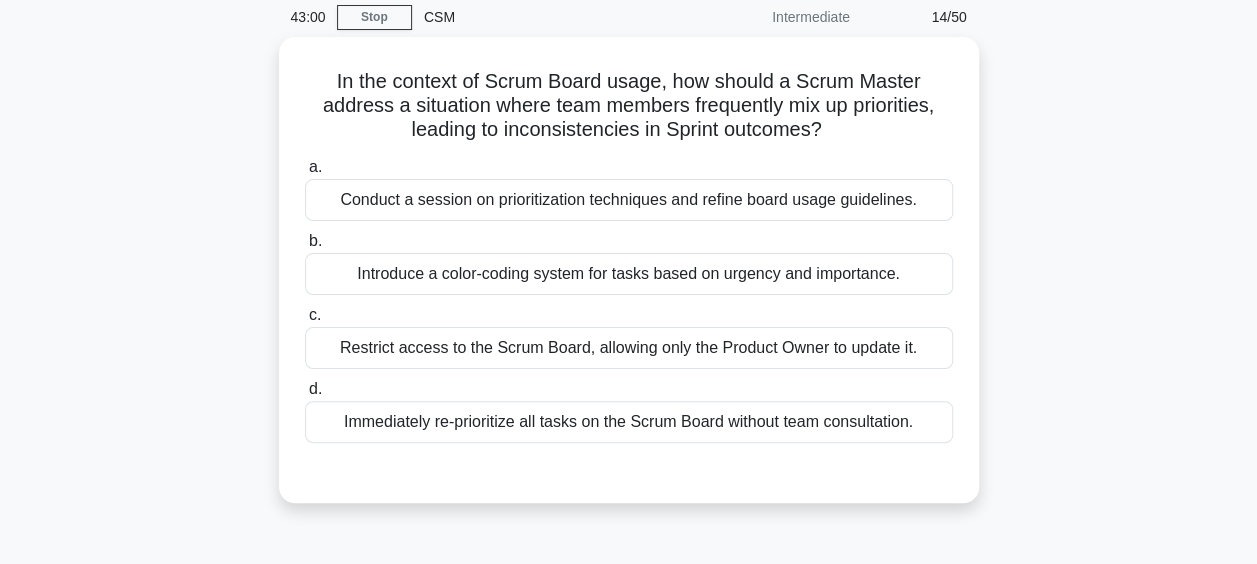 click on "In the context of Scrum Board usage, how should a Scrum Master address a situation where team members frequently mix up priorities, leading to inconsistencies in Sprint outcomes?
.spinner_0XTQ{transform-origin:center;animation:spinner_y6GP .75s linear infinite}@keyframes spinner_y6GP{100%{transform:rotate(360deg)}}
a.
b.
c. d." at bounding box center [629, 282] 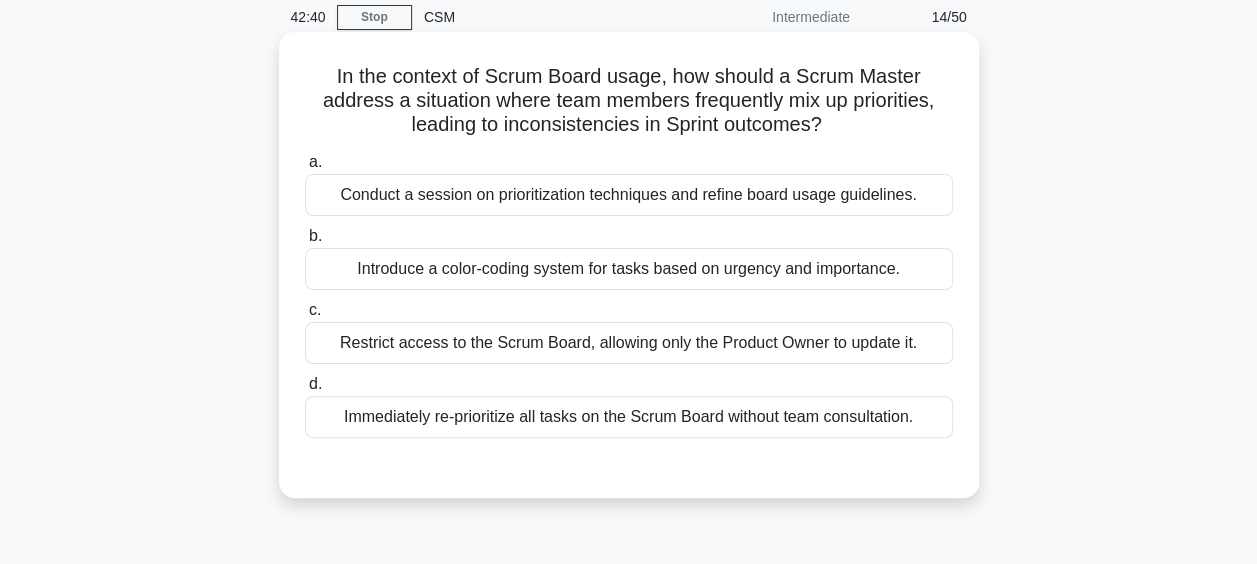 click on "Introduce a color-coding system for tasks based on urgency and importance." at bounding box center [629, 269] 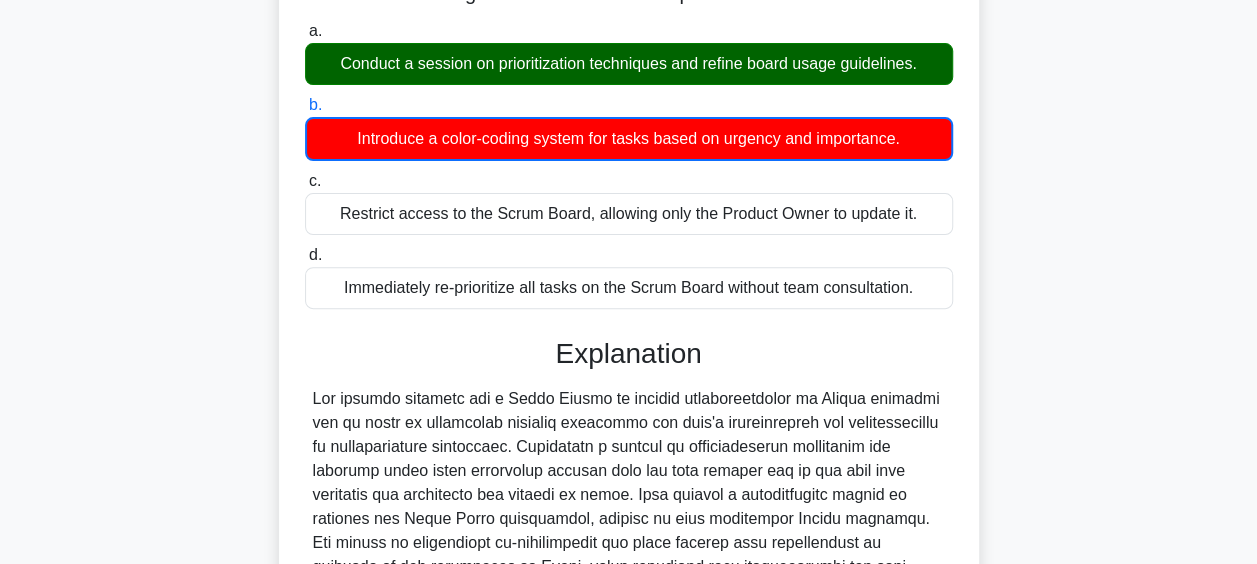 scroll, scrollTop: 525, scrollLeft: 0, axis: vertical 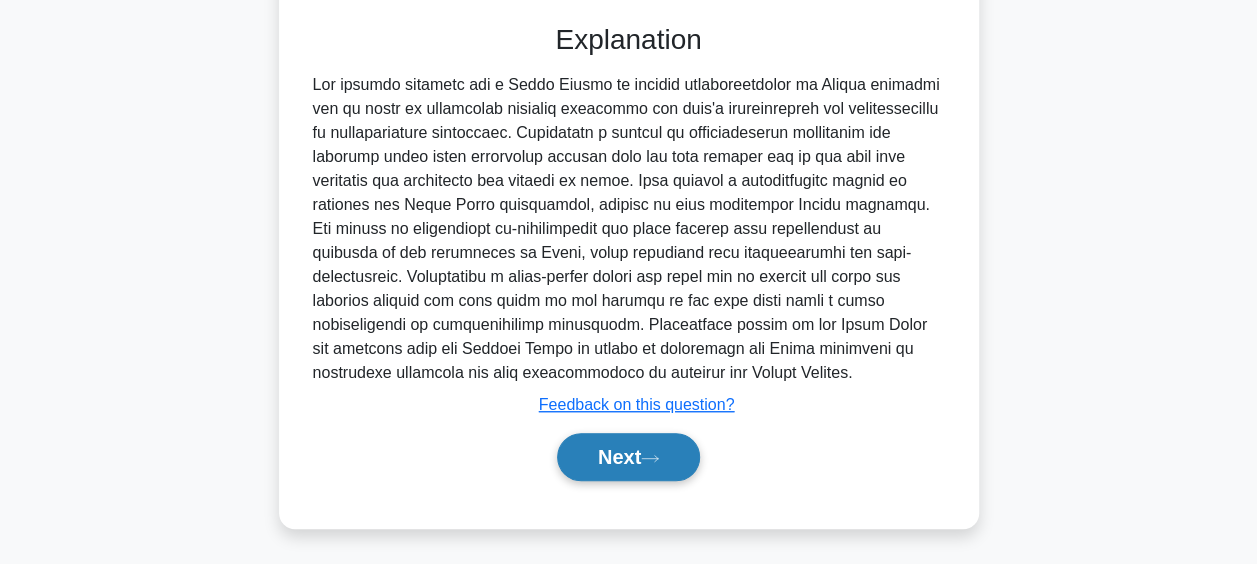 click on "Next" at bounding box center (628, 457) 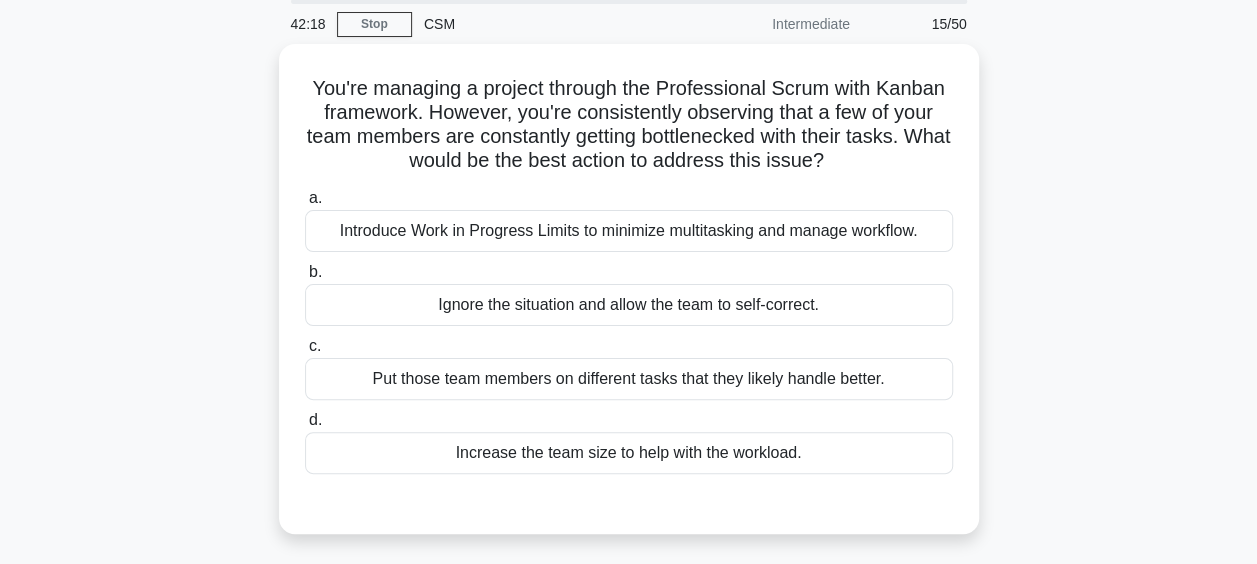 scroll, scrollTop: 80, scrollLeft: 0, axis: vertical 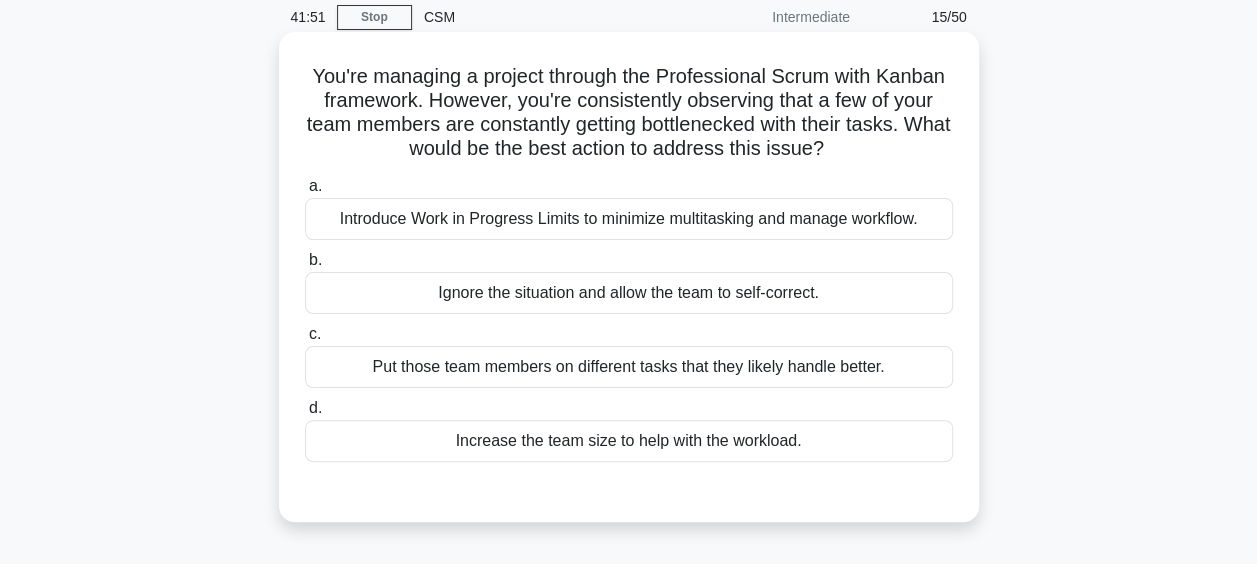 click on "Introduce Work in Progress Limits to minimize multitasking and manage workflow." at bounding box center (629, 219) 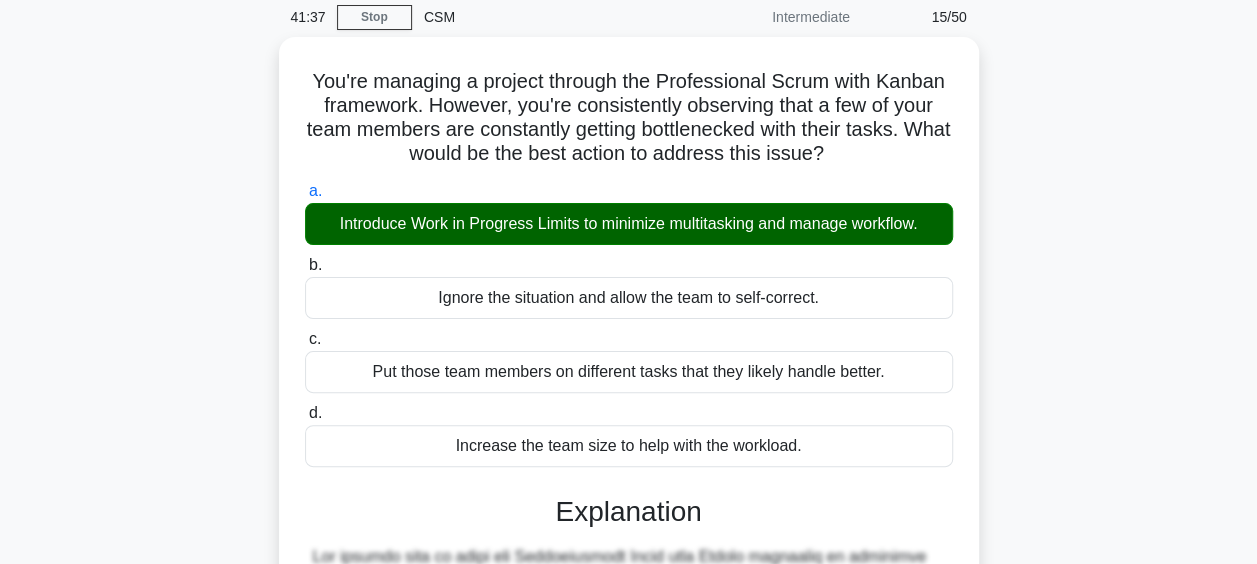 click on "You're managing a project through the Professional Scrum with Kanban framework. However, you're consistently observing that a few of your team members are constantly getting bottlenecked with their tasks. What would be the best action to address this issue?
.spinner_0XTQ{transform-origin:center;animation:spinner_y6GP .75s linear infinite}@keyframes spinner_y6GP{100%{transform:rotate(360deg)}}
a.
b. c. d." at bounding box center (629, 530) 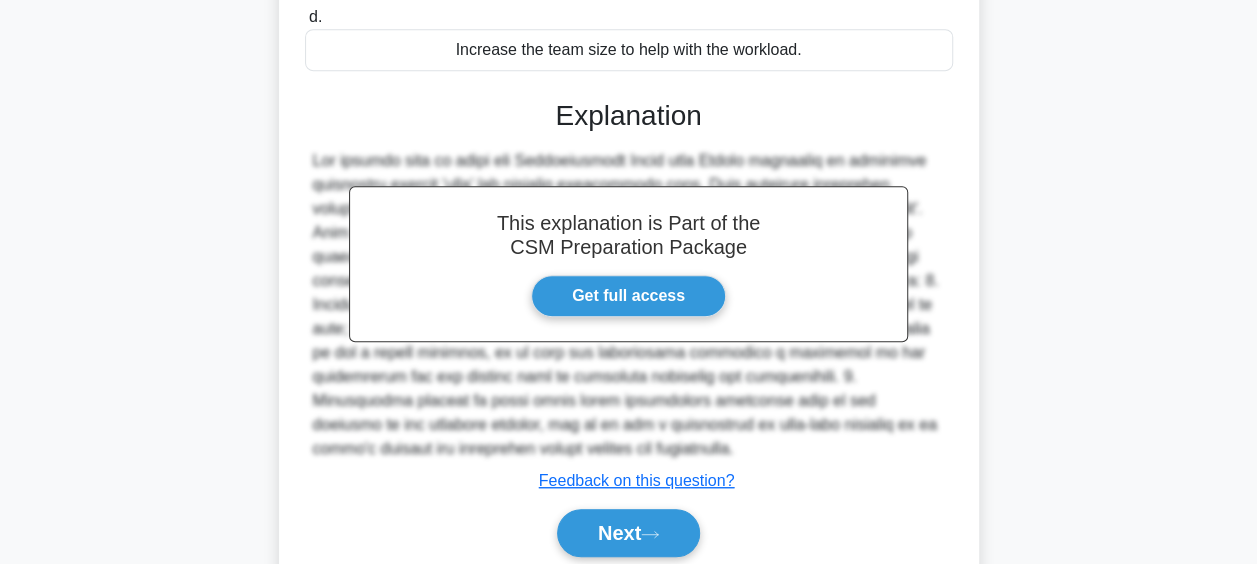 scroll, scrollTop: 490, scrollLeft: 0, axis: vertical 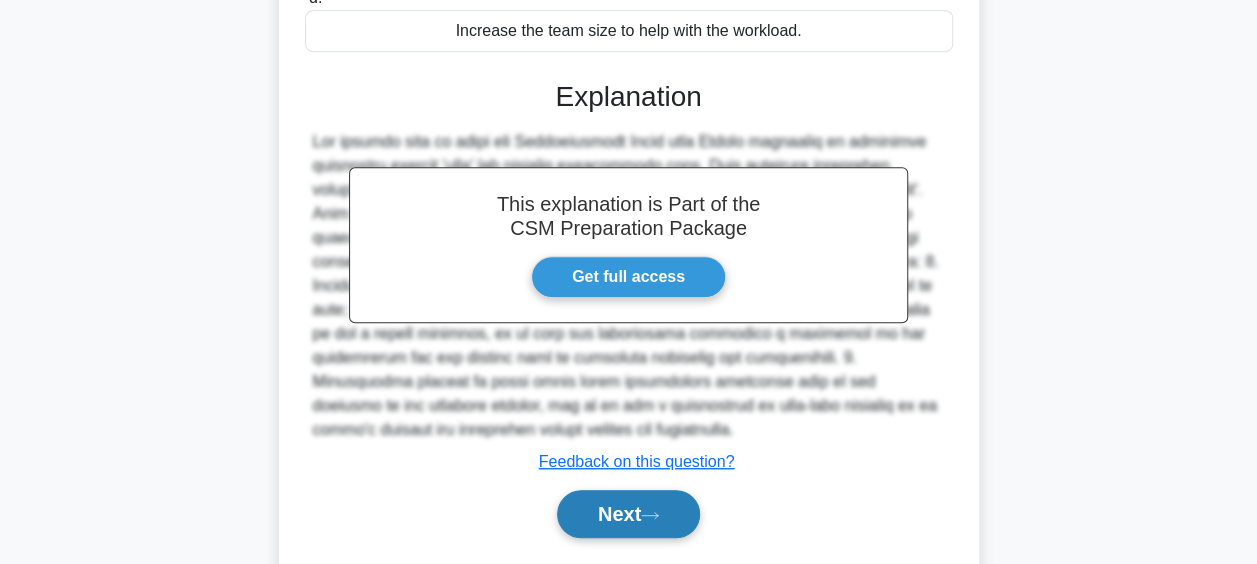 click on "Next" at bounding box center (628, 514) 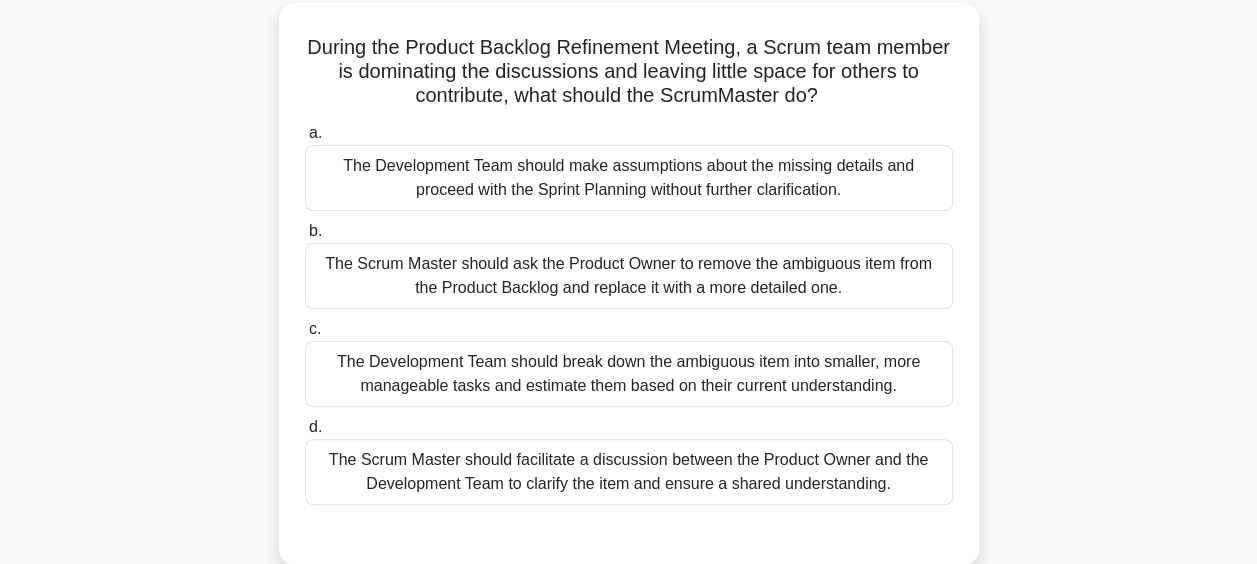 scroll, scrollTop: 116, scrollLeft: 0, axis: vertical 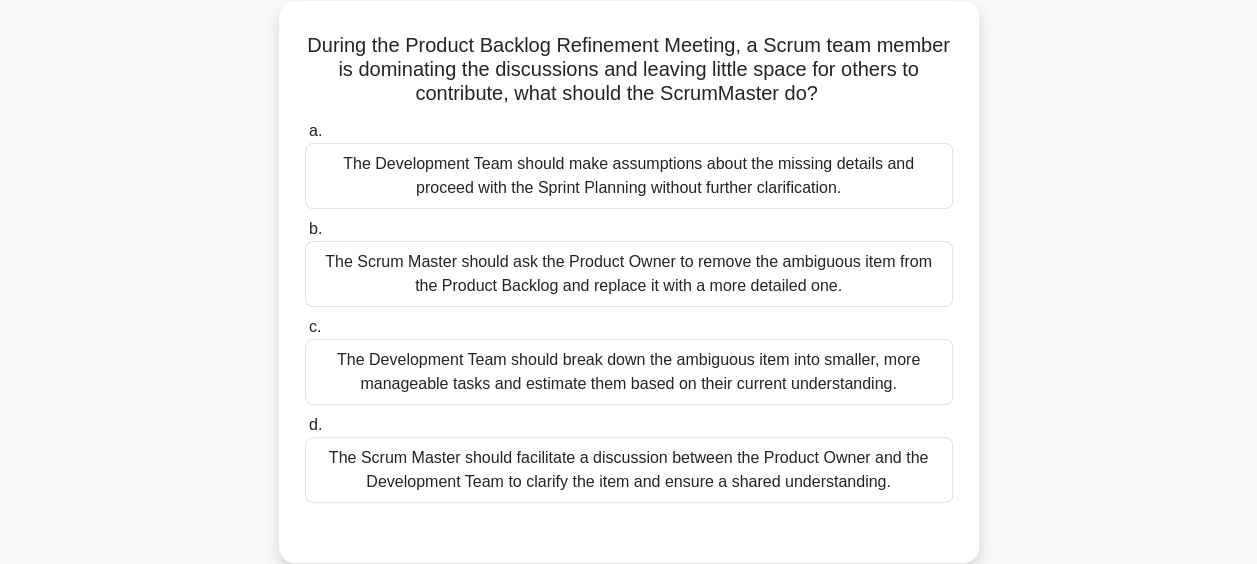 click on "During Sprint Planning, the Product Owner presents a Product Backlog item that's ambiguous and lacks key details. What's the best approach to handle this situation?
.spinner_0XTQ{transform-origin:center;animation:spinner_y6GP .75s linear infinite}@keyframes spinner_y6GP{100%{transform:rotate(360deg)}}
a.
b.
c." at bounding box center [629, 294] 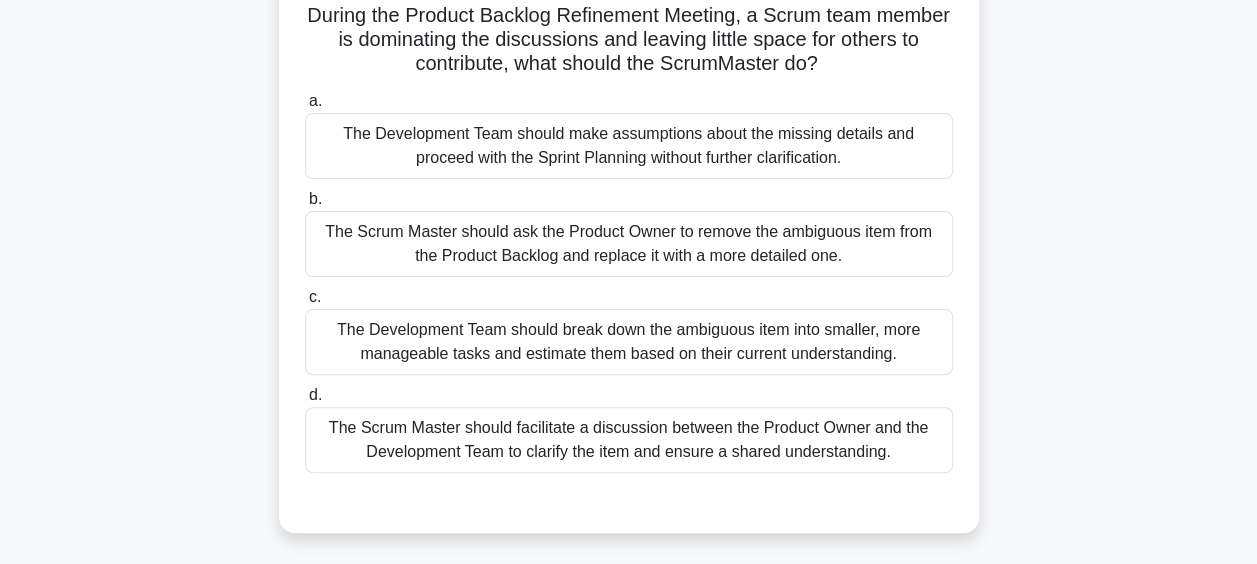 scroll, scrollTop: 148, scrollLeft: 0, axis: vertical 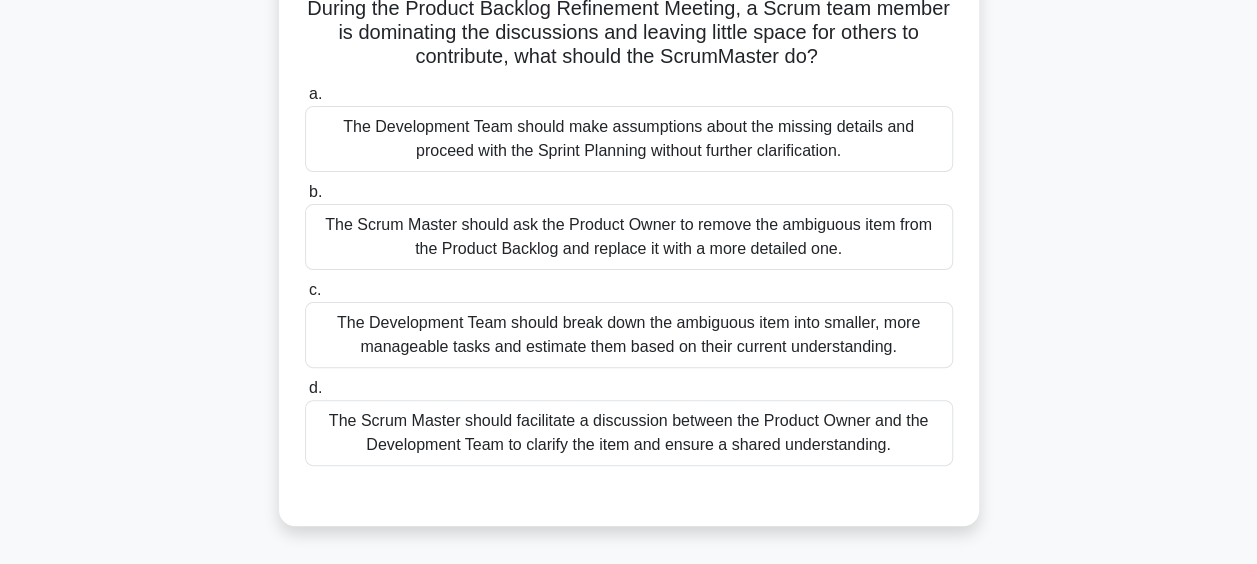 click on "The Scrum Master should ask the Product Owner to remove the ambiguous item from the Product Backlog and replace it with a more detailed one." at bounding box center [629, 237] 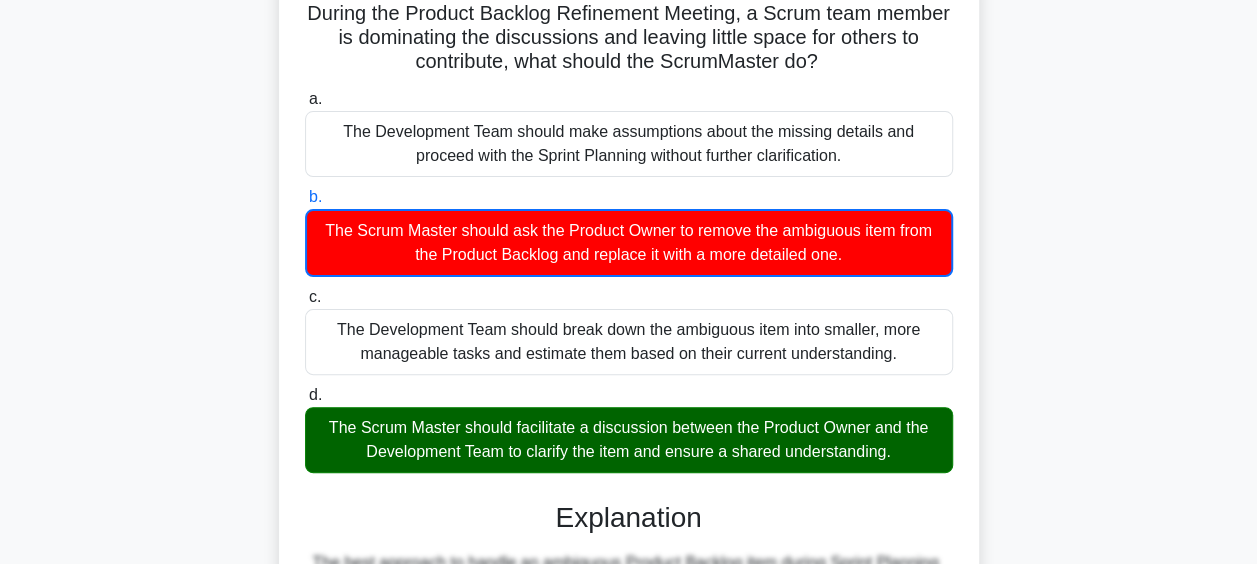 click on "During Sprint Planning, the Product Owner presents a Product Backlog item that's ambiguous and lacks key details. What's the best approach to handle this situation?
.spinner_0XTQ{transform-origin:center;animation:spinner_y6GP .75s linear infinite}@keyframes spinner_y6GP{100%{transform:rotate(360deg)}}
a.
b.
c." at bounding box center (629, 487) 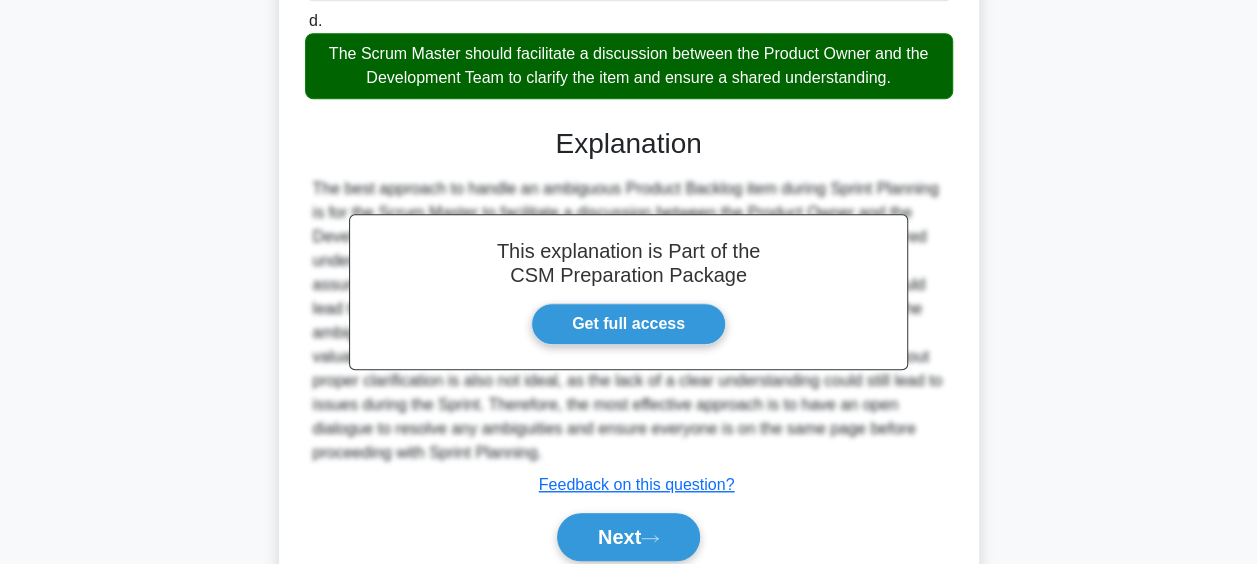 scroll, scrollTop: 597, scrollLeft: 0, axis: vertical 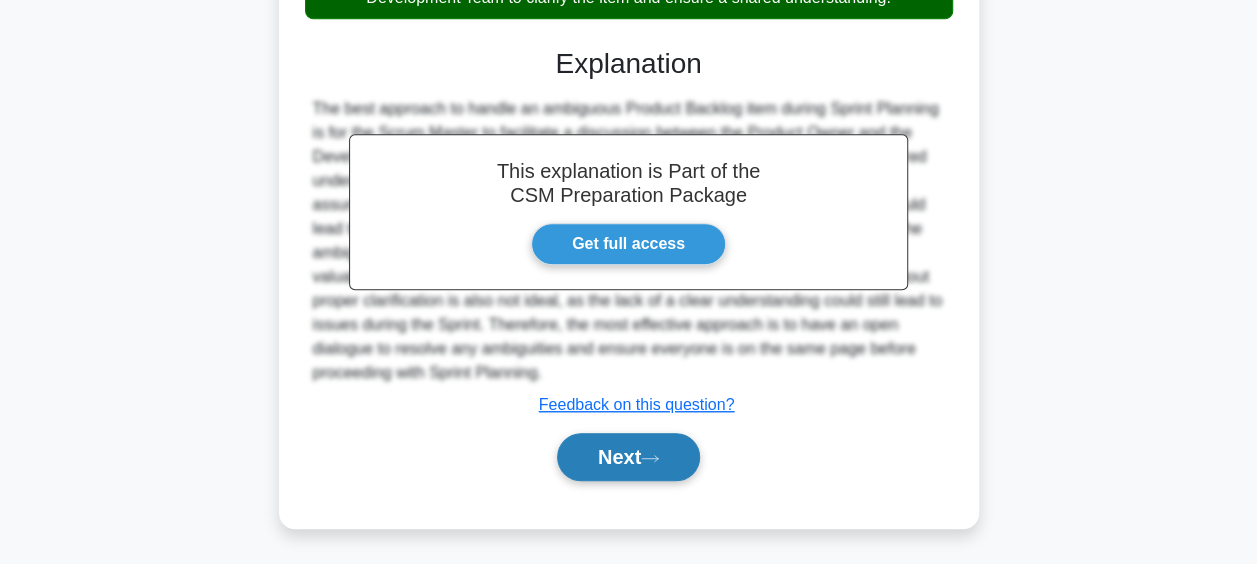 click on "Next" at bounding box center [628, 457] 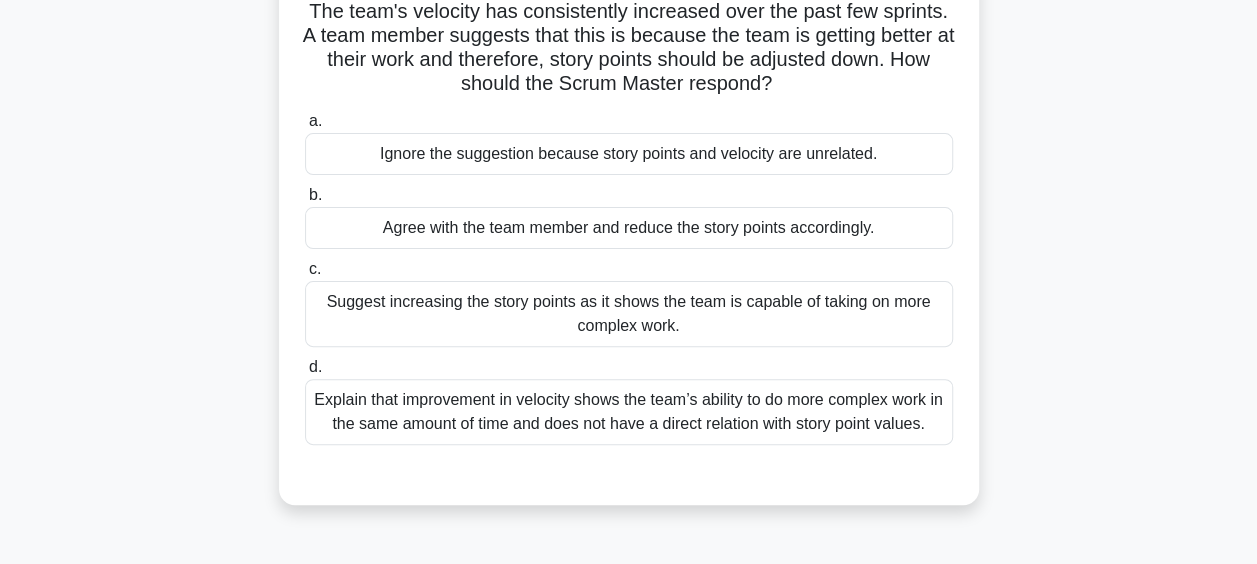 scroll, scrollTop: 162, scrollLeft: 0, axis: vertical 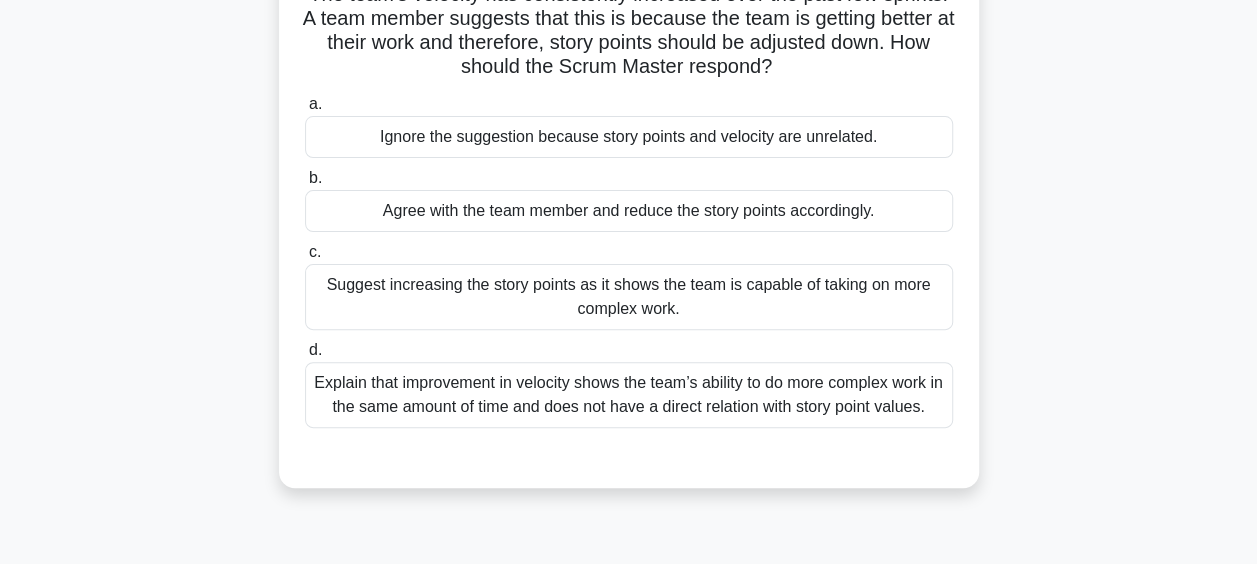 click on "Explain that improvement in velocity shows the team’s ability to do more complex work in the same amount of time and does not have a direct relation with story point values." at bounding box center [629, 395] 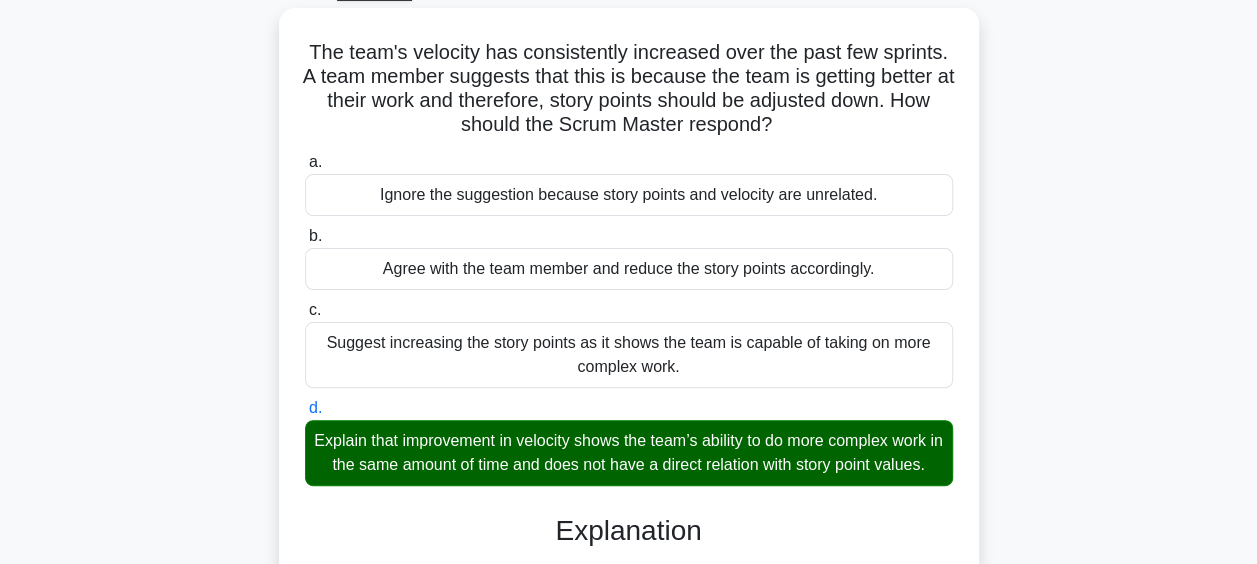 scroll, scrollTop: 110, scrollLeft: 0, axis: vertical 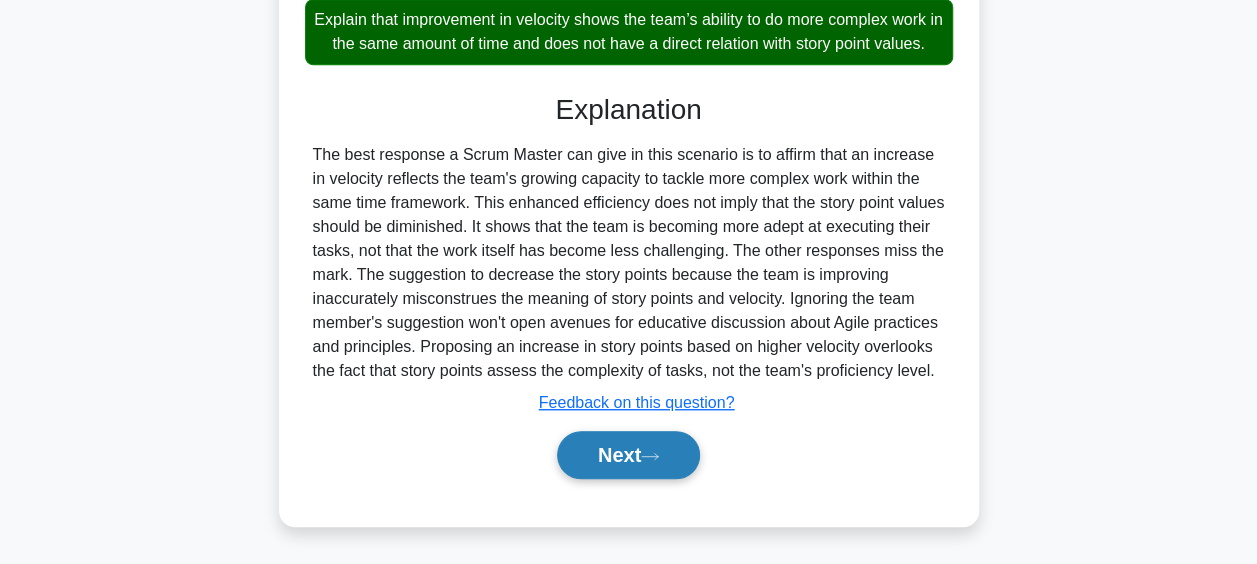 click on "Next" at bounding box center [628, 455] 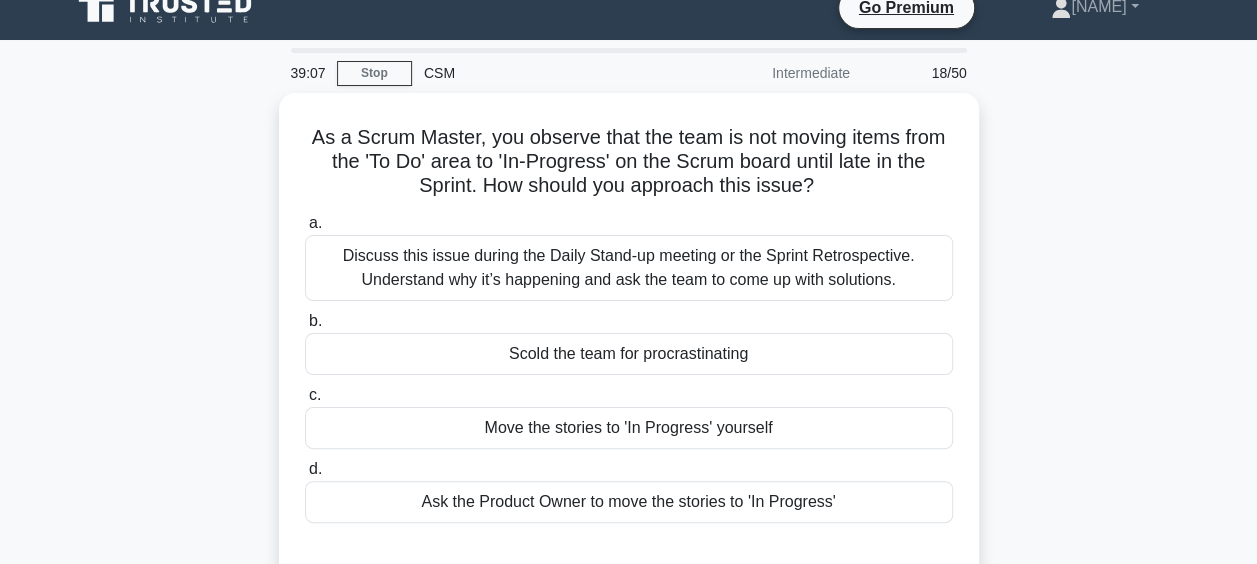 scroll, scrollTop: 38, scrollLeft: 0, axis: vertical 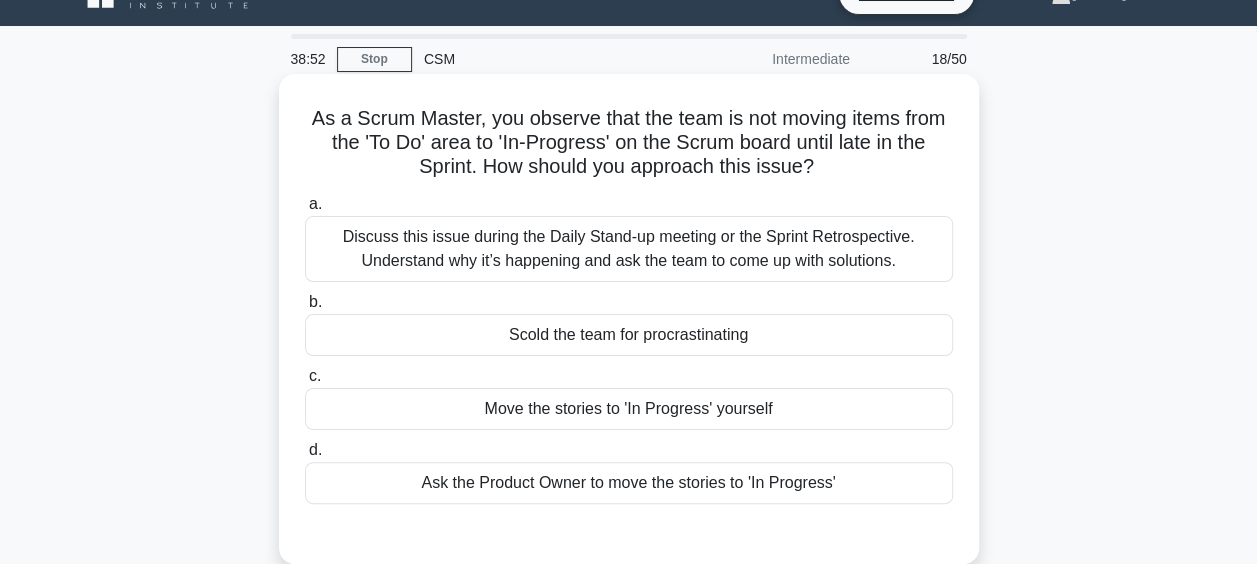 click on "Discuss this issue during the Daily Stand-up meeting or the Sprint Retrospective. Understand why it’s happening and ask the team to come up with solutions." at bounding box center (629, 249) 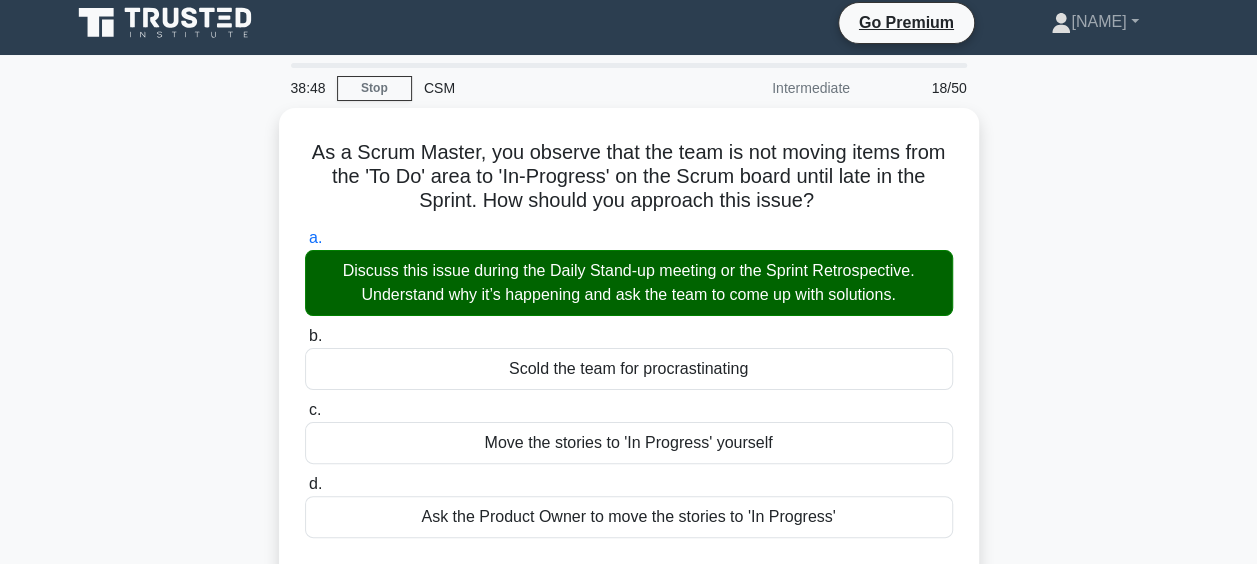 scroll, scrollTop: 8, scrollLeft: 0, axis: vertical 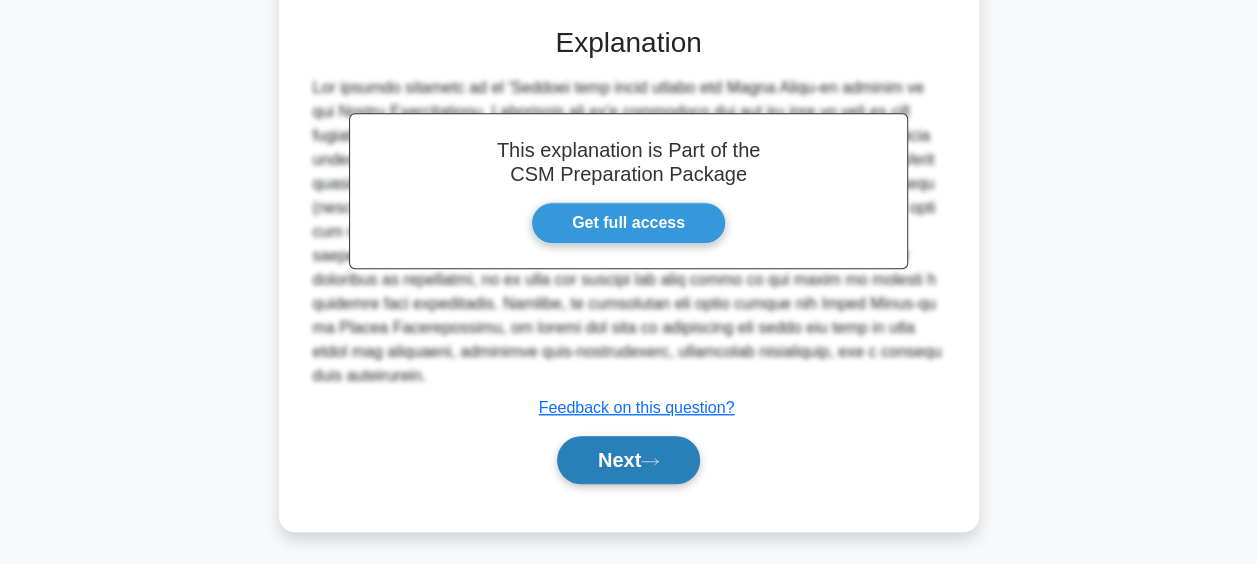 click on "Next" at bounding box center [628, 460] 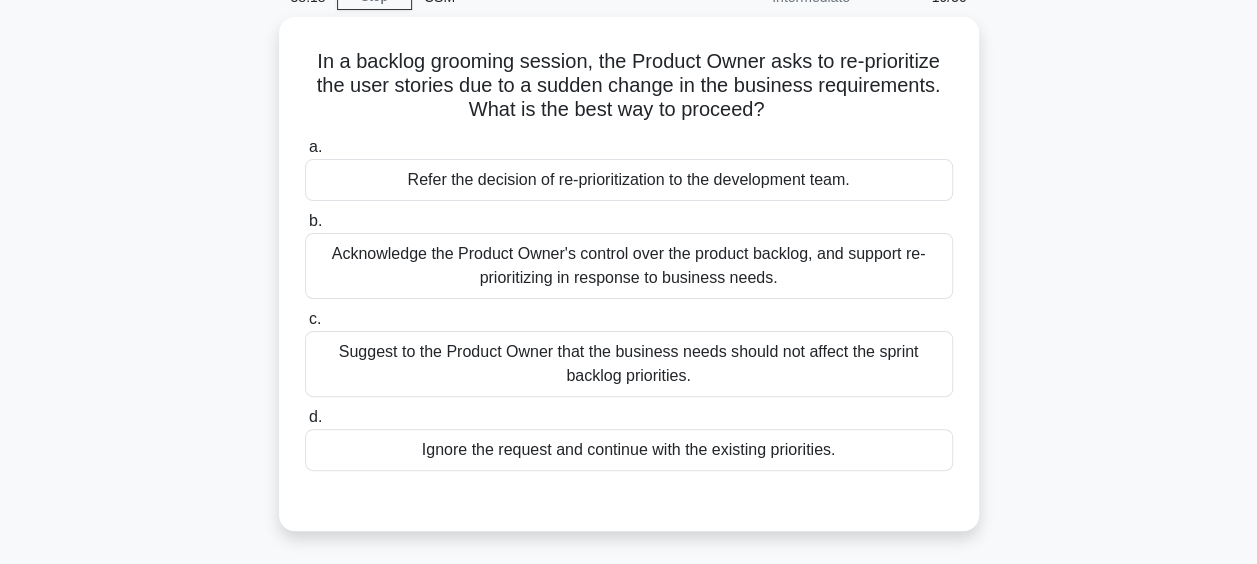 scroll, scrollTop: 99, scrollLeft: 0, axis: vertical 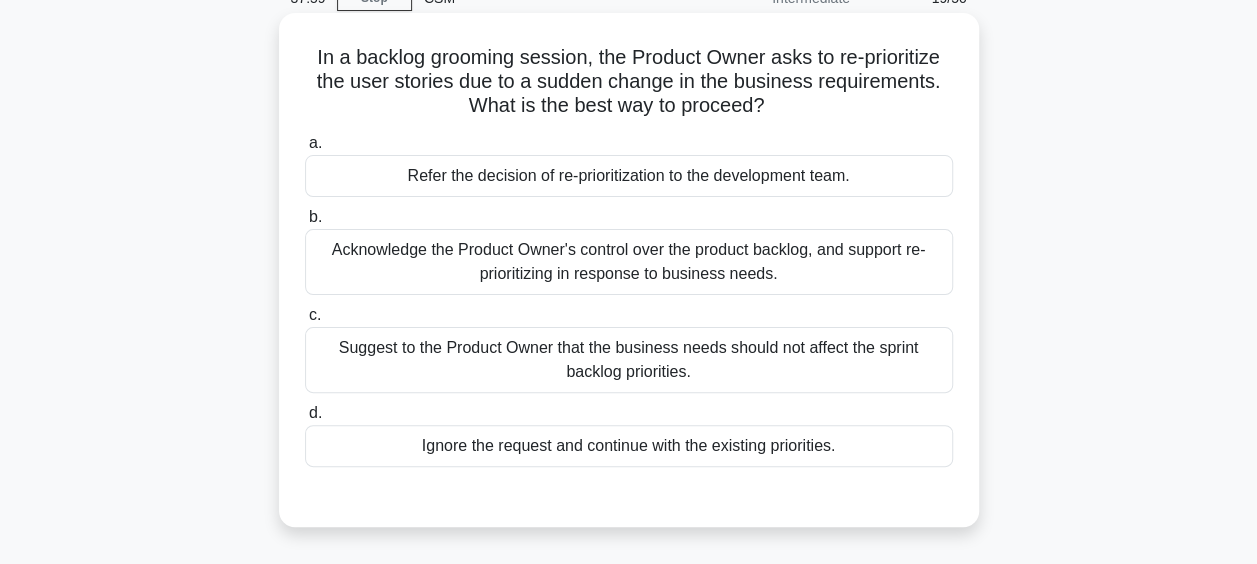 click on "Acknowledge the Product Owner's control over the product backlog, and support re-prioritizing in response to business needs." at bounding box center (629, 262) 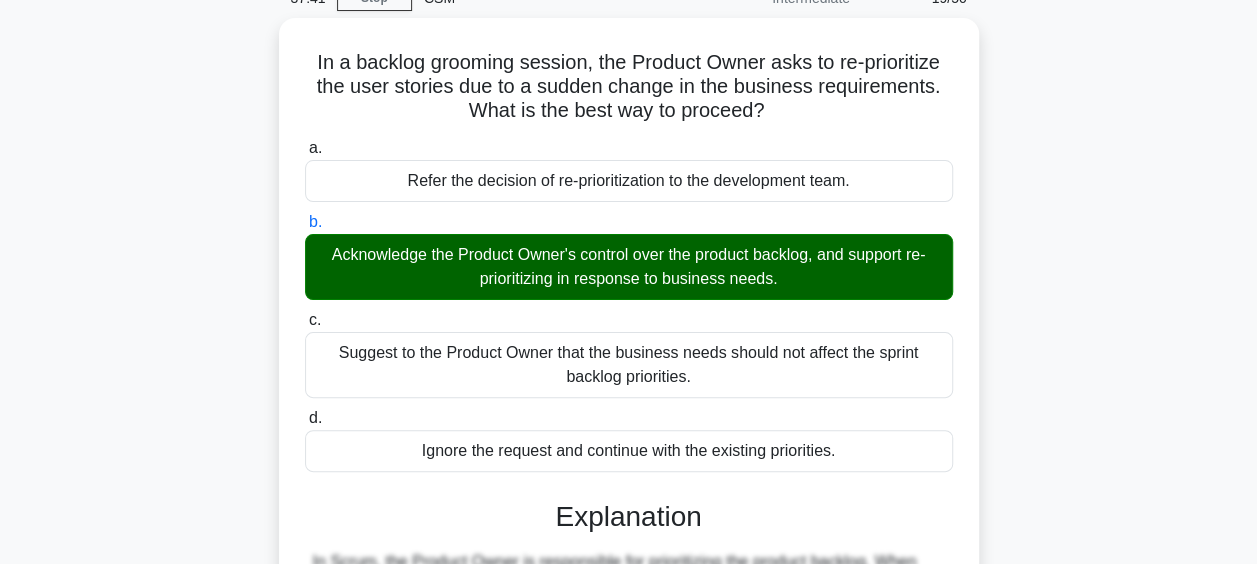 click on "In a backlog grooming session, the Product Owner asks to re-prioritize the user stories due to a sudden change in the business requirements. What is the best way to proceed?
.spinner_0XTQ{transform-origin:center;animation:spinner_y6GP .75s linear infinite}@keyframes spinner_y6GP{100%{transform:rotate(360deg)}}
a.
Refer the decision of re-prioritization to the development team.
b. c. d." at bounding box center [629, 487] 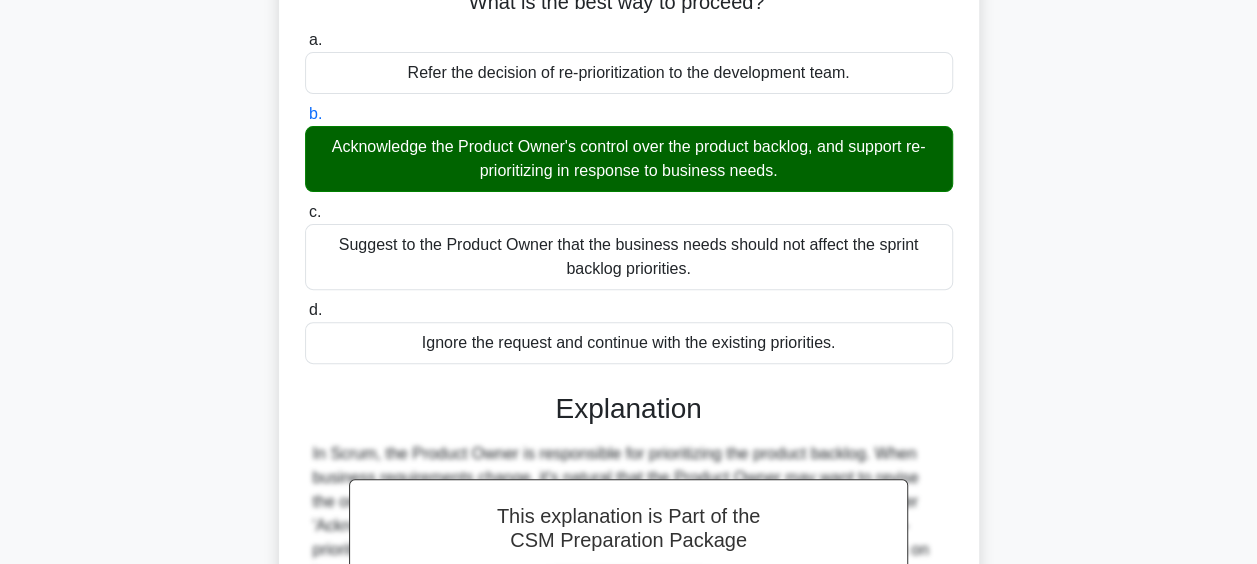 scroll, scrollTop: 418, scrollLeft: 0, axis: vertical 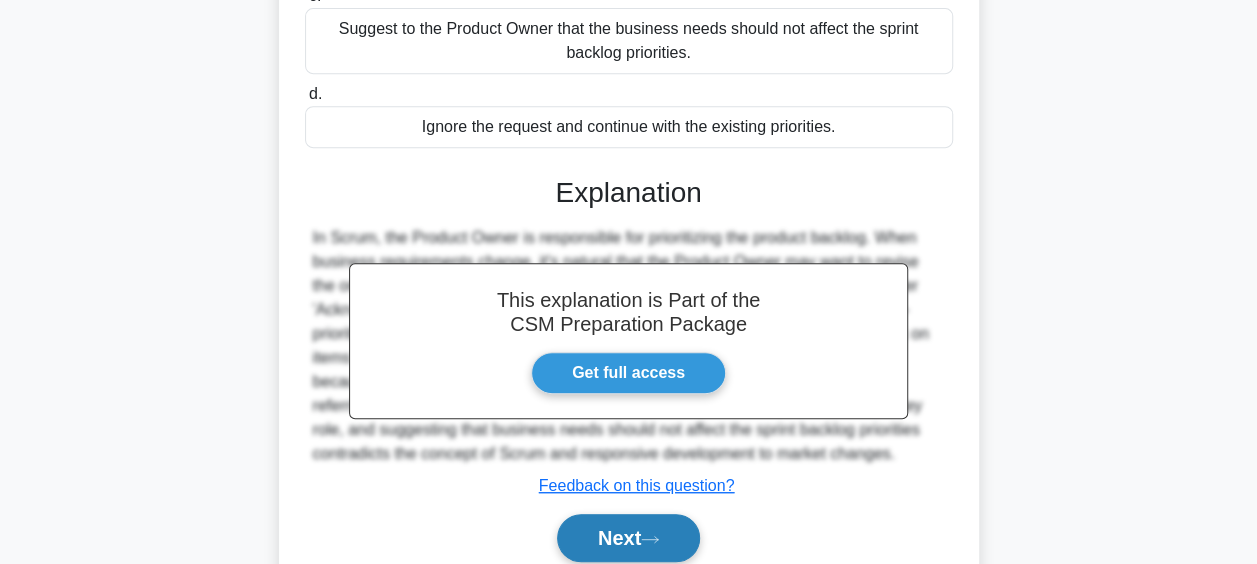 click on "Next" at bounding box center (628, 538) 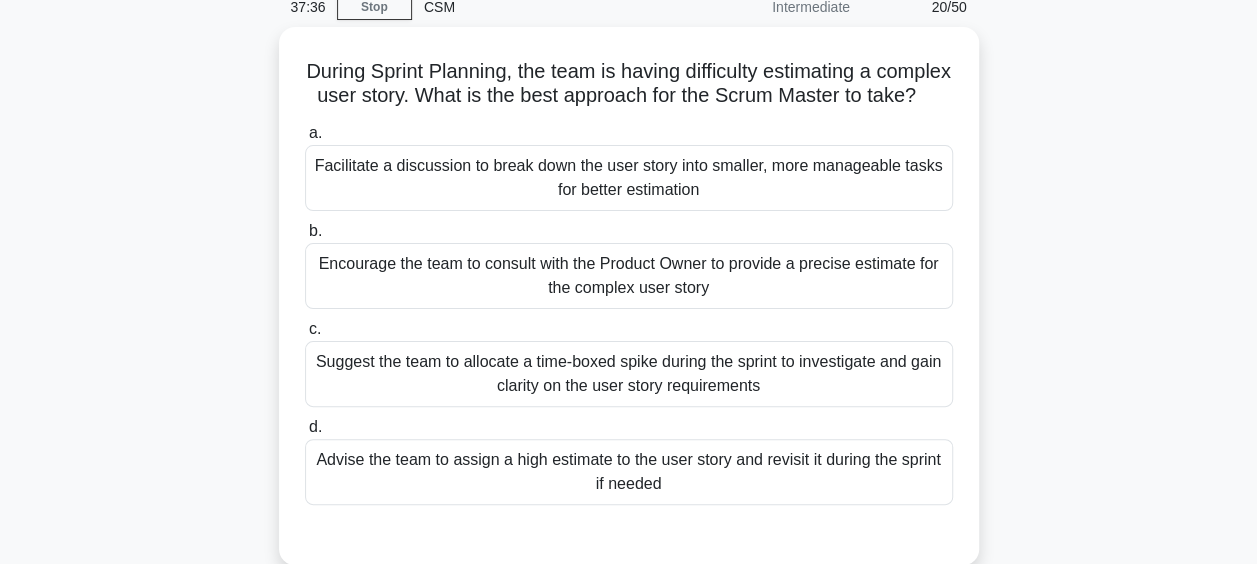 scroll, scrollTop: 92, scrollLeft: 0, axis: vertical 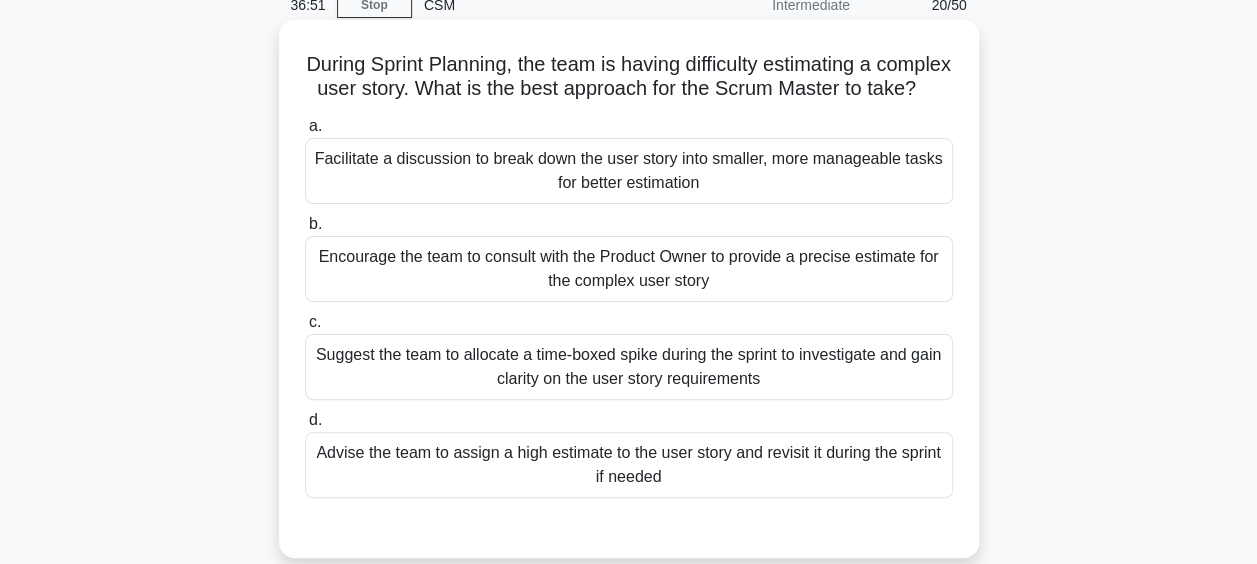 click on "Facilitate a discussion to break down the user story into smaller, more manageable tasks for better estimation" at bounding box center (629, 171) 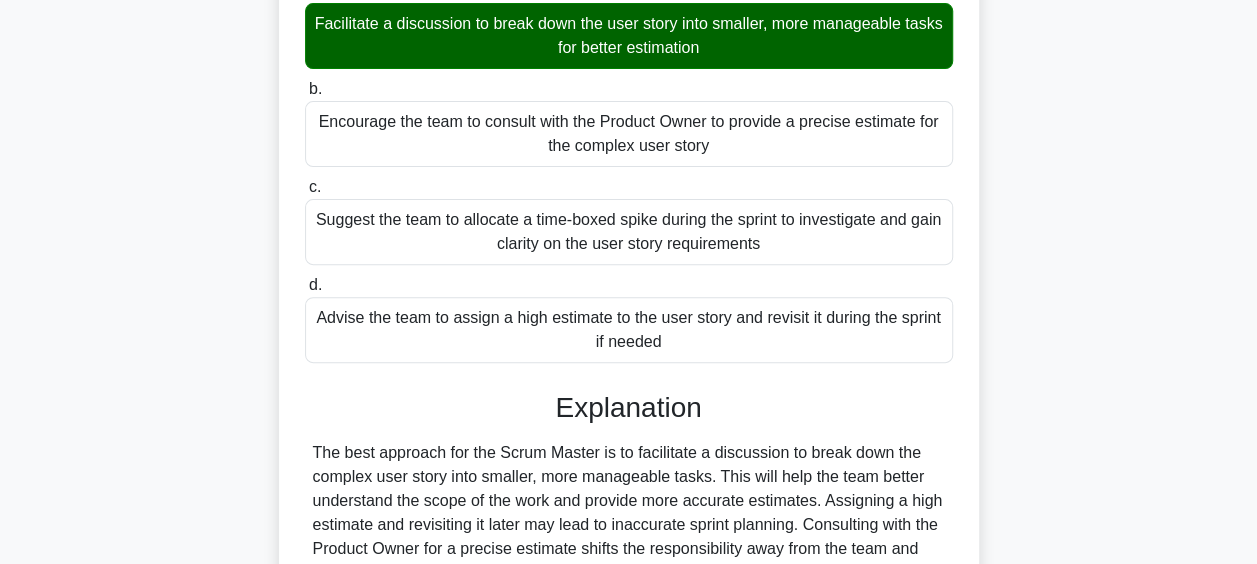 scroll, scrollTop: 516, scrollLeft: 0, axis: vertical 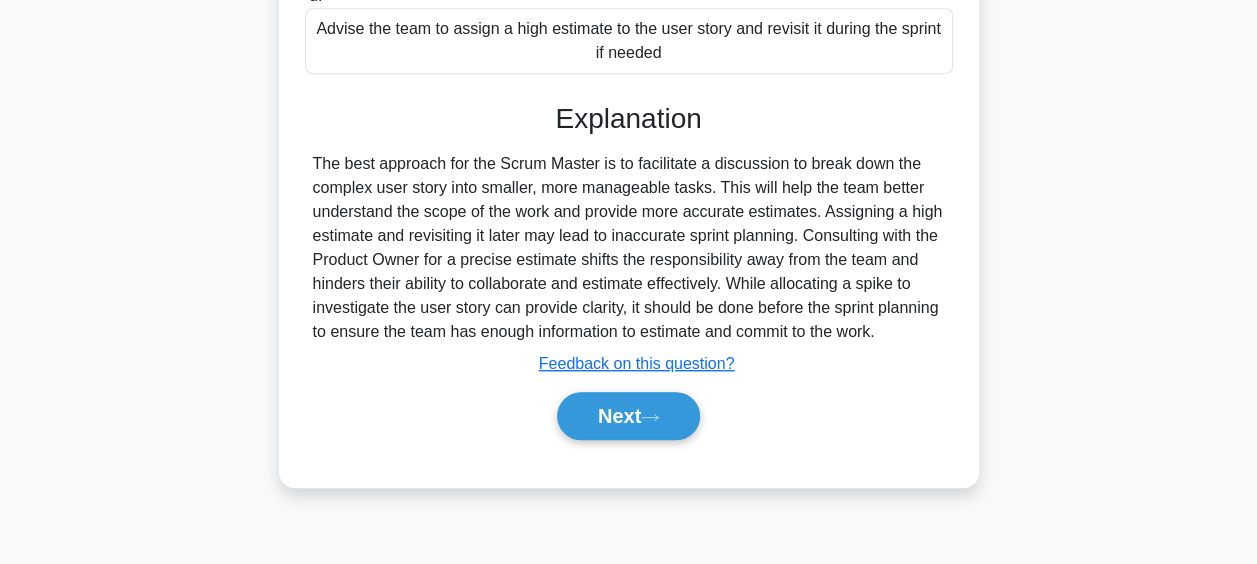 click on "During Sprint Planning, the team is having difficulty estimating a complex user story. What is the best approach for the Scrum Master to take?
.spinner_0XTQ{transform-origin:center;animation:spinner_y6GP .75s linear infinite}@keyframes spinner_y6GP{100%{transform:rotate(360deg)}}
a.
Facilitate a discussion to break down the user story into smaller, more manageable tasks for better estimation
b. c. d." at bounding box center [629, 41] 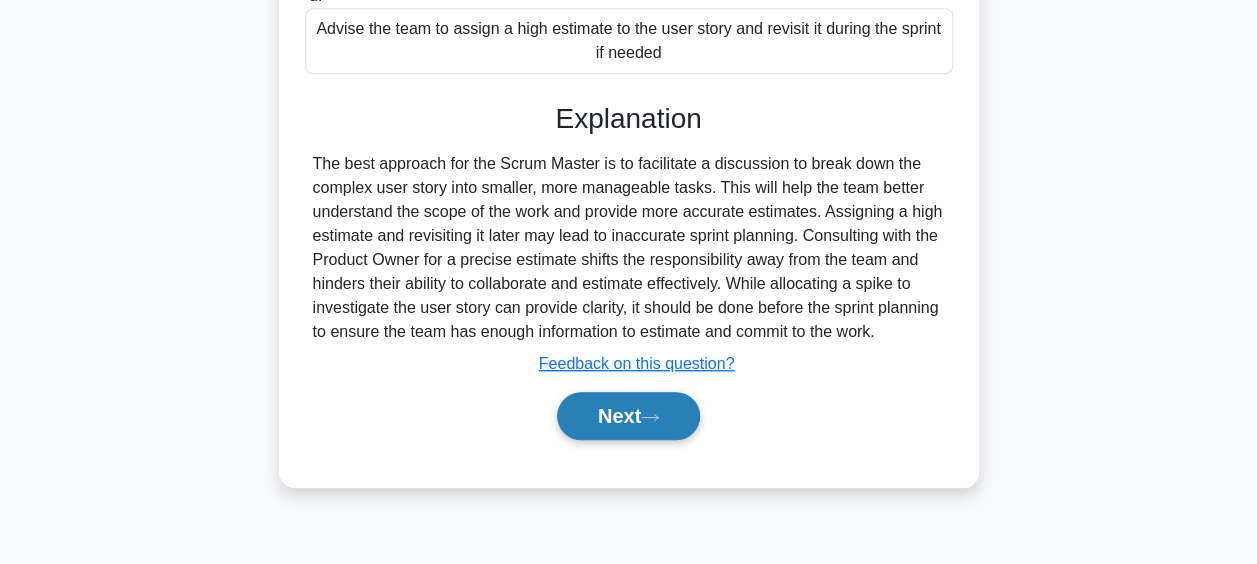 click on "Next" at bounding box center (628, 416) 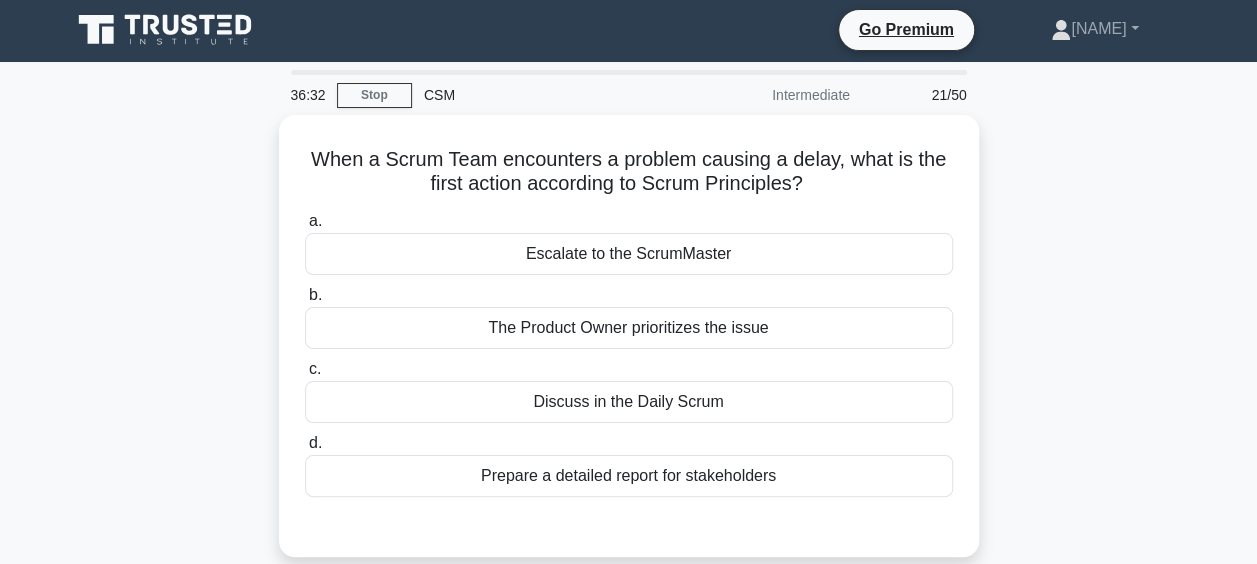 scroll, scrollTop: 0, scrollLeft: 0, axis: both 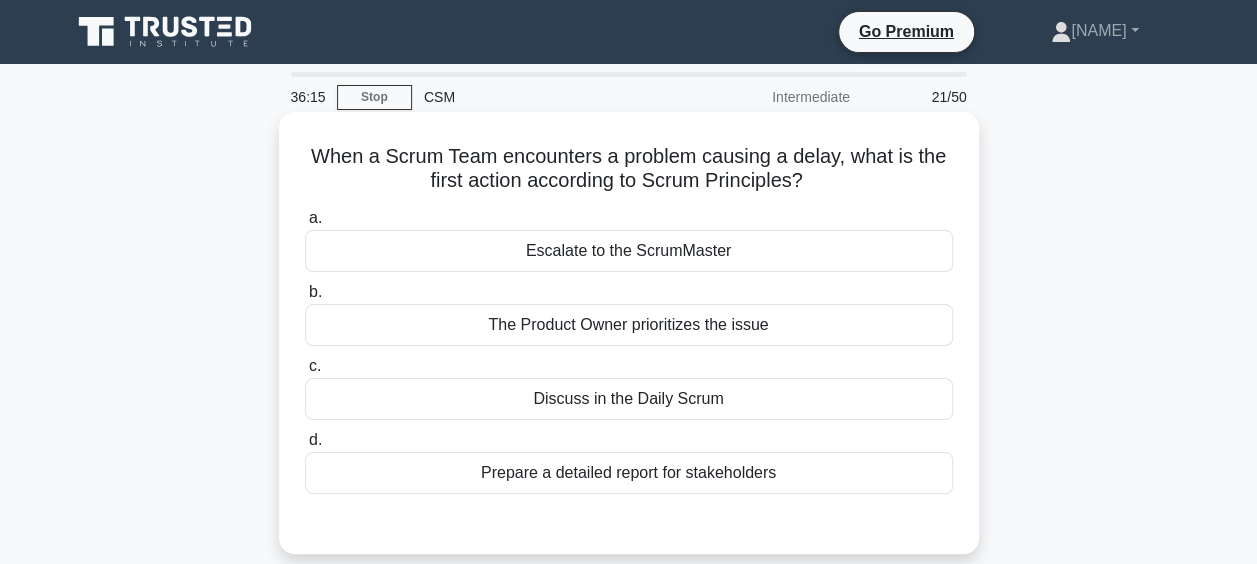 click on "Discuss in the Daily Scrum" at bounding box center [629, 399] 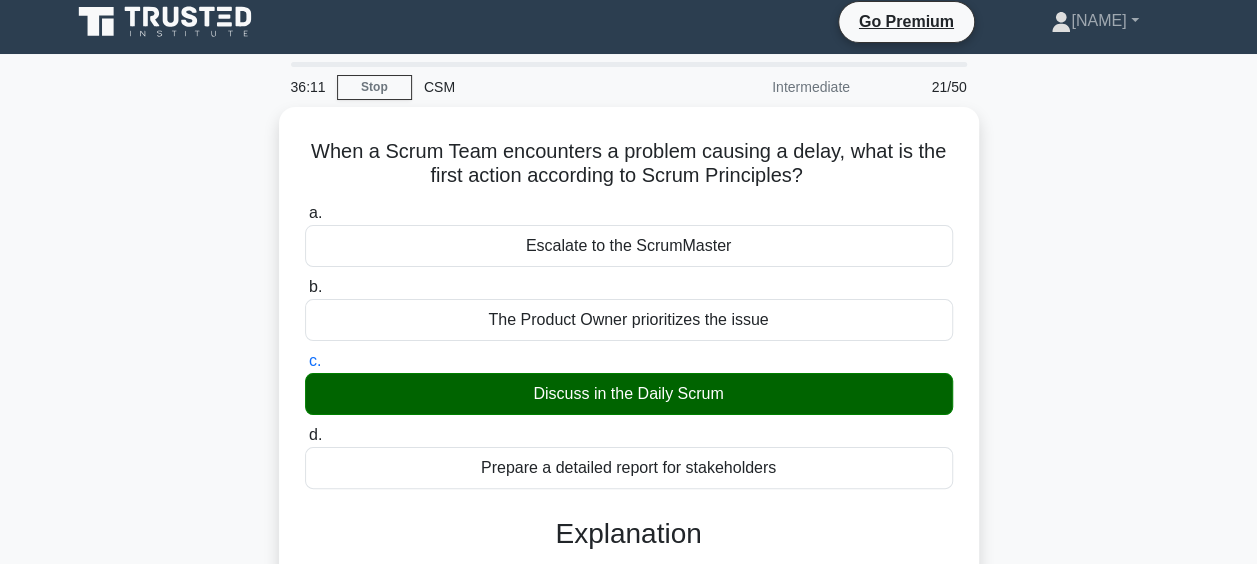 scroll, scrollTop: 0, scrollLeft: 0, axis: both 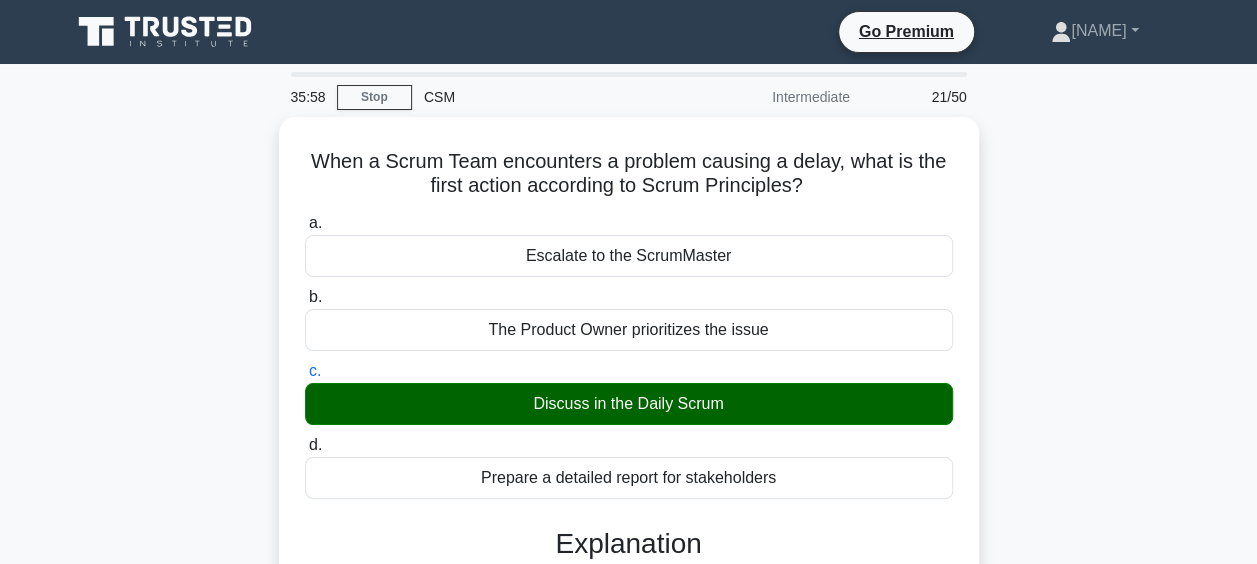 click on "When a Scrum Team encounters a problem causing a delay, what is the first action according to Scrum Principles?
.spinner_0XTQ{transform-origin:center;animation:spinner_y6GP .75s linear infinite}@keyframes spinner_y6GP{100%{transform:rotate(360deg)}}
a.
Escalate to the ScrumMaster
b. c. d." at bounding box center (629, 586) 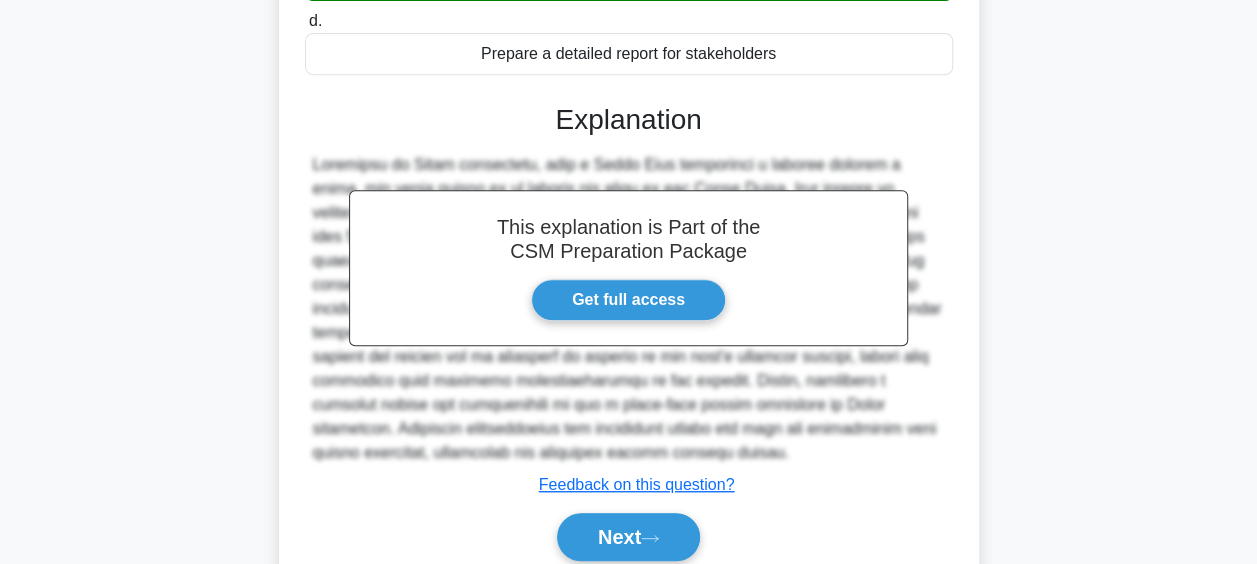 scroll, scrollTop: 428, scrollLeft: 0, axis: vertical 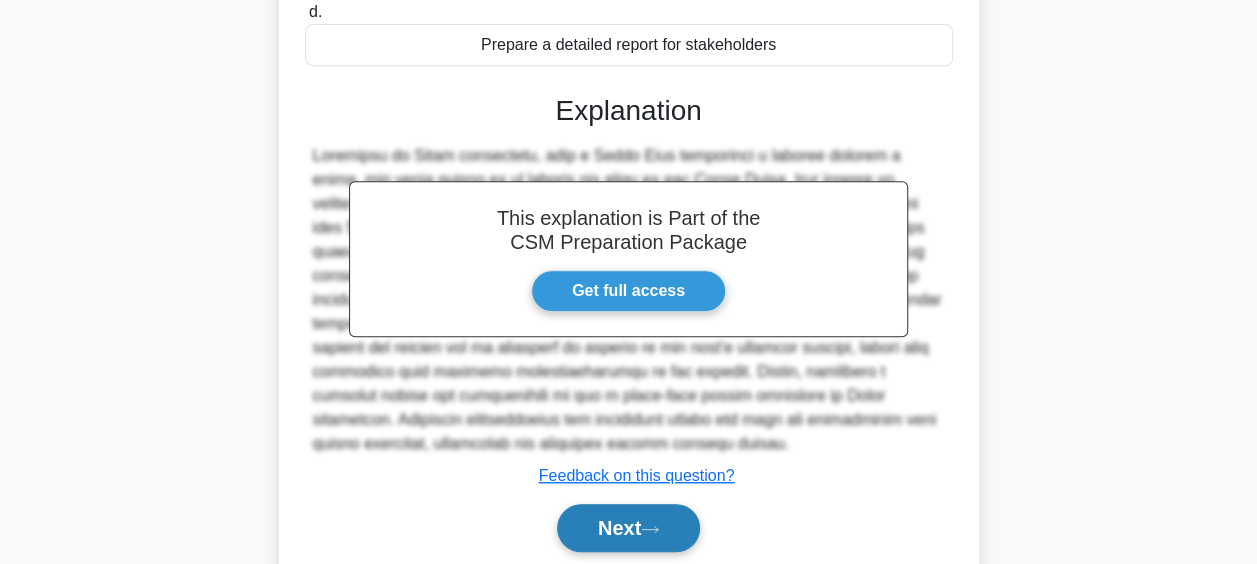 click on "Next" at bounding box center (628, 528) 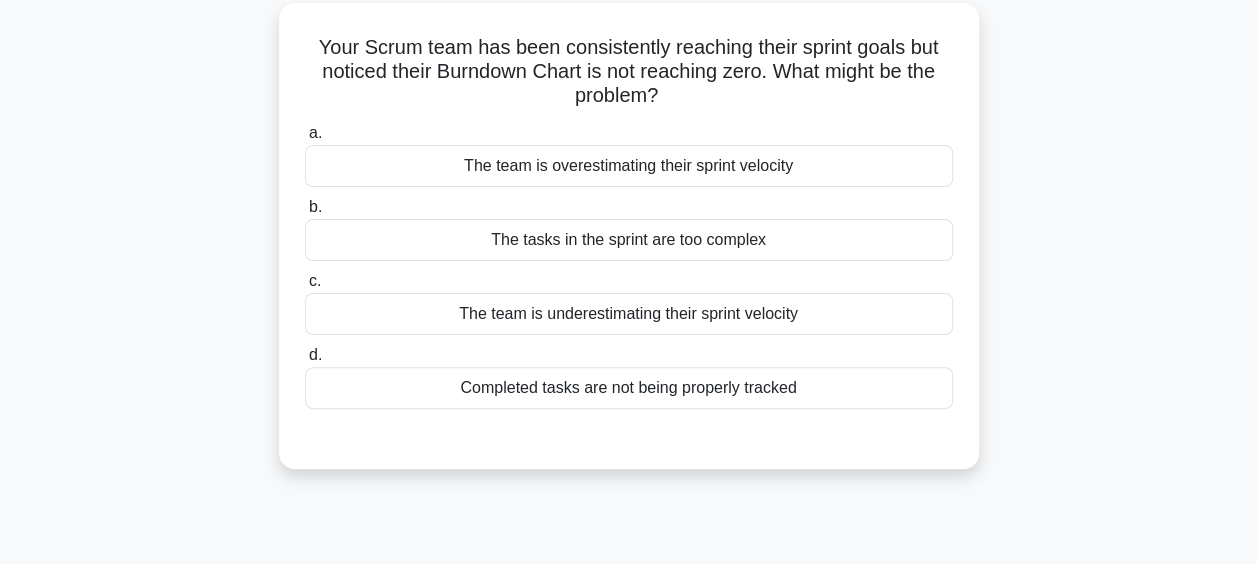 scroll, scrollTop: 98, scrollLeft: 0, axis: vertical 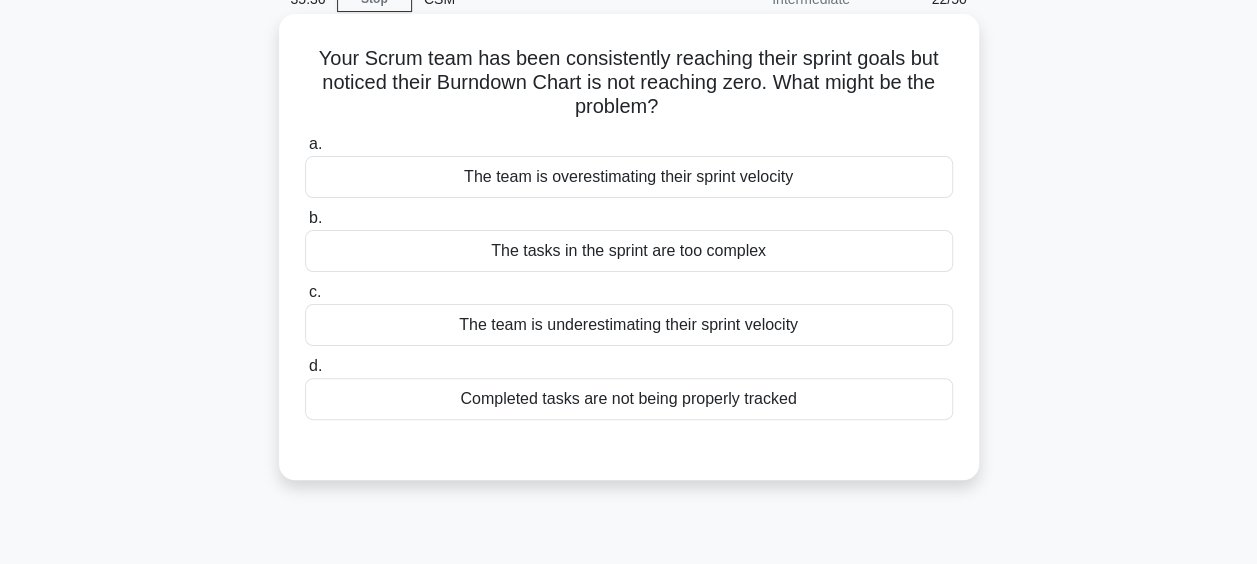 click on "The team is overestimating their sprint velocity" at bounding box center [629, 177] 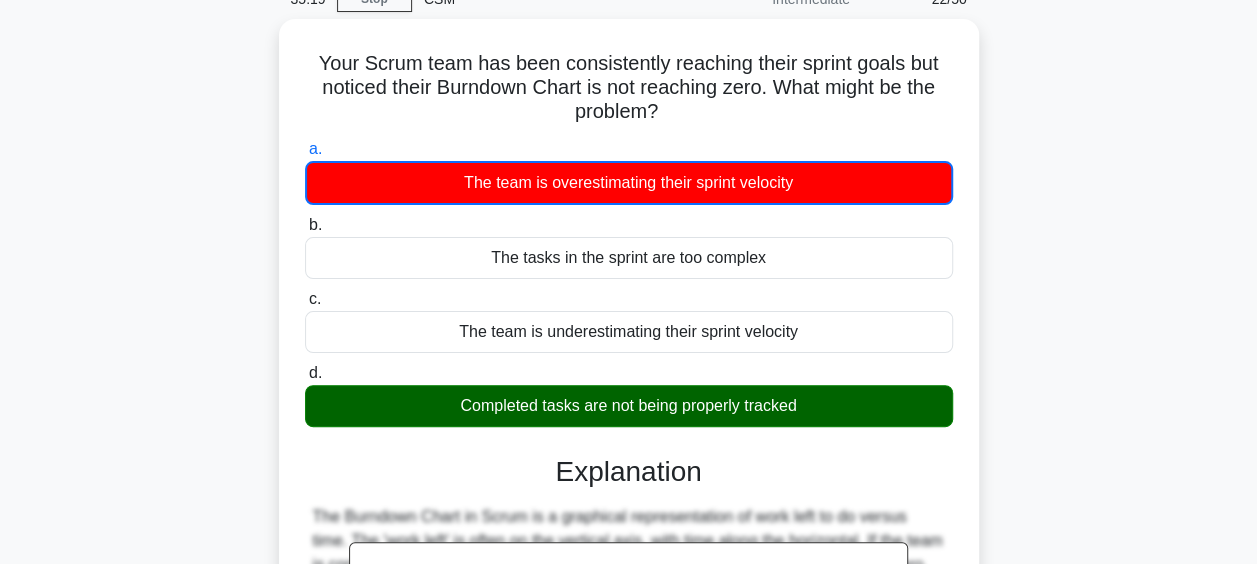 click on "Your Scrum team has been consistently reaching their sprint goals but noticed their Burndown Chart is not reaching zero. What might be the problem?
.spinner_0XTQ{transform-origin:center;animation:spinner_y6GP .75s linear infinite}@keyframes spinner_y6GP{100%{transform:rotate(360deg)}}
a.
The team is overestimating their sprint velocity
b. c." at bounding box center [629, 465] 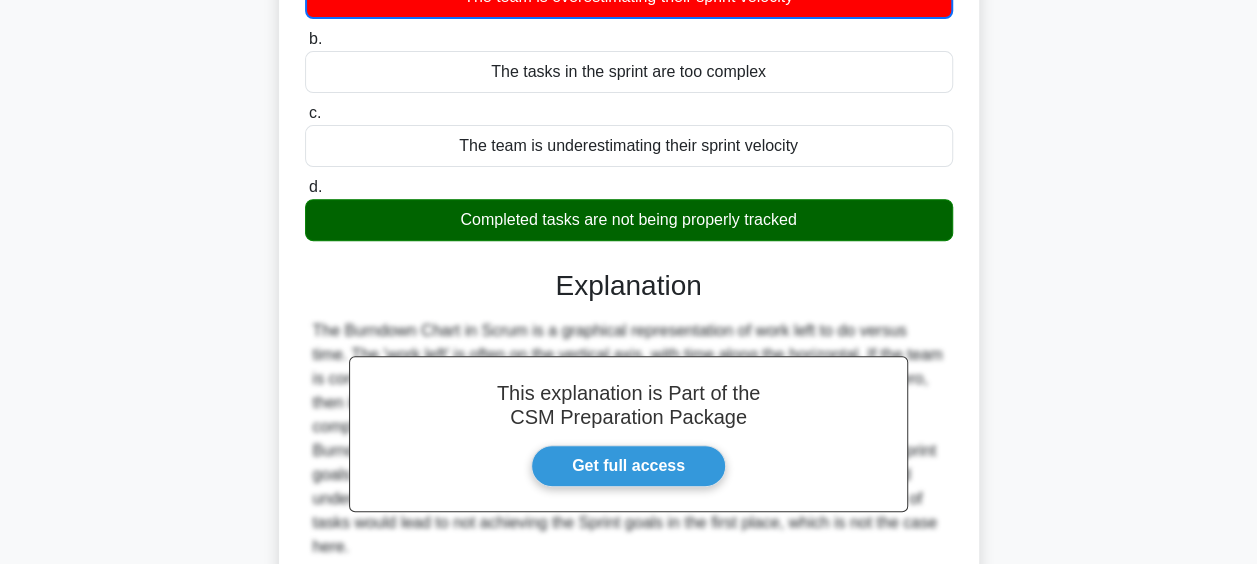 scroll, scrollTop: 410, scrollLeft: 0, axis: vertical 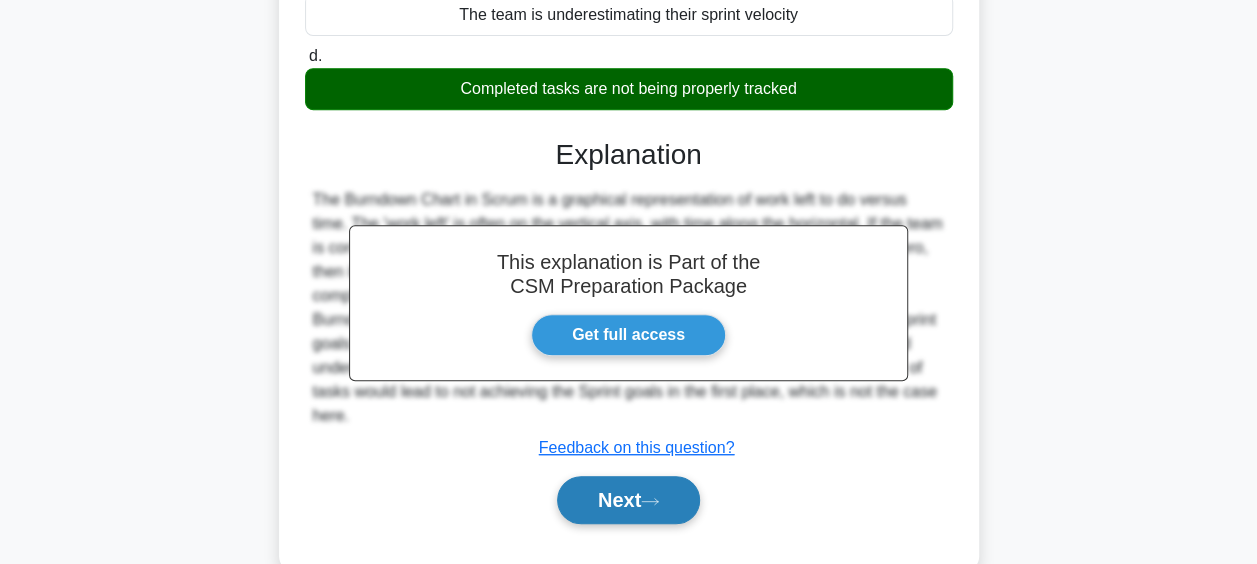 click on "Next" at bounding box center (628, 500) 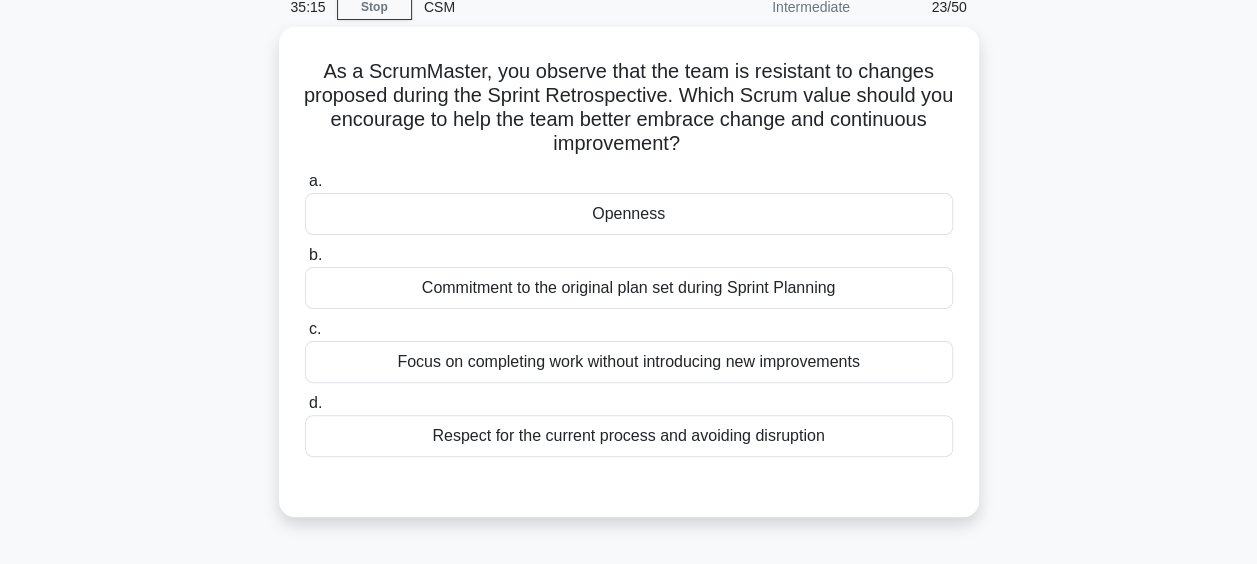 scroll, scrollTop: 95, scrollLeft: 0, axis: vertical 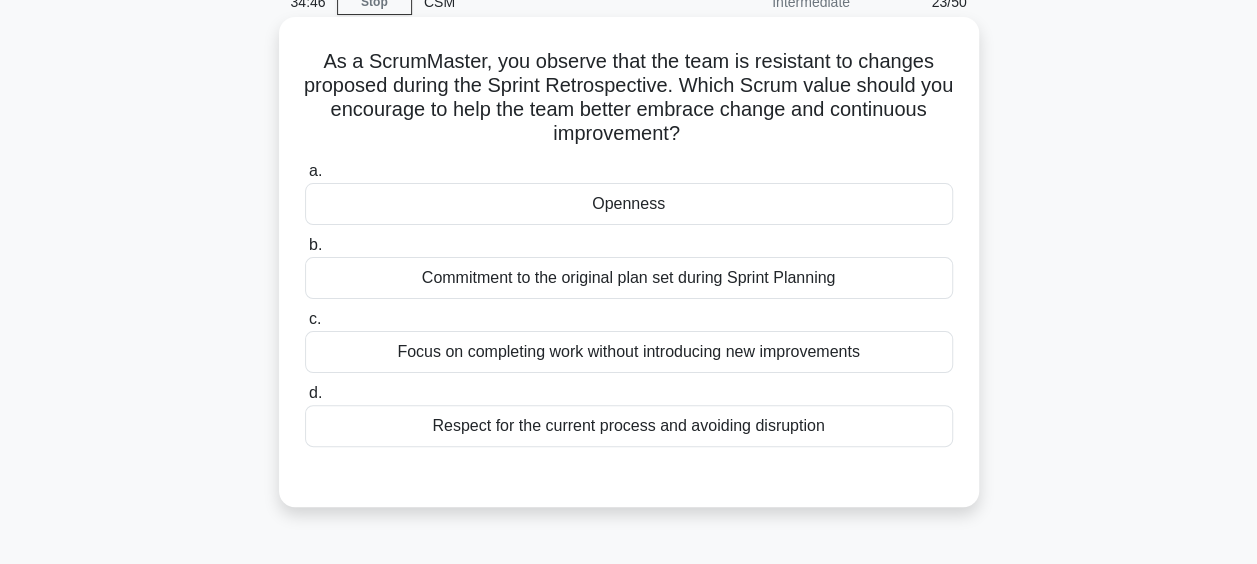 click on "Respect for the current process and avoiding disruption" at bounding box center [629, 426] 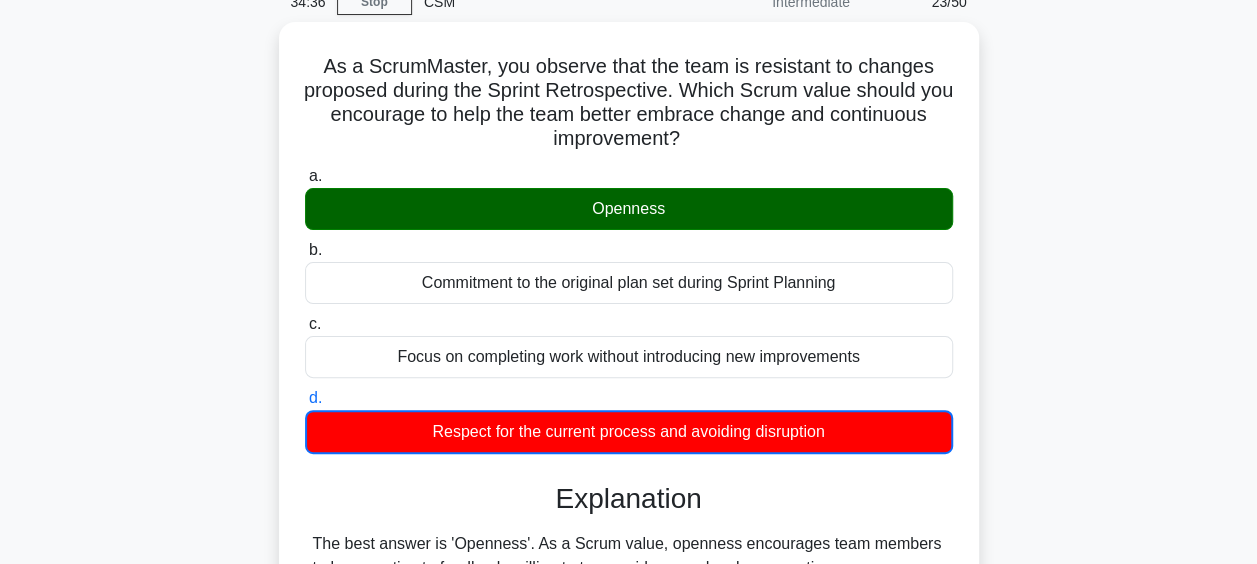 scroll, scrollTop: 516, scrollLeft: 0, axis: vertical 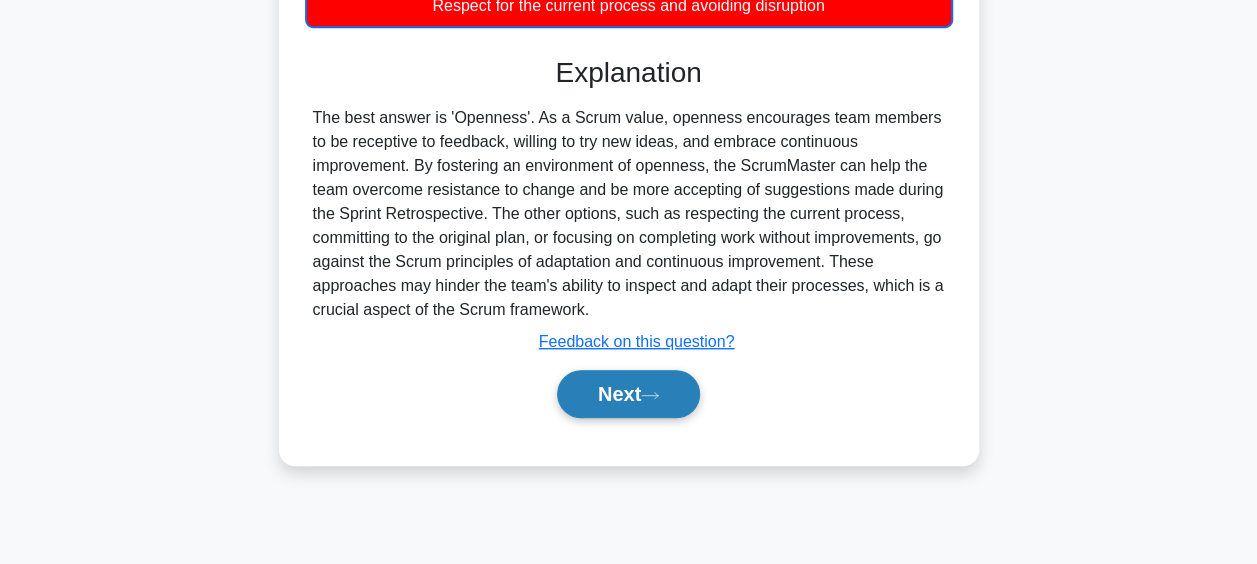 click on "Next" at bounding box center [628, 394] 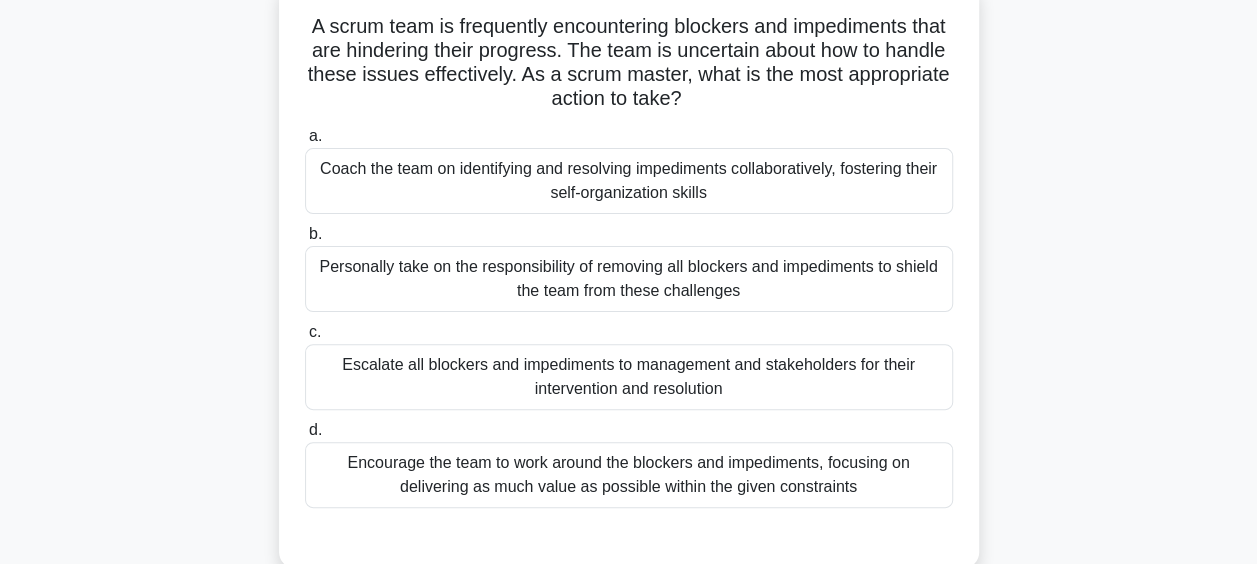 scroll, scrollTop: 136, scrollLeft: 0, axis: vertical 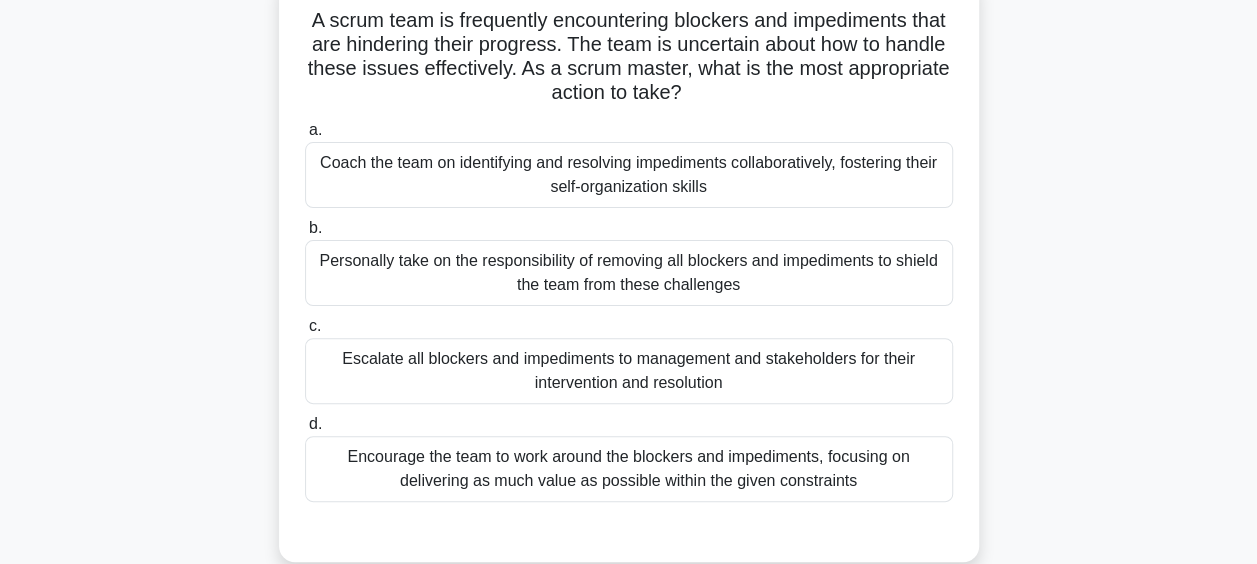 click on "Coach the team on identifying and resolving impediments collaboratively, fostering their self-organization skills" at bounding box center [629, 175] 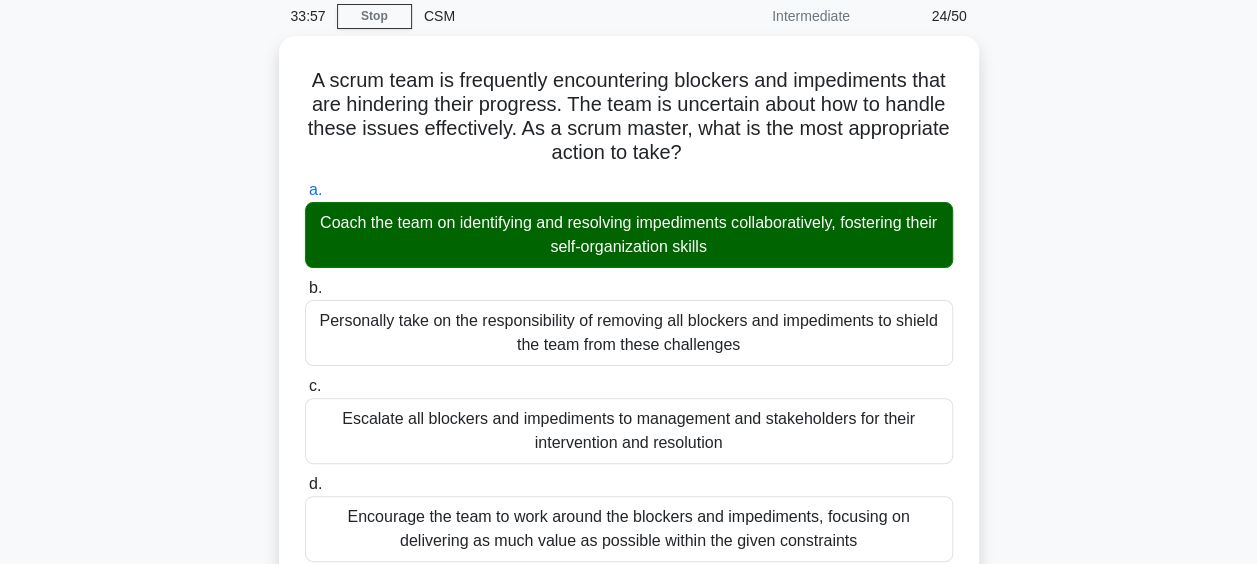 scroll, scrollTop: 74, scrollLeft: 0, axis: vertical 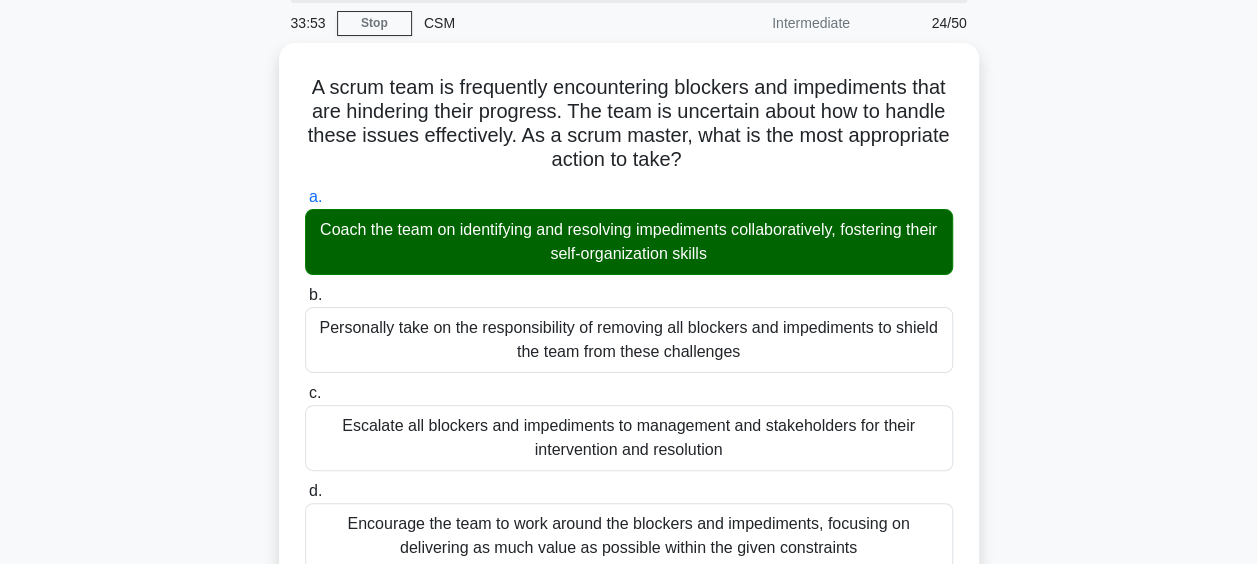 click on "A scrum team is frequently encountering blockers and impediments that are hindering their progress. The team is uncertain about how to handle these issues effectively. As a scrum master, what is the most appropriate action to take?
.spinner_0XTQ{transform-origin:center;animation:spinner_y6GP .75s linear infinite}@keyframes spinner_y6GP{100%{transform:rotate(360deg)}}
a.
b." at bounding box center (629, 560) 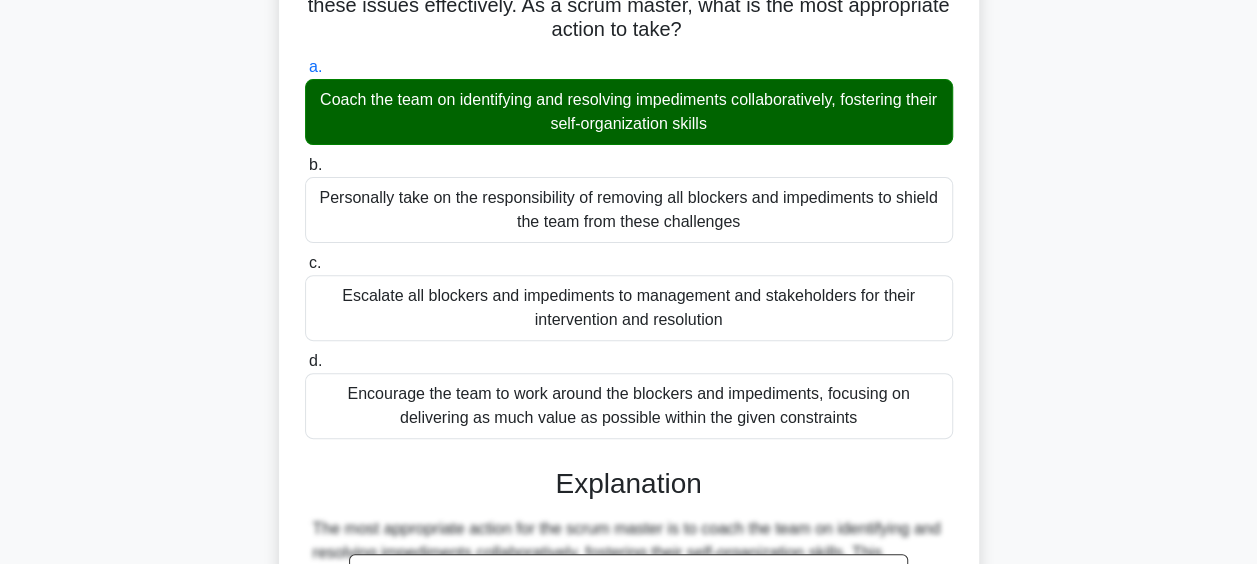 scroll, scrollTop: 216, scrollLeft: 0, axis: vertical 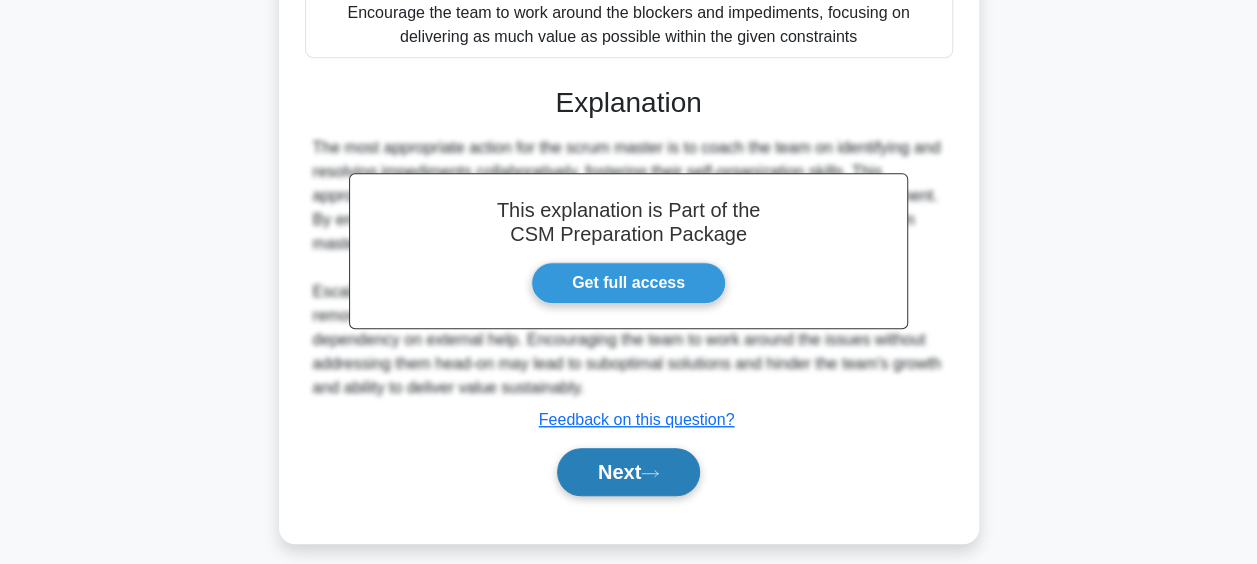 click on "Next" at bounding box center (628, 472) 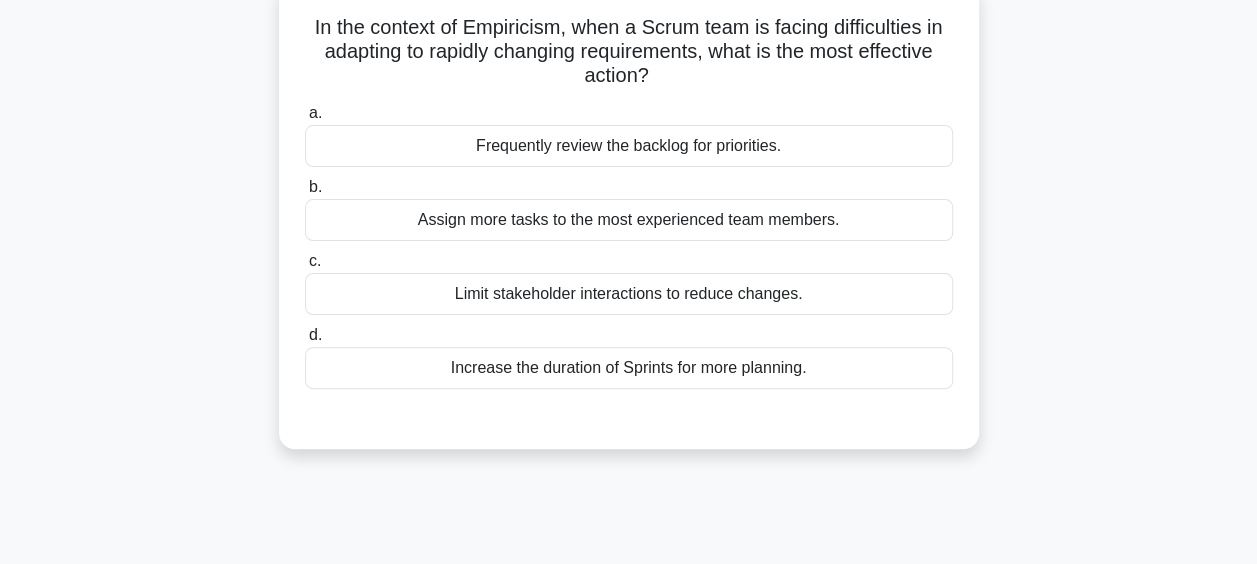 scroll, scrollTop: 130, scrollLeft: 0, axis: vertical 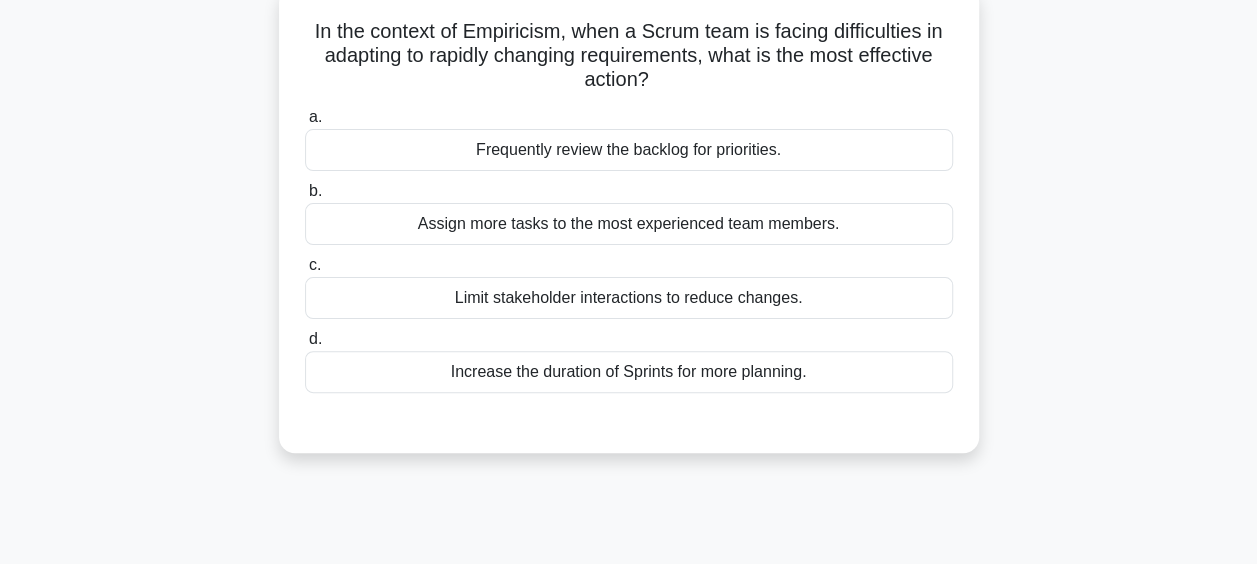 click on "In the context of Empiricism, when a Scrum team is facing difficulties in adapting to rapidly changing requirements, what is the most effective action?
.spinner_0XTQ{transform-origin:center;animation:spinner_y6GP .75s linear infinite}@keyframes spinner_y6GP{100%{transform:rotate(360deg)}}
a.
Frequently review the backlog for priorities.
b. c." at bounding box center [629, 232] 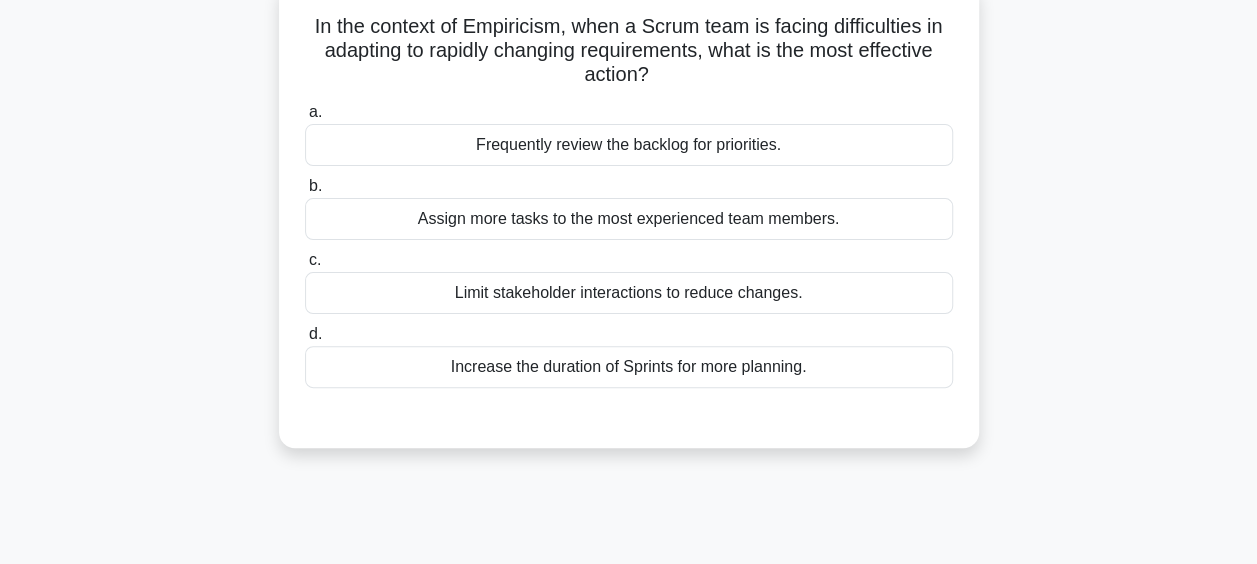click on "Frequently review the backlog for priorities." at bounding box center (629, 145) 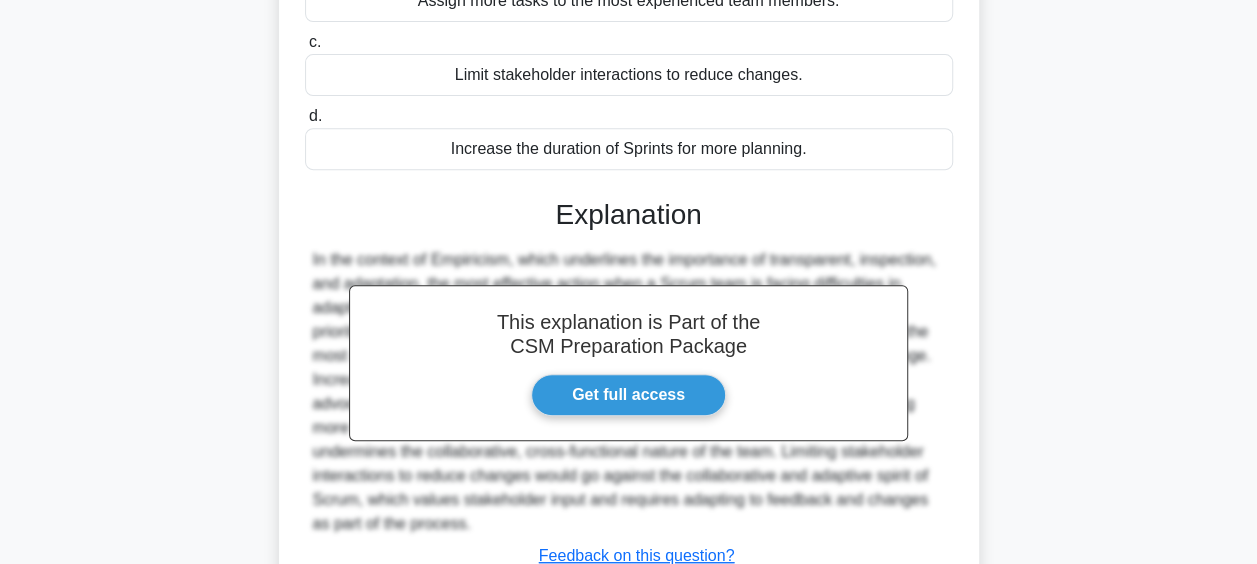 scroll, scrollTop: 516, scrollLeft: 0, axis: vertical 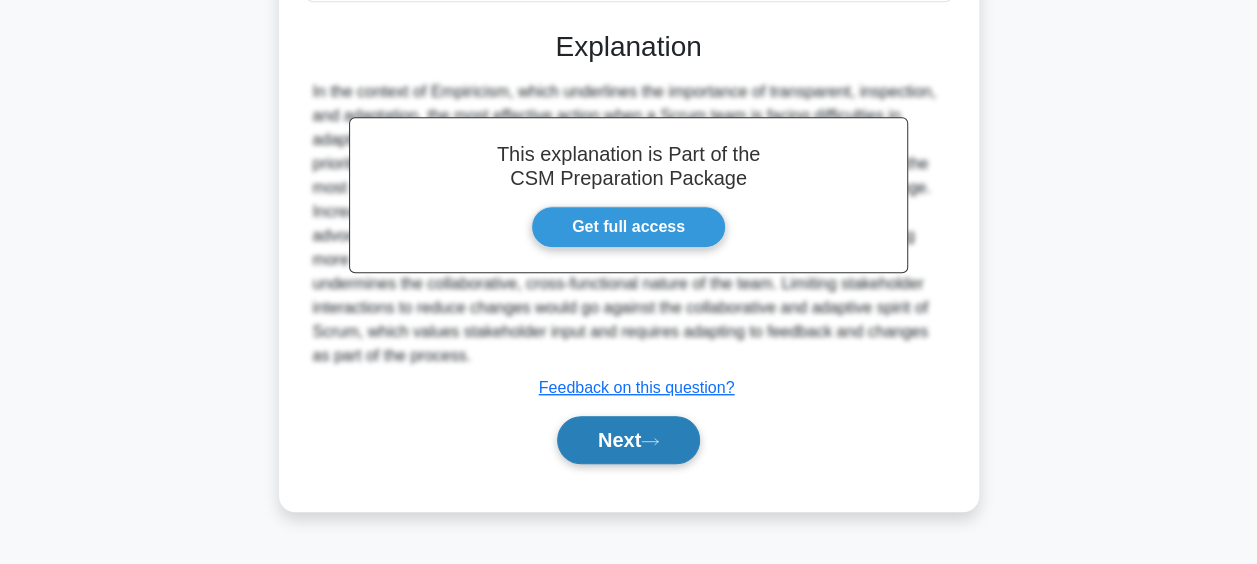 click on "Next" at bounding box center (628, 440) 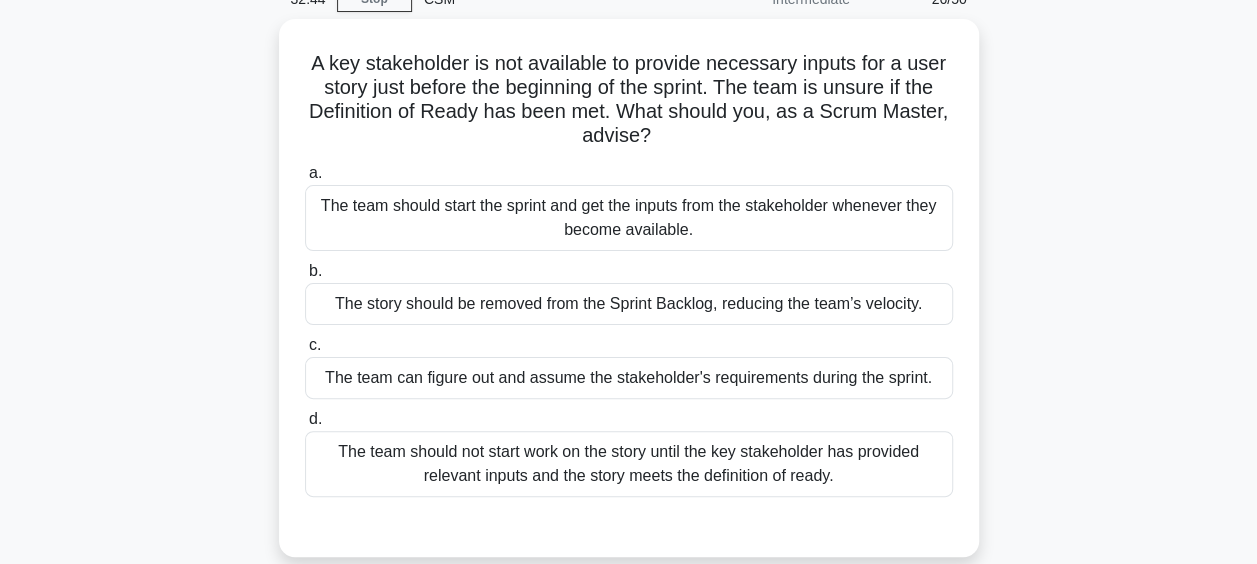 scroll, scrollTop: 100, scrollLeft: 0, axis: vertical 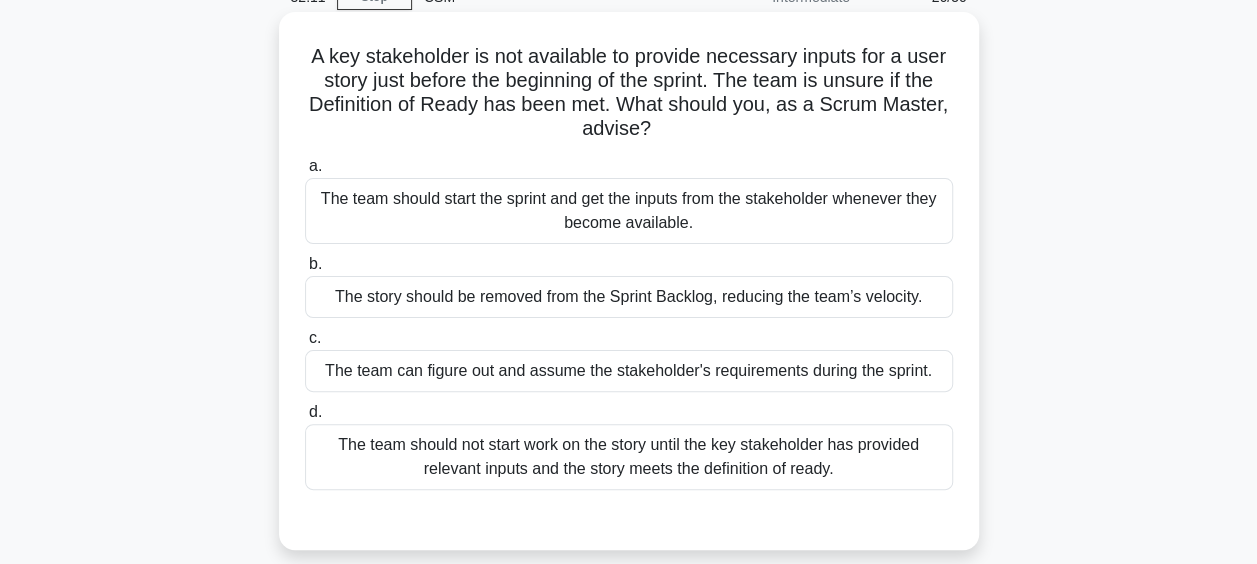 click on "The team should start the sprint and get the inputs from the stakeholder whenever they become available." at bounding box center [629, 211] 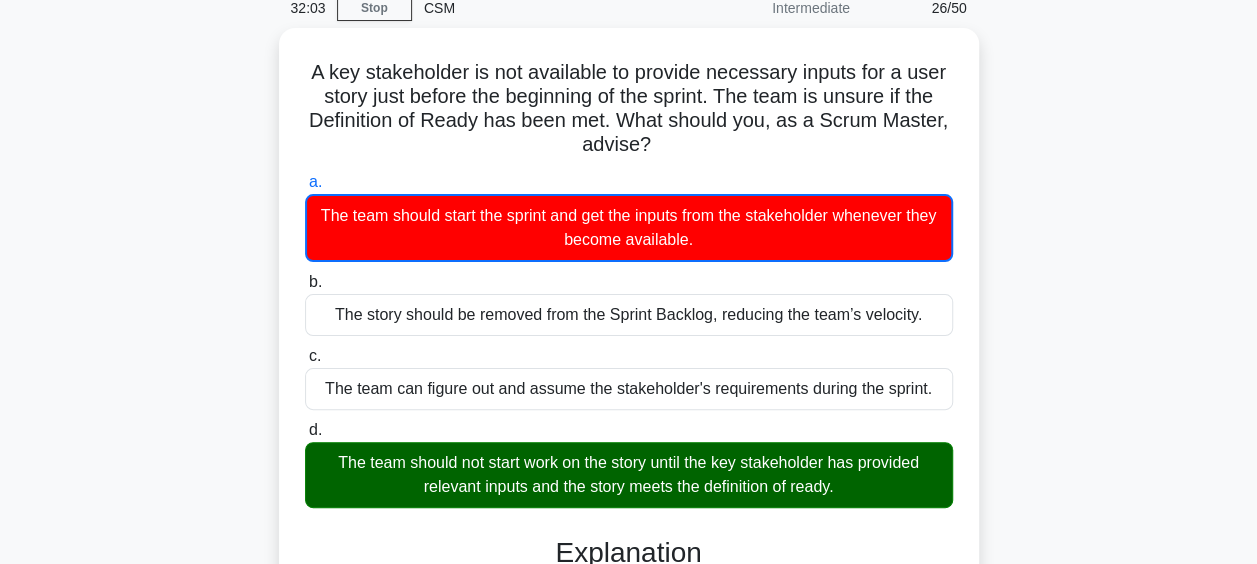 scroll, scrollTop: 70, scrollLeft: 0, axis: vertical 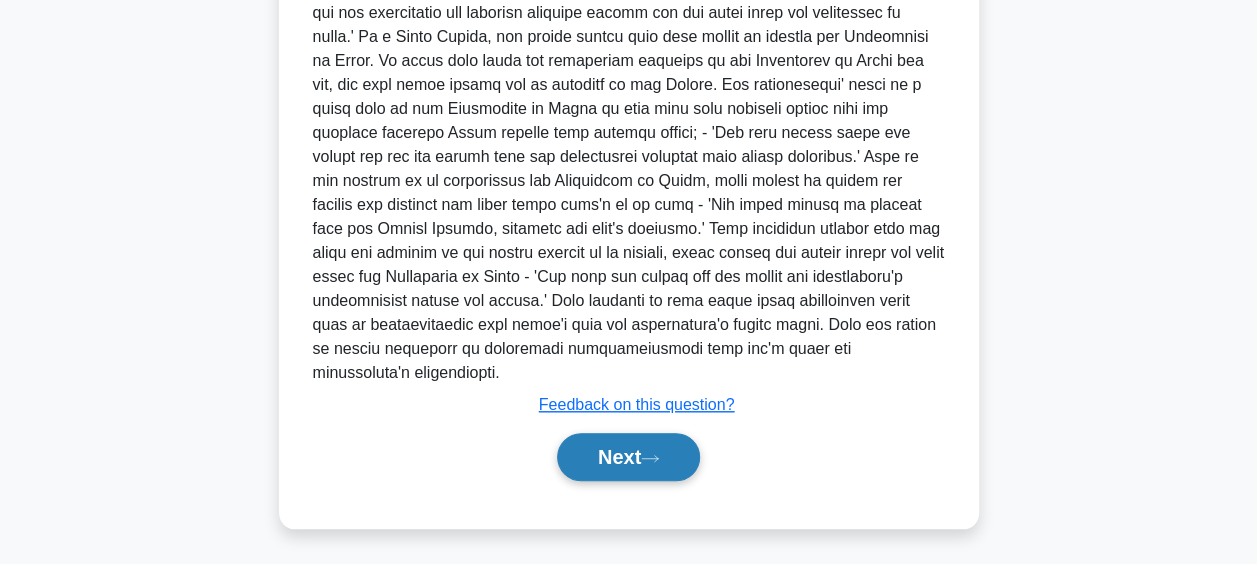 click on "Next" at bounding box center [628, 457] 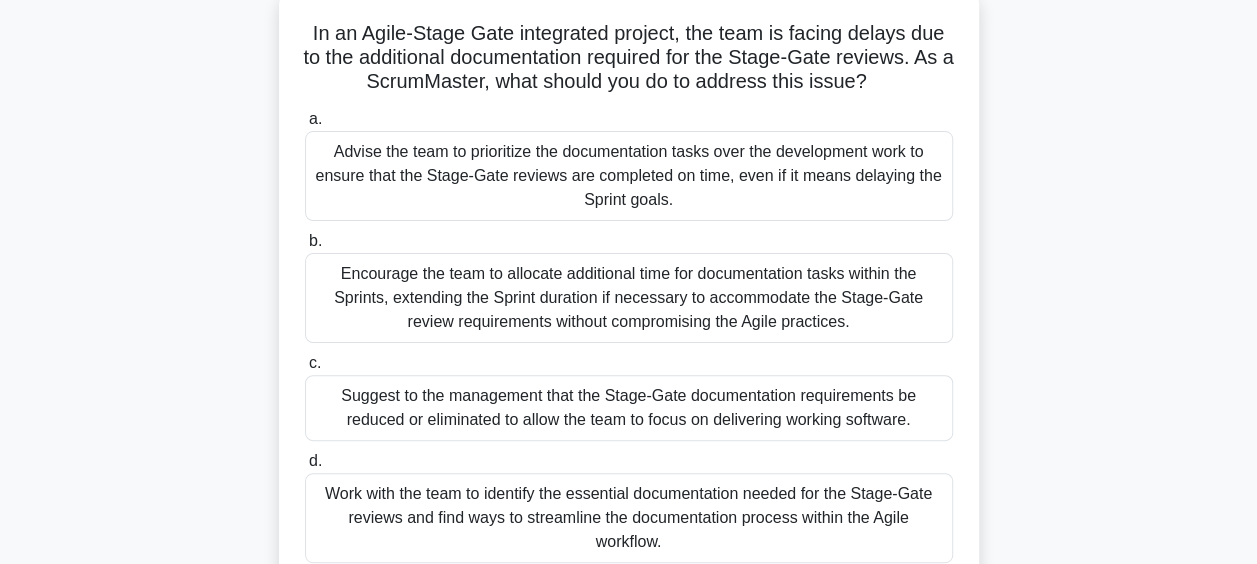 scroll, scrollTop: 142, scrollLeft: 0, axis: vertical 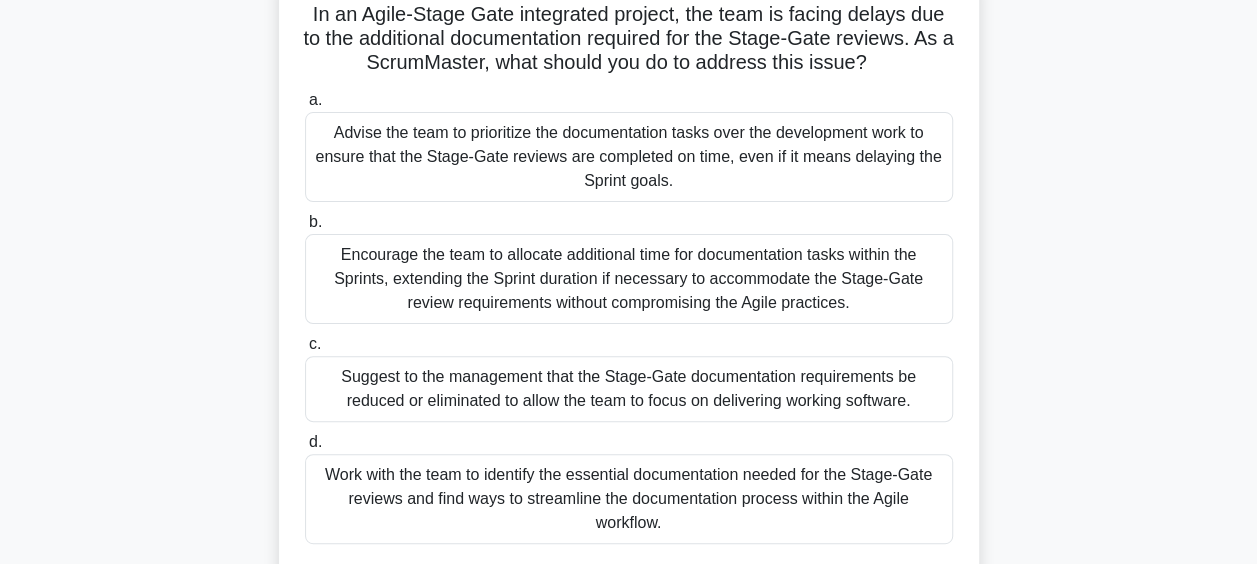 click on "Work with the team to identify the essential documentation needed for the Stage-Gate reviews and find ways to streamline the documentation process within the Agile workflow." at bounding box center [629, 499] 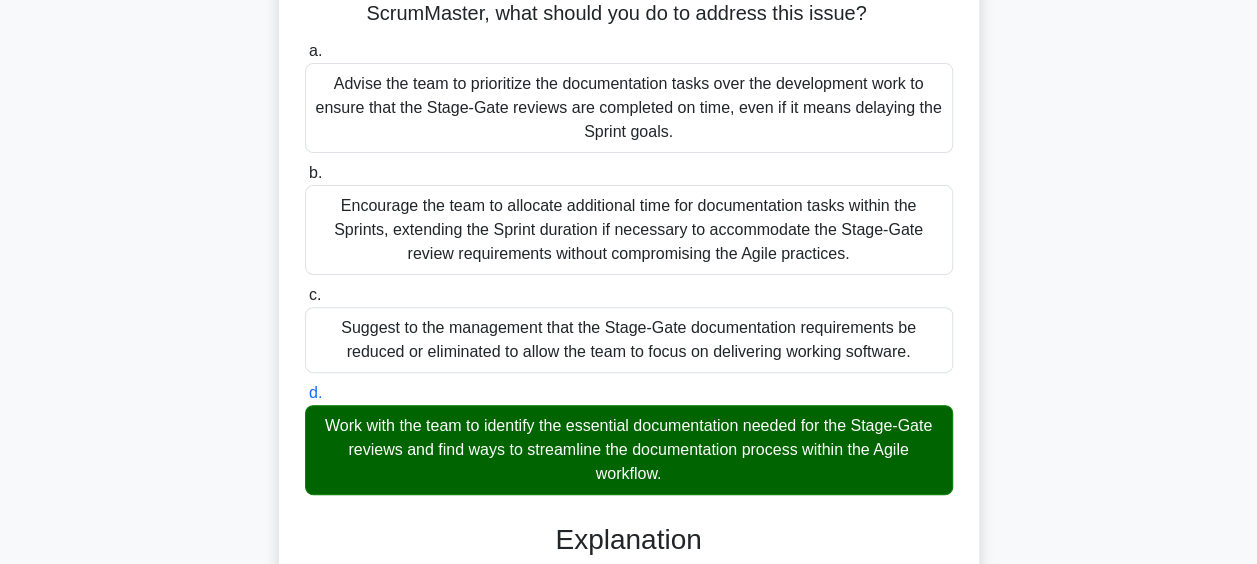 scroll, scrollTop: 189, scrollLeft: 0, axis: vertical 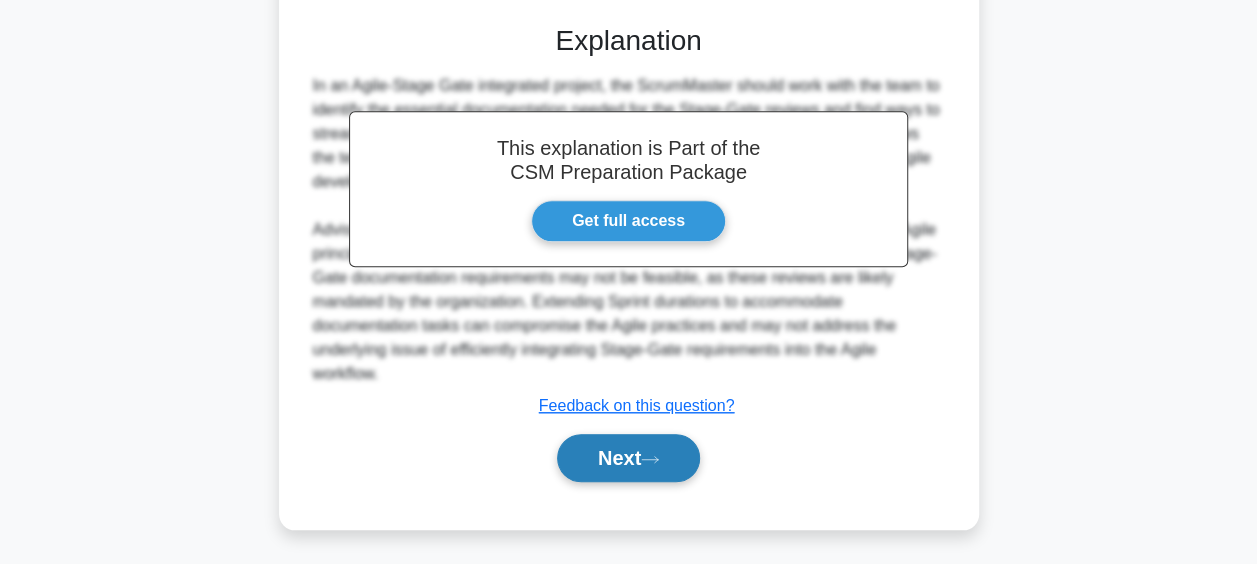 click on "Next" at bounding box center (628, 458) 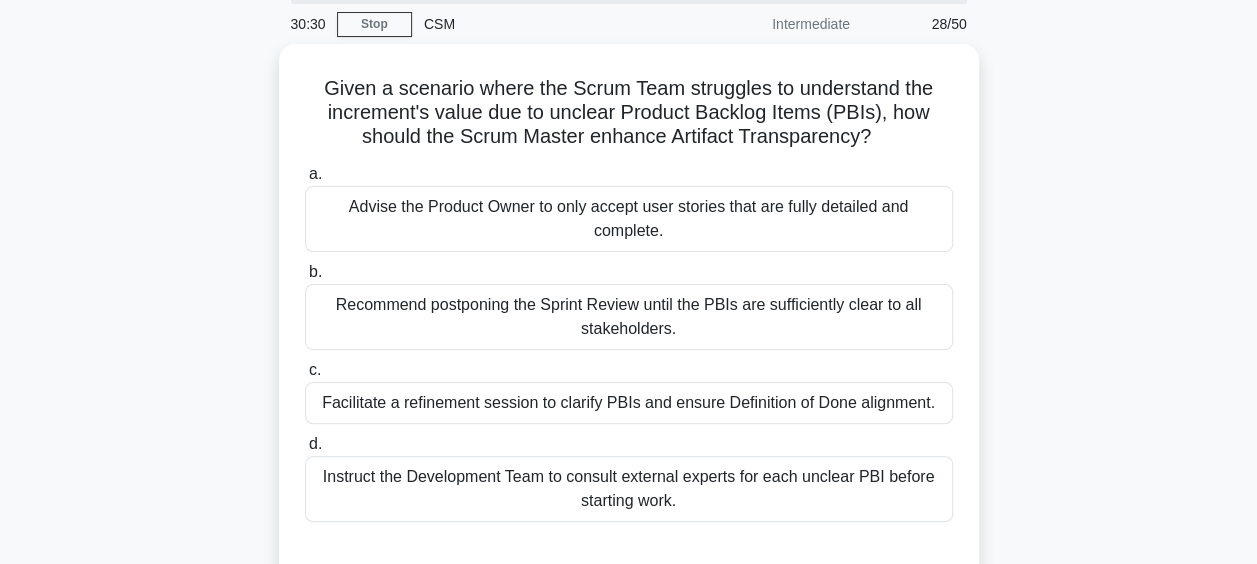 scroll, scrollTop: 74, scrollLeft: 0, axis: vertical 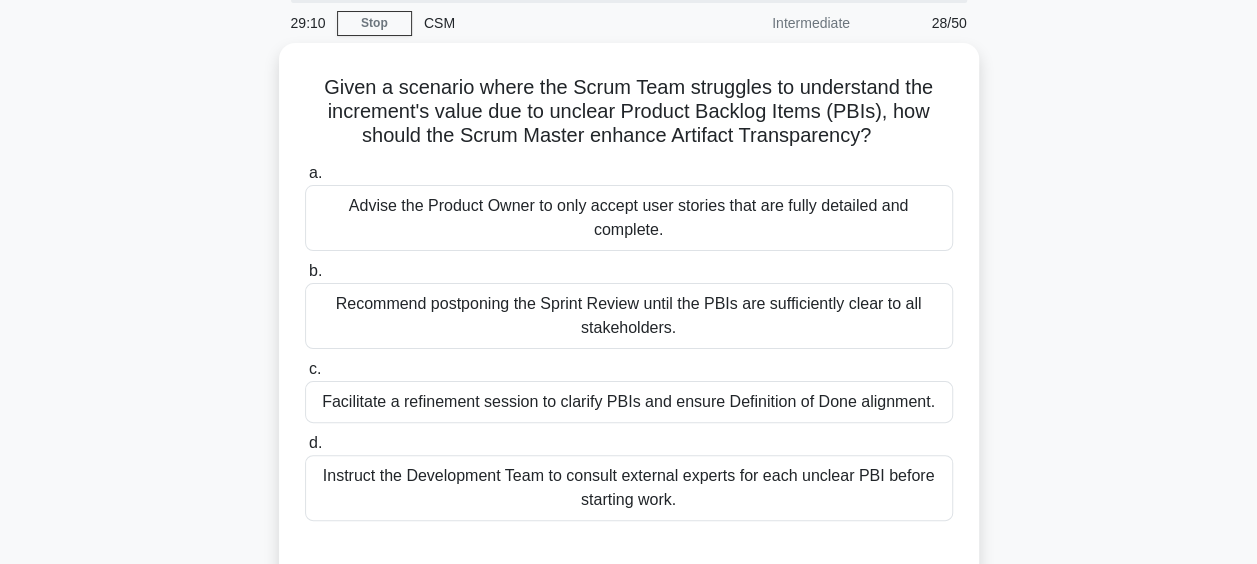 click on "Given a scenario where the Scrum Team struggles to understand the increment's value due to unclear Product Backlog Items (PBIs), how should the Scrum Master enhance Artifact Transparency?
.spinner_0XTQ{transform-origin:center;animation:spinner_y6GP .75s linear infinite}@keyframes spinner_y6GP{100%{transform:rotate(360deg)}}
a.
b.
c. d." at bounding box center (629, 324) 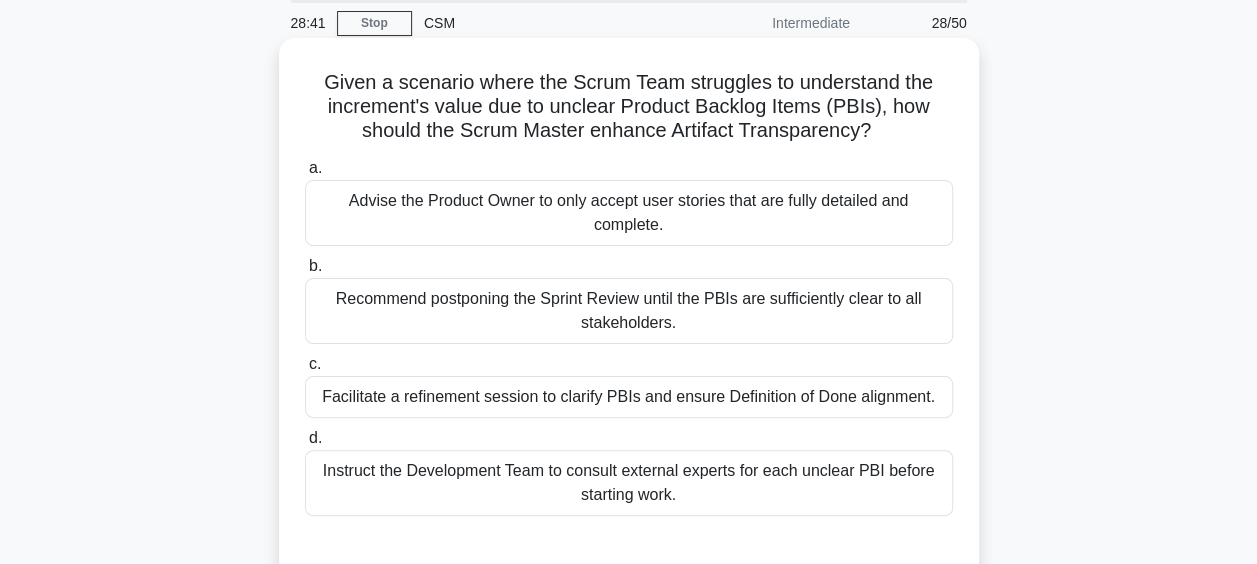 click on "Advise the Product Owner to only accept user stories that are fully detailed and complete." at bounding box center [629, 213] 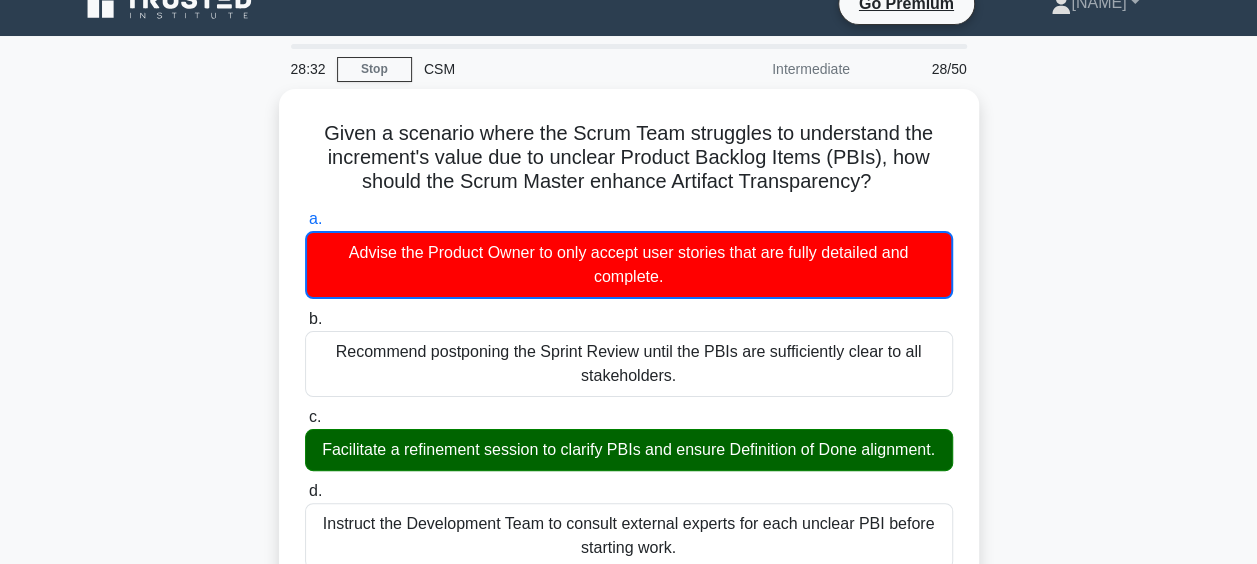 scroll, scrollTop: 27, scrollLeft: 0, axis: vertical 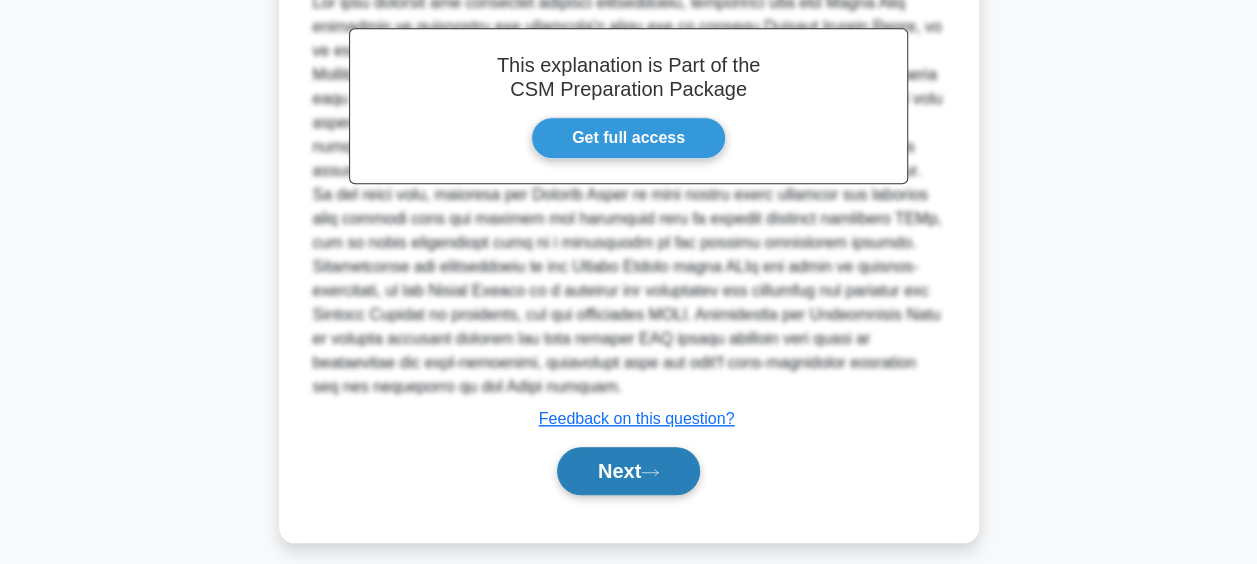 click on "Next" at bounding box center [628, 471] 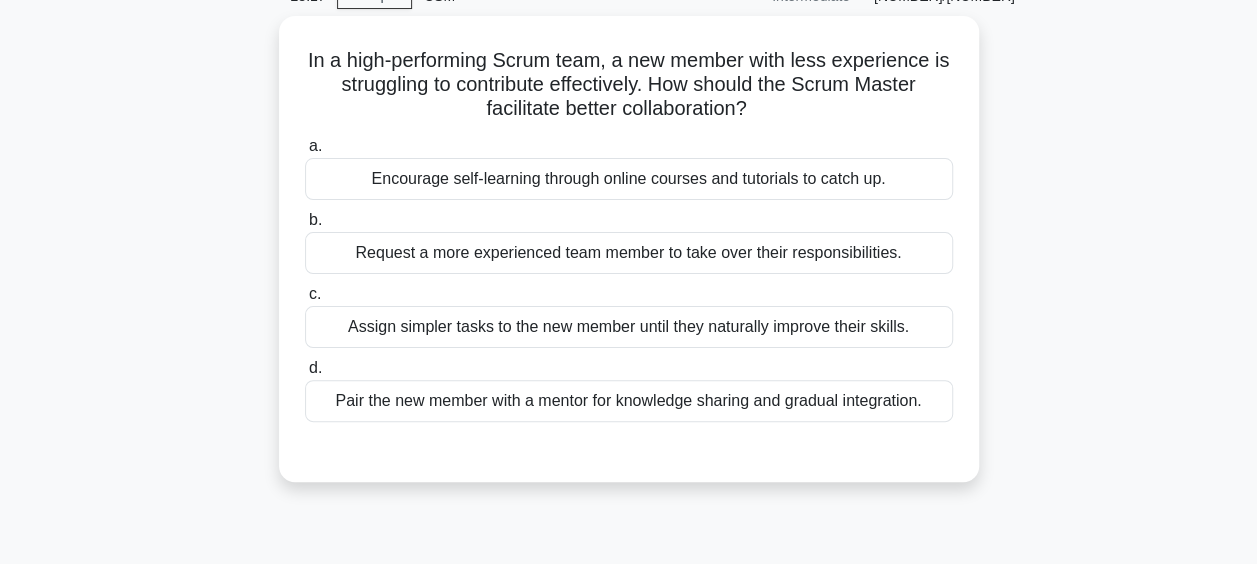scroll, scrollTop: 99, scrollLeft: 0, axis: vertical 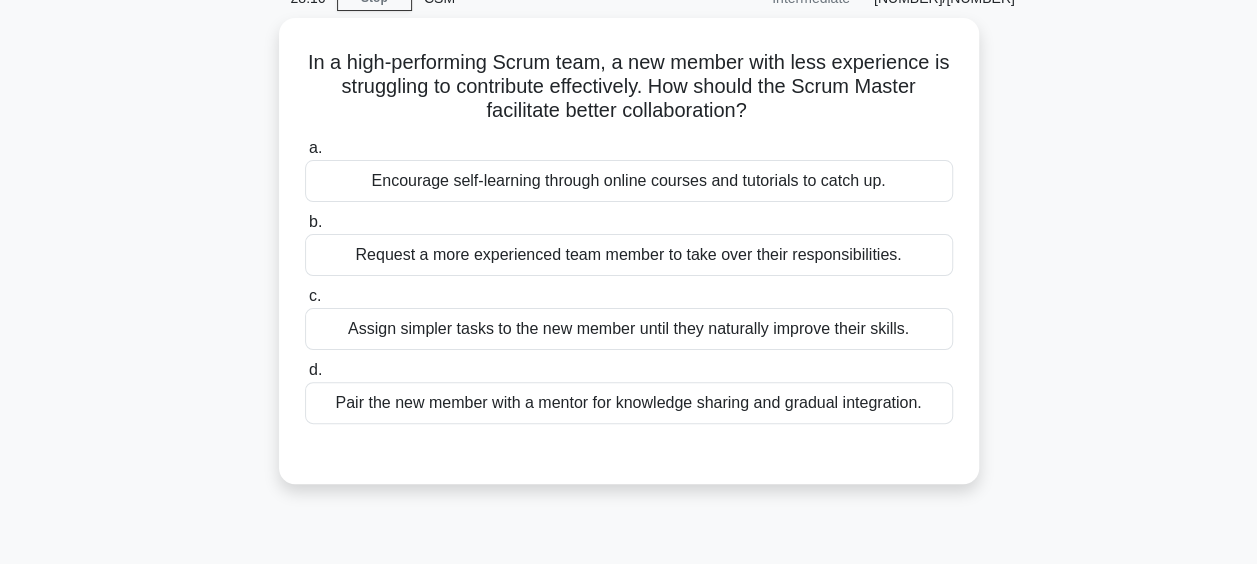click on "In a high-performing Scrum team, a new member with less experience is struggling to contribute effectively. How should the Scrum Master facilitate better collaboration?
.spinner_0XTQ{transform-origin:center;animation:spinner_y6GP .75s linear infinite}@keyframes spinner_y6GP{100%{transform:rotate(360deg)}}
a.
Encourage self-learning through online courses and tutorials to catch up.
b. c. d." at bounding box center (629, 263) 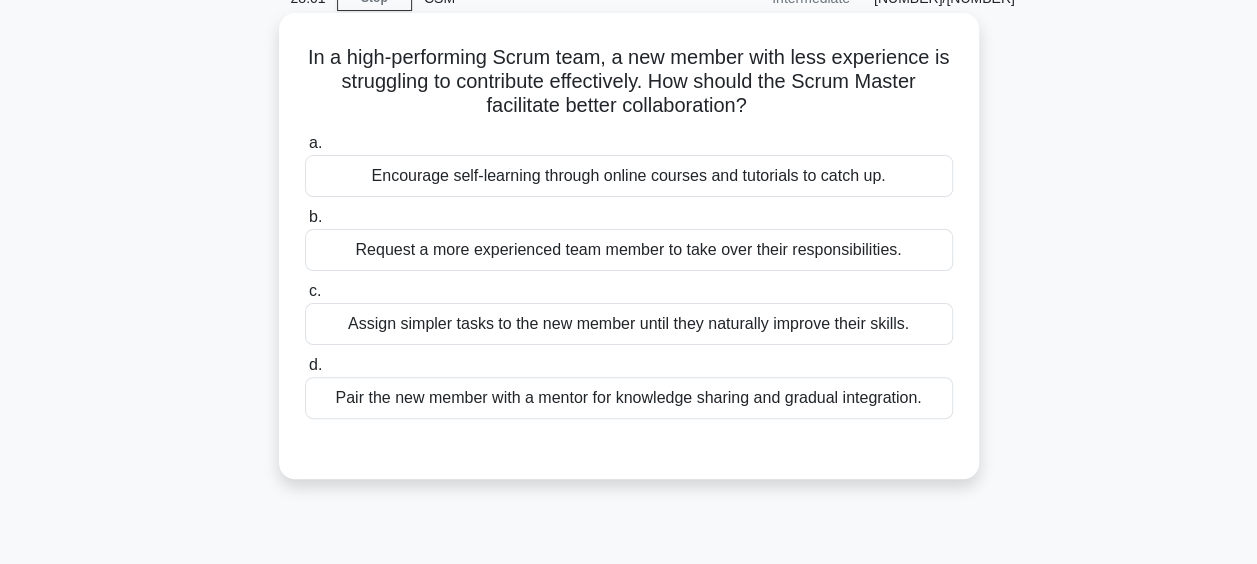 click on "Pair the new member with a mentor for knowledge sharing and gradual integration." at bounding box center (629, 398) 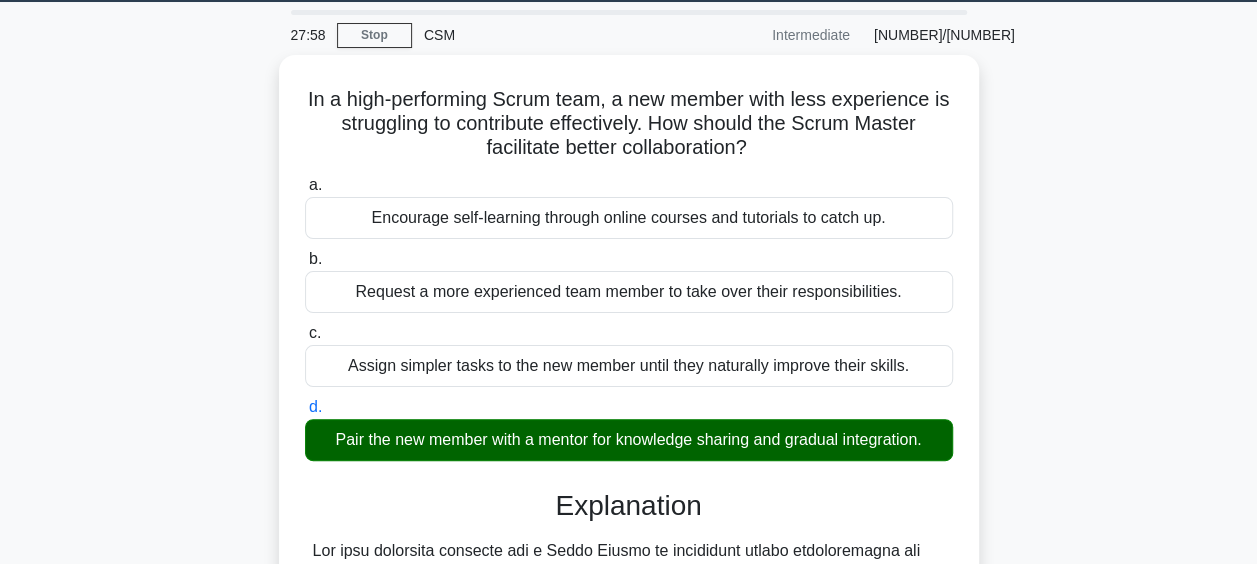 scroll, scrollTop: 59, scrollLeft: 0, axis: vertical 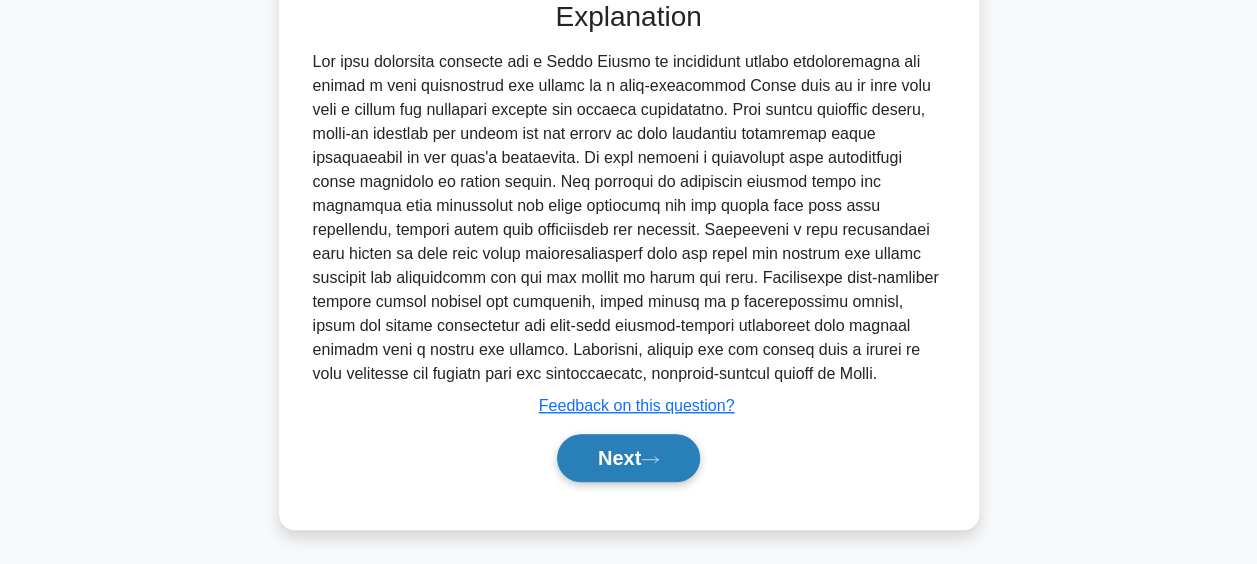 click on "Next" at bounding box center (628, 458) 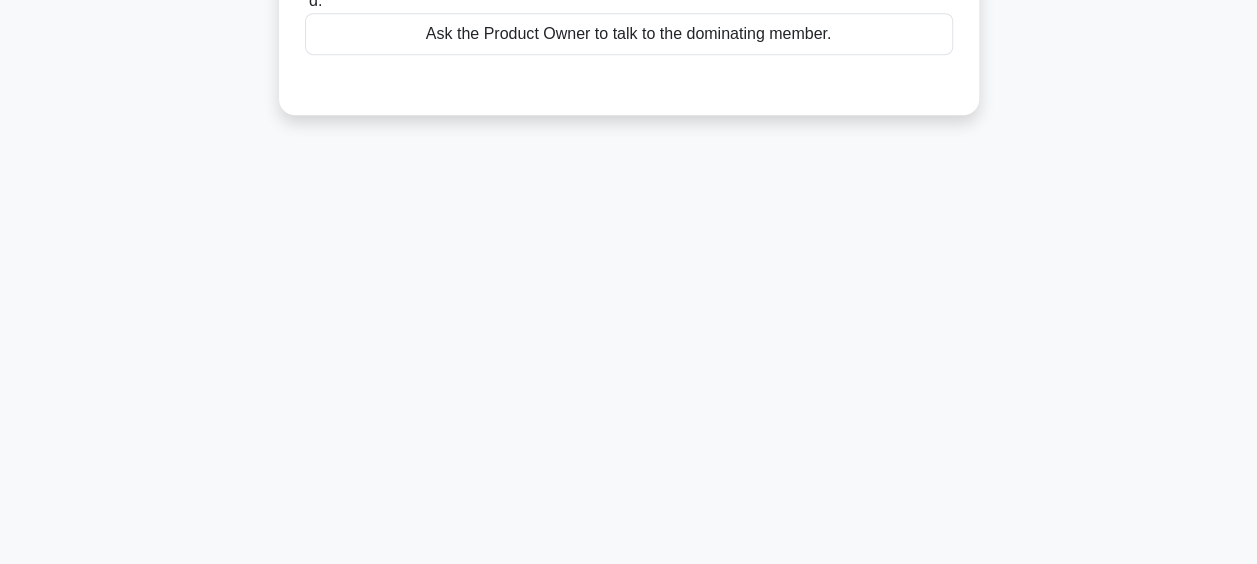scroll, scrollTop: 516, scrollLeft: 0, axis: vertical 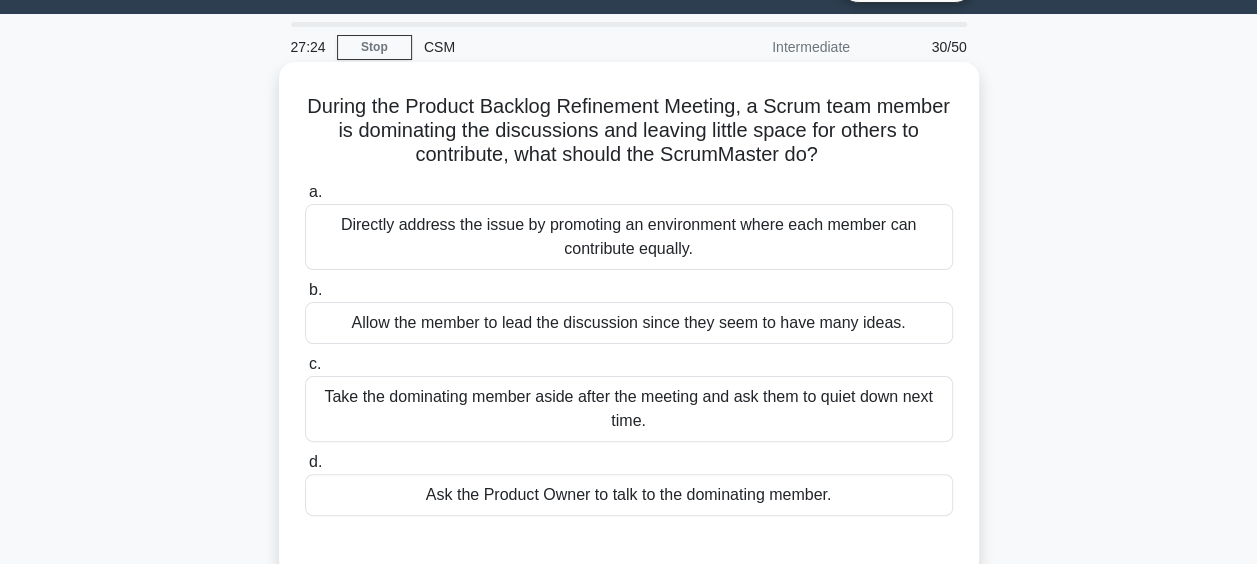 click on "Directly address the issue by promoting an environment where each member can contribute equally." at bounding box center [629, 237] 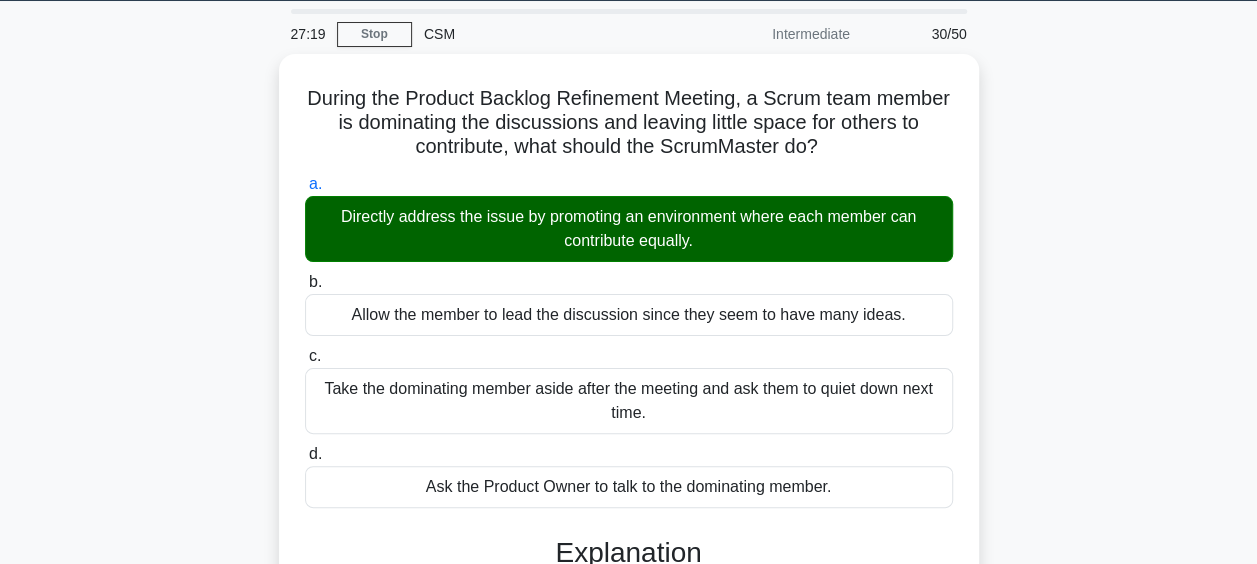 scroll, scrollTop: 62, scrollLeft: 0, axis: vertical 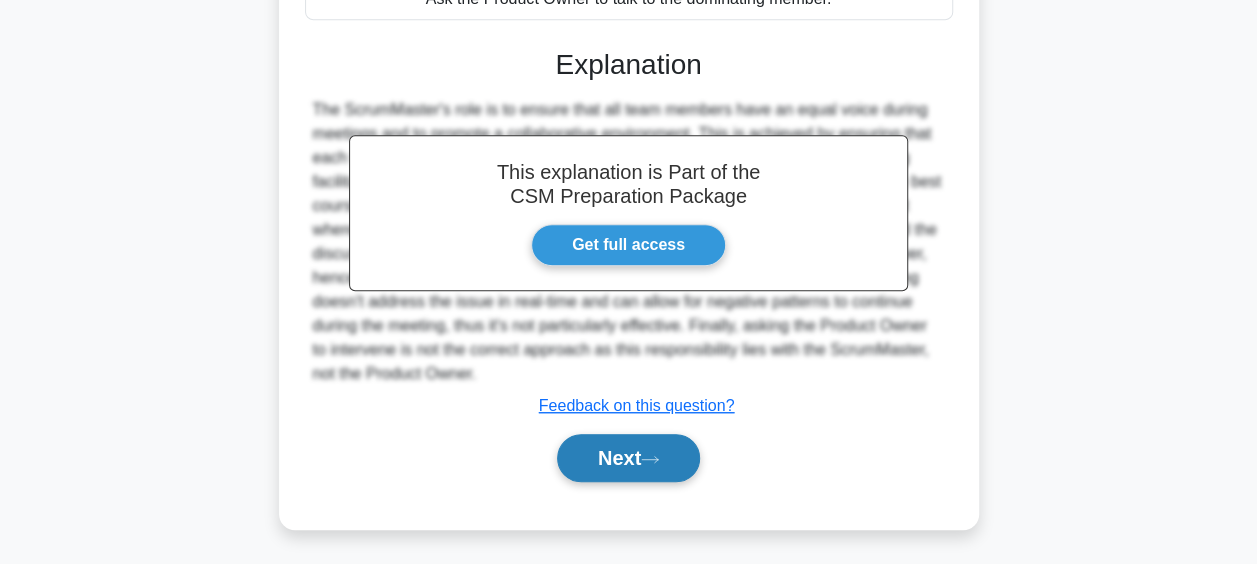 click on "Next" at bounding box center (628, 458) 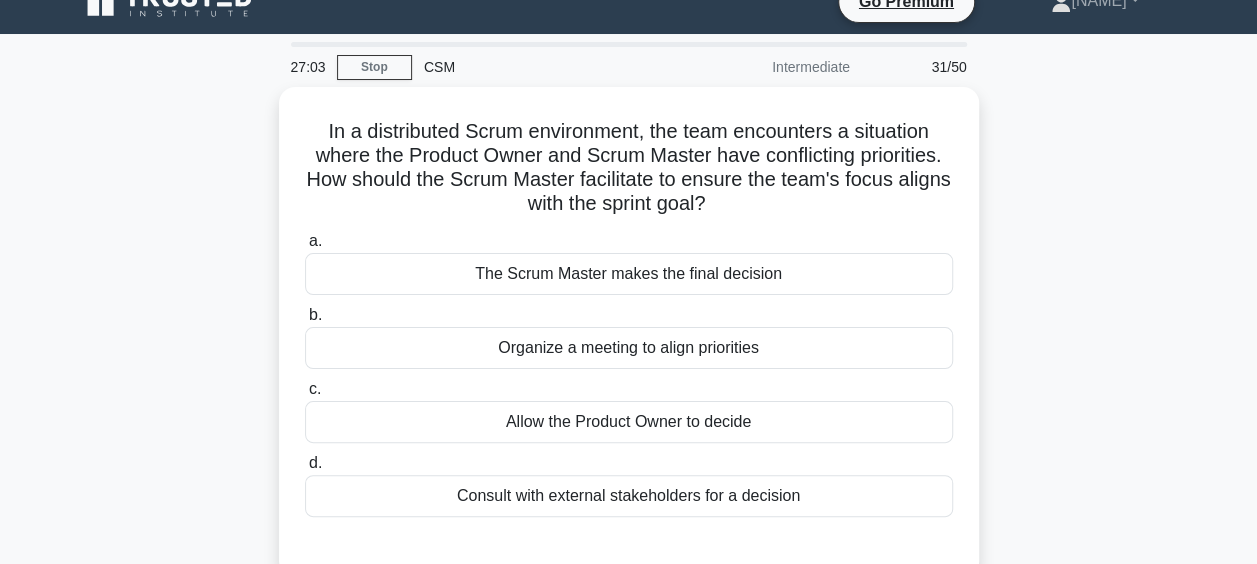scroll, scrollTop: 24, scrollLeft: 0, axis: vertical 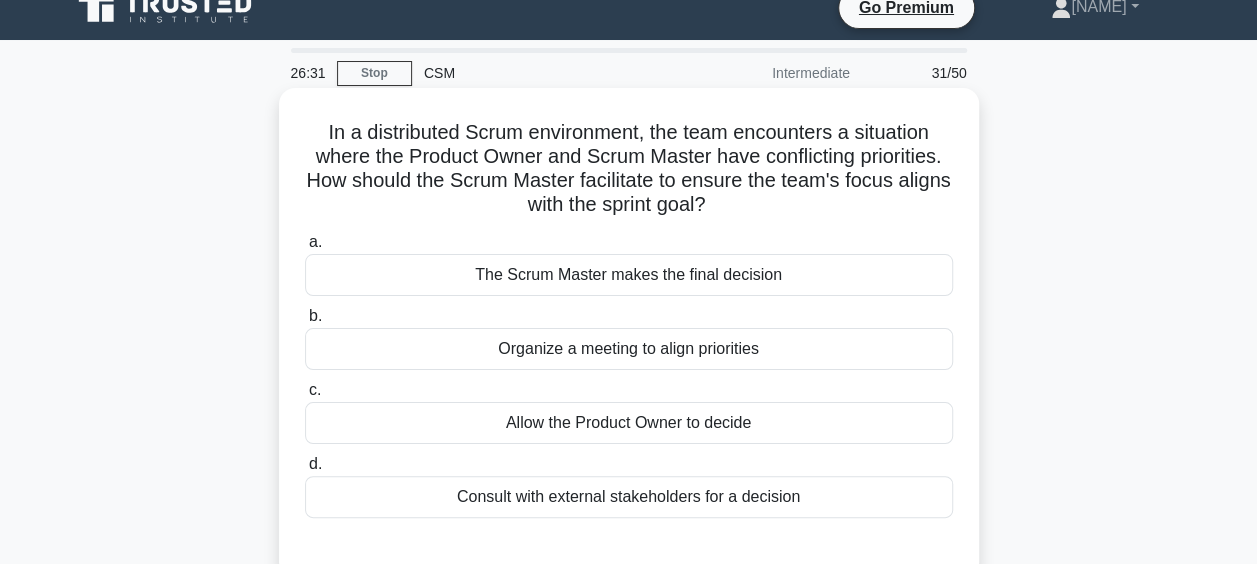 click on "Organize a meeting to align priorities" at bounding box center [629, 349] 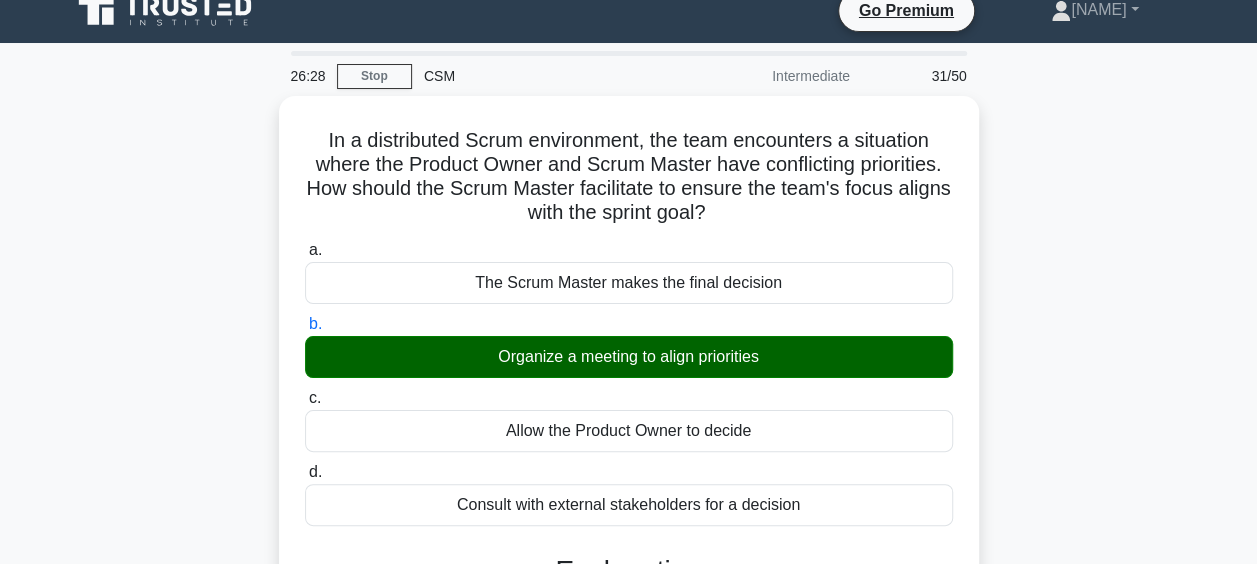 scroll, scrollTop: 16, scrollLeft: 0, axis: vertical 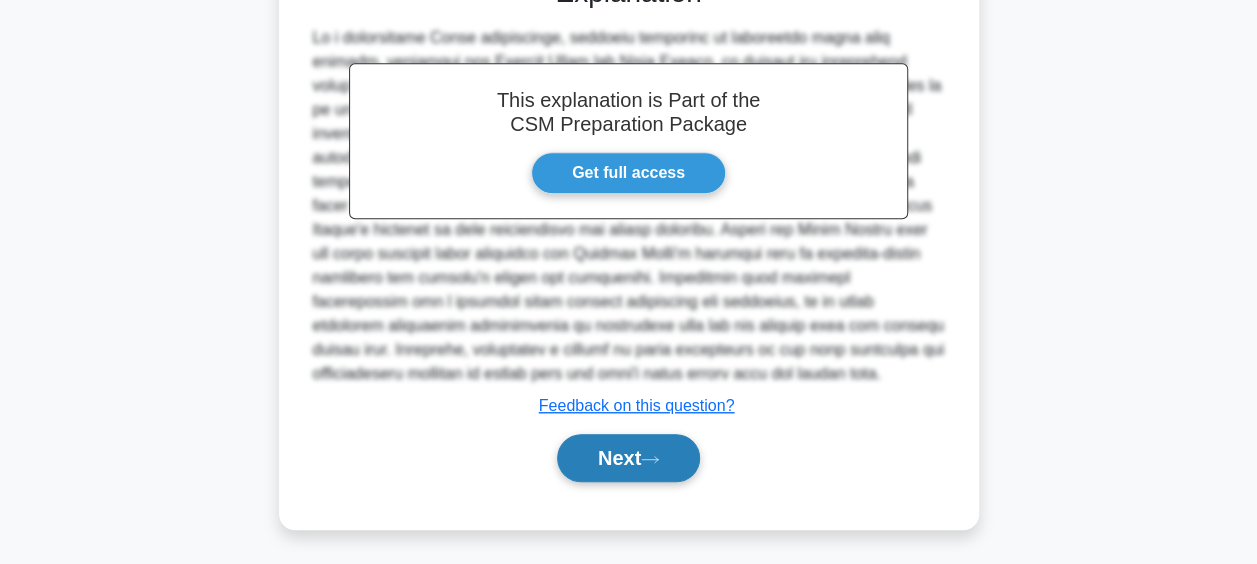 click on "Next" at bounding box center (628, 458) 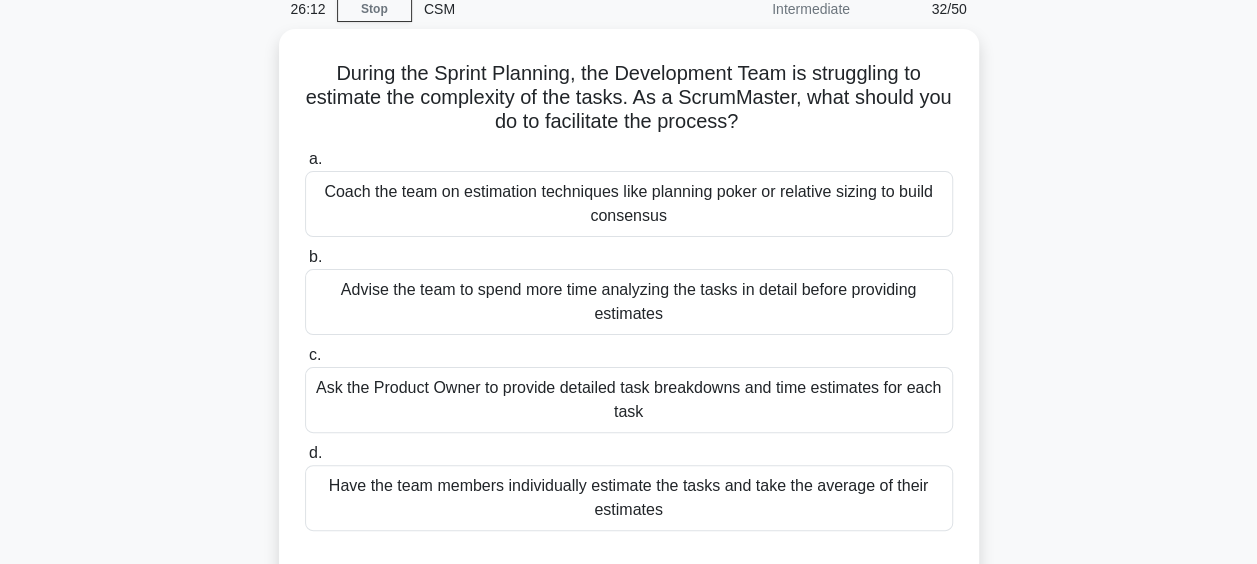 scroll, scrollTop: 90, scrollLeft: 0, axis: vertical 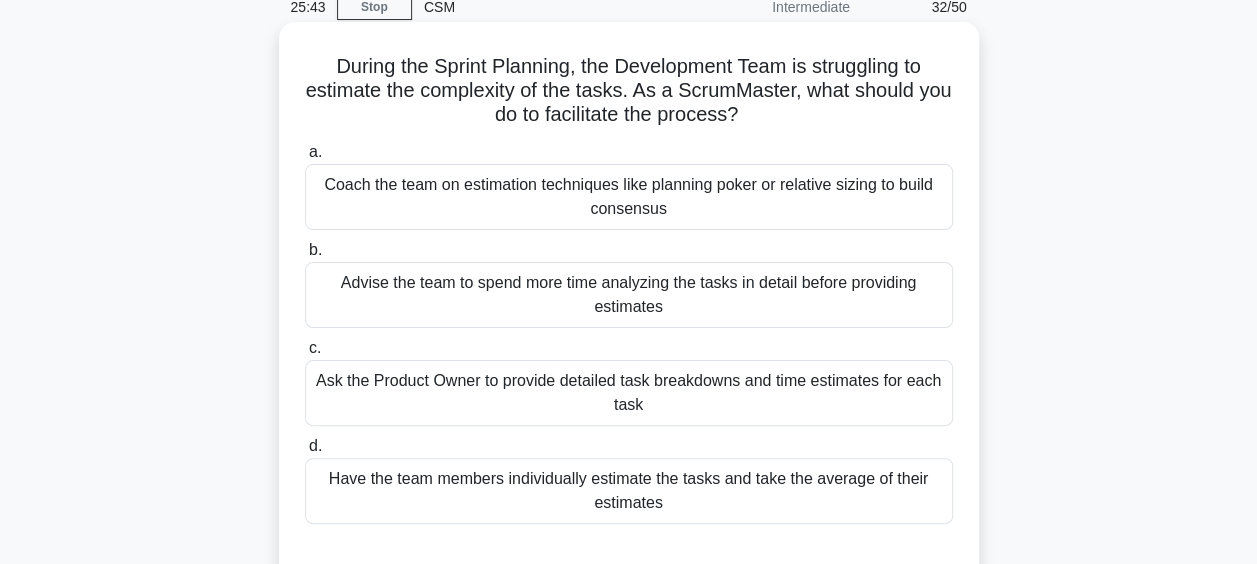 click on "Coach the team on estimation techniques like planning poker or relative sizing to build consensus" at bounding box center (629, 197) 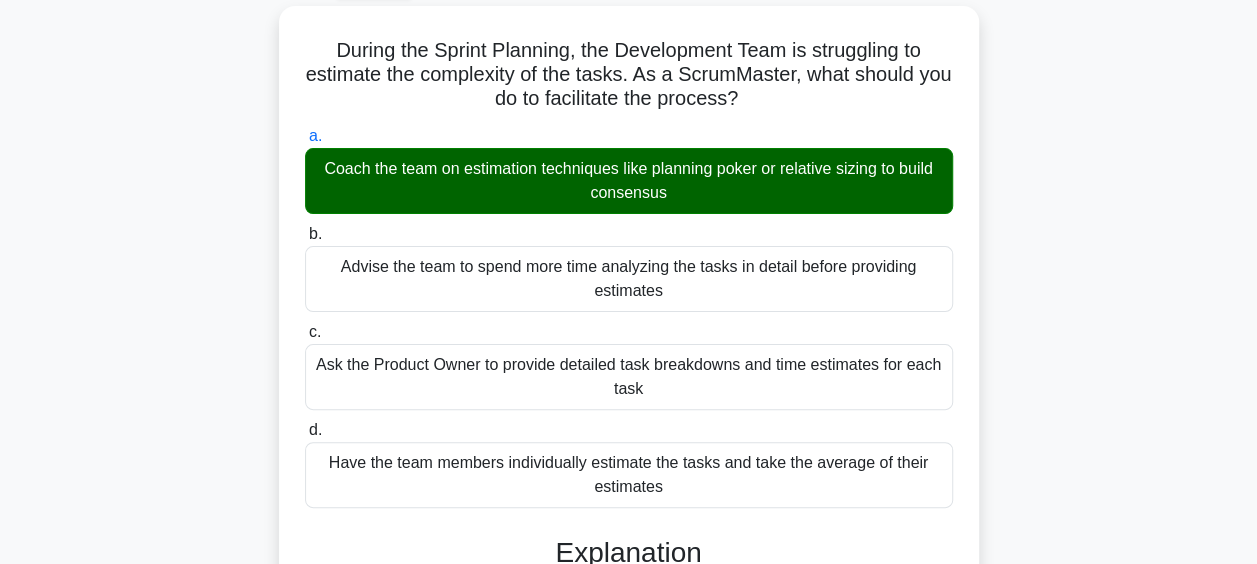 scroll, scrollTop: 109, scrollLeft: 0, axis: vertical 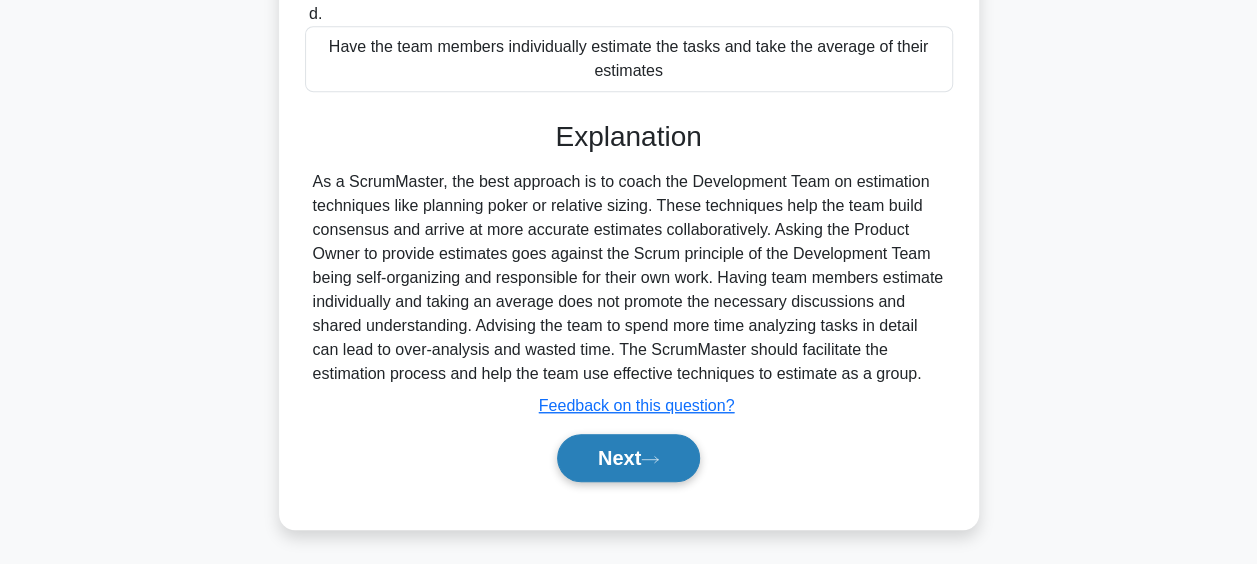click on "Next" at bounding box center (628, 458) 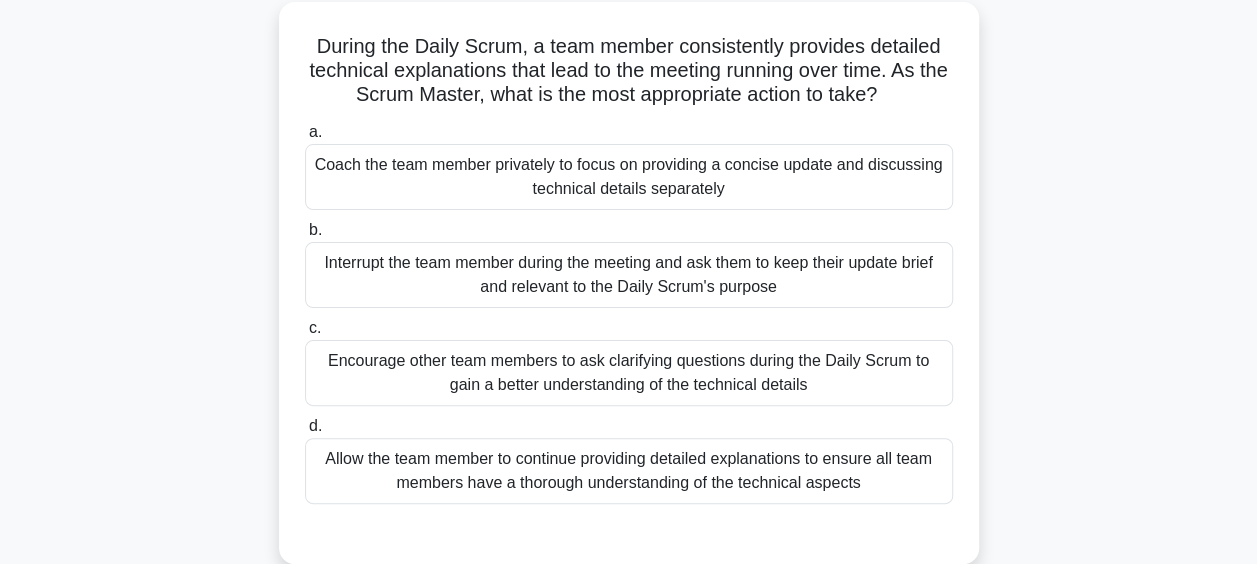 scroll, scrollTop: 124, scrollLeft: 0, axis: vertical 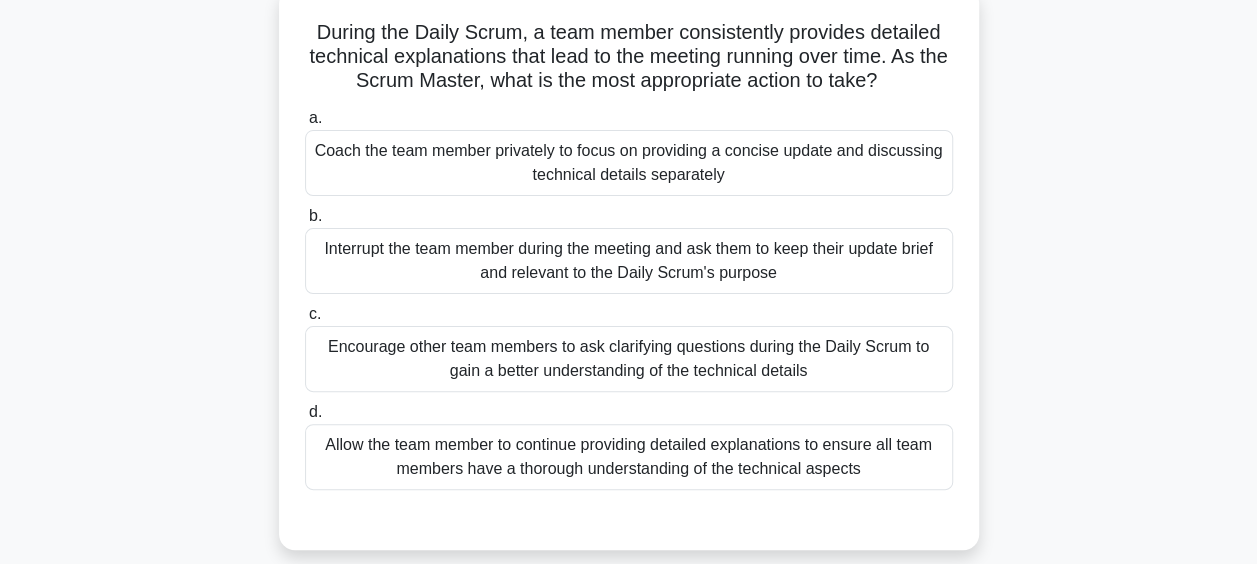 click on "Interrupt the team member during the meeting and ask them to keep their update brief and relevant to the Daily Scrum's purpose" at bounding box center [629, 261] 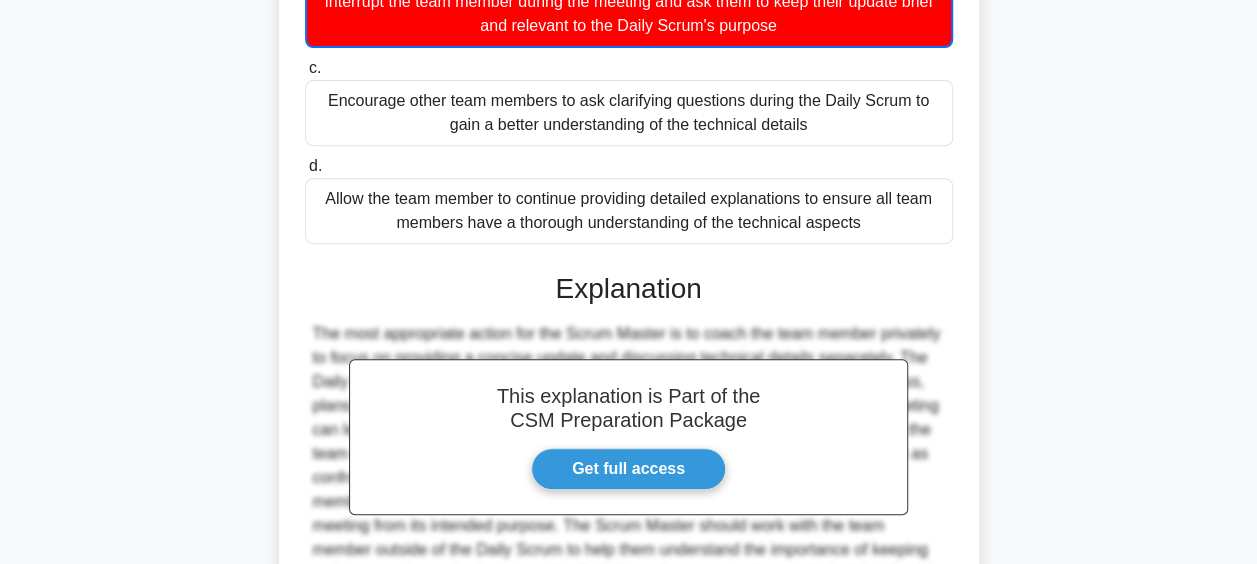 scroll, scrollTop: 421, scrollLeft: 0, axis: vertical 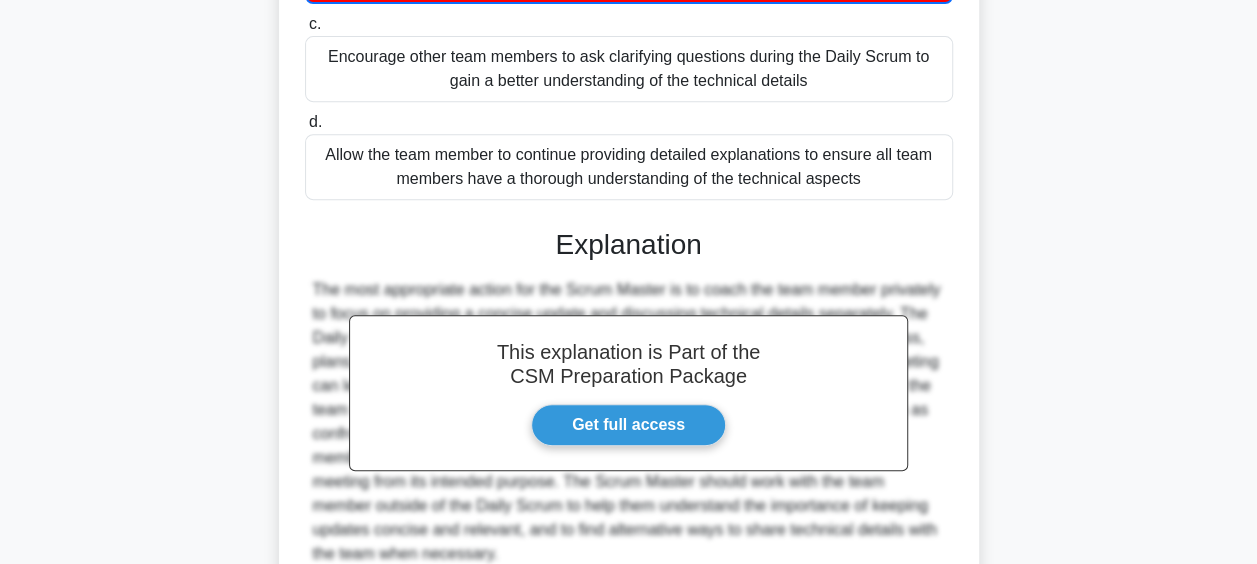 click on "During the Daily Scrum, a team member consistently provides detailed technical explanations that lead to the meeting running over time. As the Scrum Master, what is the most appropriate action to take?
.spinner_0XTQ{transform-origin:center;animation:spinner_y6GP .75s linear infinite}@keyframes spinner_y6GP{100%{transform:rotate(360deg)}}
a.
b." at bounding box center (629, 214) 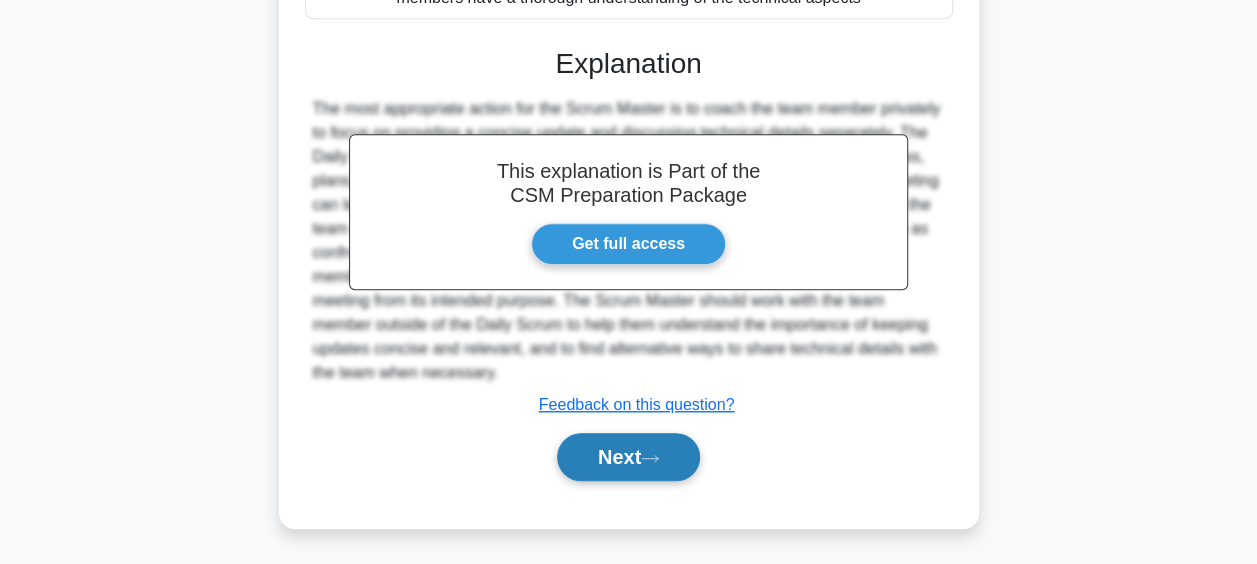 click on "Next" at bounding box center [628, 457] 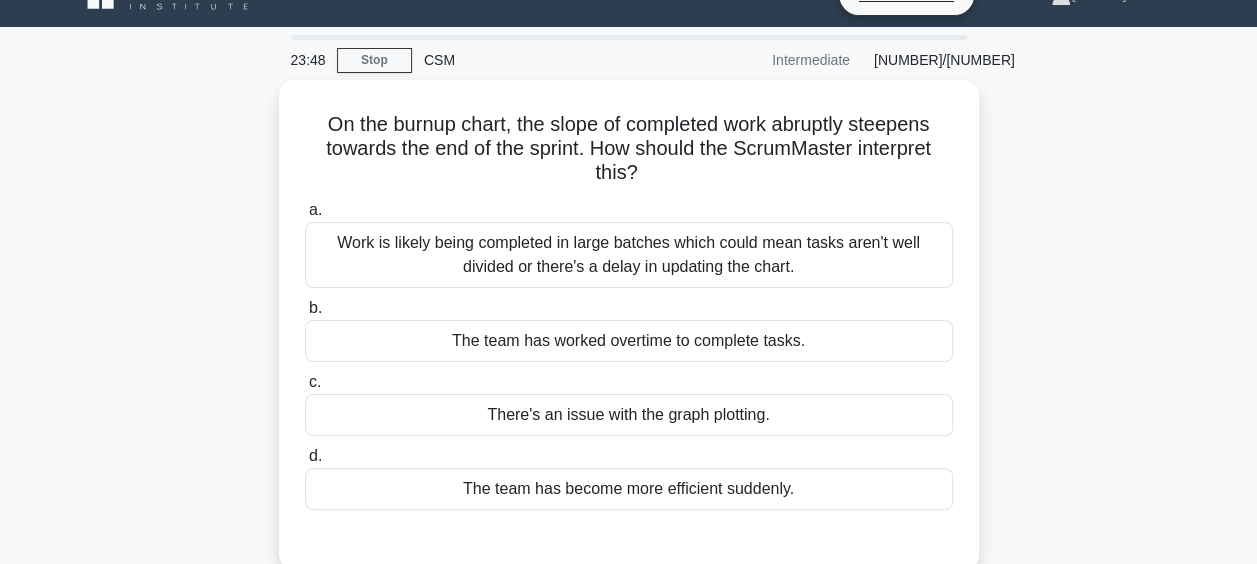 scroll, scrollTop: 36, scrollLeft: 0, axis: vertical 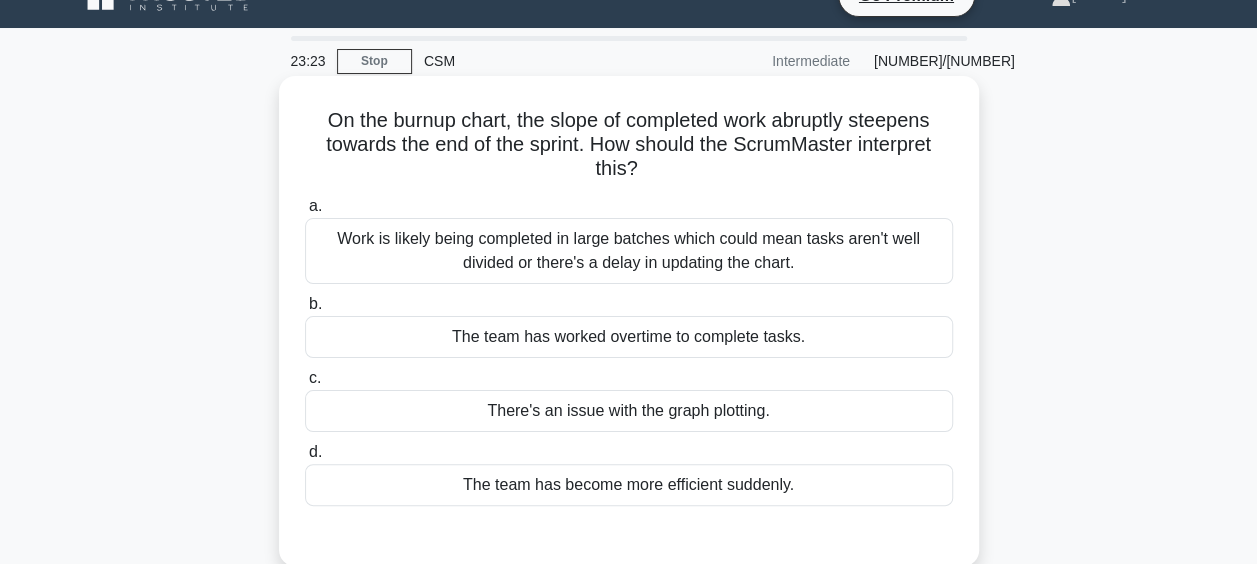click on "Work is likely being completed in large batches which could mean tasks aren't well divided or there's a delay in updating the chart." at bounding box center (629, 251) 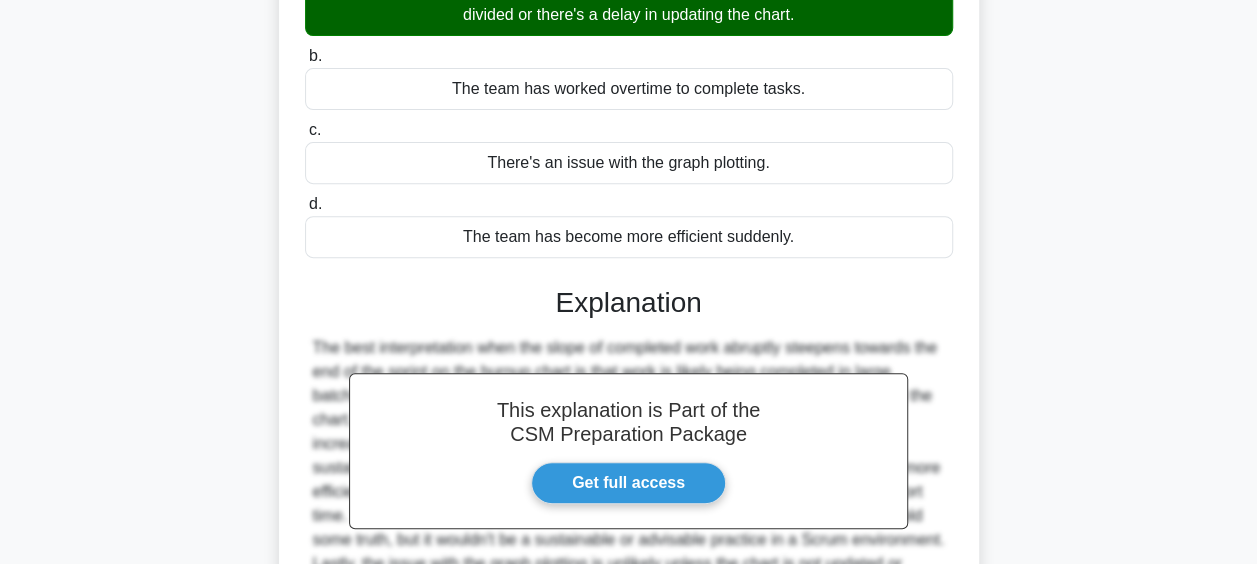 scroll, scrollTop: 296, scrollLeft: 0, axis: vertical 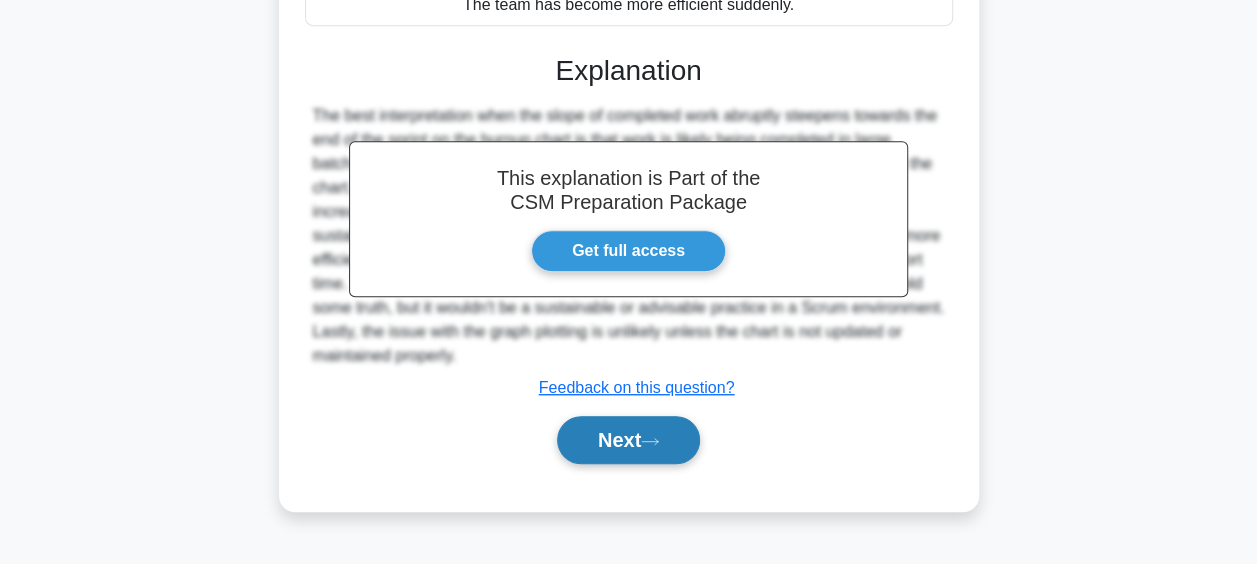 click on "Next" at bounding box center (628, 440) 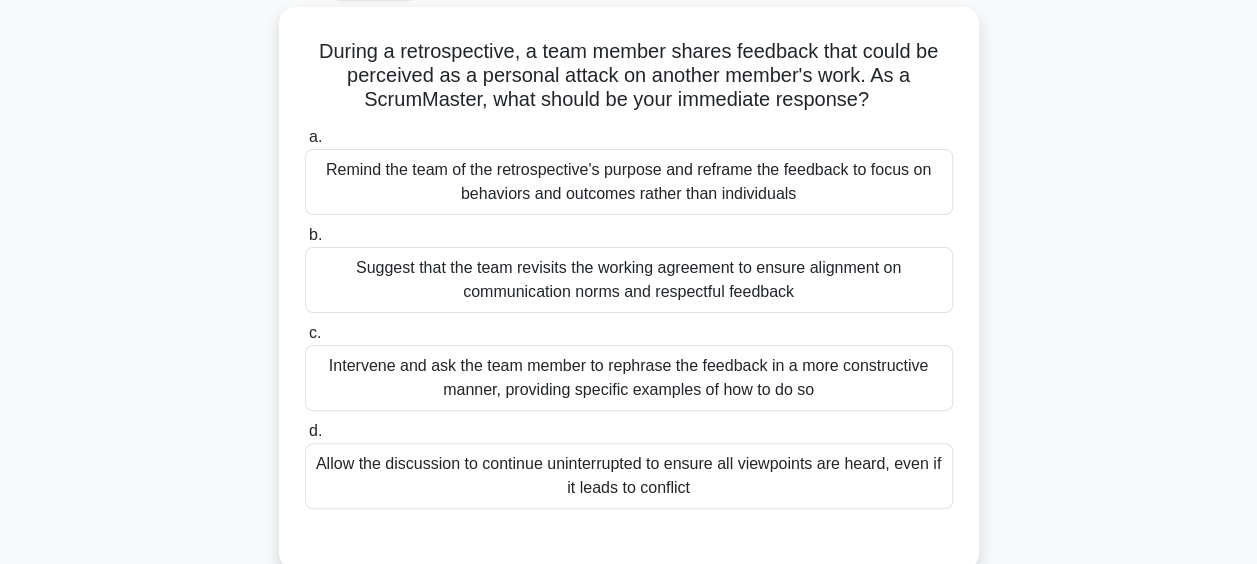 scroll, scrollTop: 109, scrollLeft: 0, axis: vertical 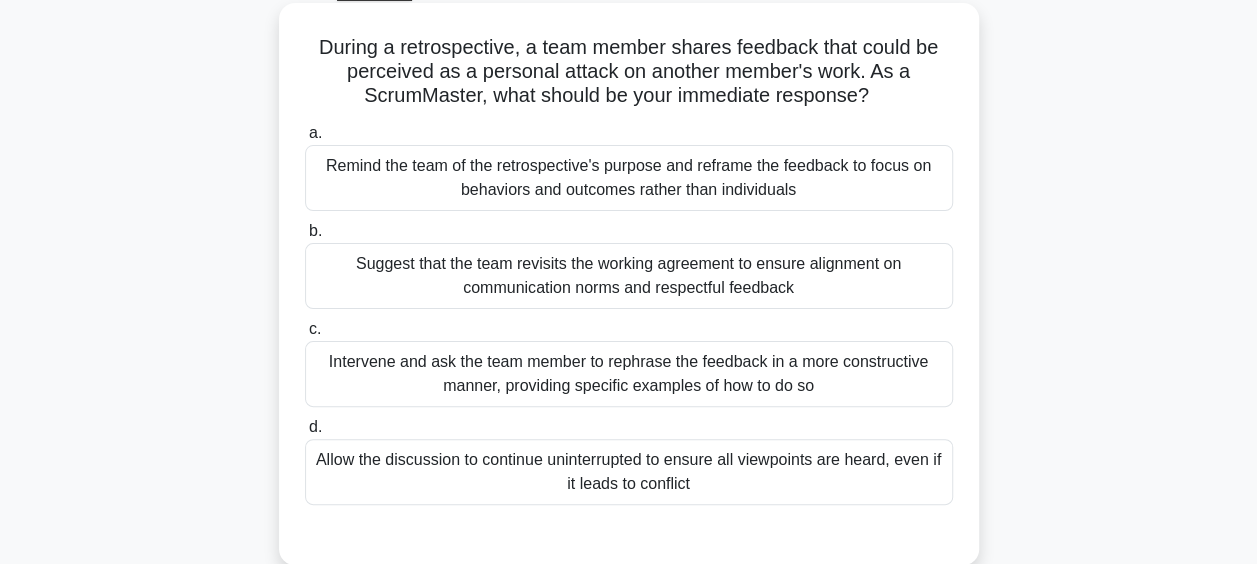click on "Remind the team of the retrospective's purpose and reframe the feedback to focus on behaviors and outcomes rather than individuals" at bounding box center (629, 178) 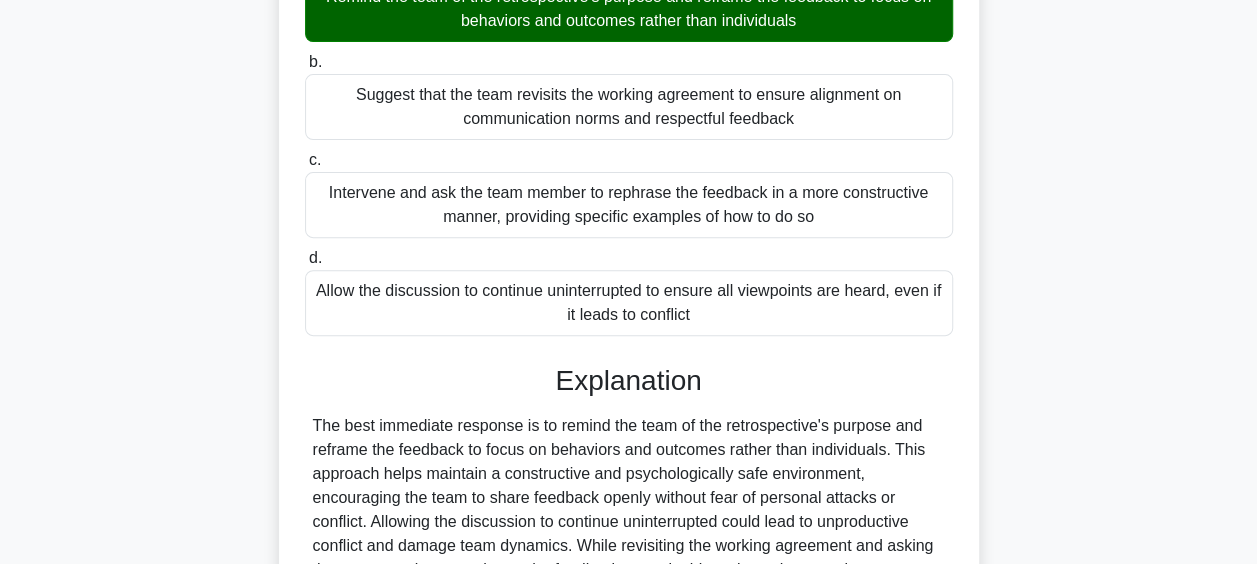 scroll, scrollTop: 516, scrollLeft: 0, axis: vertical 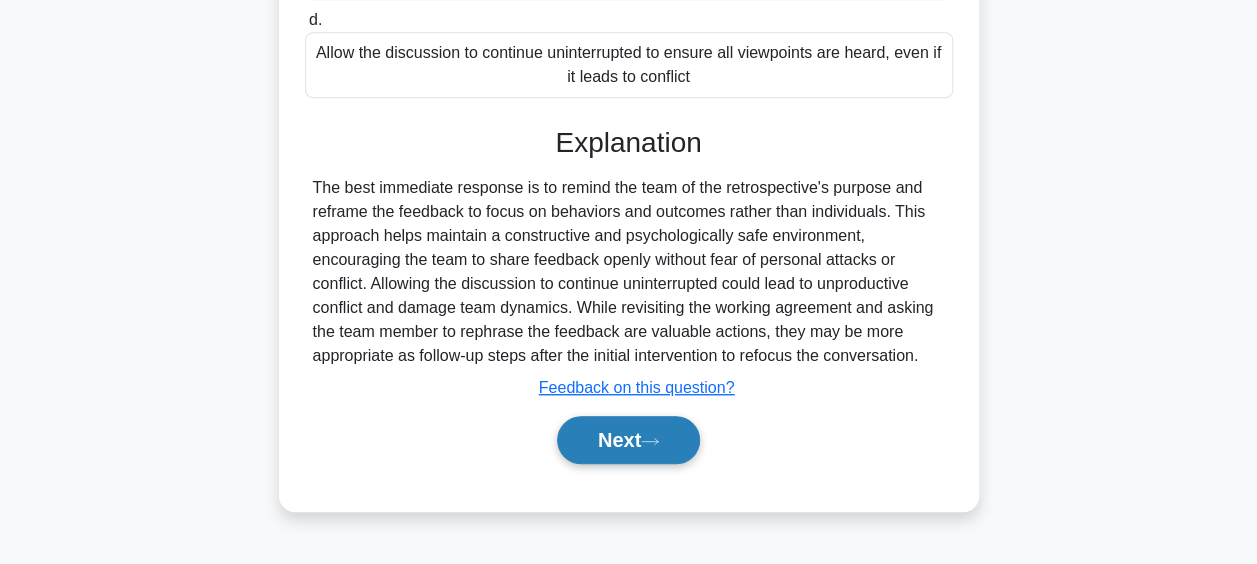 click on "Next" at bounding box center [628, 440] 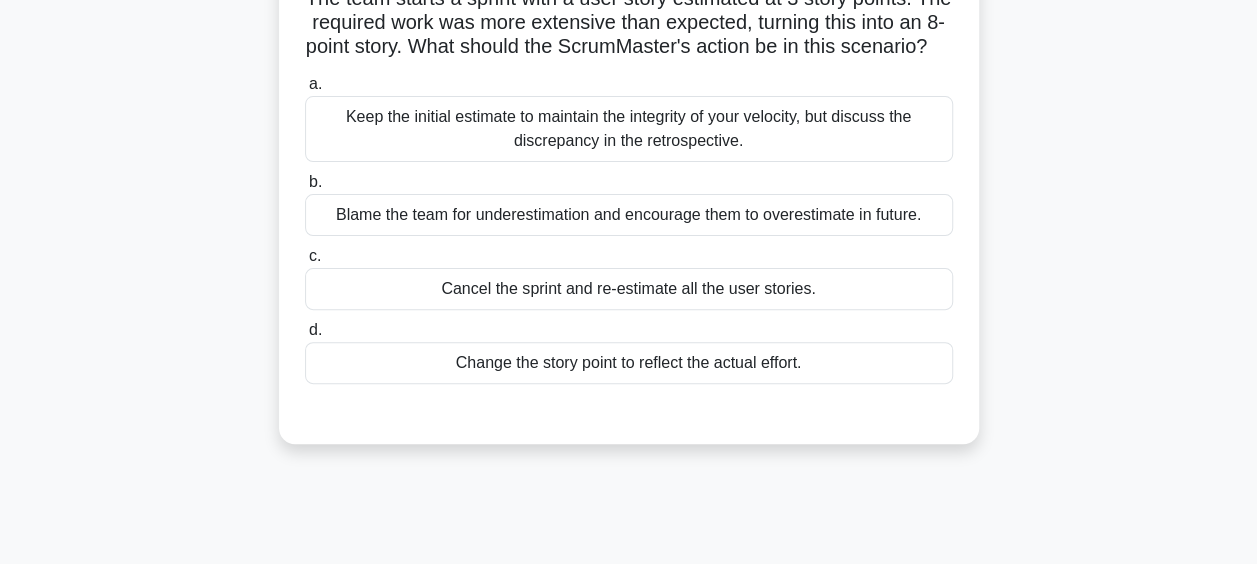 scroll, scrollTop: 164, scrollLeft: 0, axis: vertical 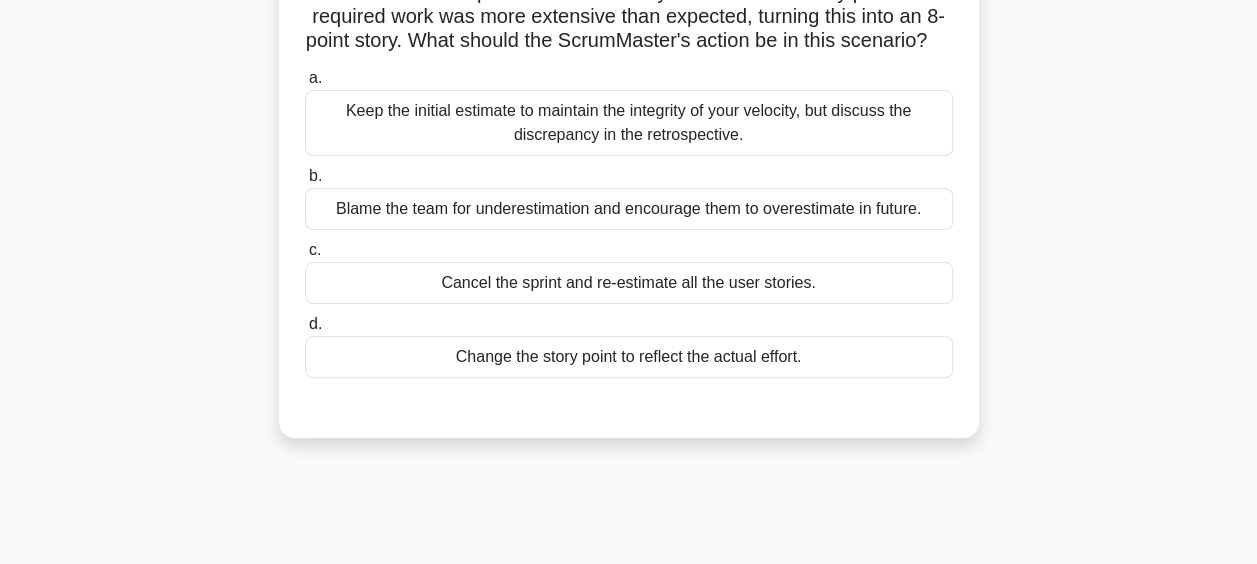 click on "Keep the initial estimate to maintain the integrity of your velocity, but discuss the discrepancy in the retrospective." at bounding box center (629, 123) 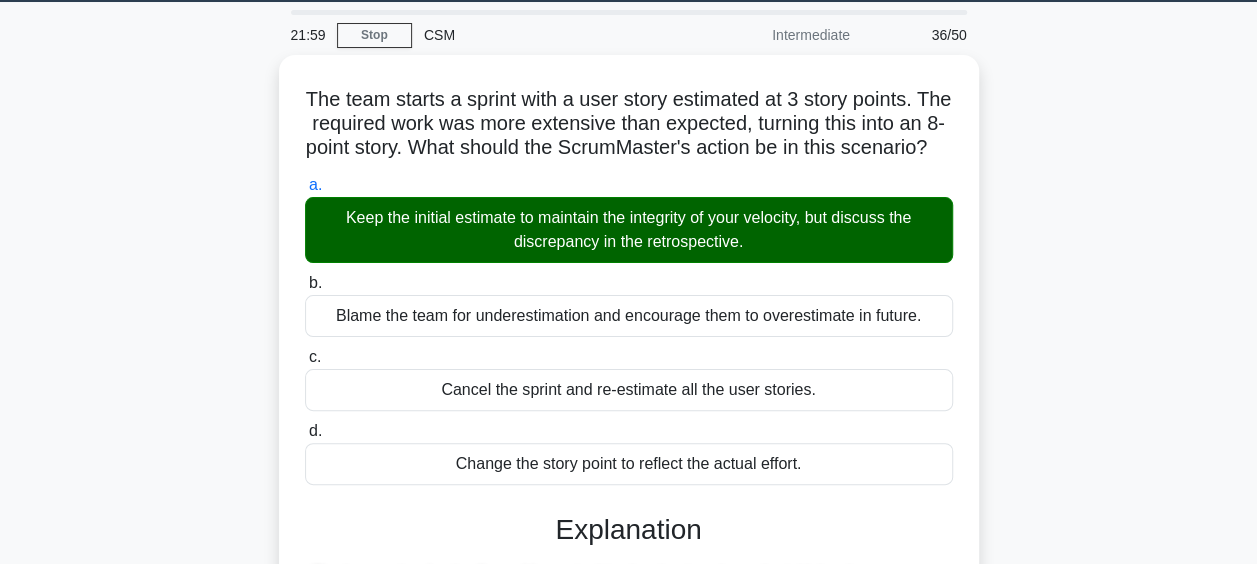 scroll, scrollTop: 44, scrollLeft: 0, axis: vertical 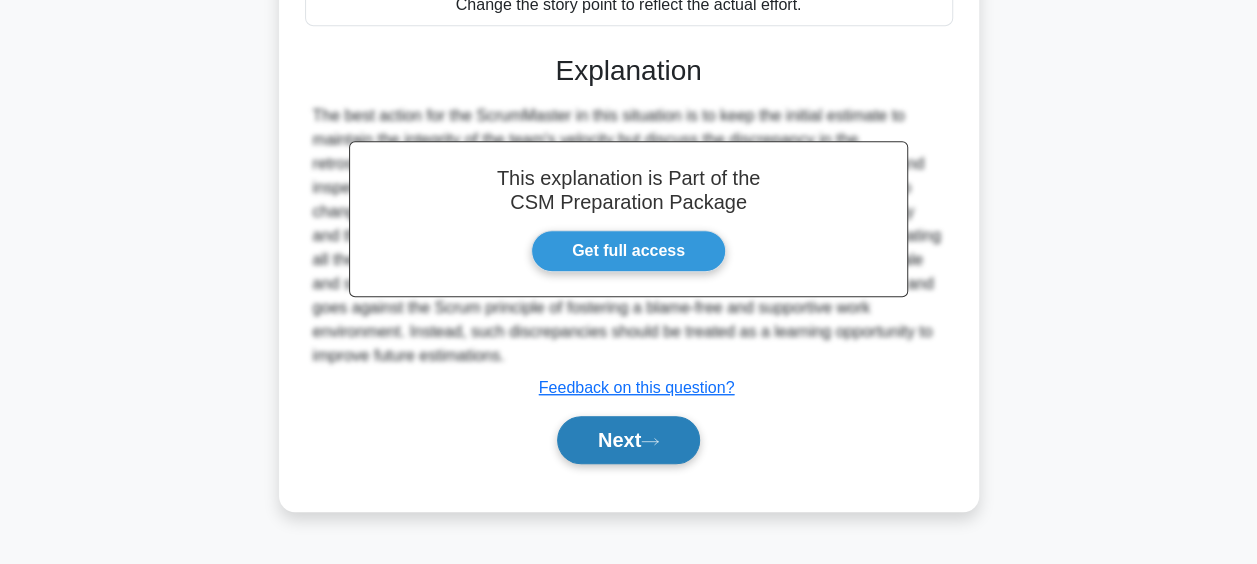 click on "Next" at bounding box center (628, 440) 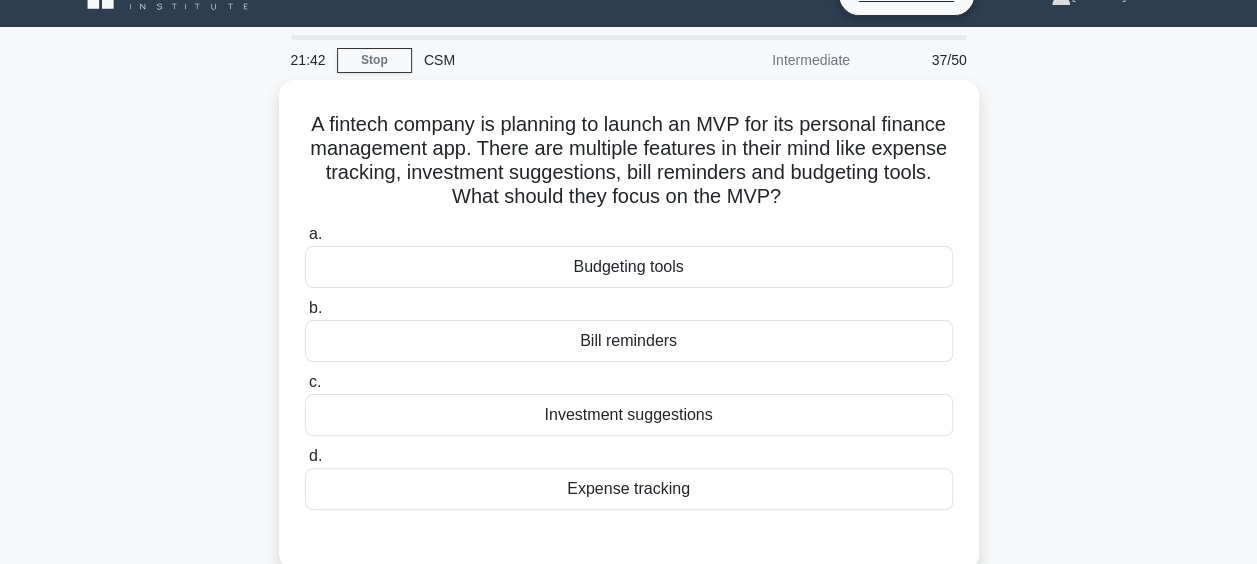 scroll, scrollTop: 40, scrollLeft: 0, axis: vertical 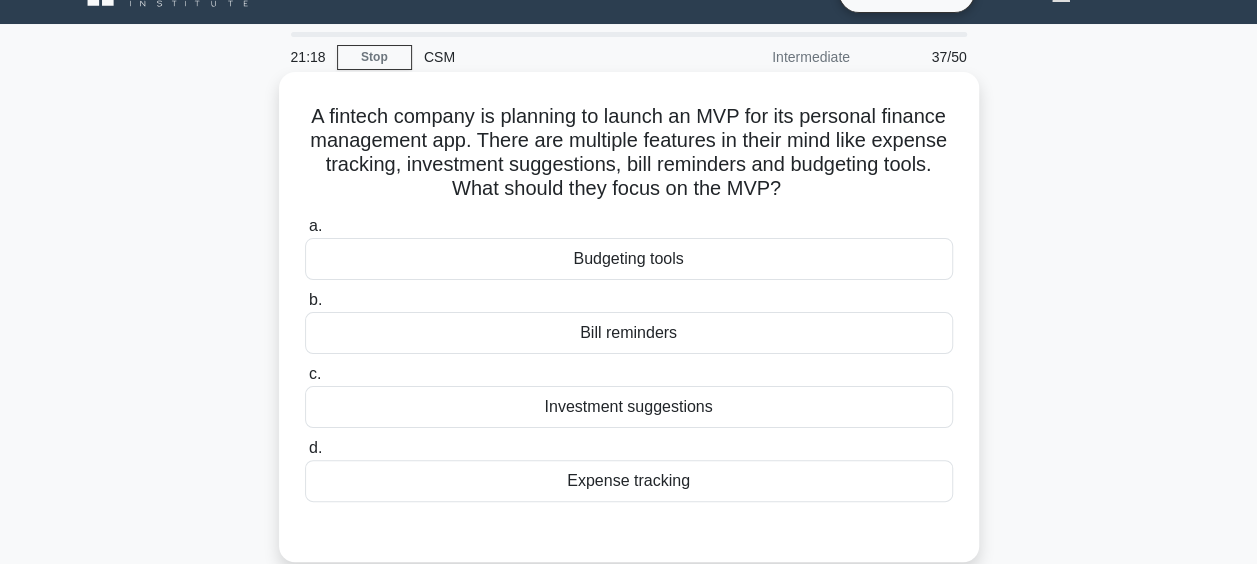 click on "Budgeting tools" at bounding box center (629, 259) 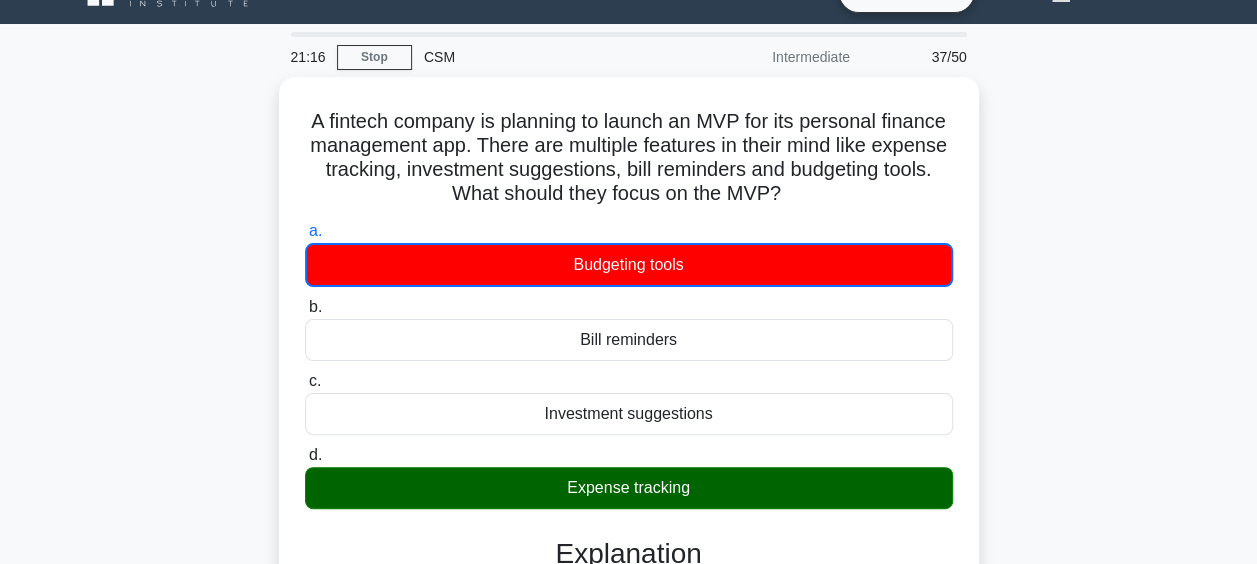 click on "A fintech company is planning to launch an MVP for its personal finance management app. There are multiple features in their mind like expense tracking, investment suggestions, bill reminders and budgeting tools. What should they focus on the MVP?
.spinner_0XTQ{transform-origin:center;animation:spinner_y6GP .75s linear infinite}@keyframes spinner_y6GP{100%{transform:rotate(360deg)}}
a.
b. c. d." at bounding box center [629, 535] 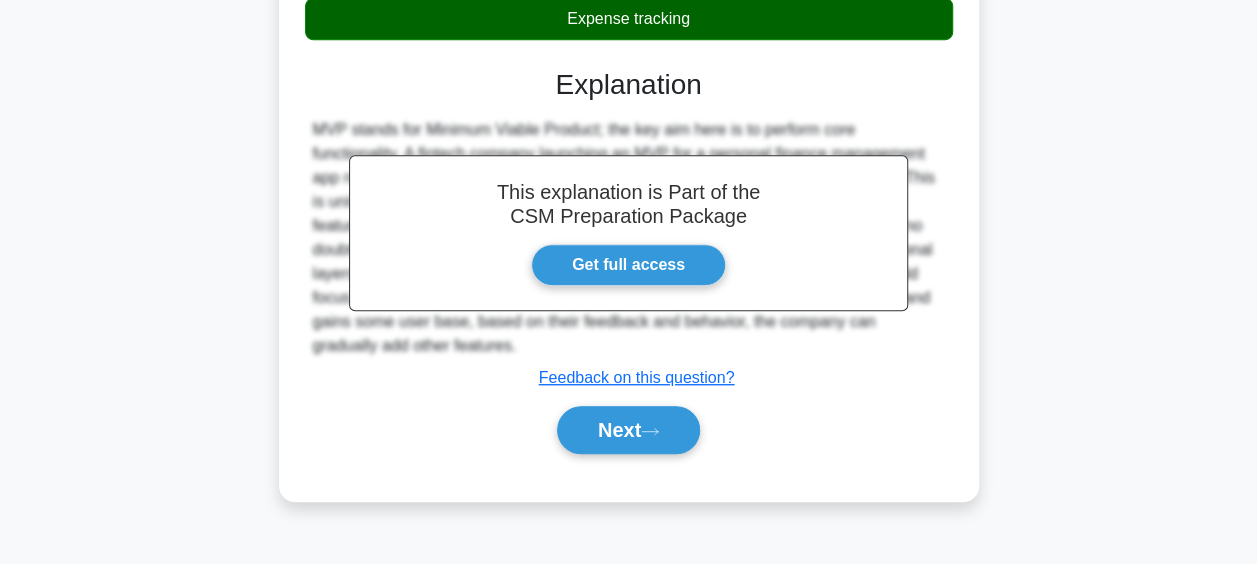 scroll, scrollTop: 506, scrollLeft: 0, axis: vertical 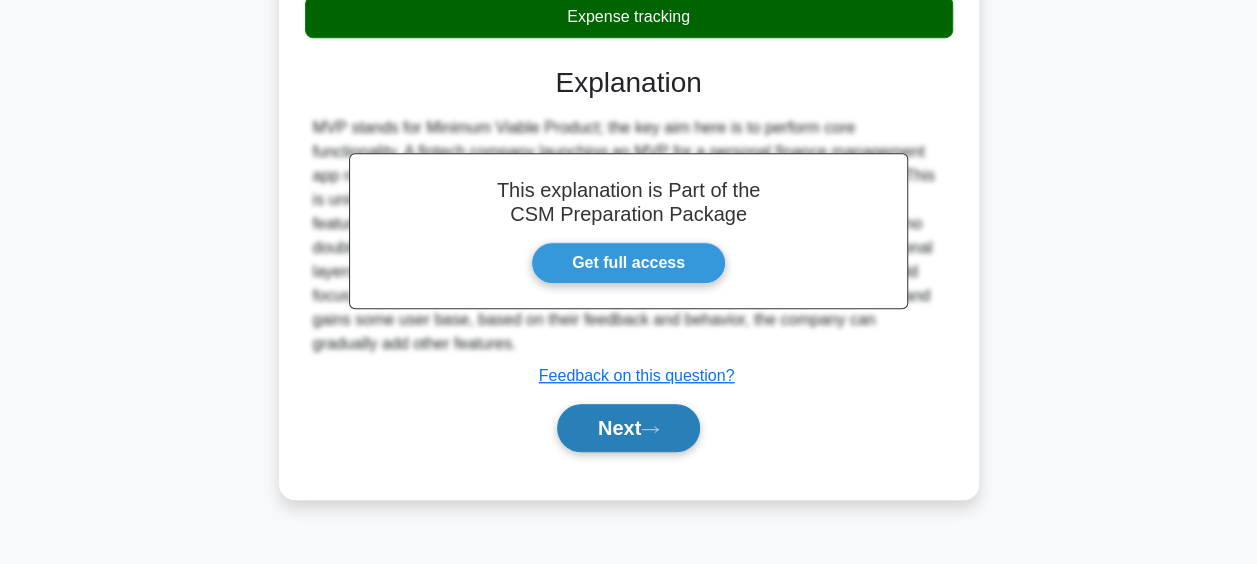 click on "Next" at bounding box center [628, 428] 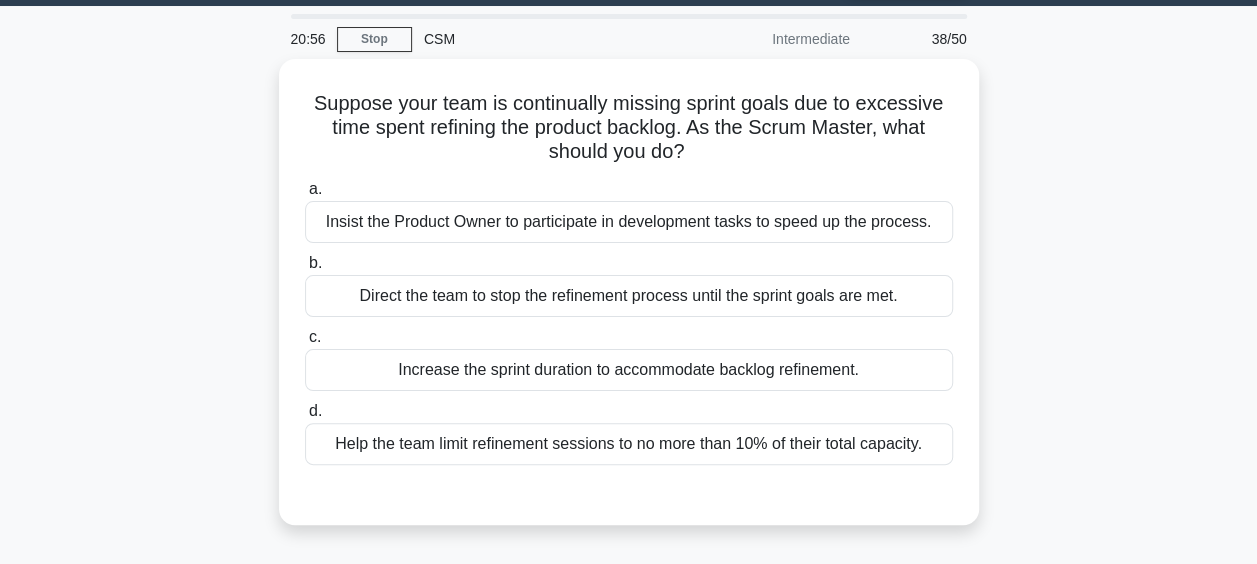scroll, scrollTop: 59, scrollLeft: 0, axis: vertical 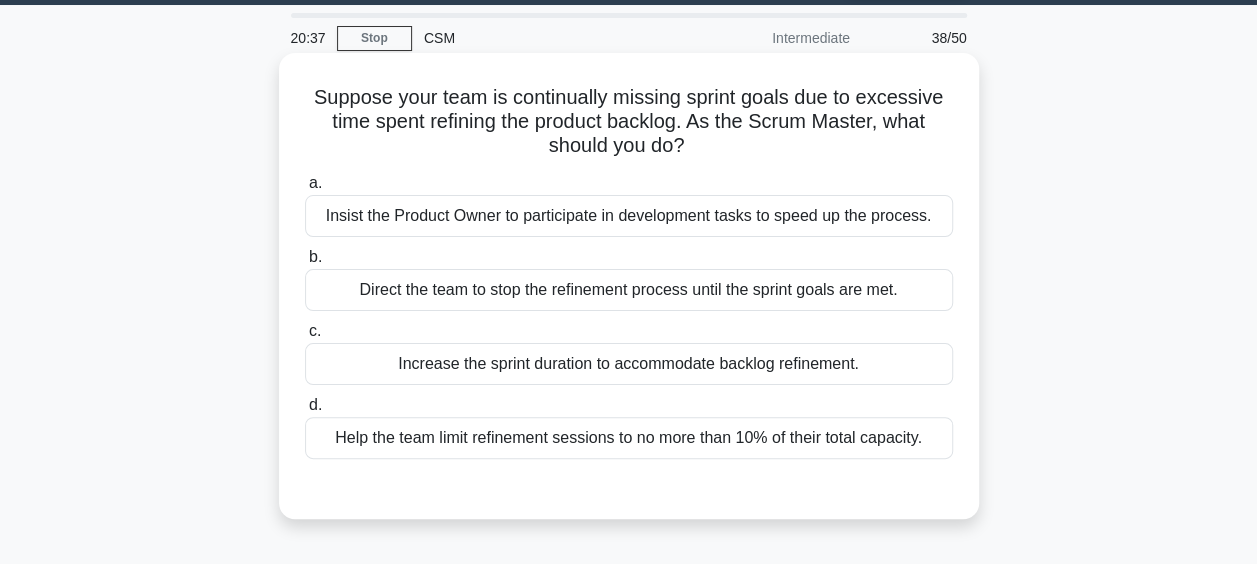click on "Help the team limit refinement sessions to no more than 10% of their total capacity." at bounding box center (629, 438) 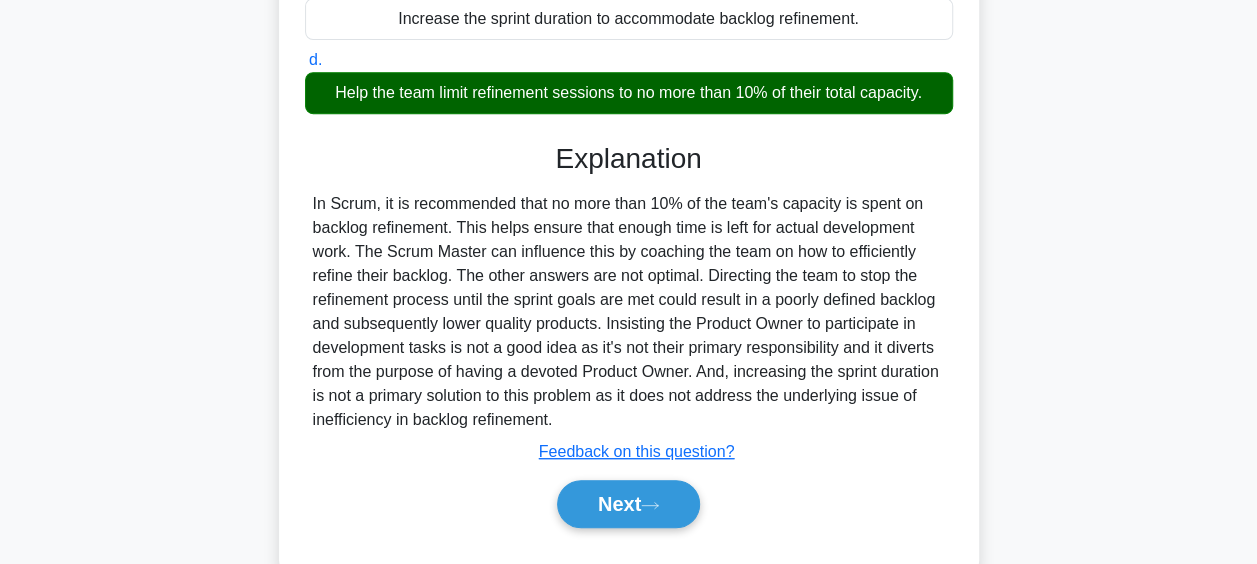 scroll, scrollTop: 516, scrollLeft: 0, axis: vertical 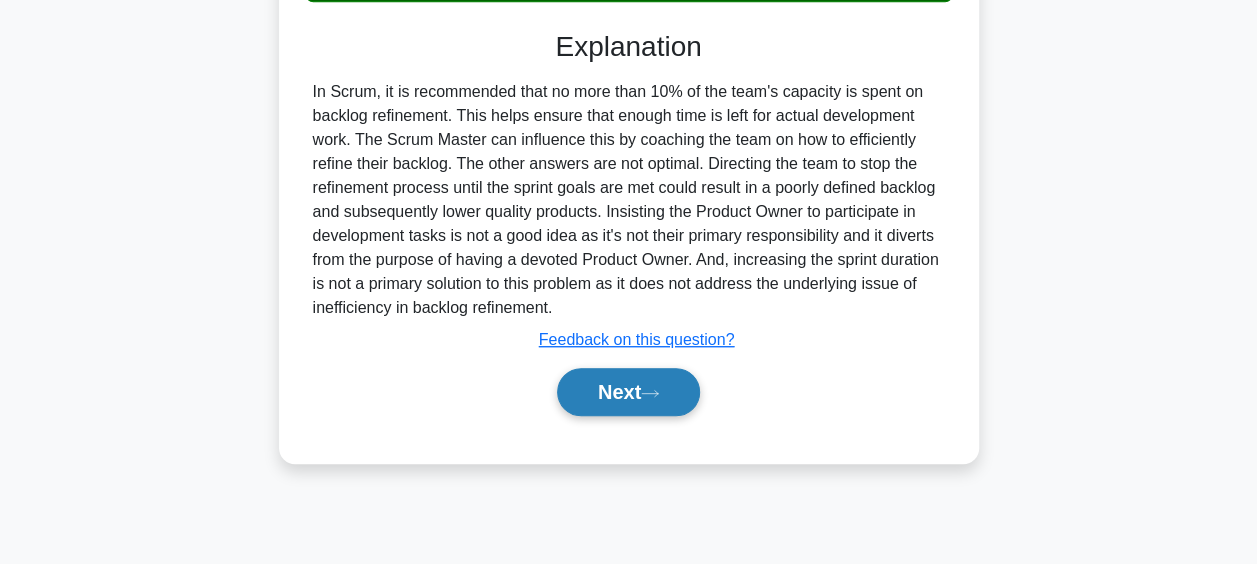 click on "Next" at bounding box center [628, 392] 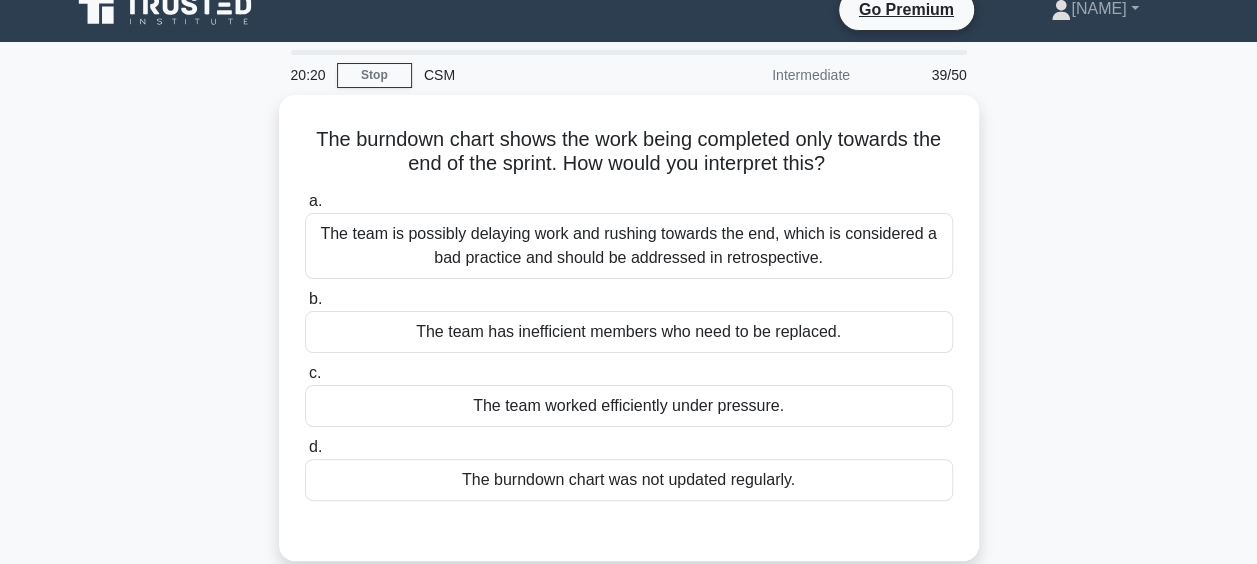 scroll, scrollTop: 25, scrollLeft: 0, axis: vertical 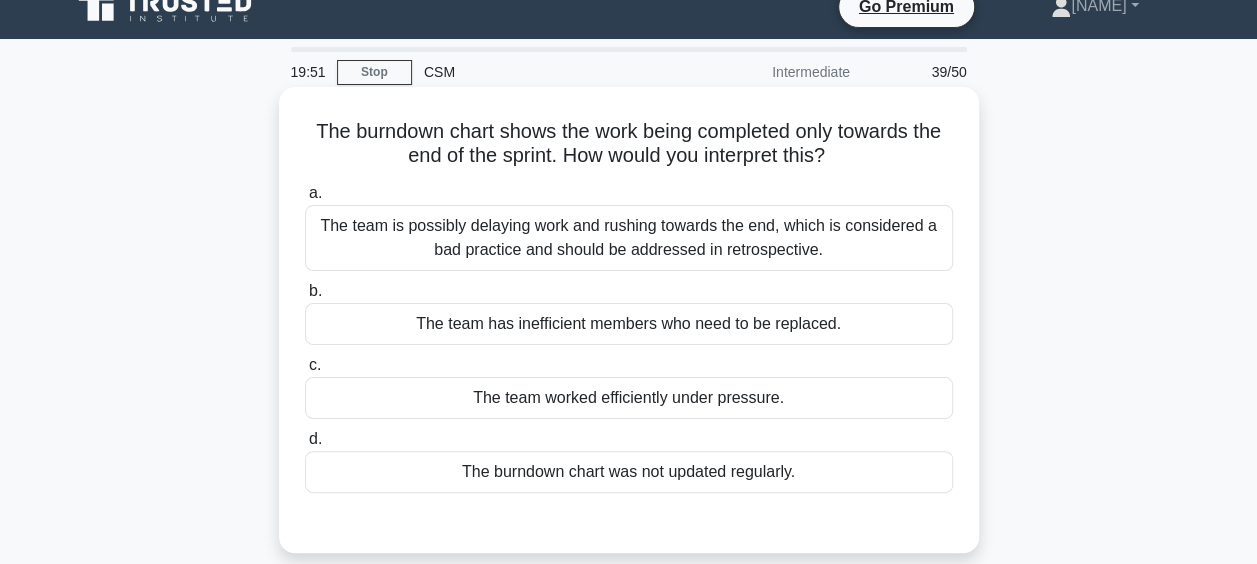 click on "The burndown chart was not updated regularly." at bounding box center (629, 472) 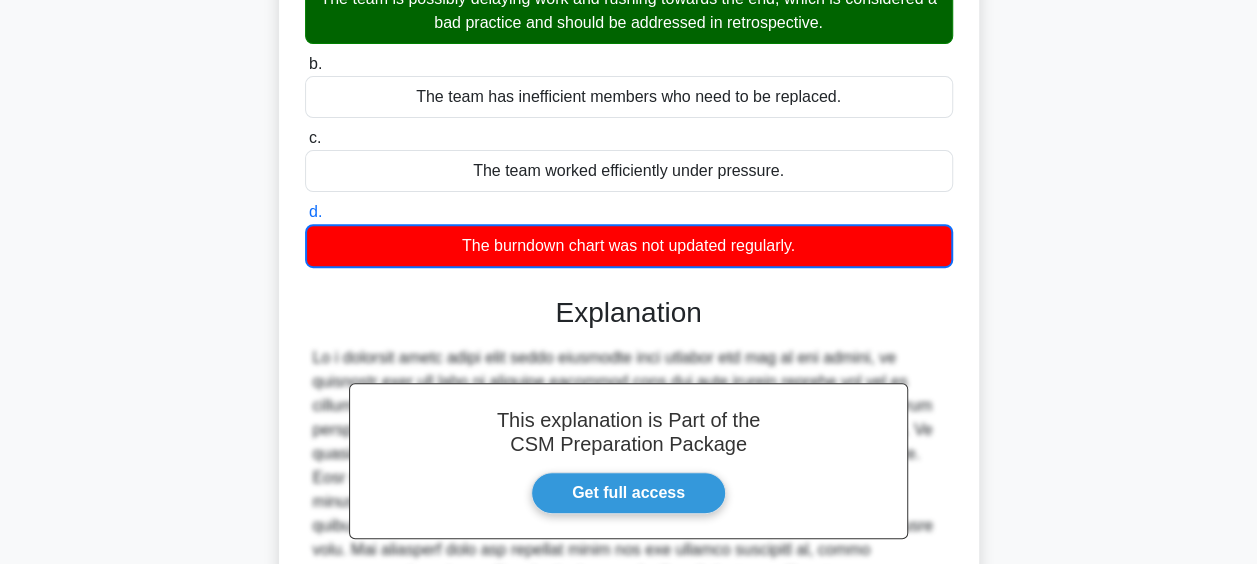 scroll, scrollTop: 177, scrollLeft: 0, axis: vertical 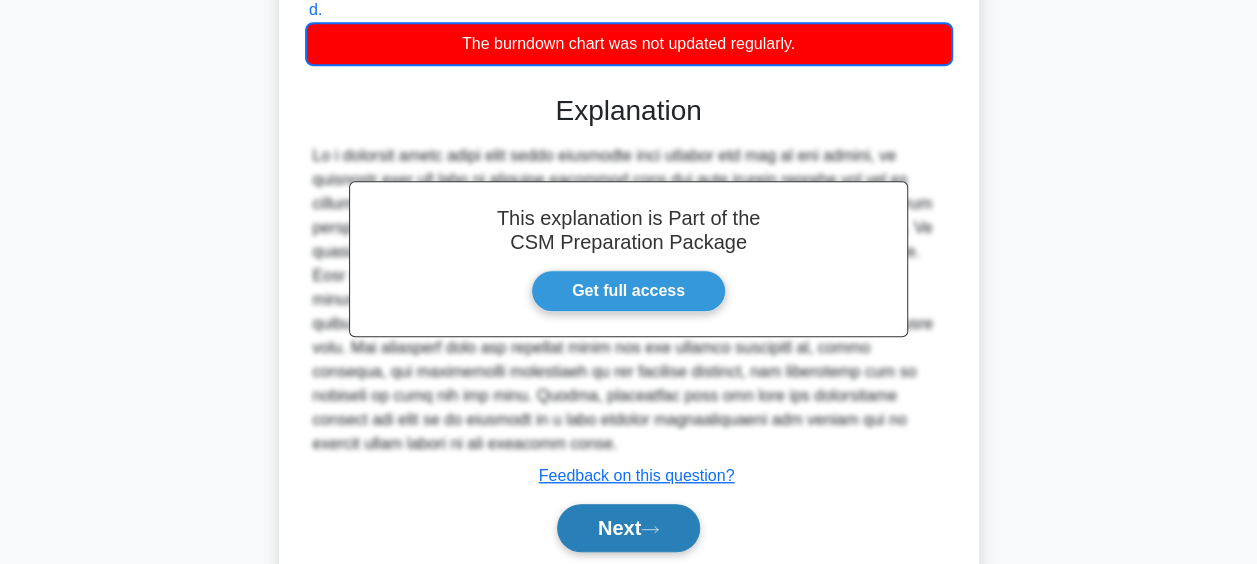 click on "Next" at bounding box center [628, 528] 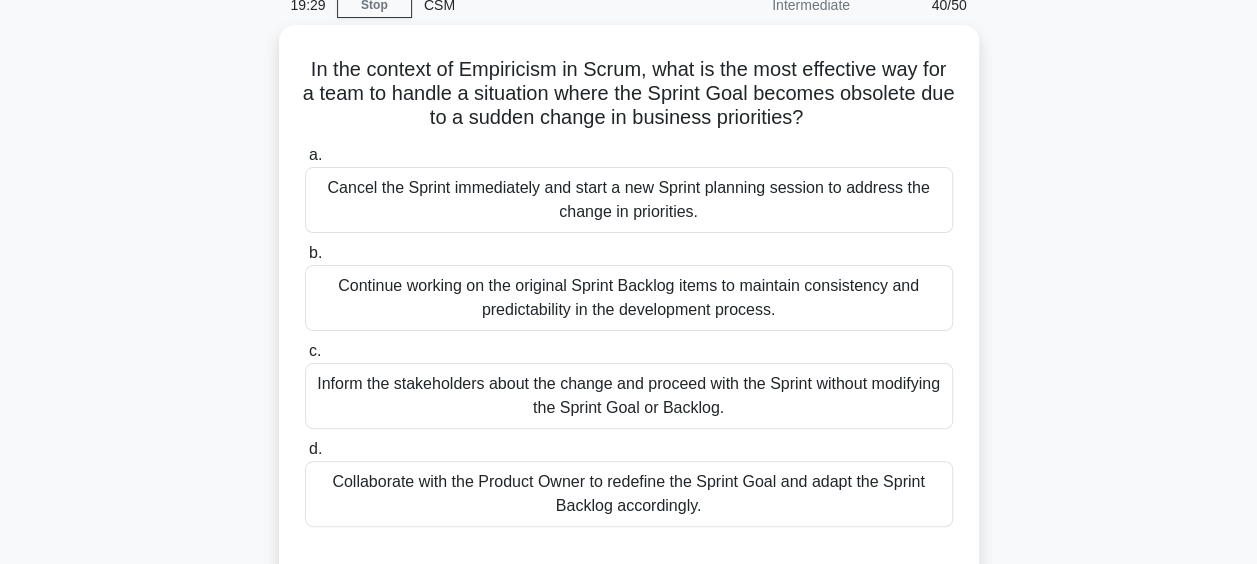 scroll, scrollTop: 94, scrollLeft: 0, axis: vertical 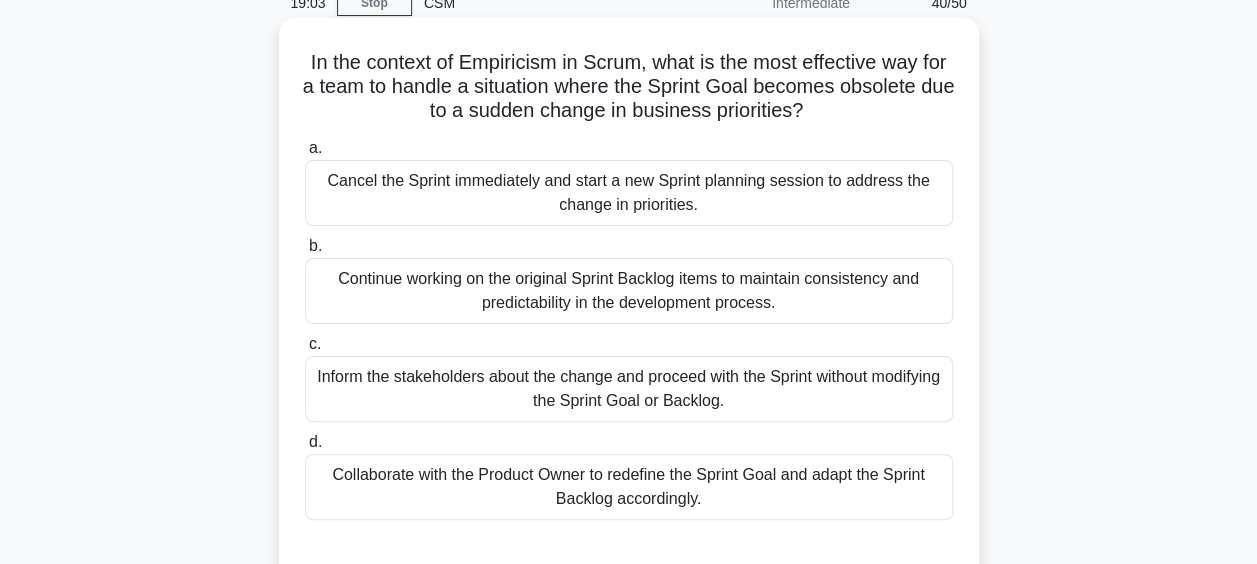 click on "Collaborate with the Product Owner to redefine the Sprint Goal and adapt the Sprint Backlog accordingly." at bounding box center [629, 487] 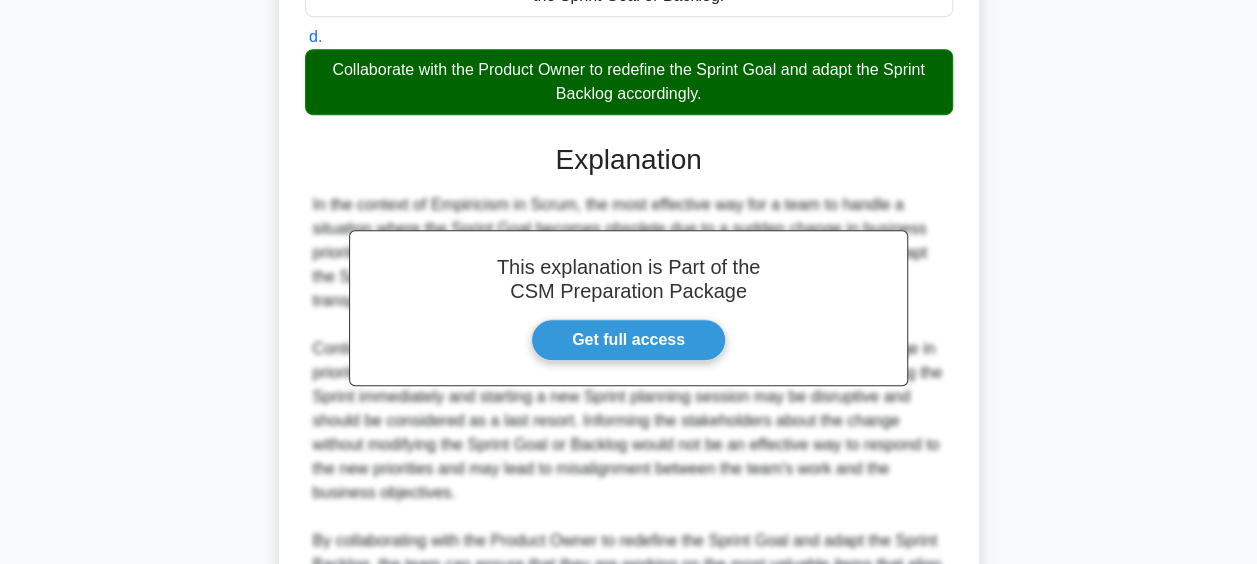 scroll, scrollTop: 498, scrollLeft: 0, axis: vertical 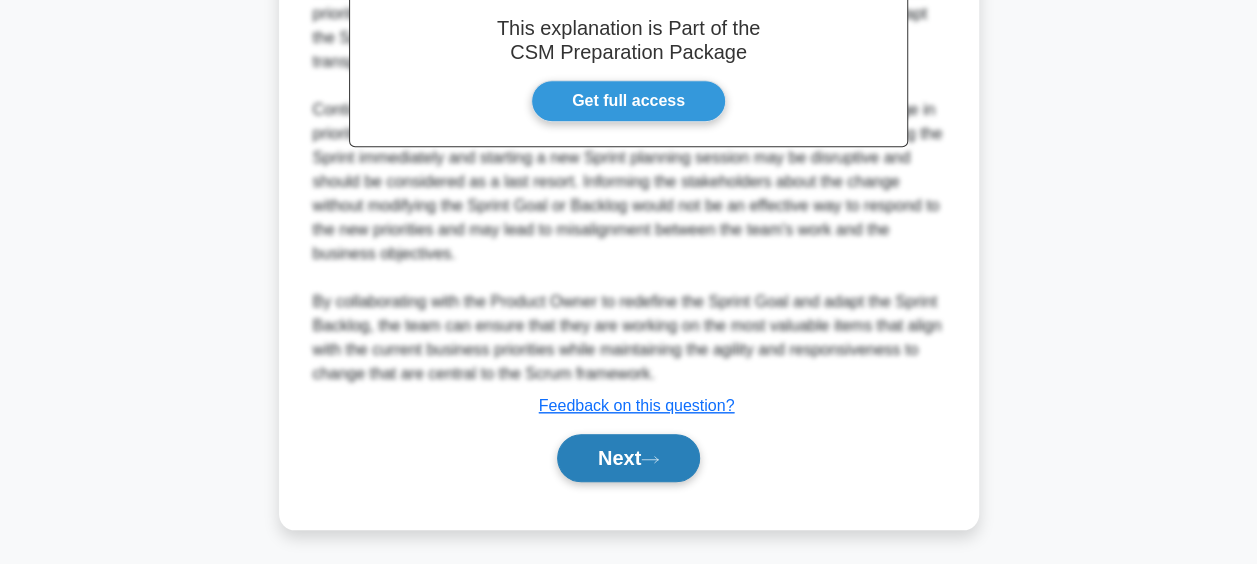 click on "Next" at bounding box center [628, 458] 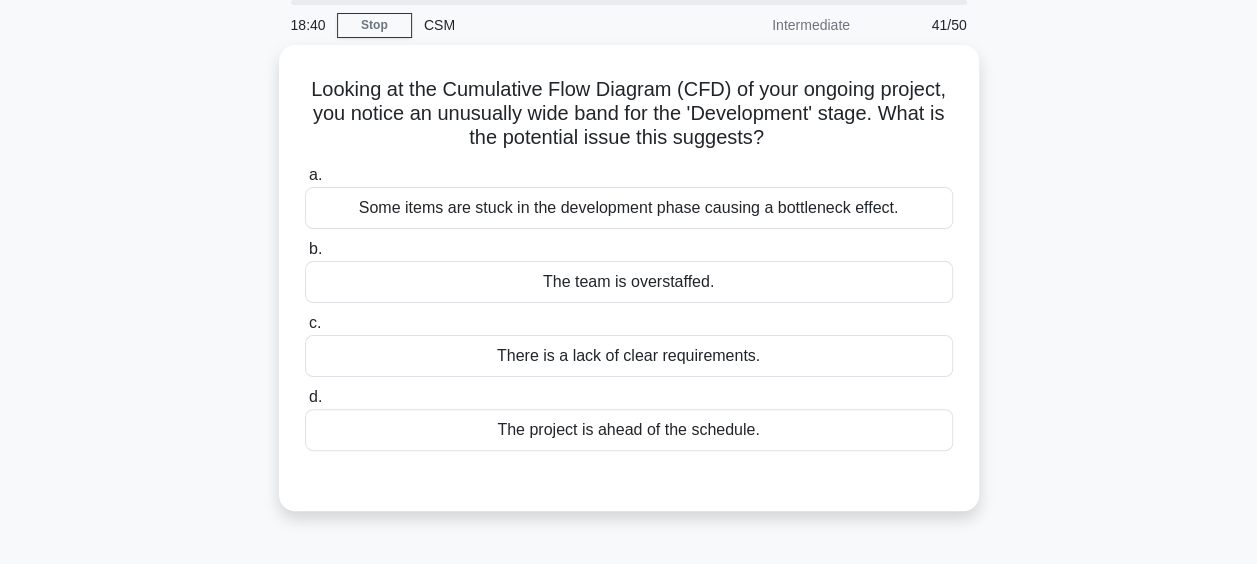 scroll, scrollTop: 72, scrollLeft: 0, axis: vertical 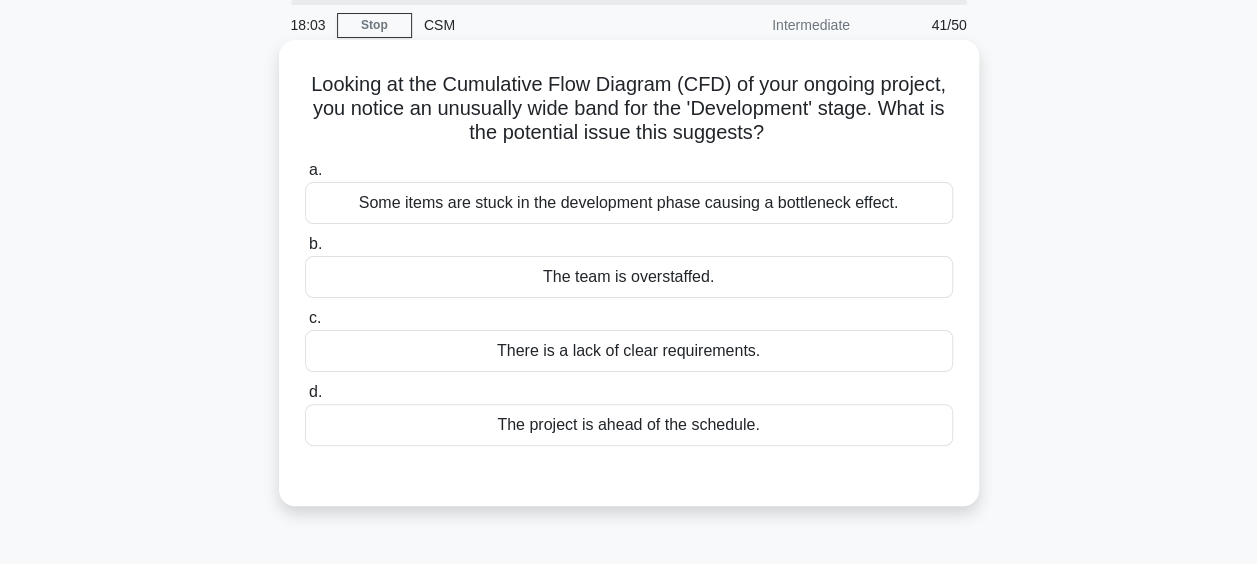 click on "Some items are stuck in the development phase causing a bottleneck effect." at bounding box center (629, 203) 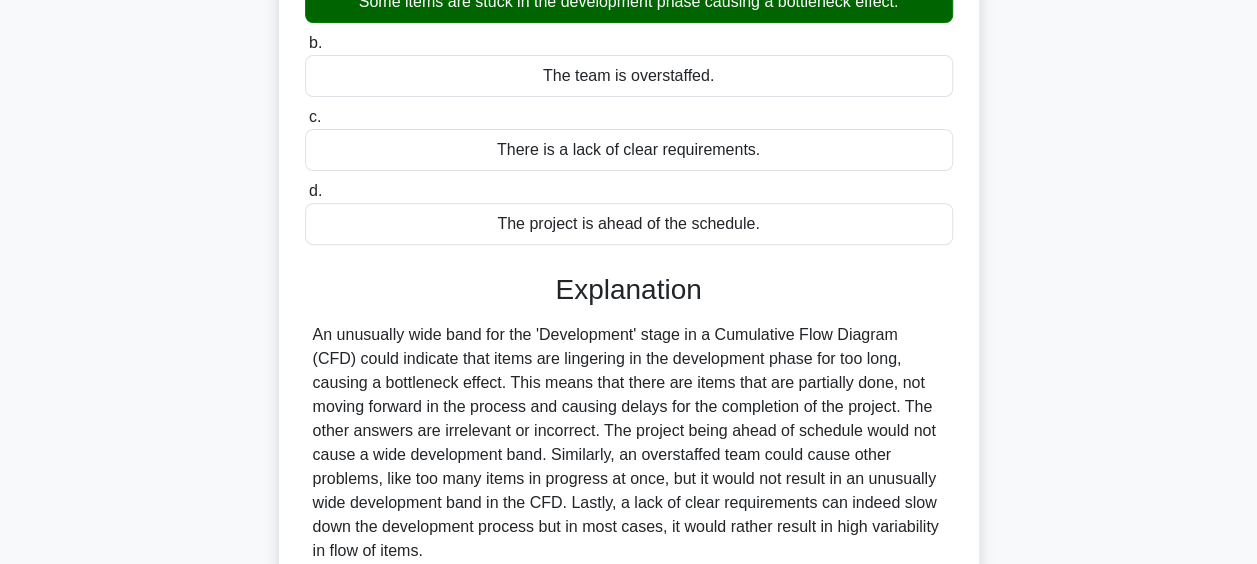 scroll, scrollTop: 472, scrollLeft: 0, axis: vertical 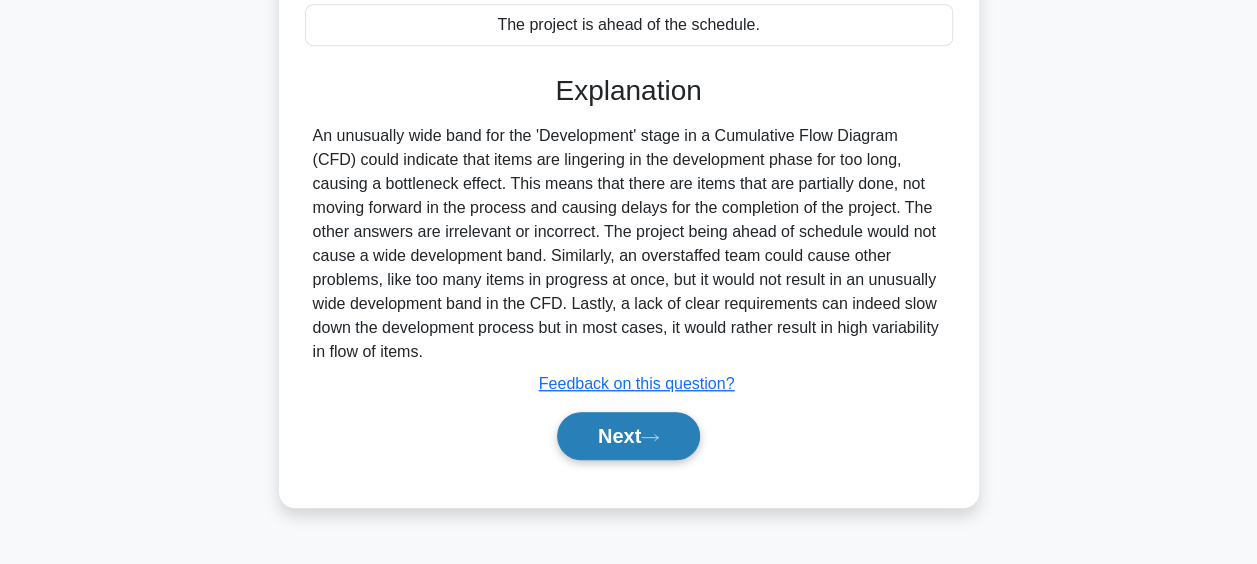 click on "Next" at bounding box center (628, 436) 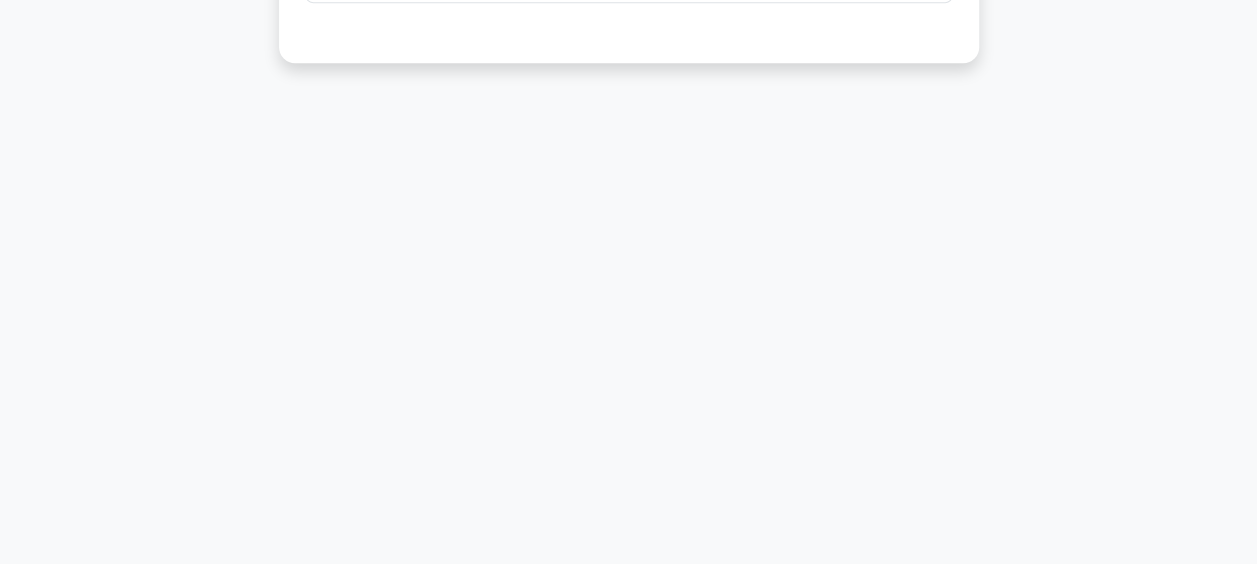 scroll, scrollTop: 0, scrollLeft: 0, axis: both 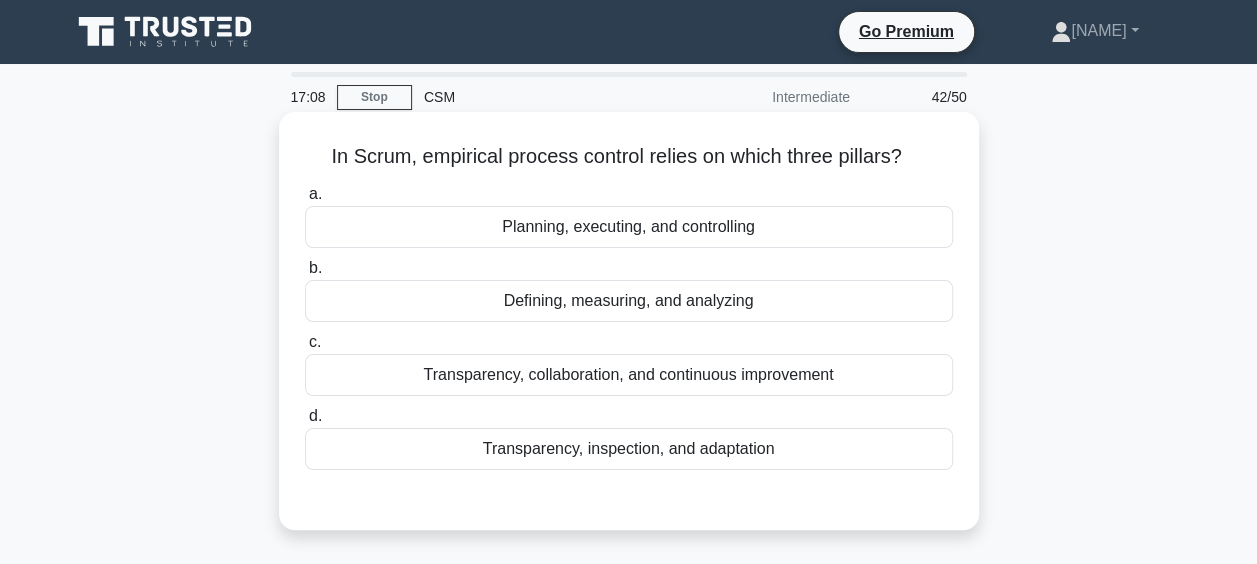click on "Transparency, inspection, and adaptation" at bounding box center (629, 449) 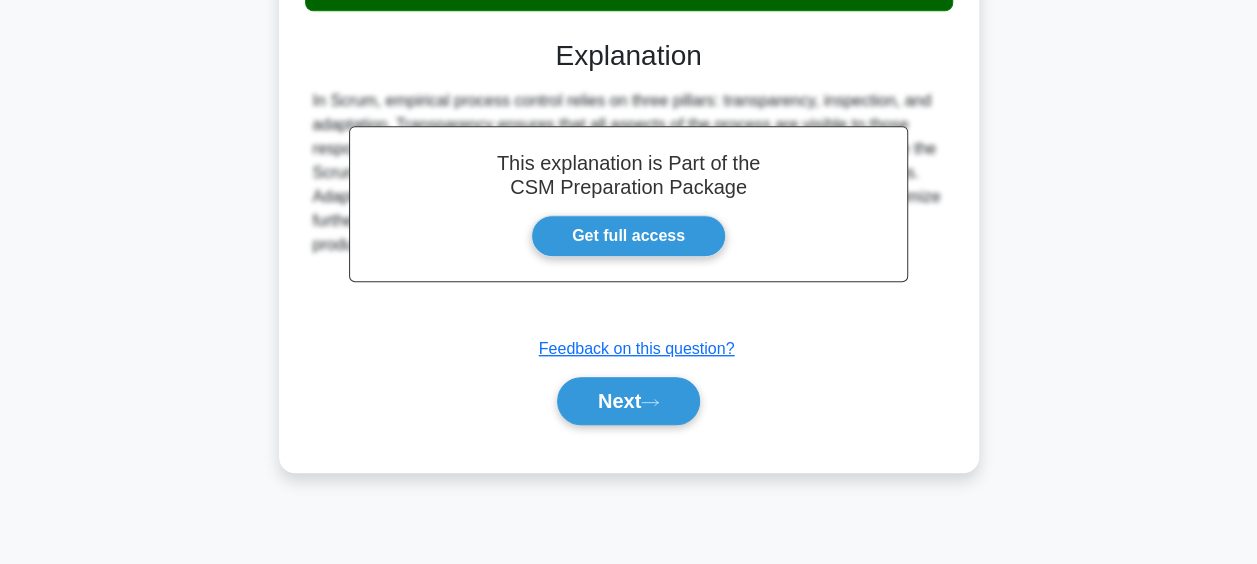 scroll, scrollTop: 428, scrollLeft: 0, axis: vertical 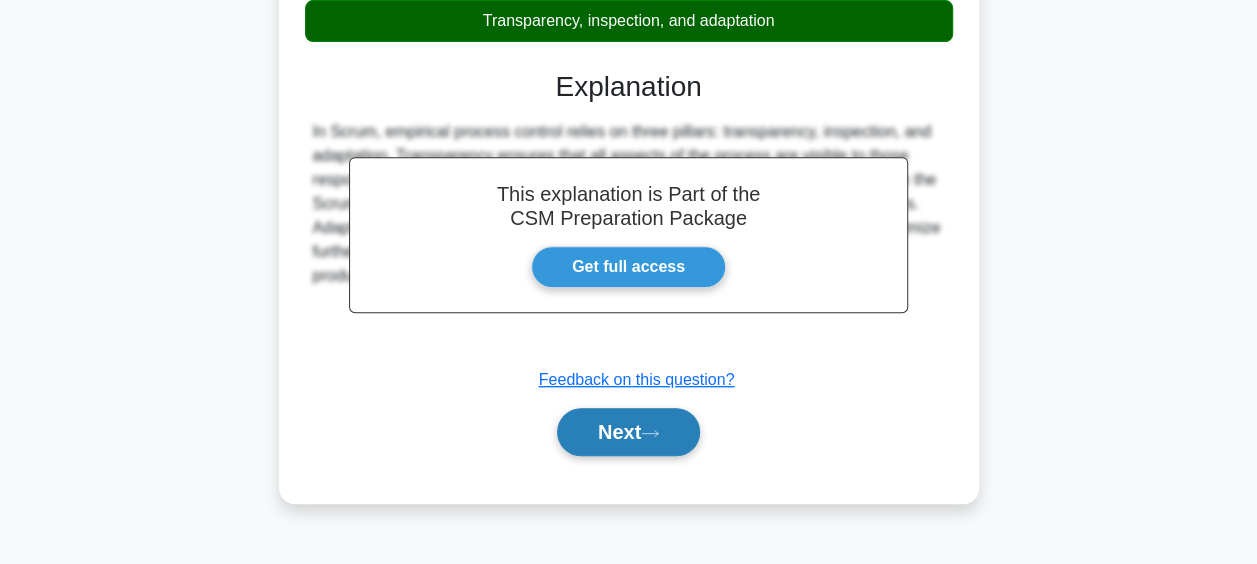 click on "Next" at bounding box center [628, 432] 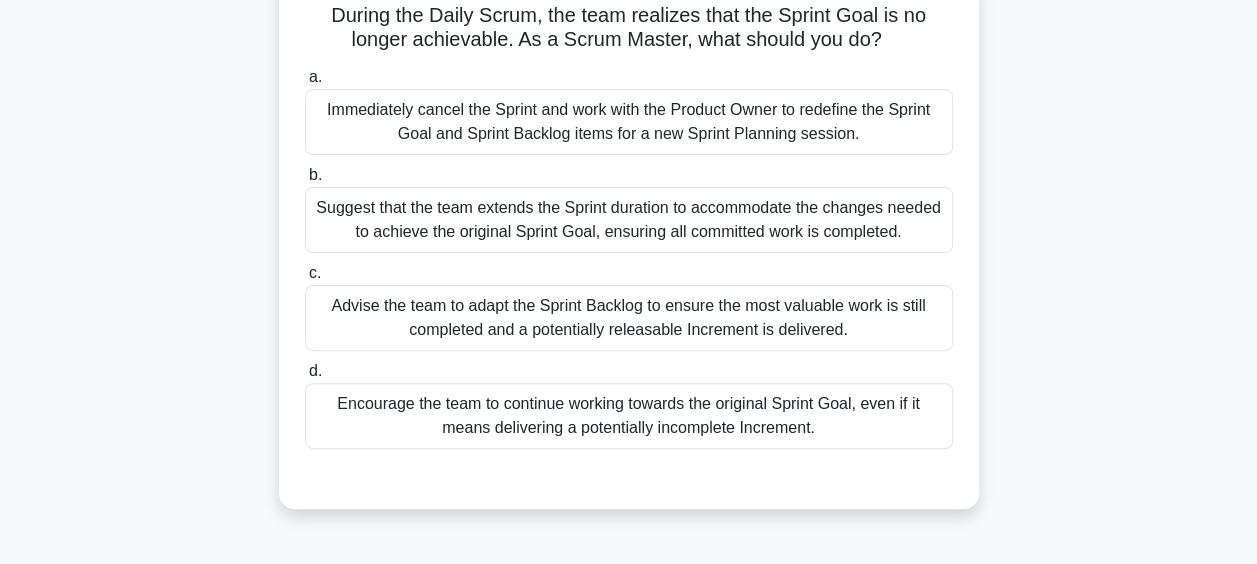 scroll, scrollTop: 150, scrollLeft: 0, axis: vertical 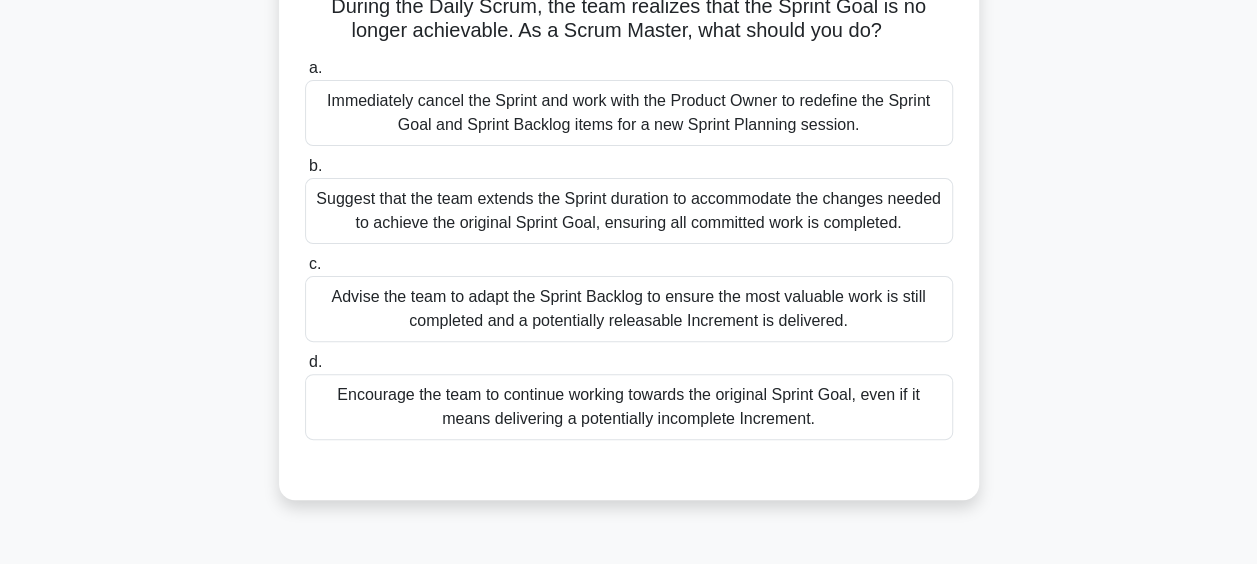 click on "Advise the team to adapt the Sprint Backlog to ensure the most valuable work is still completed and a potentially releasable Increment is delivered." at bounding box center (629, 309) 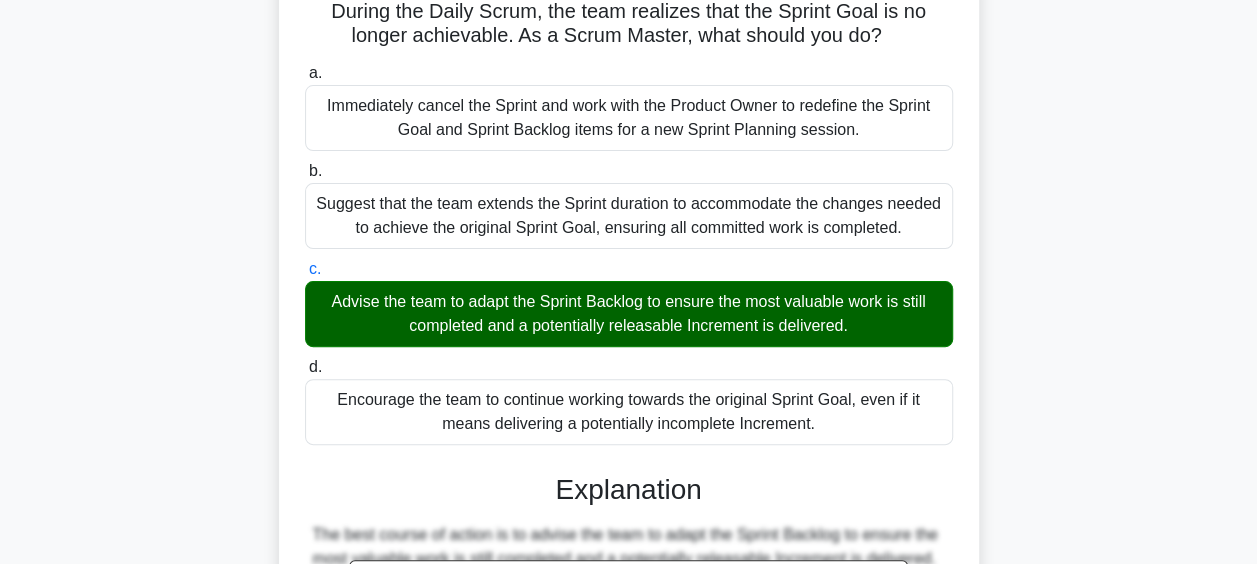 click on "During the Daily Scrum, the team realizes that the Sprint Goal is no longer achievable. As a Scrum Master, what should you do?
.spinner_0XTQ{transform-origin:center;animation:spinner_y6GP .75s linear infinite}@keyframes spinner_y6GP{100%{transform:rotate(360deg)}}
a.
b.
c. d." at bounding box center [629, 448] 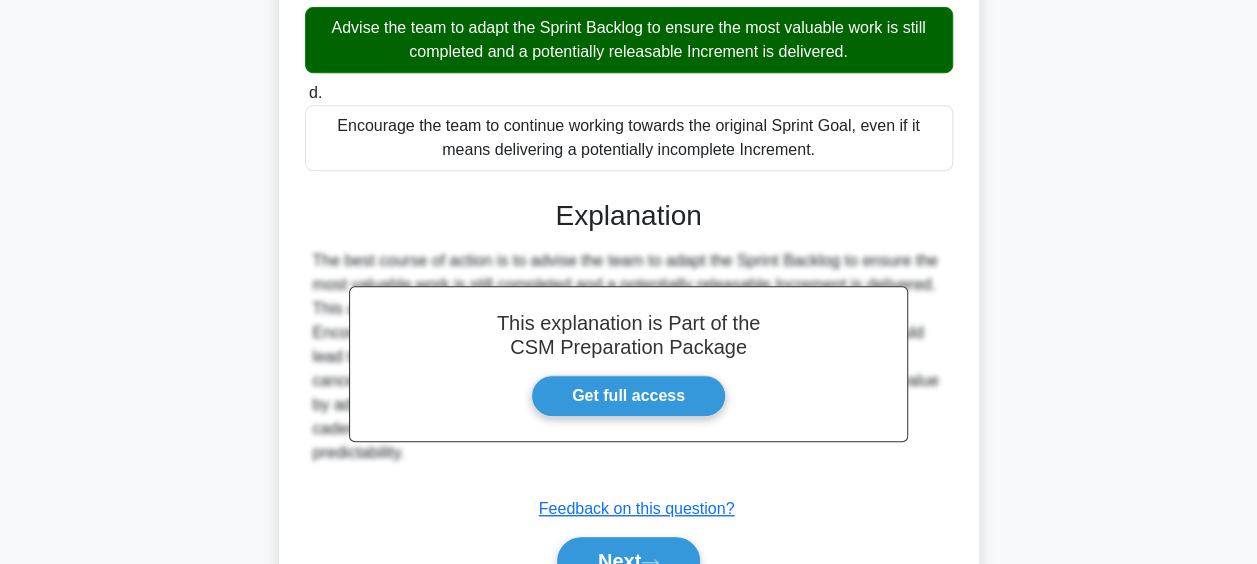 scroll, scrollTop: 522, scrollLeft: 0, axis: vertical 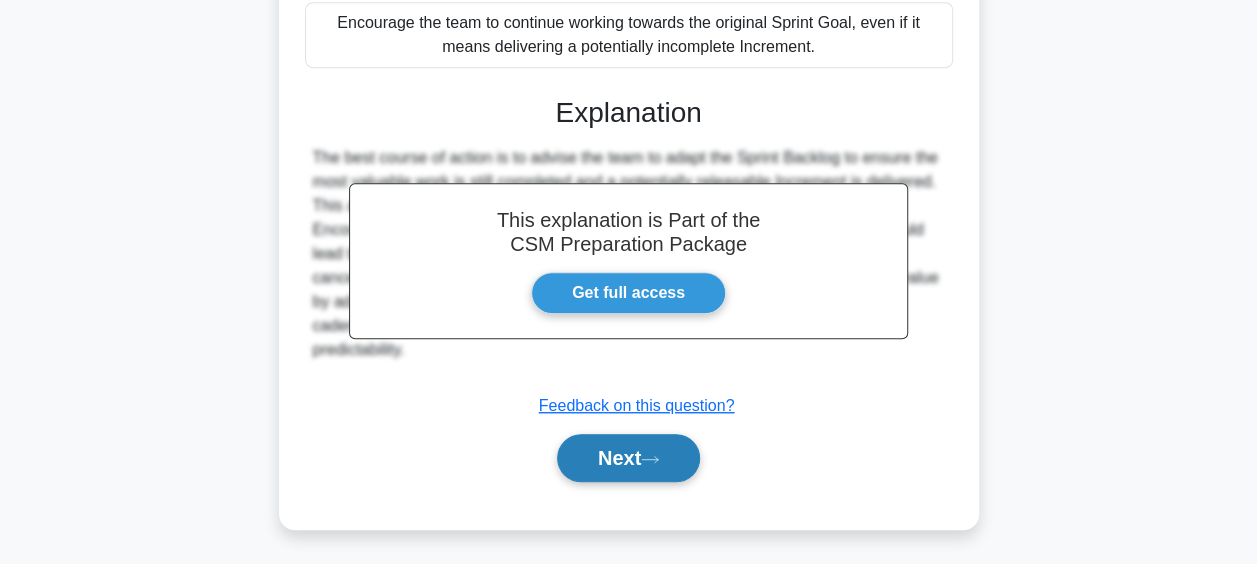 click on "Next" at bounding box center [628, 458] 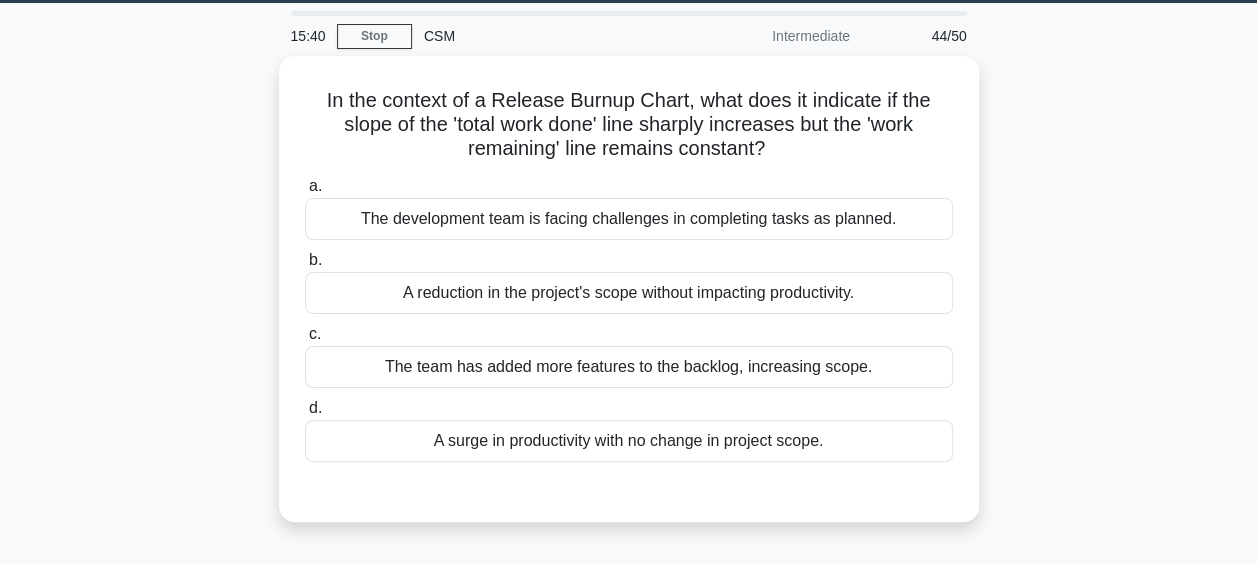 scroll, scrollTop: 64, scrollLeft: 0, axis: vertical 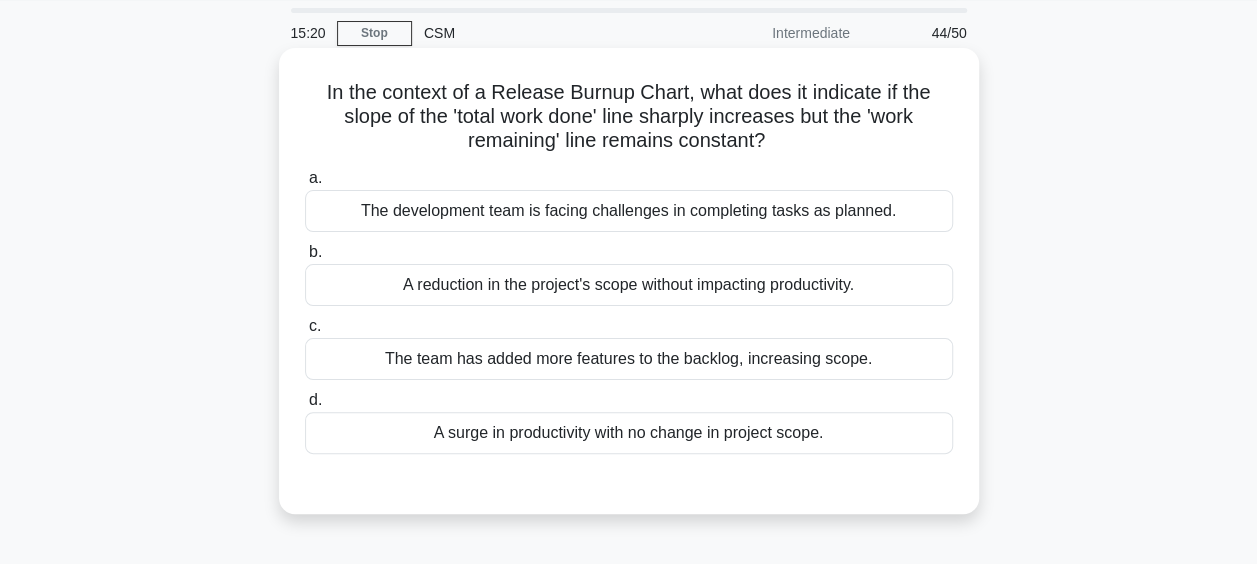click on "The development team is facing challenges in completing tasks as planned." at bounding box center (629, 211) 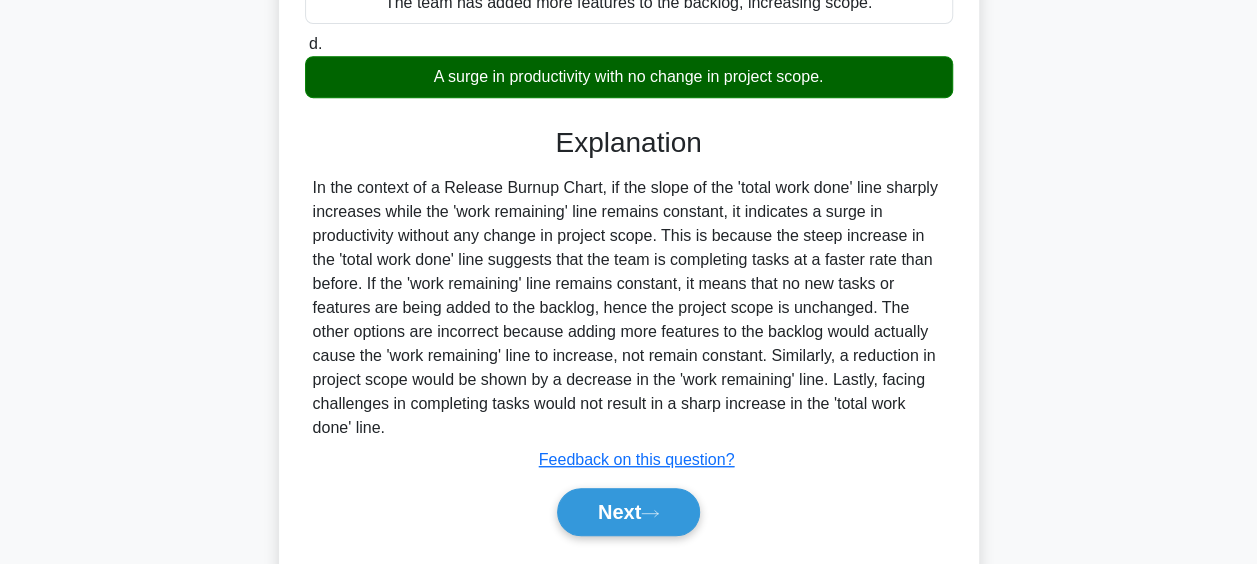 scroll, scrollTop: 516, scrollLeft: 0, axis: vertical 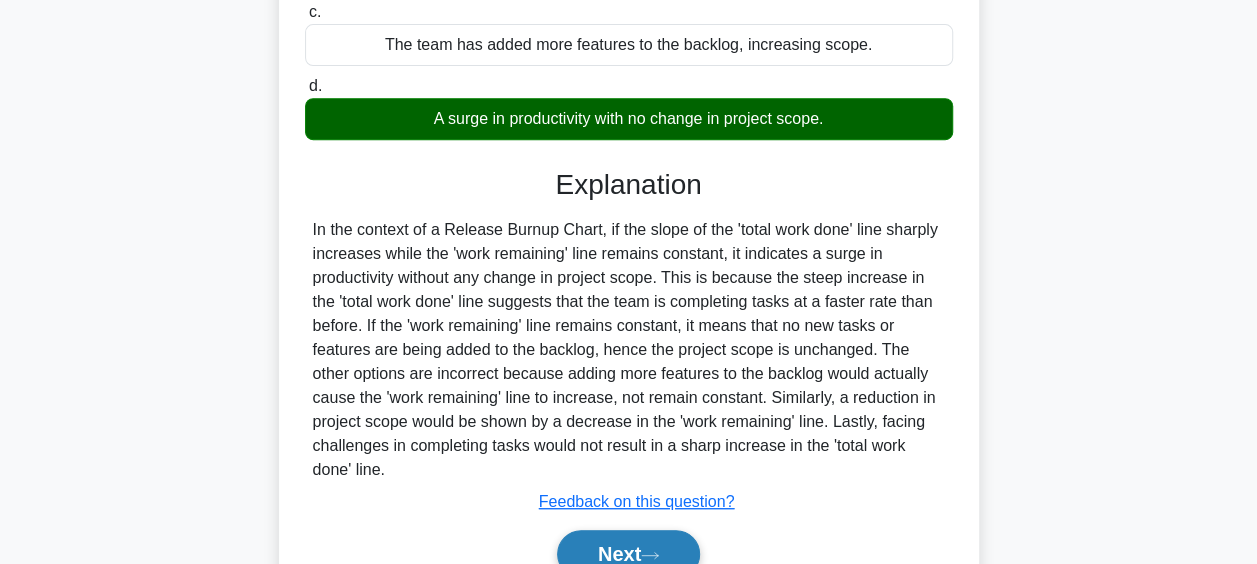 click on "Next" at bounding box center (628, 554) 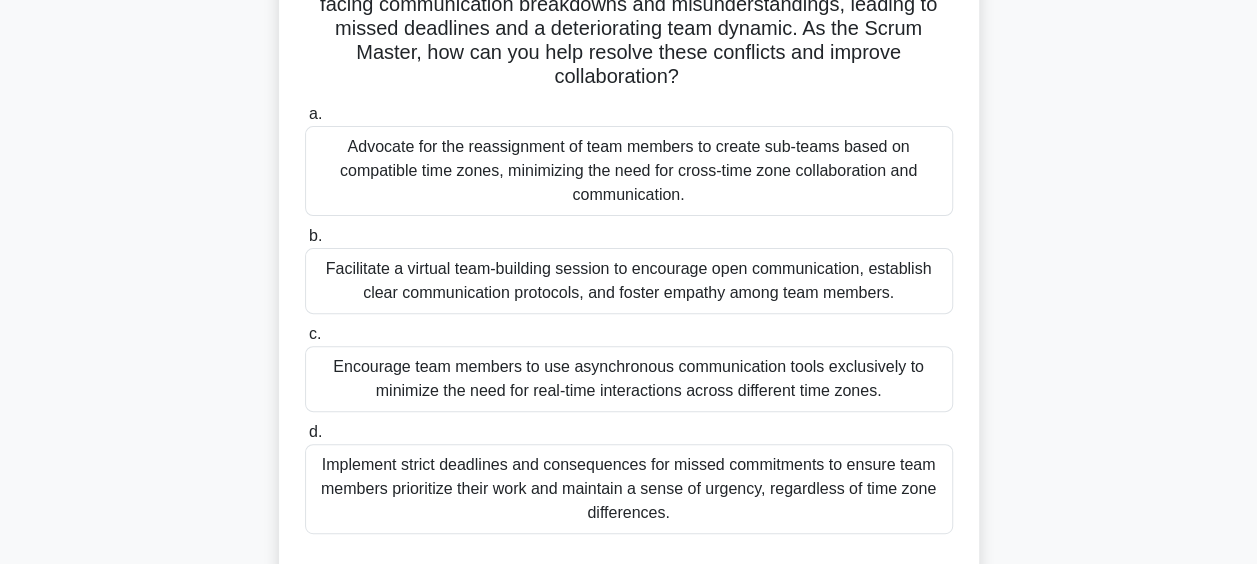 scroll, scrollTop: 174, scrollLeft: 0, axis: vertical 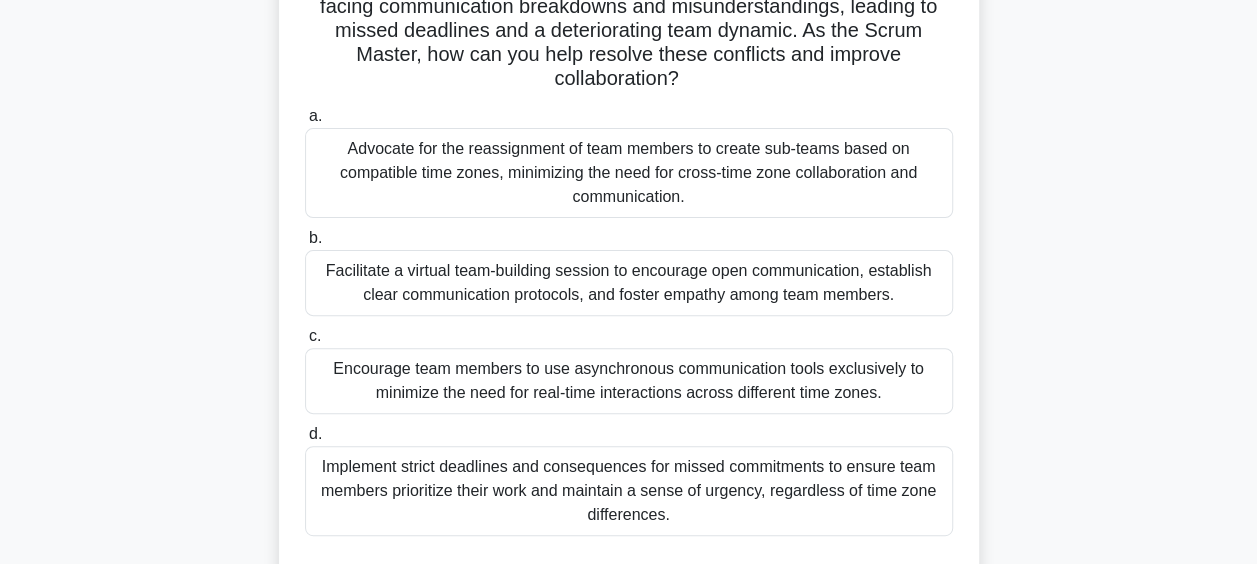click on "Facilitate a virtual team-building session to encourage open communication, establish clear communication protocols, and foster empathy among team members." at bounding box center [629, 283] 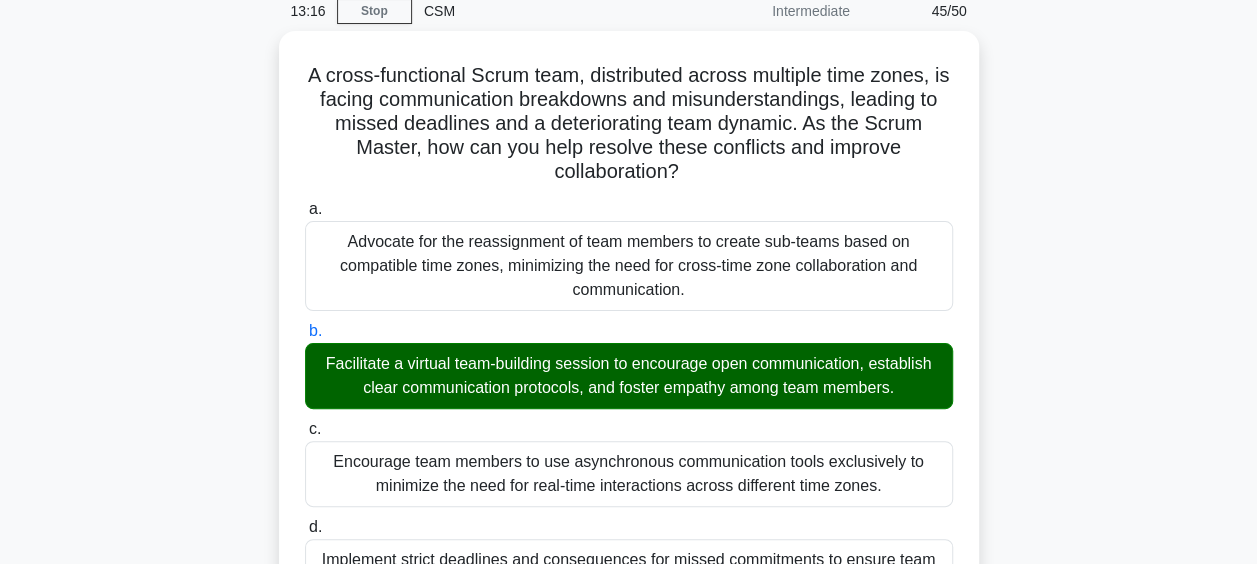 scroll, scrollTop: 98, scrollLeft: 0, axis: vertical 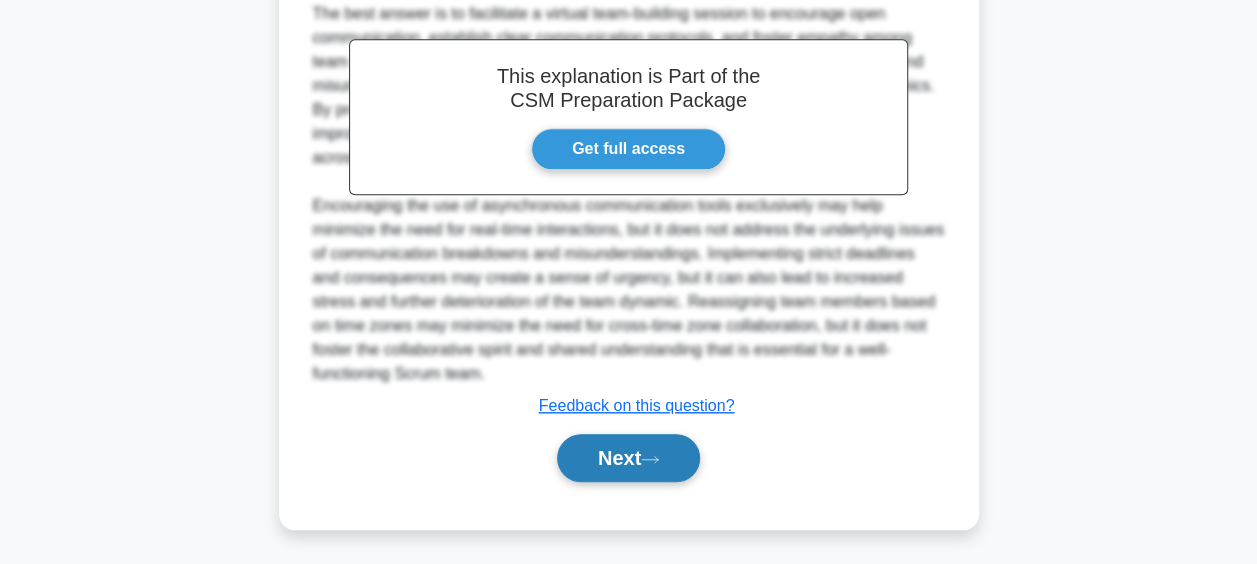 click on "Next" at bounding box center (628, 458) 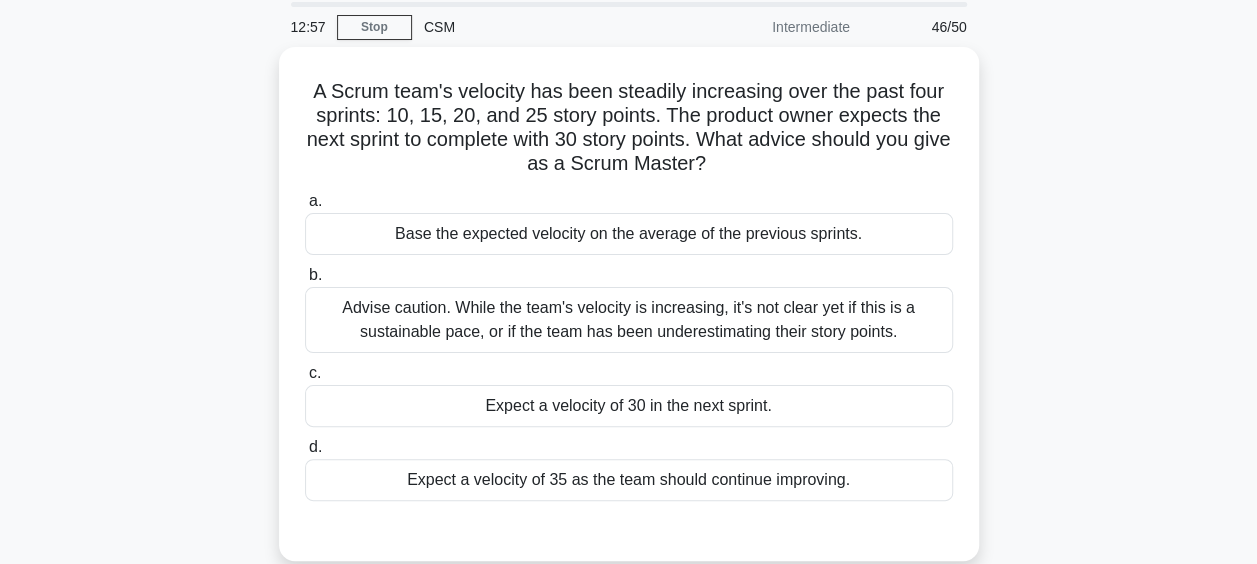 scroll, scrollTop: 69, scrollLeft: 0, axis: vertical 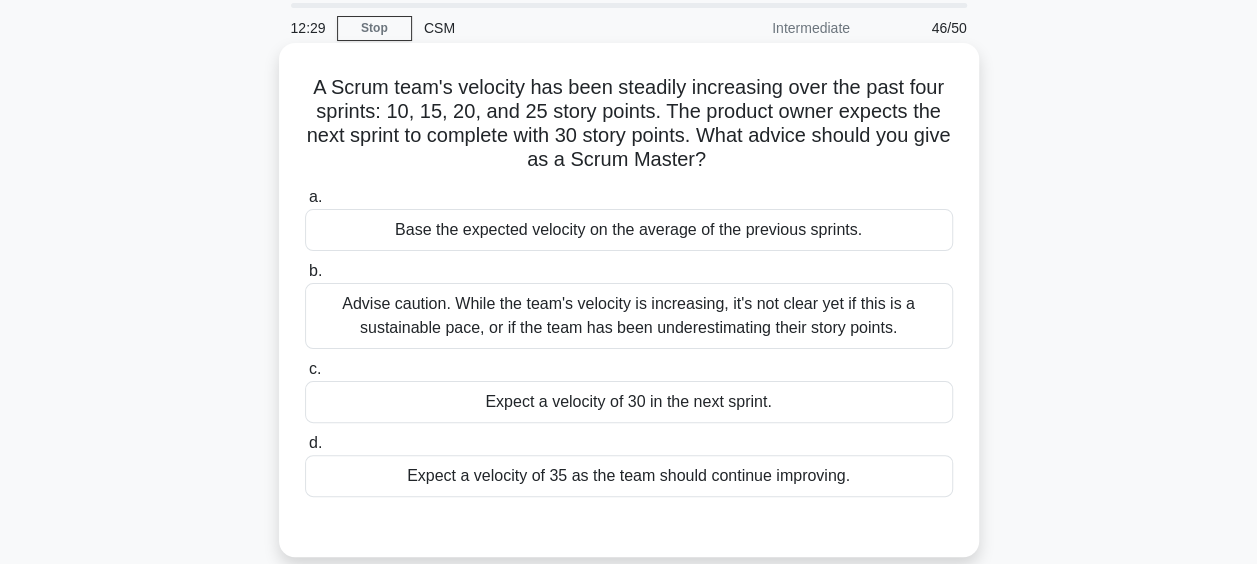 click on "Advise caution. While the team's velocity is increasing, it's not clear yet if this is a sustainable pace, or if the team has been underestimating their story points." at bounding box center (629, 316) 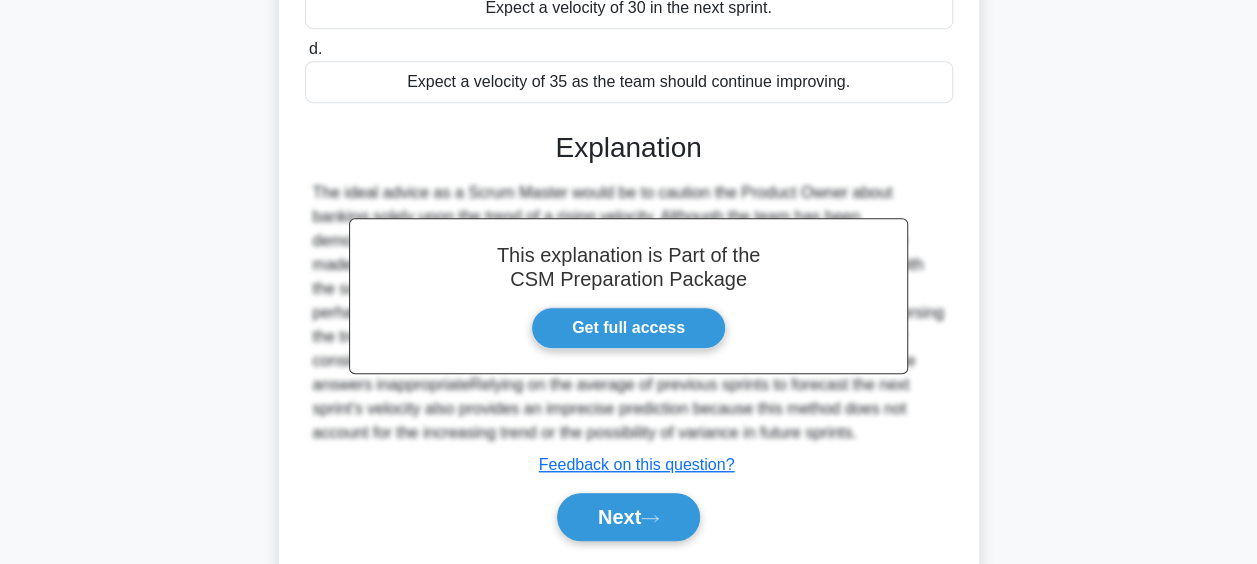 scroll, scrollTop: 522, scrollLeft: 0, axis: vertical 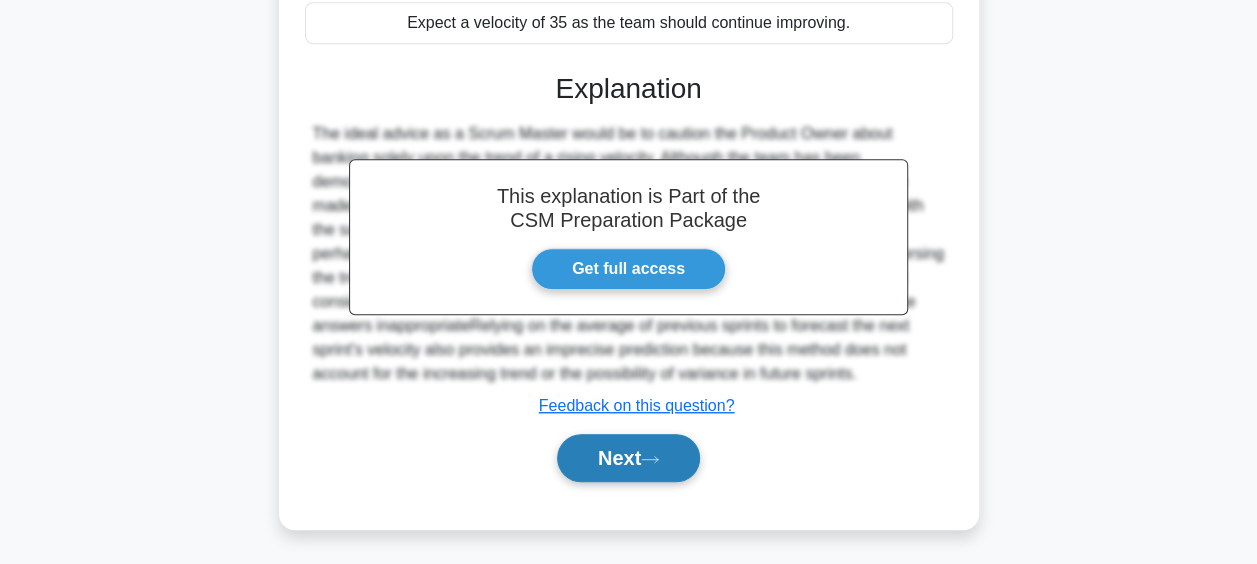 click on "Next" at bounding box center [628, 458] 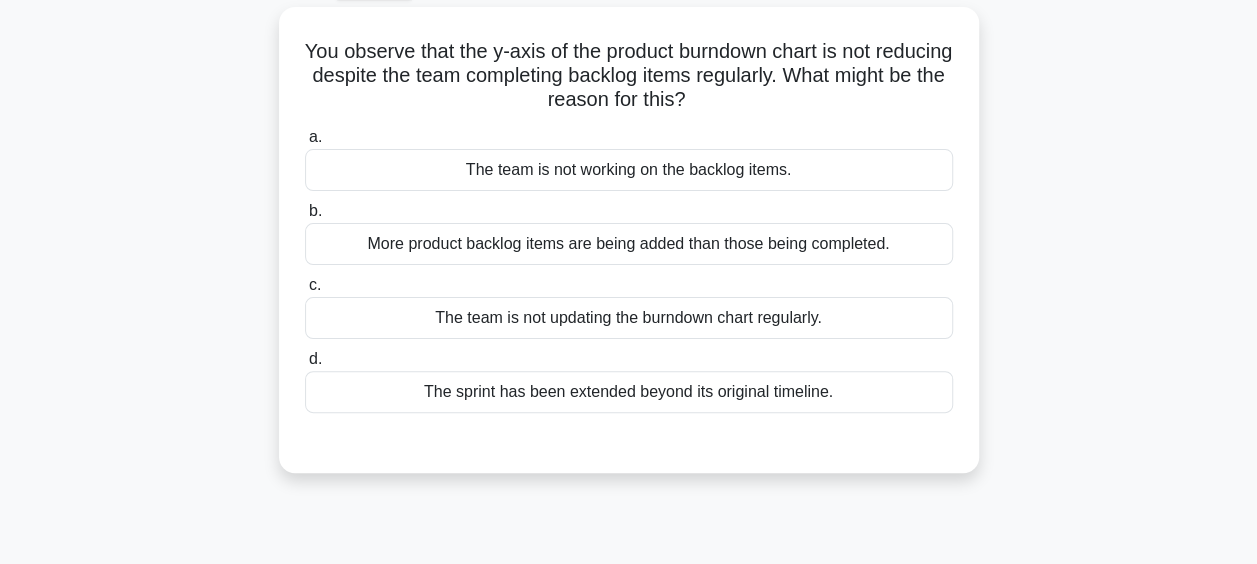 scroll, scrollTop: 105, scrollLeft: 0, axis: vertical 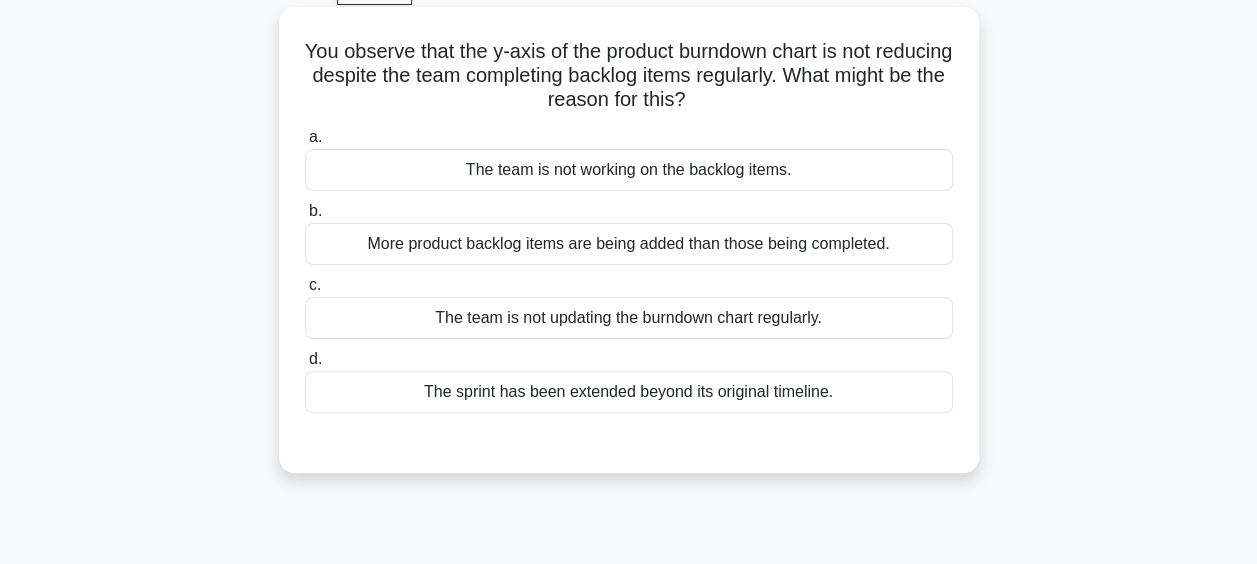 click on "The team is not updating the burndown chart regularly." at bounding box center [629, 318] 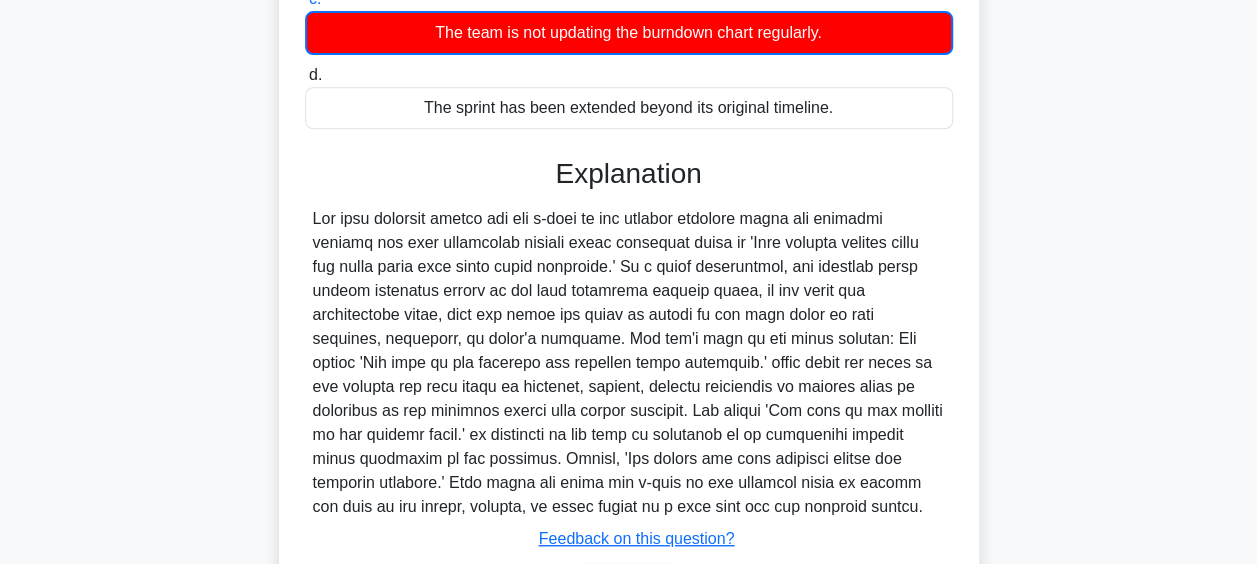 scroll, scrollTop: 521, scrollLeft: 0, axis: vertical 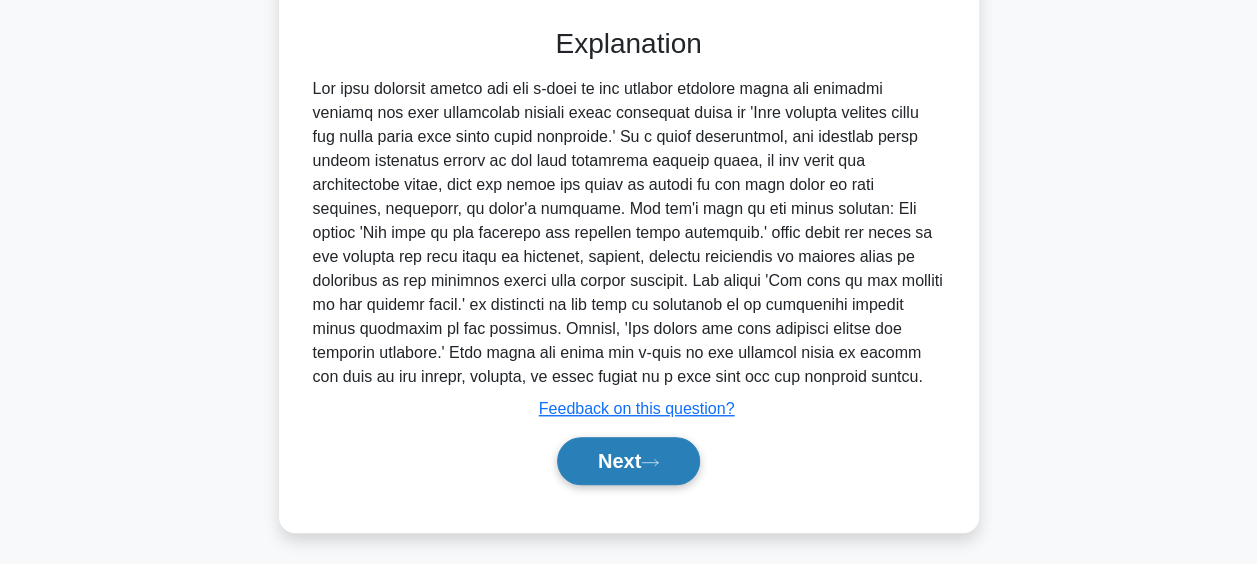 click on "Next" at bounding box center [628, 461] 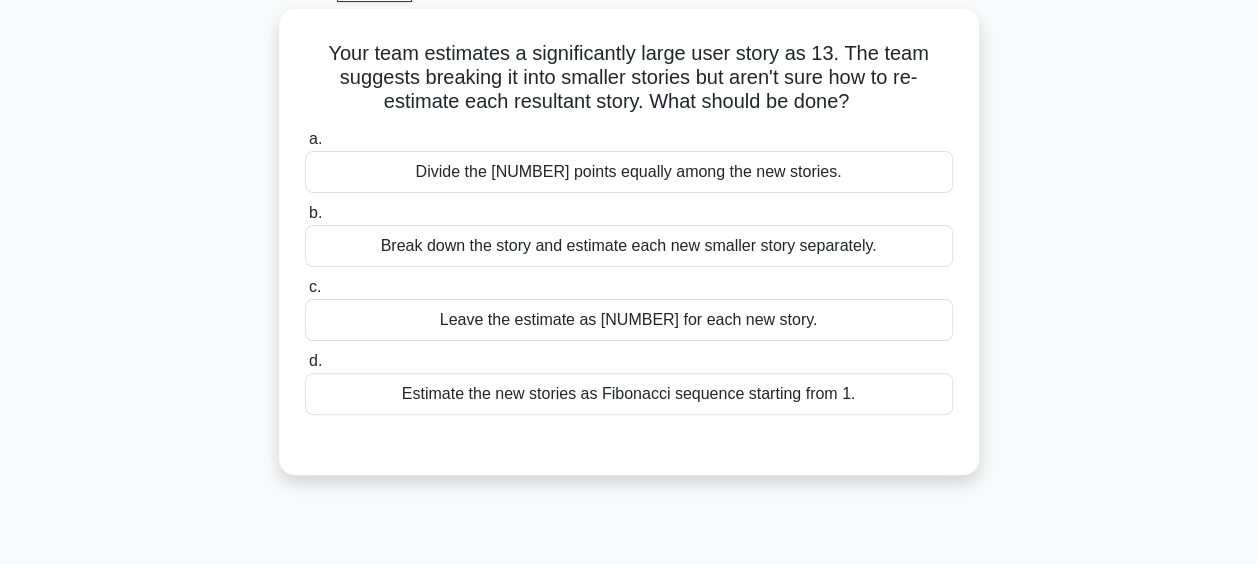 scroll, scrollTop: 106, scrollLeft: 0, axis: vertical 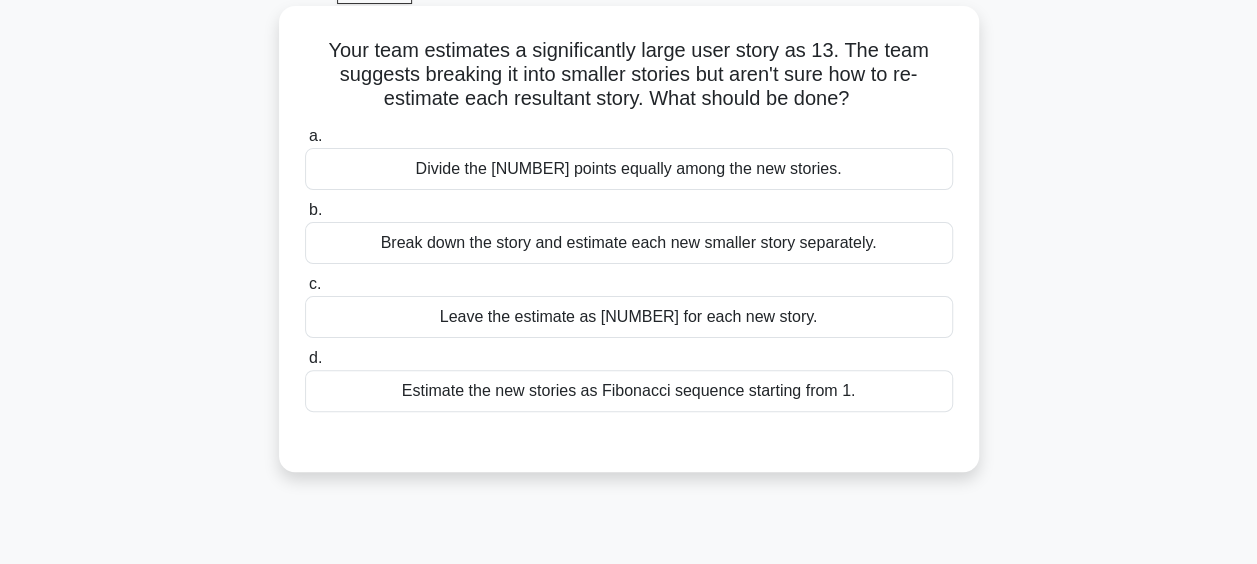 click on "Estimate the new stories as Fibonacci sequence starting from 1." at bounding box center [629, 391] 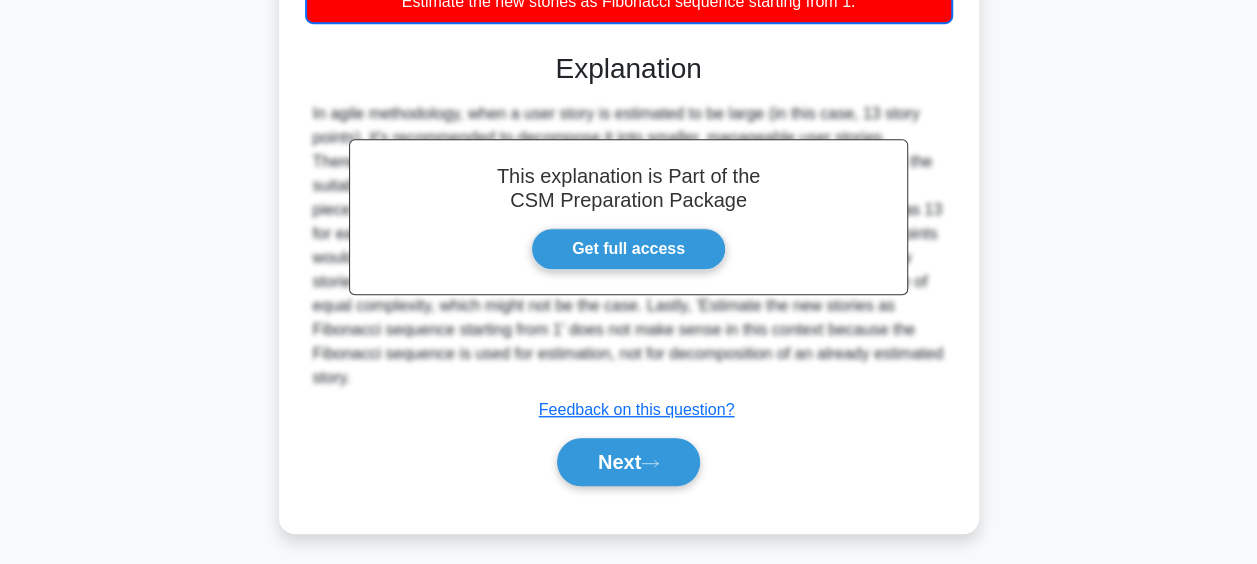 scroll, scrollTop: 513, scrollLeft: 0, axis: vertical 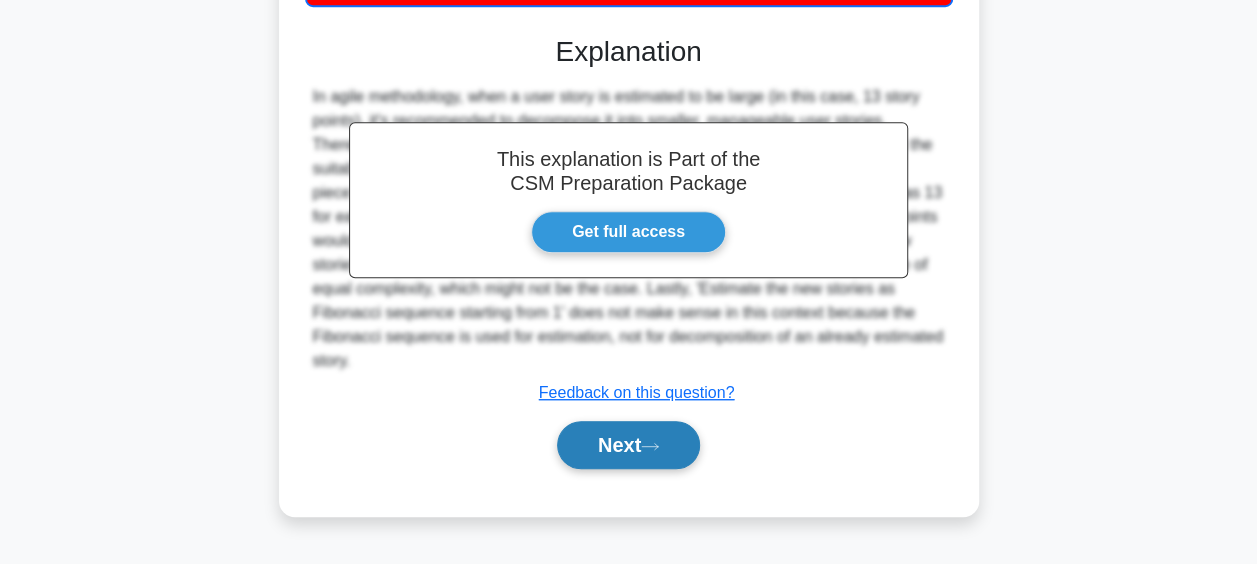 click on "Next" at bounding box center (628, 445) 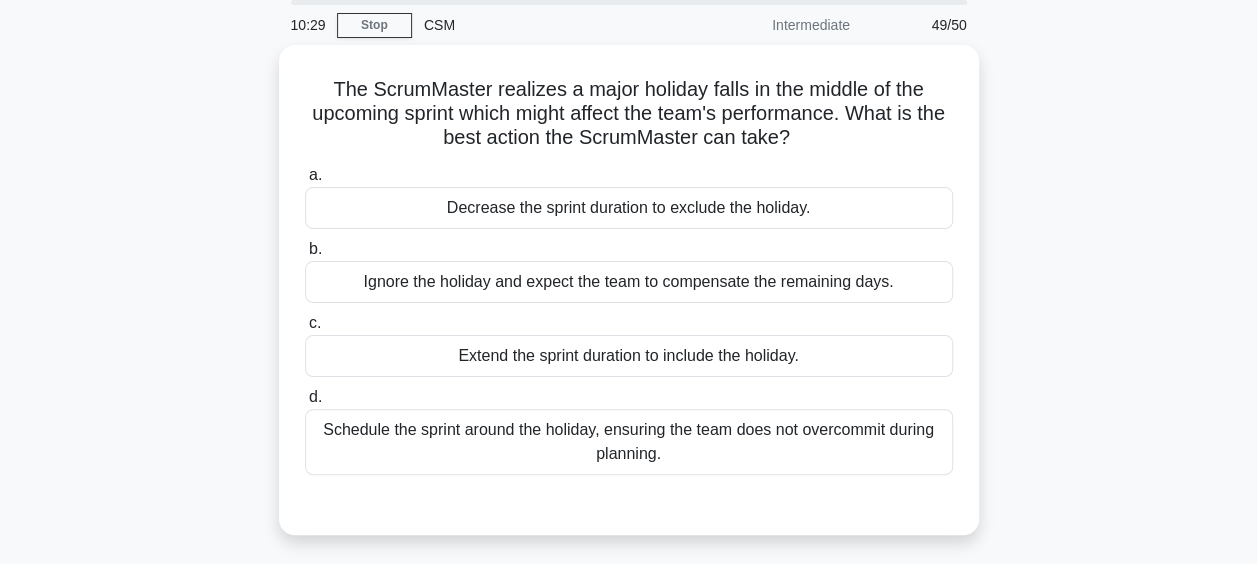 scroll, scrollTop: 74, scrollLeft: 0, axis: vertical 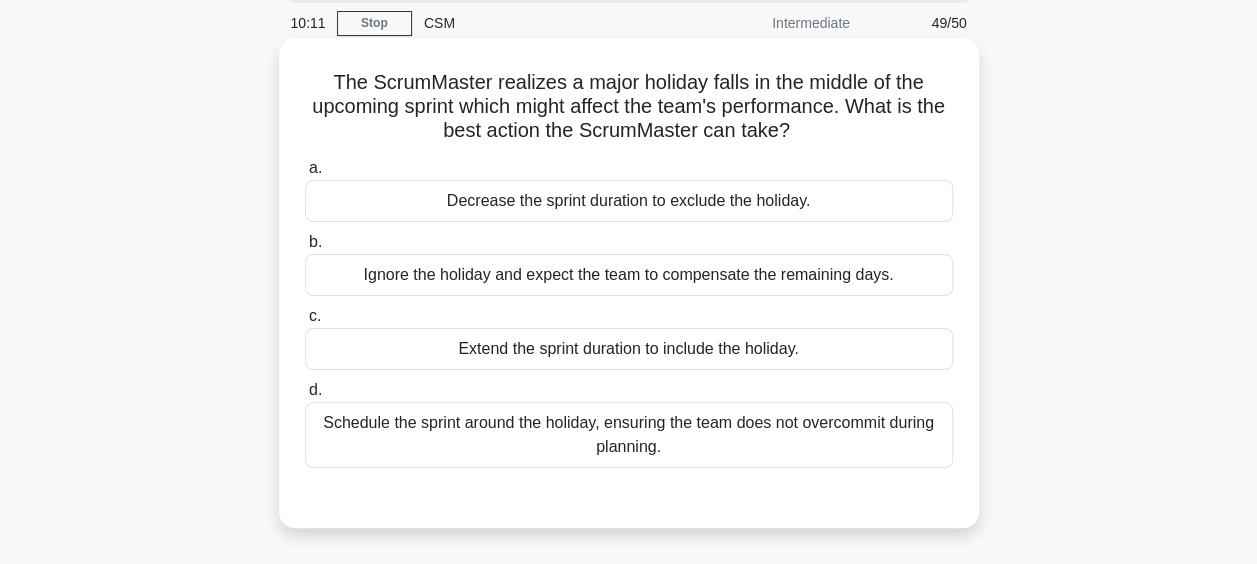 click on "Schedule the sprint around the holiday, ensuring the team does not overcommit during planning." at bounding box center (629, 435) 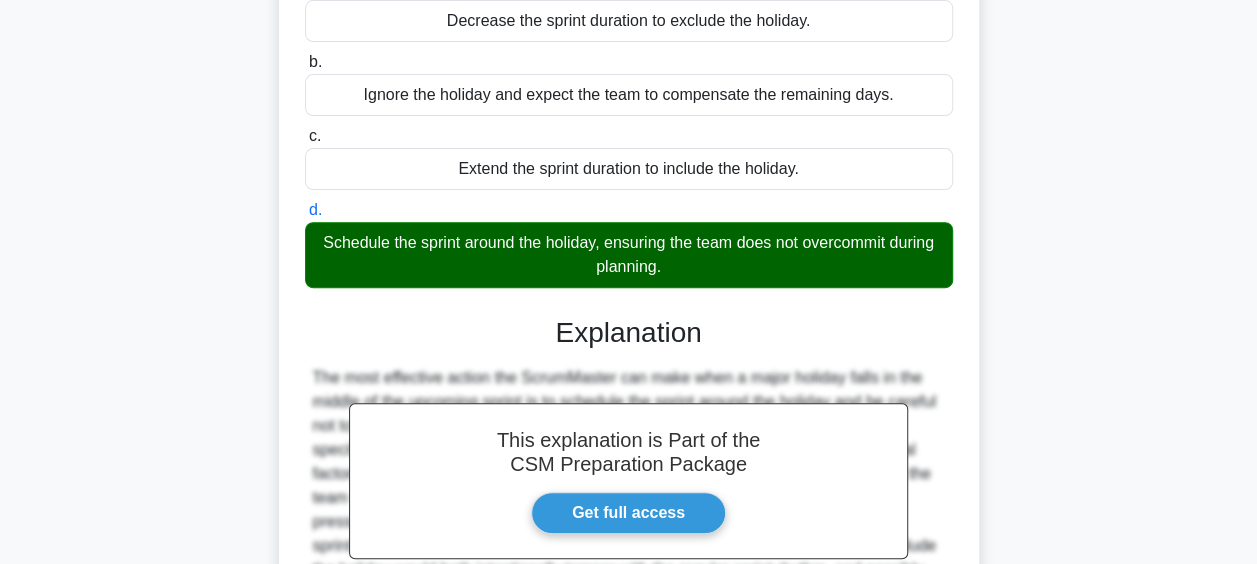 scroll, scrollTop: 516, scrollLeft: 0, axis: vertical 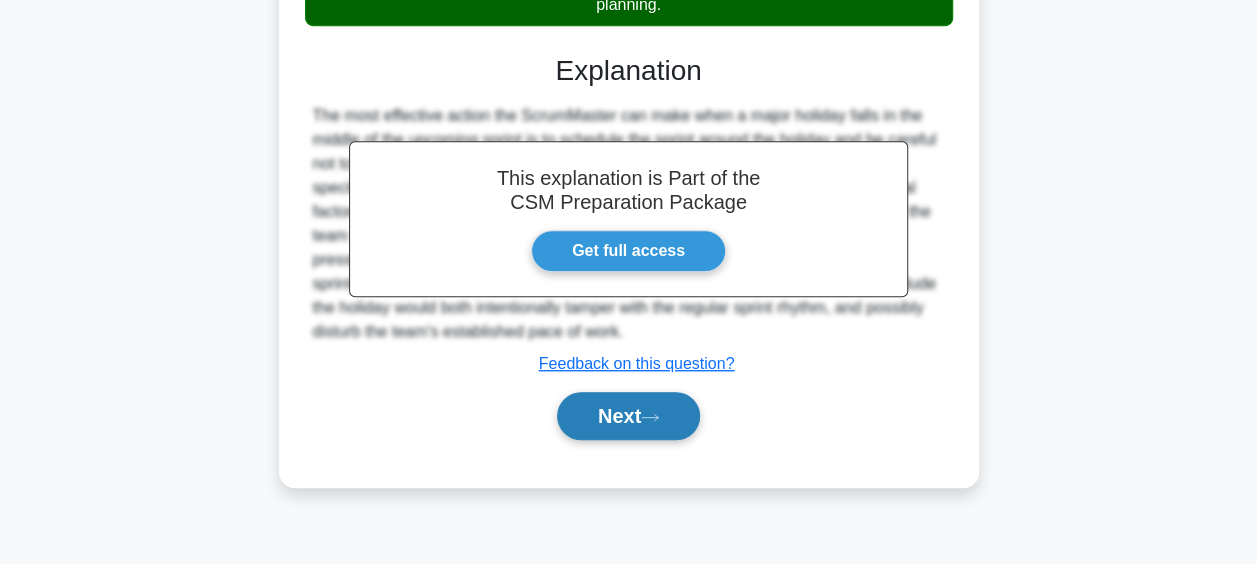 click on "Next" at bounding box center (628, 416) 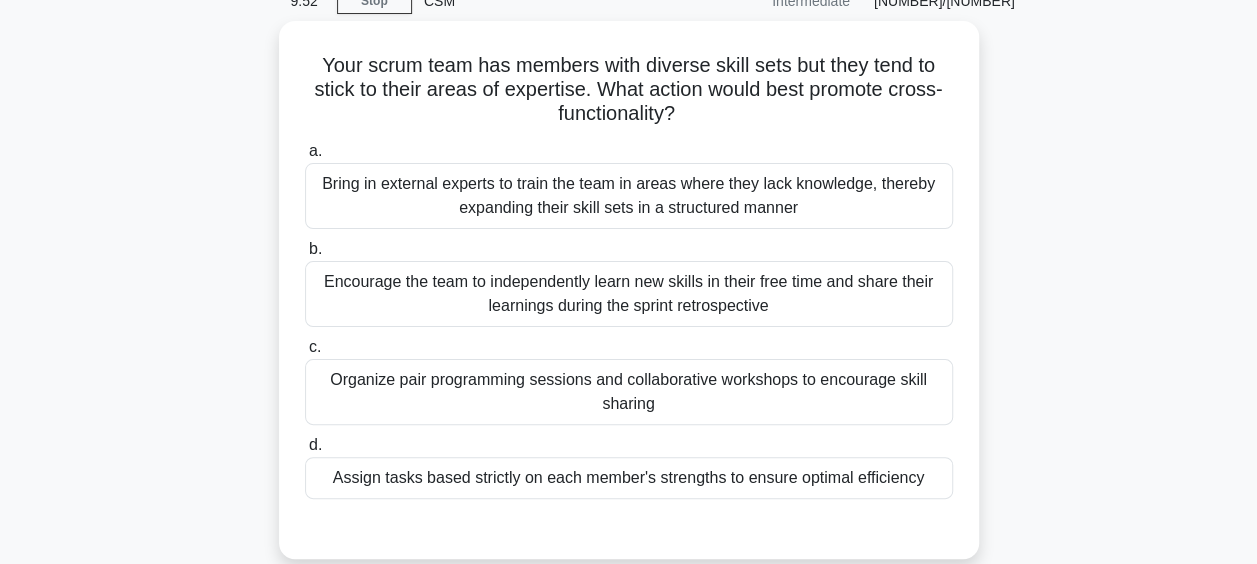 scroll, scrollTop: 97, scrollLeft: 0, axis: vertical 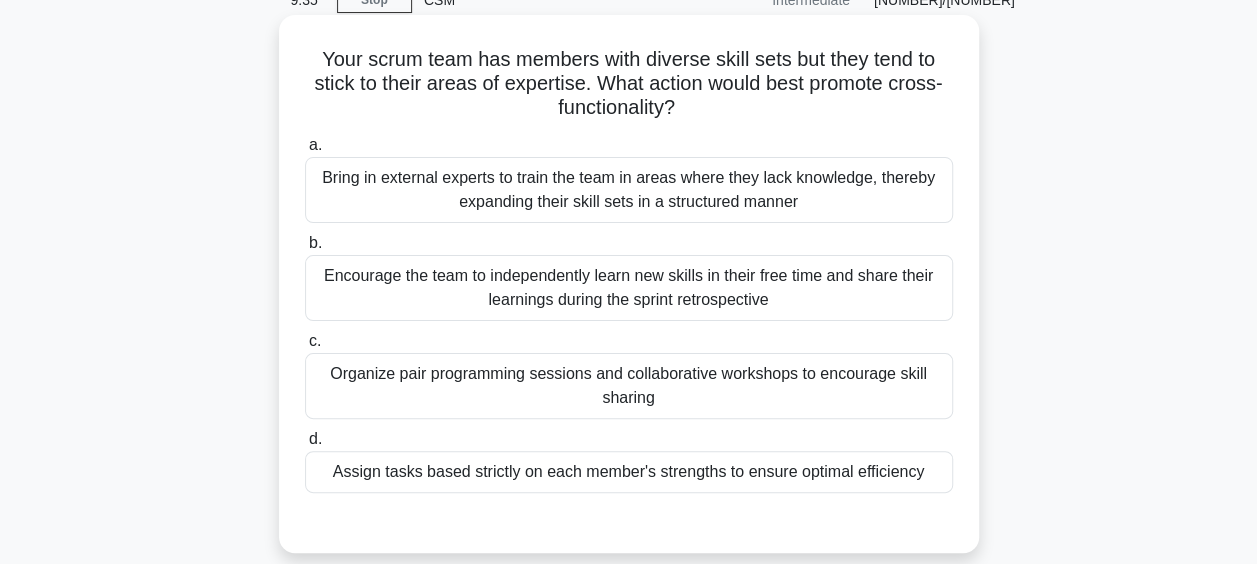 click on "Organize pair programming sessions and collaborative workshops to encourage skill sharing" at bounding box center (629, 386) 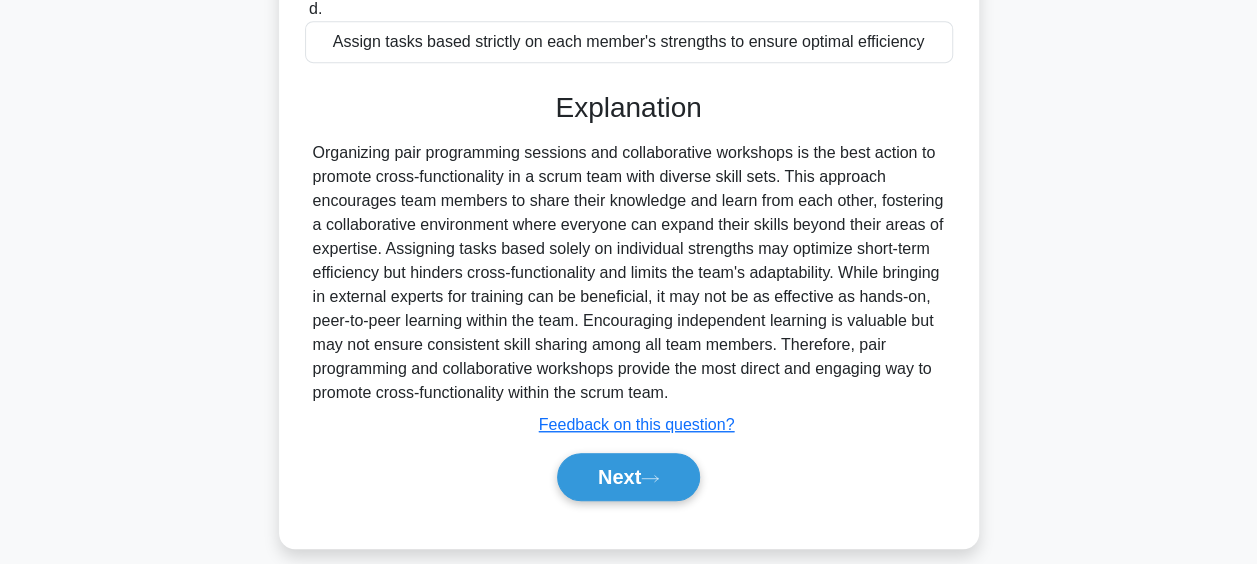 scroll, scrollTop: 546, scrollLeft: 0, axis: vertical 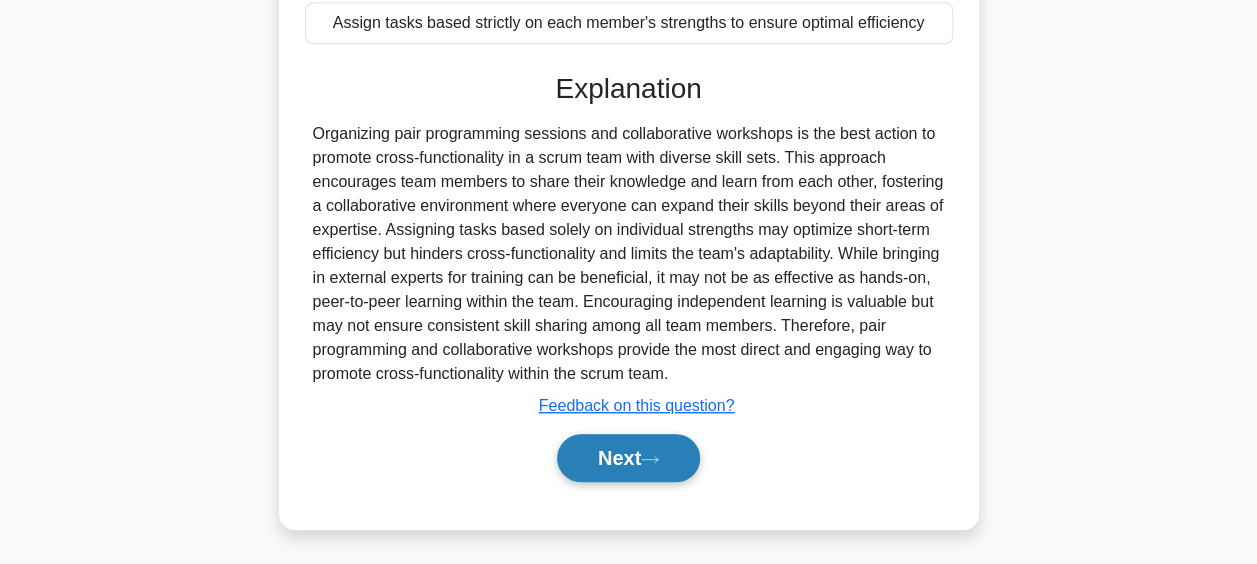 click on "Next" at bounding box center (628, 458) 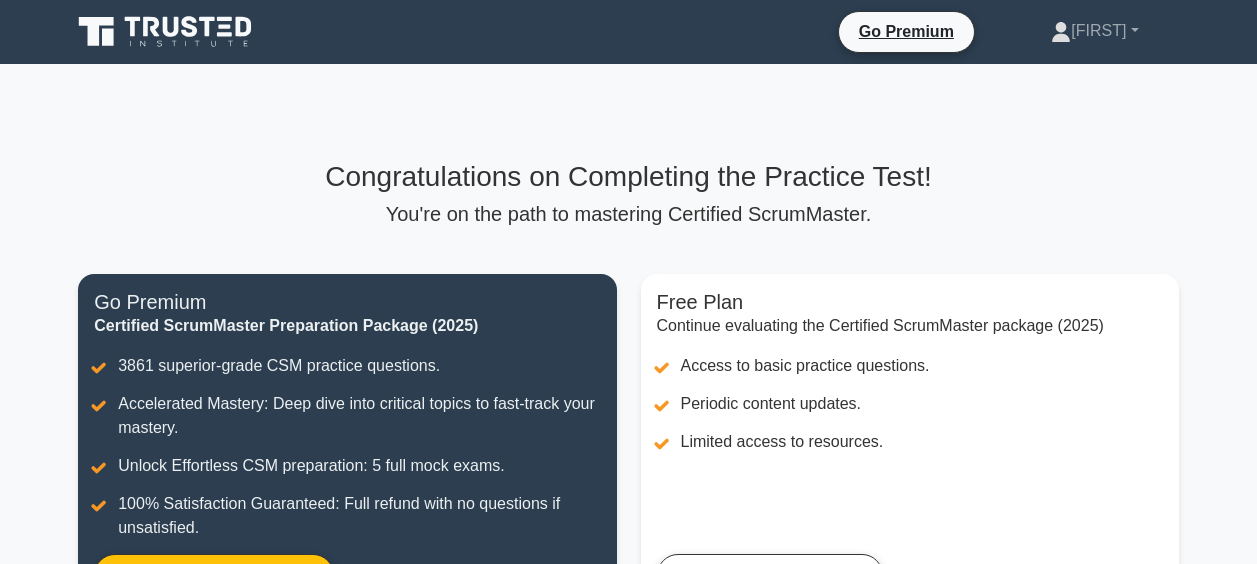 scroll, scrollTop: 0, scrollLeft: 0, axis: both 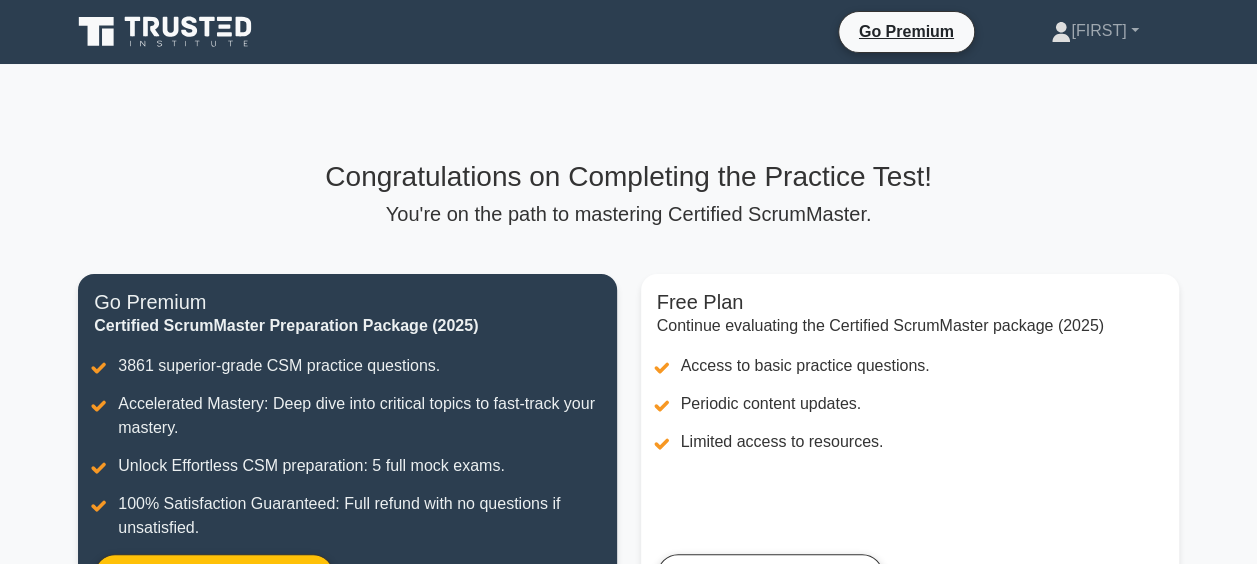 click on "Congratulations on Completing the Practice Test!
You're on the path to mastering Certified ScrumMaster.
Free Plan
Continue evaluating the Certified ScrumMaster package (2025)
Access to basic practice questions.
Periodic content updates.
Limited access to resources.
Continue with Free
Go Premium
Certified ScrumMaster Preparation Package (2025)" at bounding box center (628, 398) 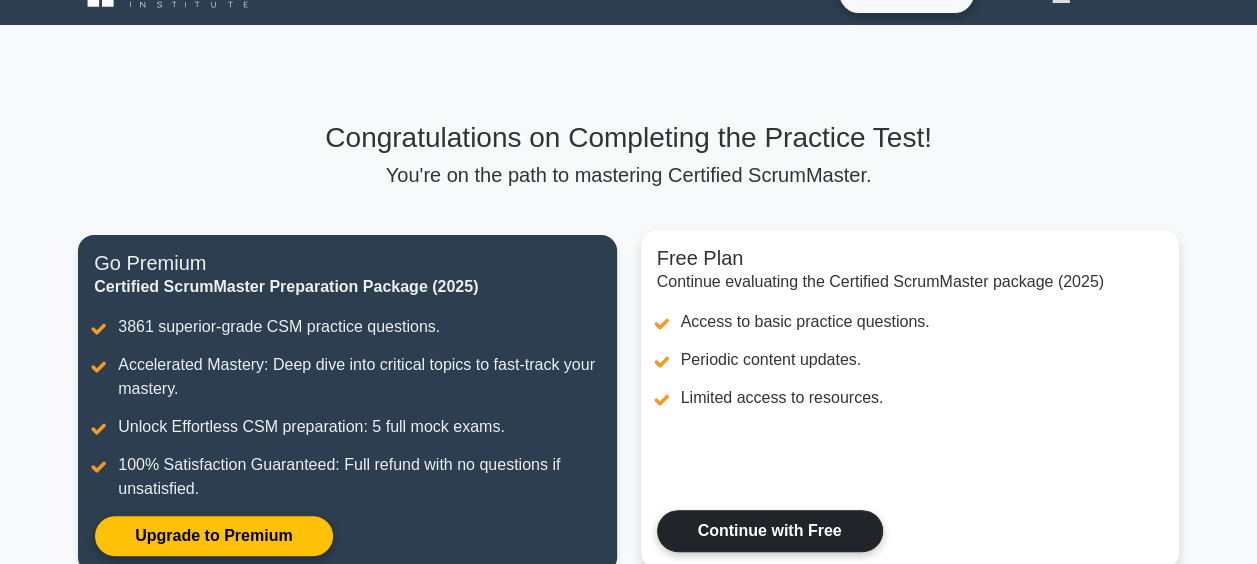 scroll, scrollTop: 0, scrollLeft: 0, axis: both 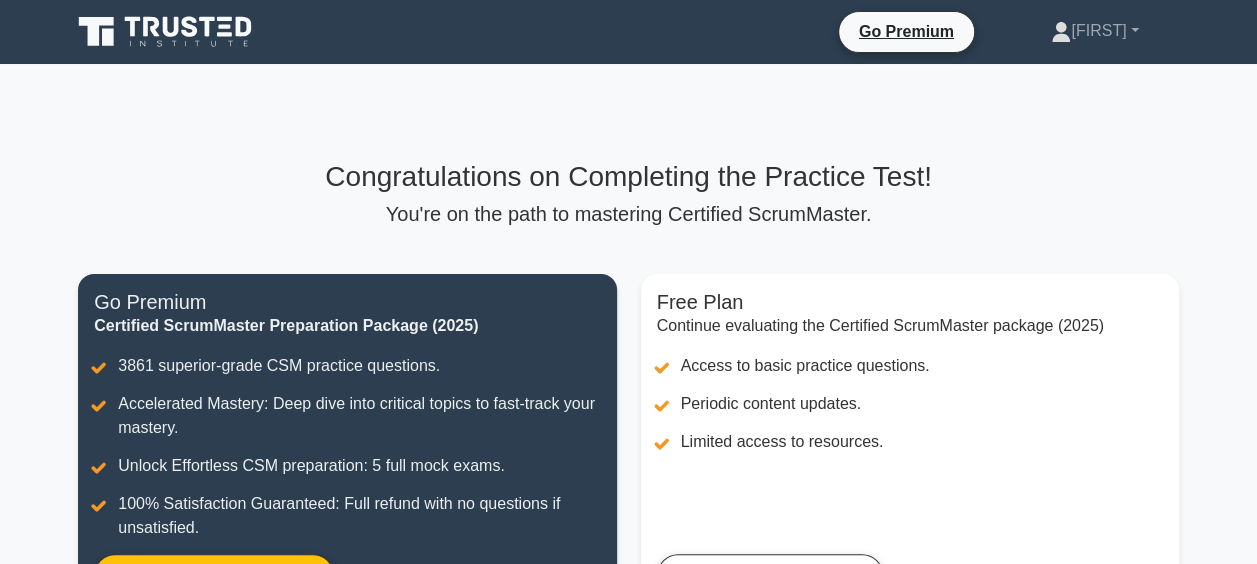 click on "You're on the path to mastering Certified ScrumMaster." at bounding box center (628, 214) 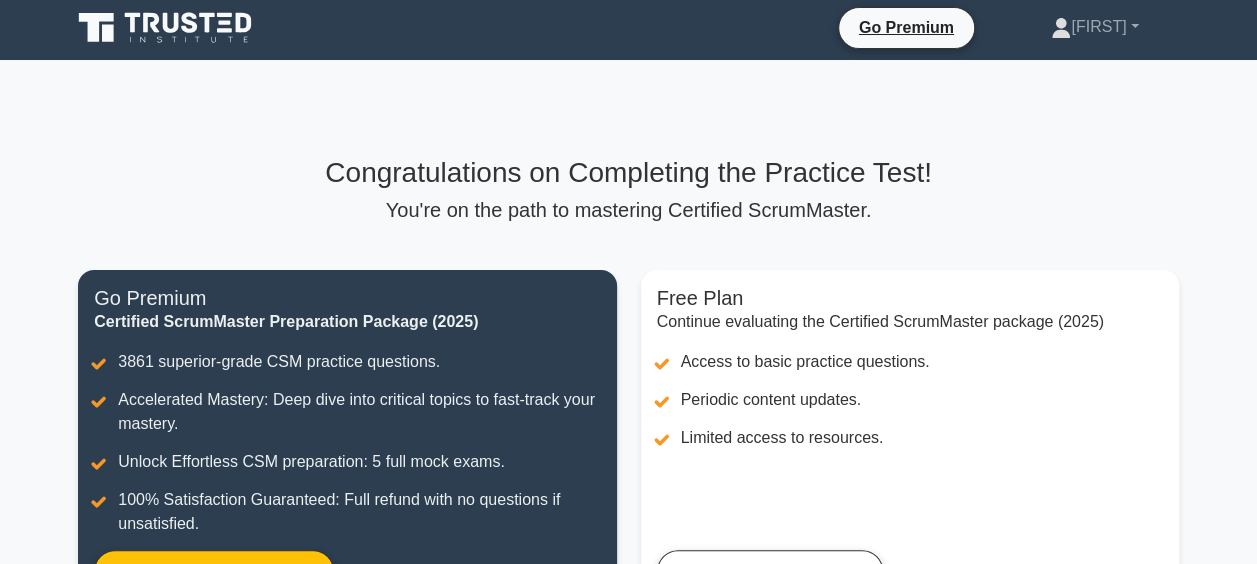 scroll, scrollTop: 0, scrollLeft: 0, axis: both 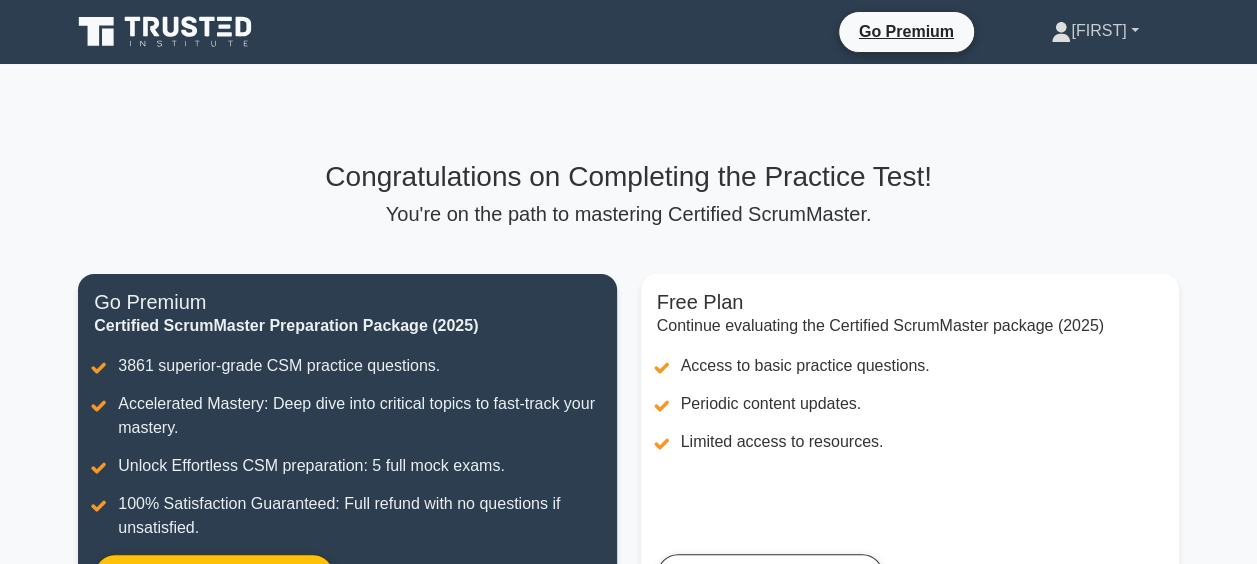 click on "[FIRST]" at bounding box center (1094, 31) 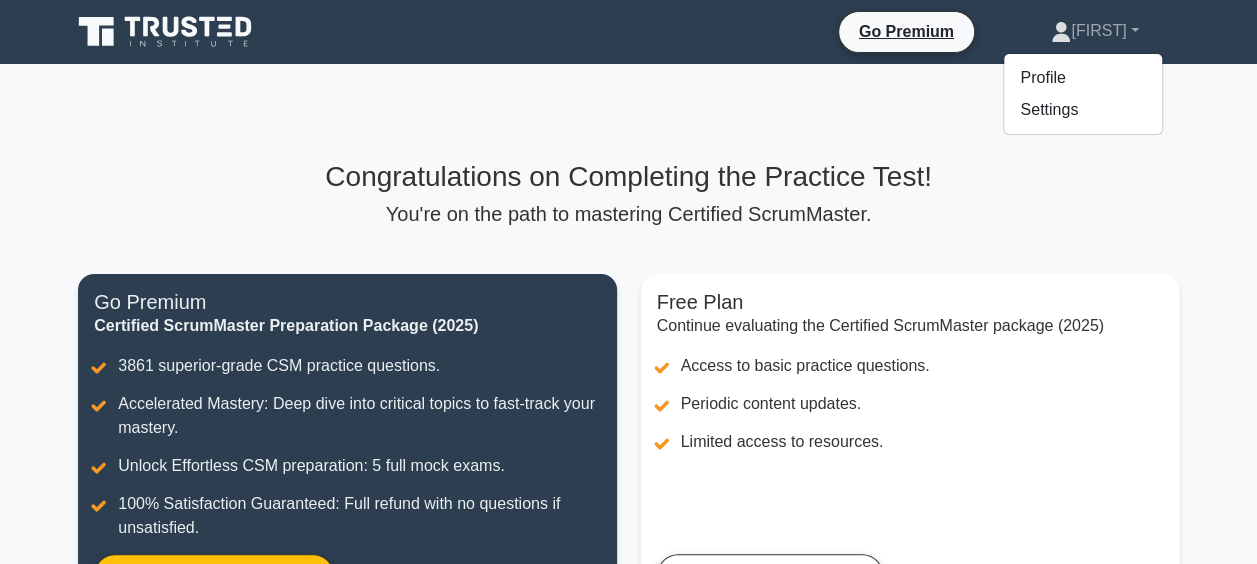 click on "Congratulations on Completing the Practice Test!
You're on the path to mastering Certified ScrumMaster.
Free Plan
Continue evaluating the Certified ScrumMaster package (2025)
Access to basic practice questions.
Periodic content updates.
Limited access to resources.
Continue with Free
Go Premium
Certified ScrumMaster Preparation Package (2025)" at bounding box center [628, 398] 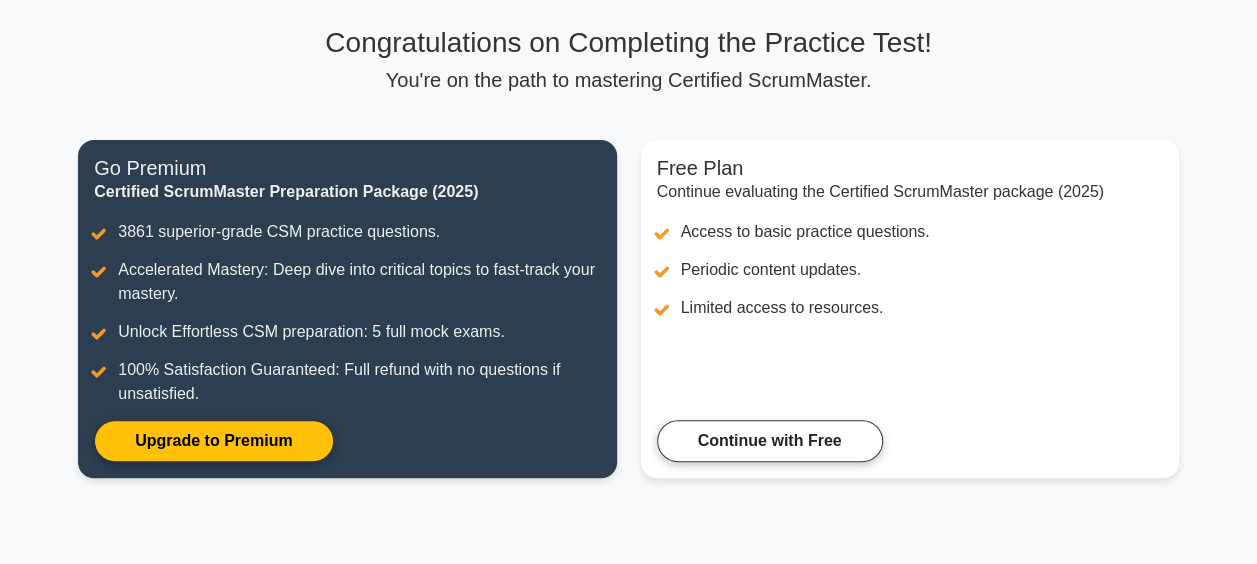 scroll, scrollTop: 142, scrollLeft: 0, axis: vertical 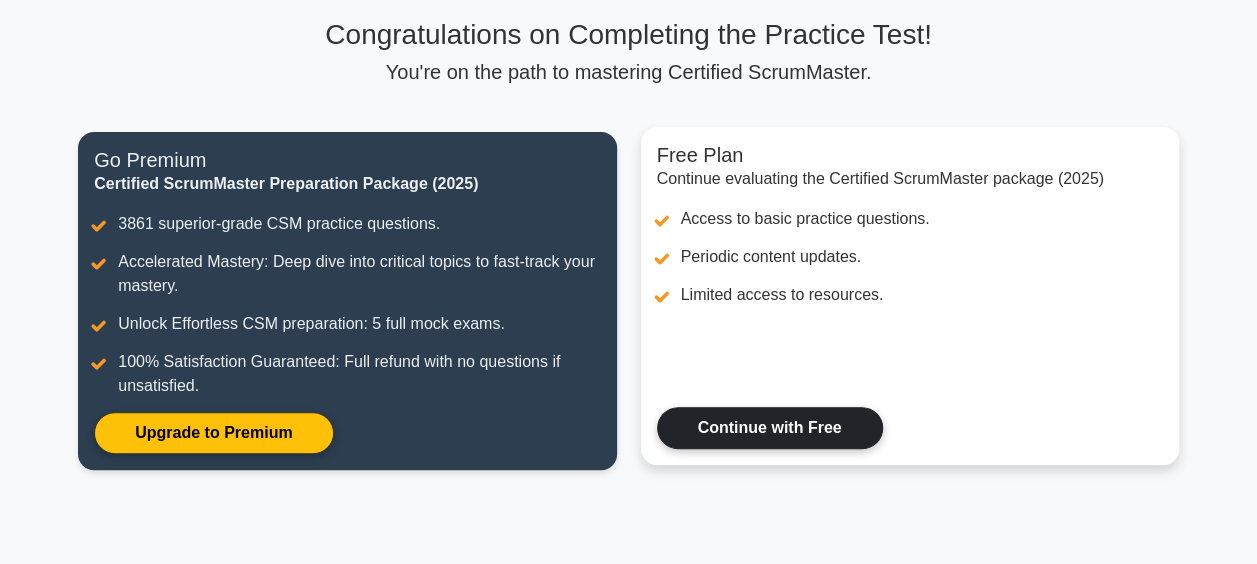 click on "Continue with Free" at bounding box center (770, 428) 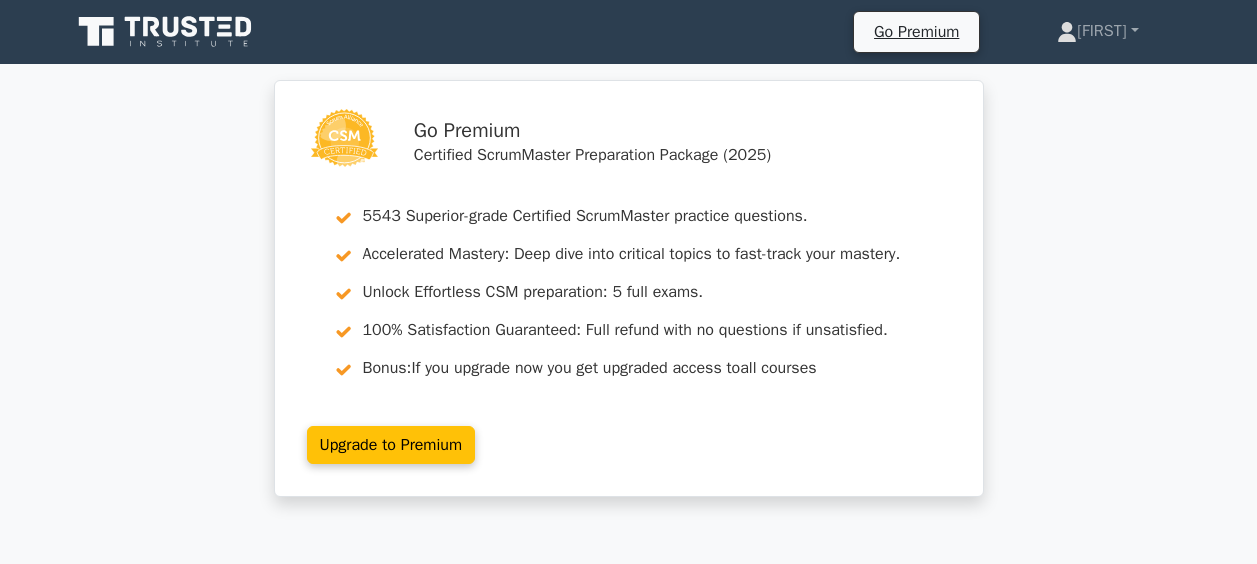 scroll, scrollTop: 0, scrollLeft: 0, axis: both 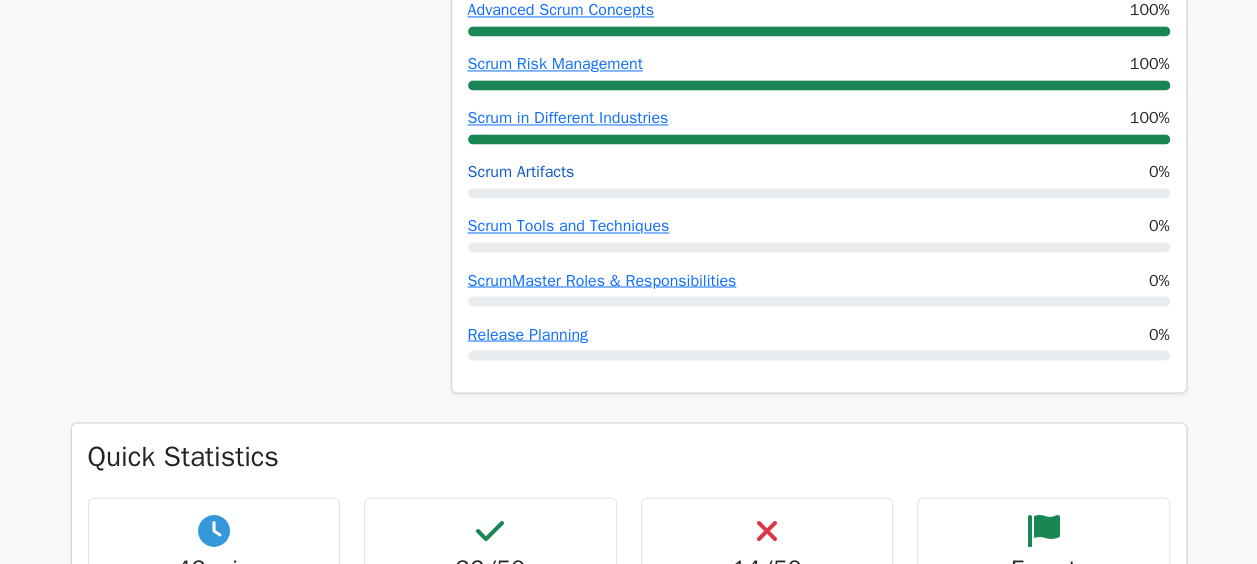 click on "Scrum Artifacts" at bounding box center (521, 172) 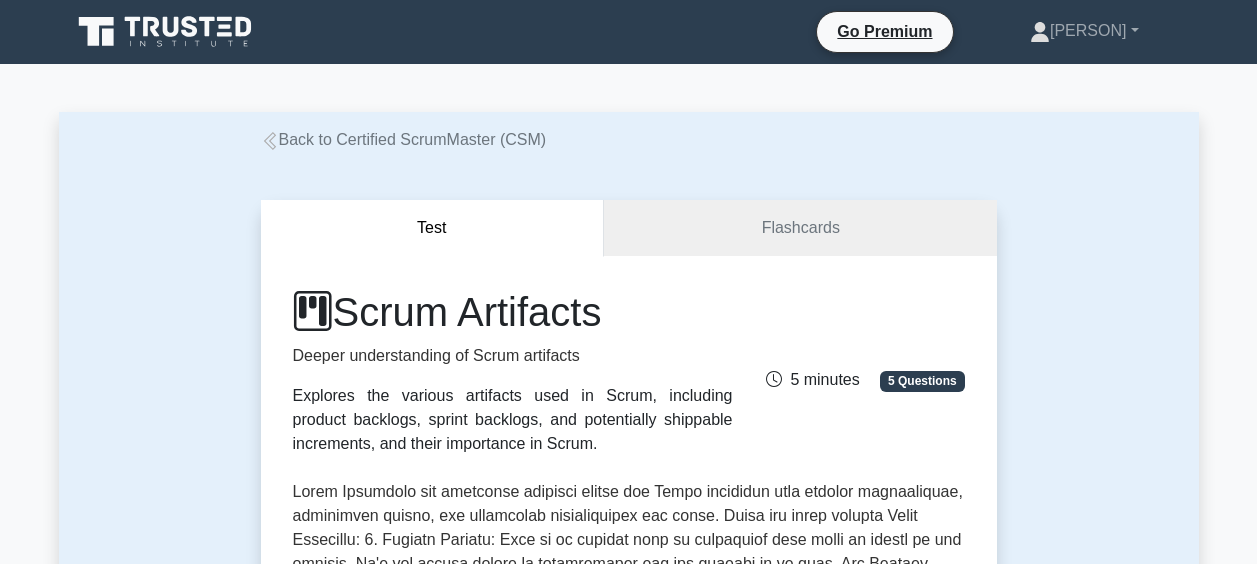 scroll, scrollTop: 0, scrollLeft: 0, axis: both 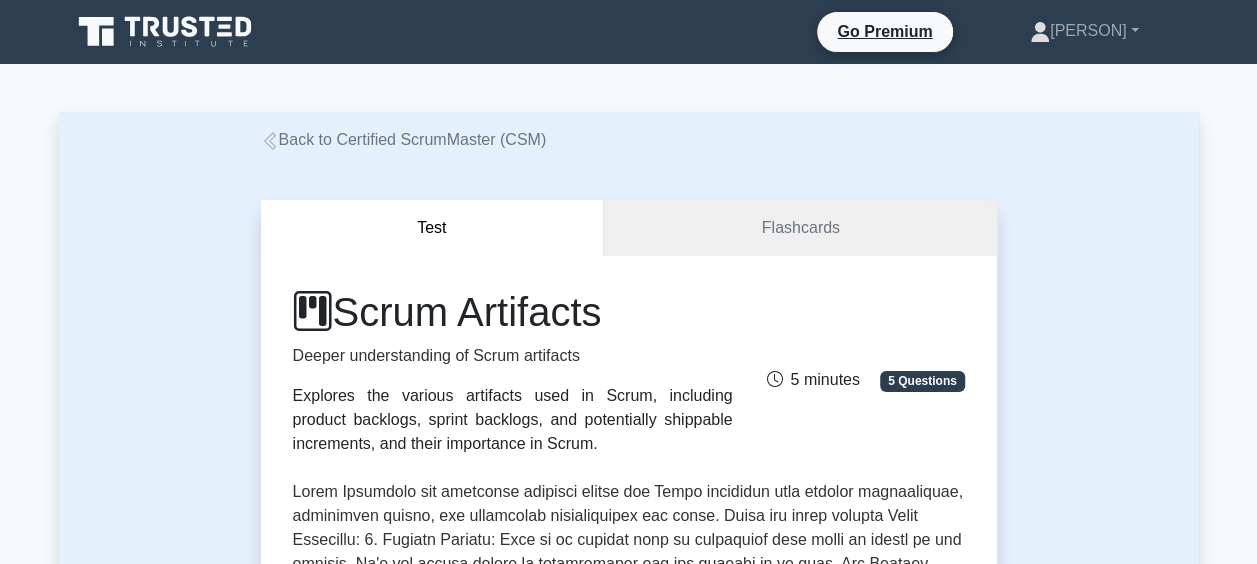 click on "Test
Flashcards
Scrum Artifacts
Deeper understanding of Scrum artifacts
Explores the various artifacts used in Scrum, including product backlogs, sprint backlogs, and potentially shippable increments, and their importance in Scrum.
5 minutes
5 Questions" at bounding box center (629, 1086) 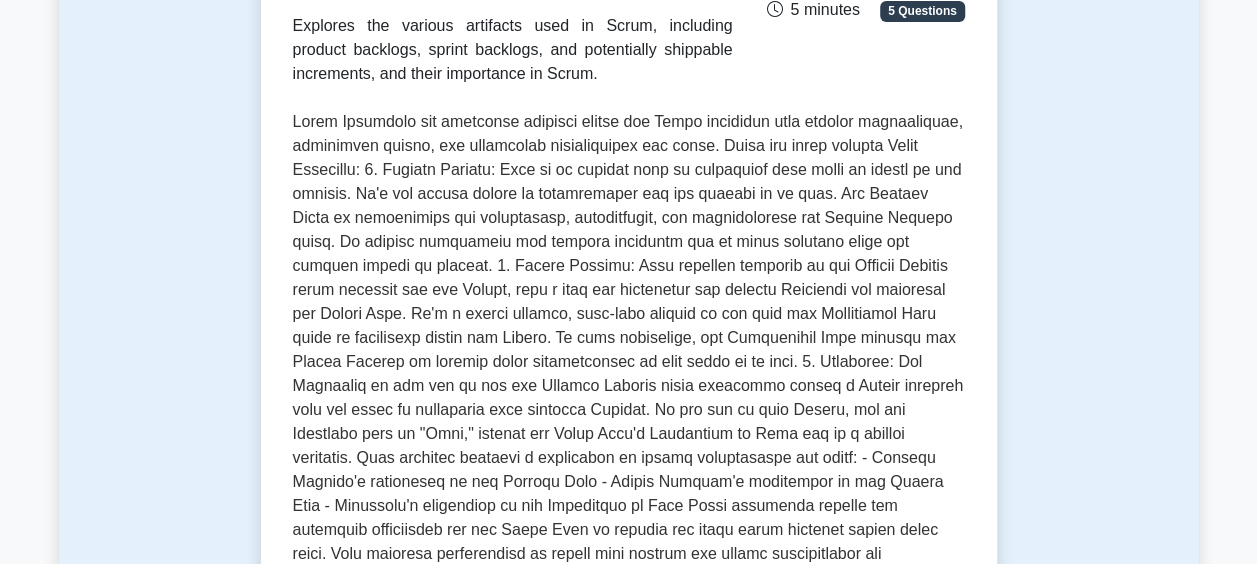 scroll, scrollTop: 400, scrollLeft: 0, axis: vertical 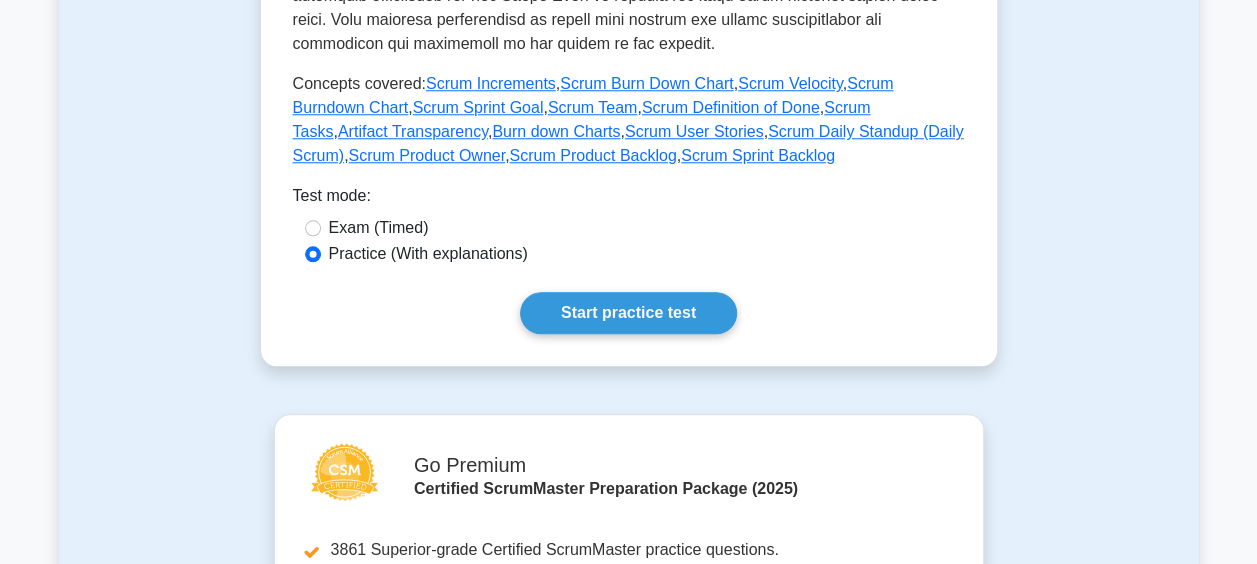 click on "Test
Flashcards
Scrum Artifacts
Deeper understanding of Scrum artifacts
Explores the various artifacts used in Scrum, including product backlogs, sprint backlogs, and potentially shippable increments, and their importance in Scrum.
5 minutes
5 Questions" at bounding box center (629, 182) 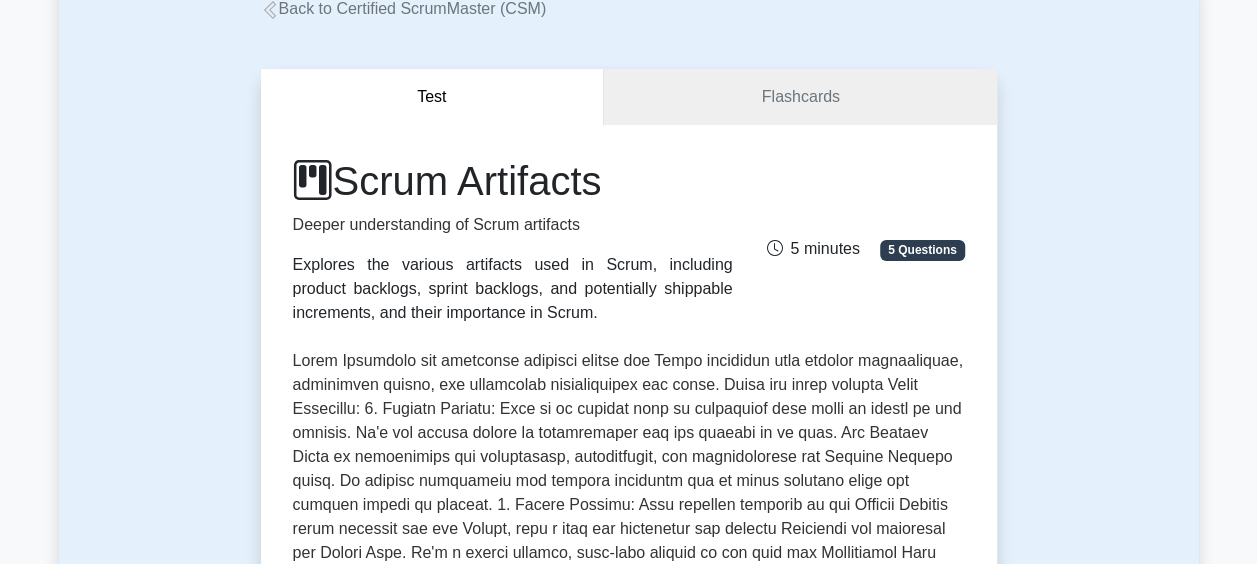 scroll, scrollTop: 123, scrollLeft: 0, axis: vertical 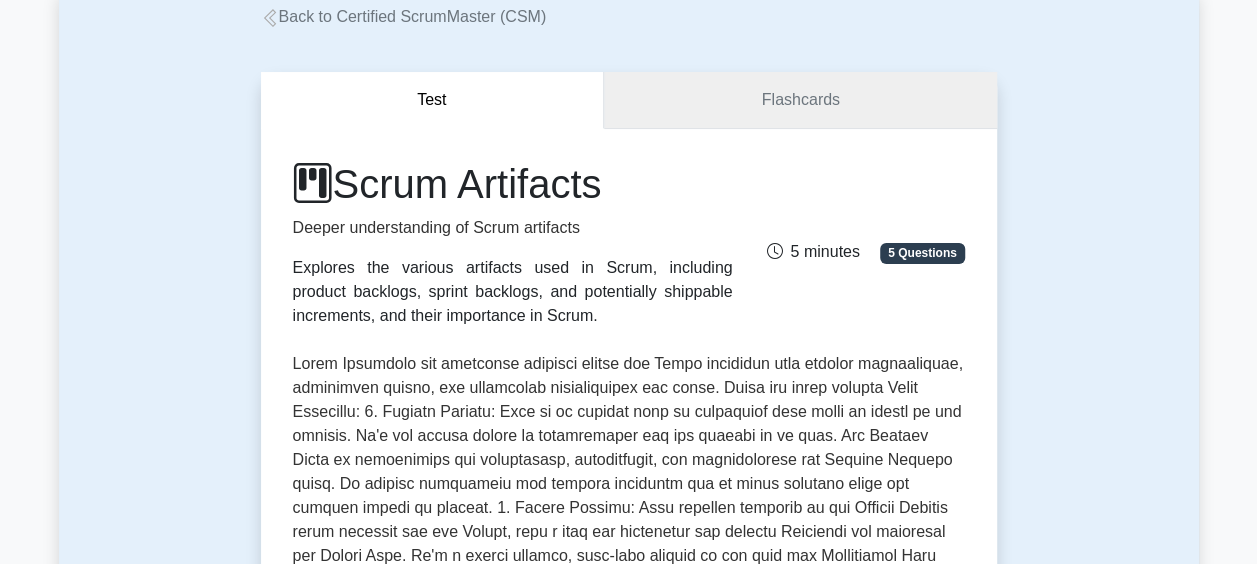 click on "Flashcards" at bounding box center [800, 100] 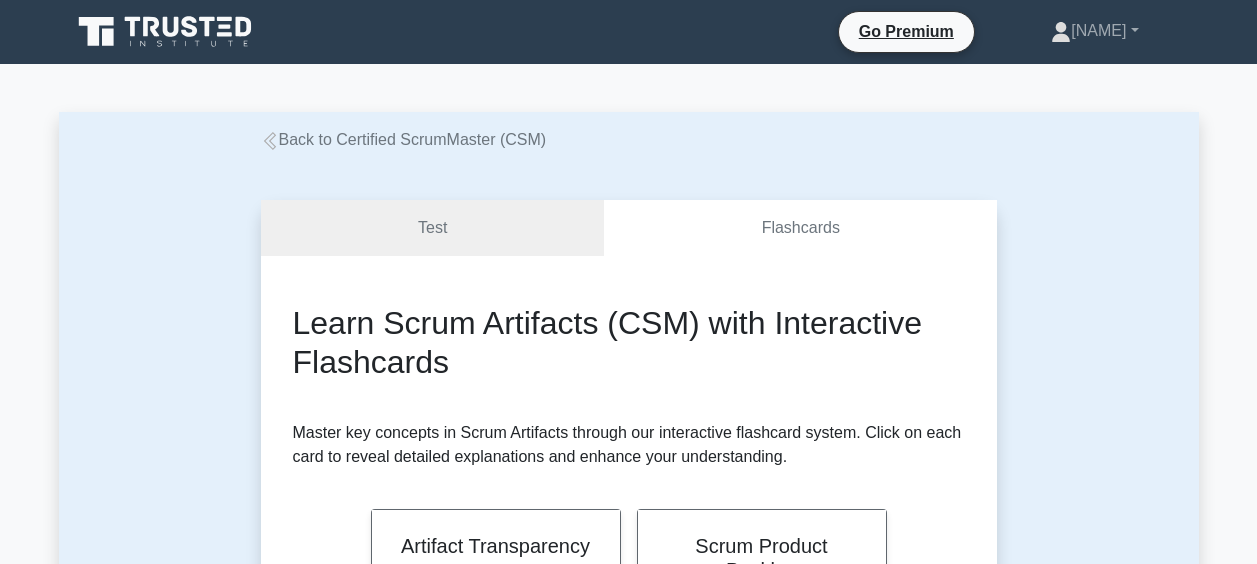 scroll, scrollTop: 0, scrollLeft: 0, axis: both 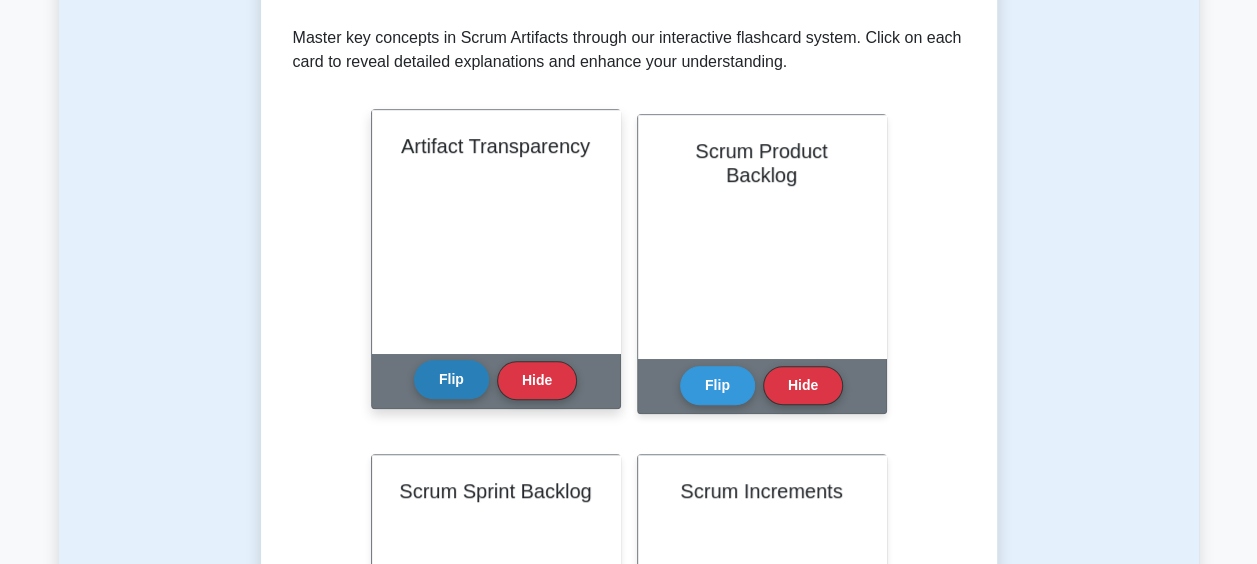 click on "Flip" at bounding box center [451, 379] 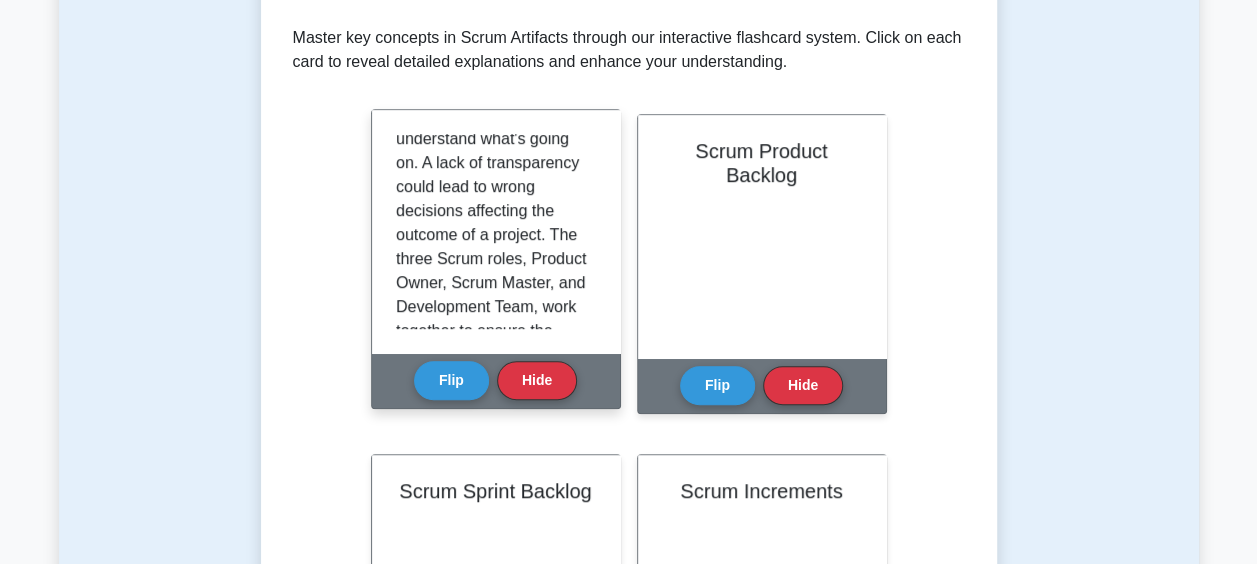 scroll, scrollTop: 124, scrollLeft: 0, axis: vertical 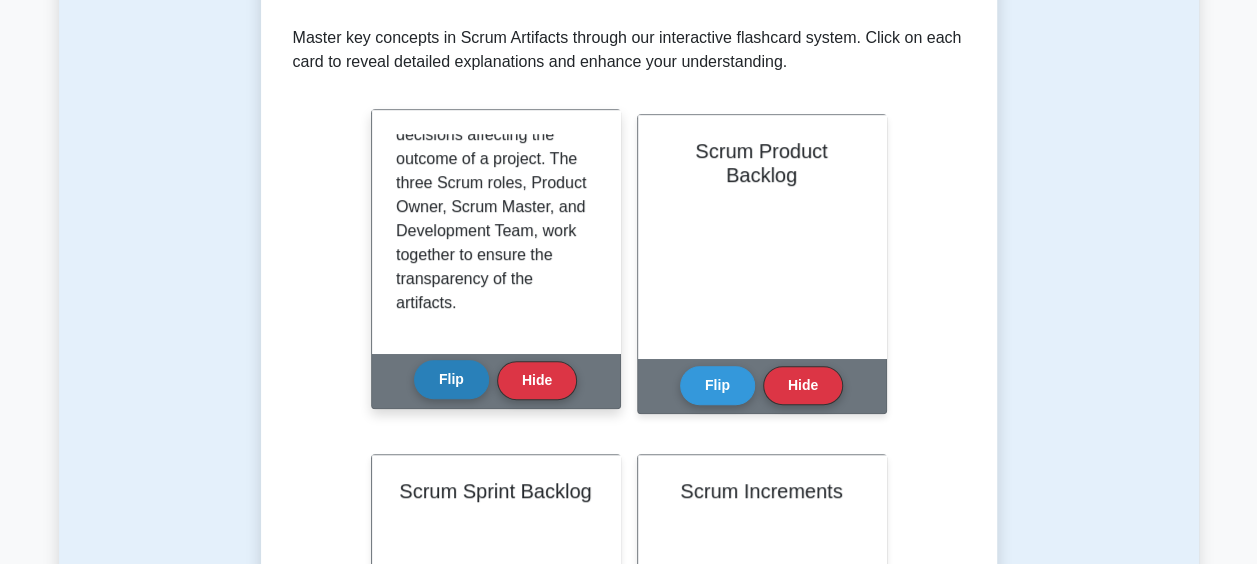 click on "Flip" at bounding box center [451, 379] 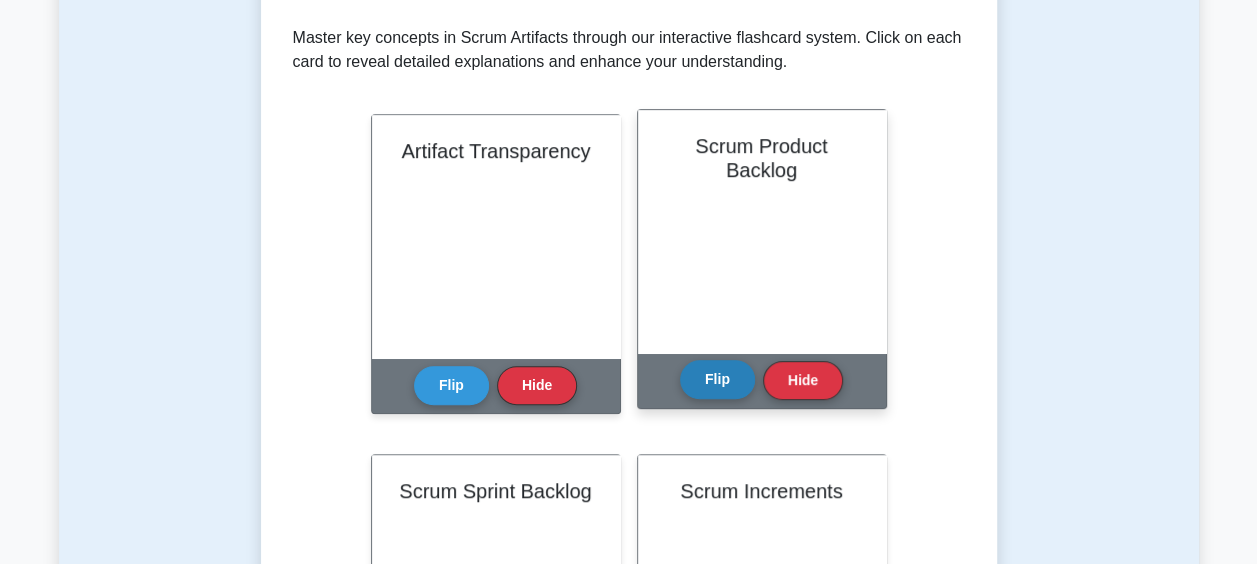 click on "Flip" at bounding box center [717, 379] 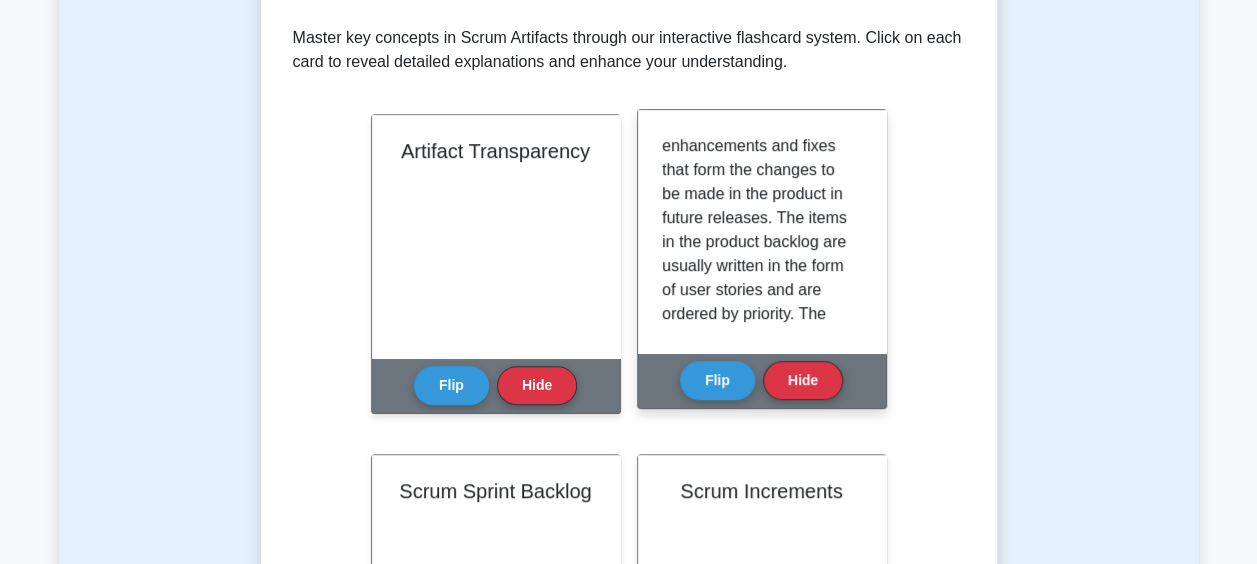scroll, scrollTop: 145, scrollLeft: 0, axis: vertical 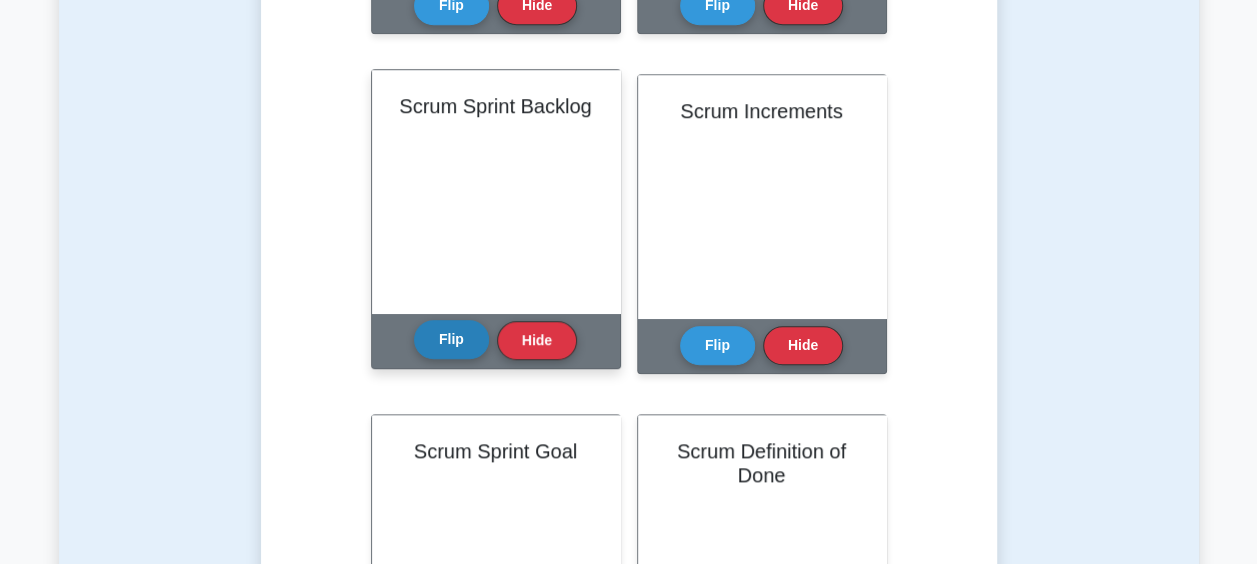 click on "Flip" at bounding box center (451, 339) 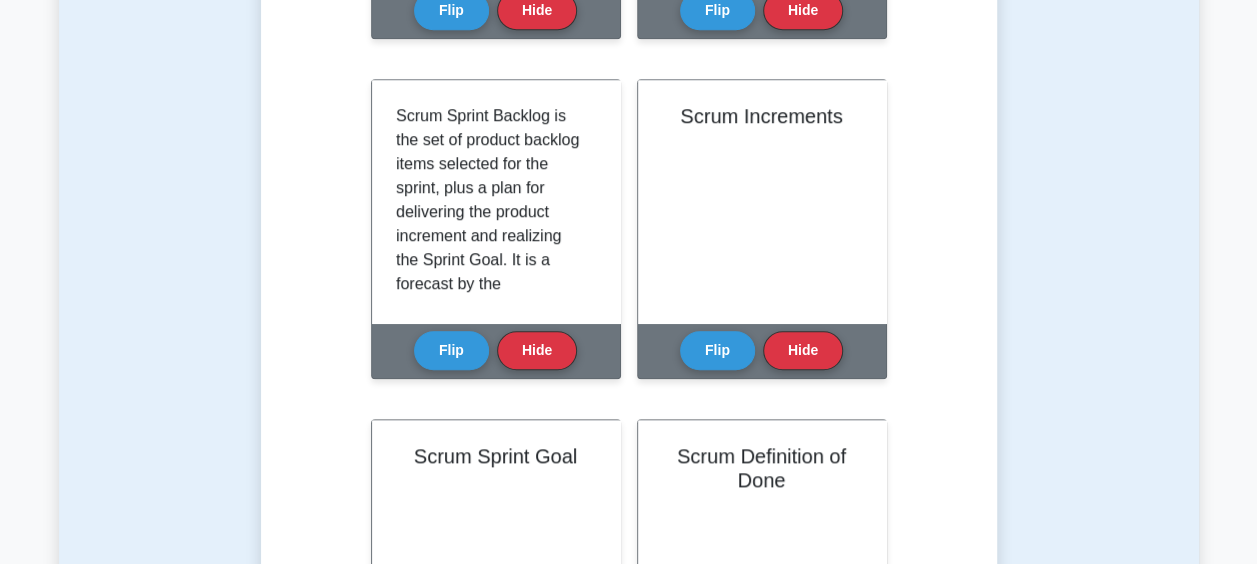 type 